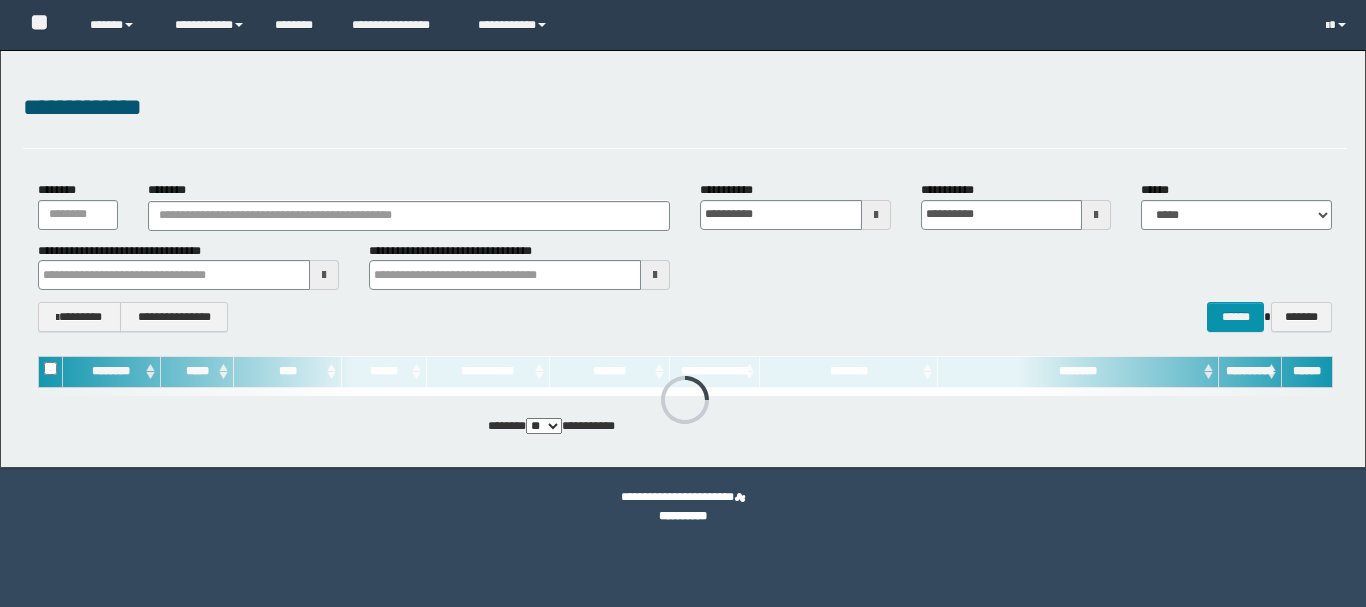 scroll, scrollTop: 0, scrollLeft: 0, axis: both 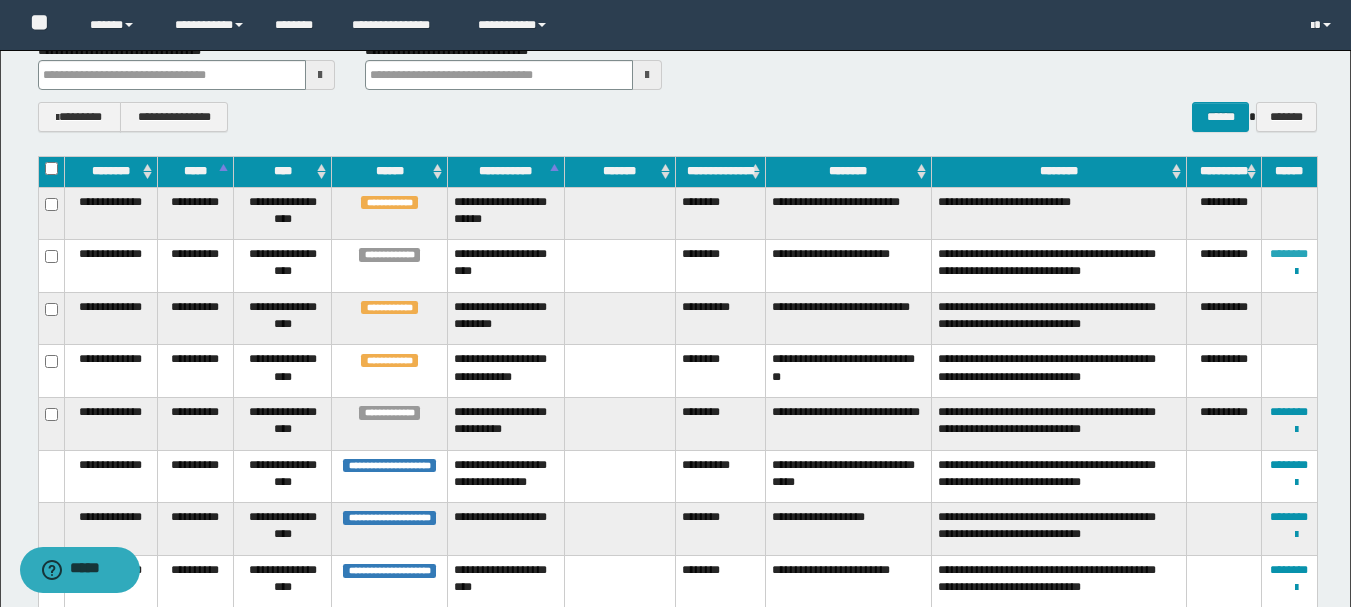 click on "********" at bounding box center [1289, 254] 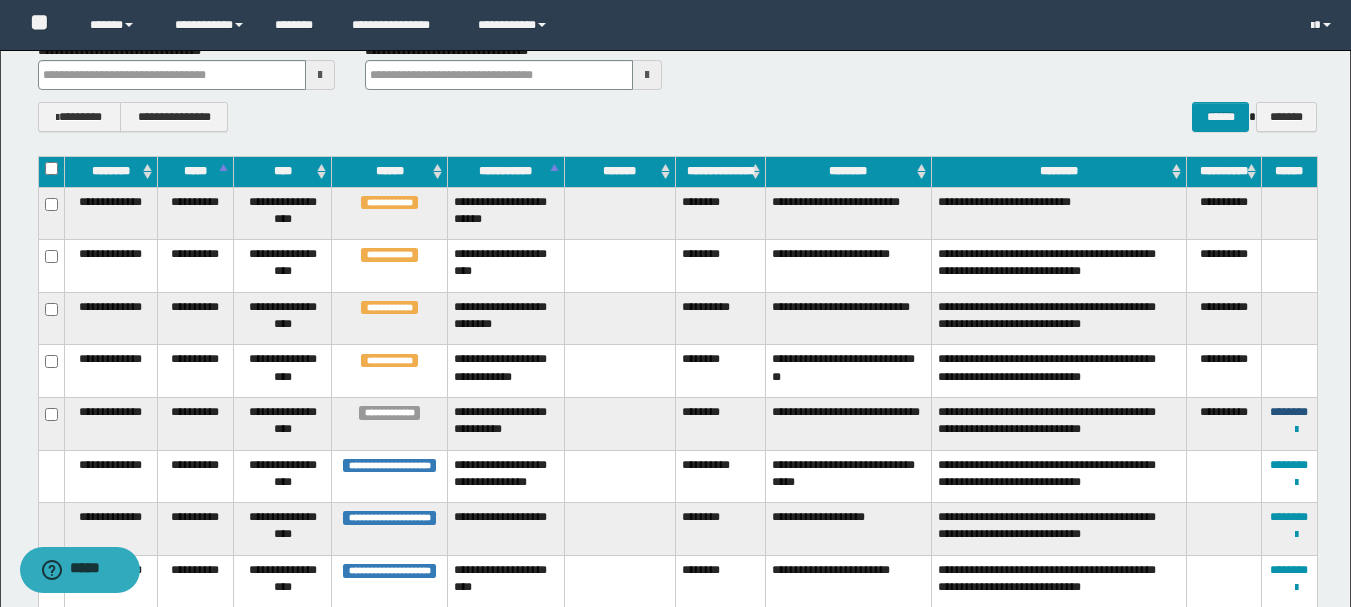 click on "********" at bounding box center [1289, 412] 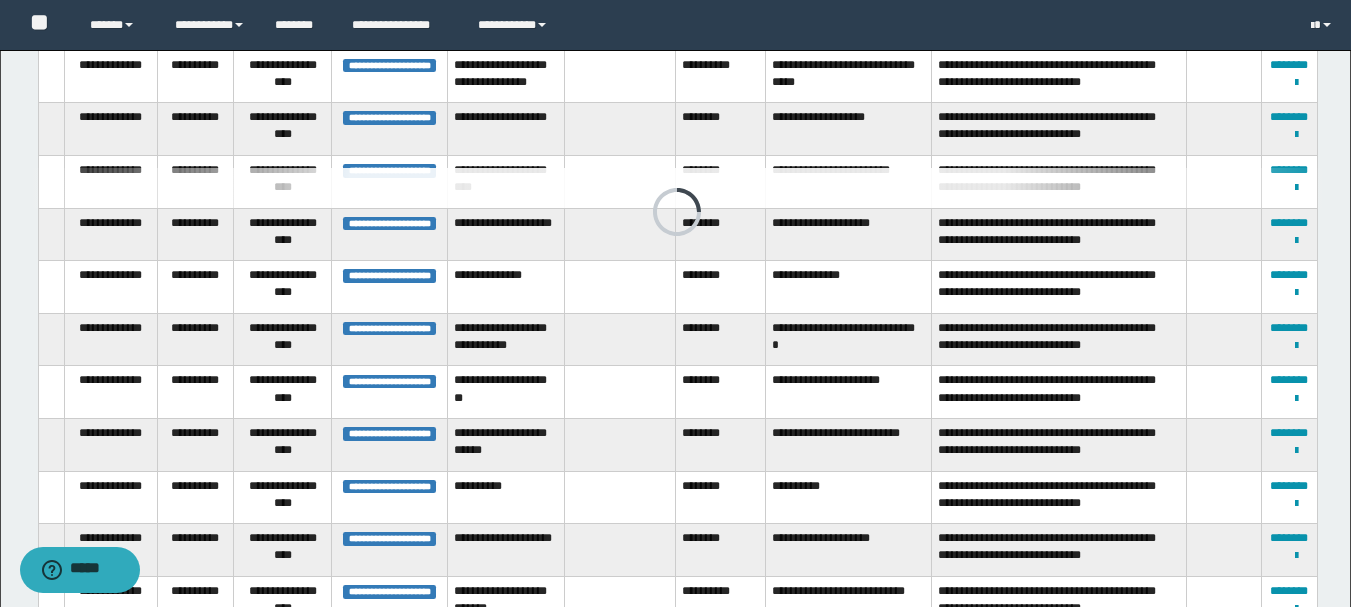 scroll, scrollTop: 500, scrollLeft: 0, axis: vertical 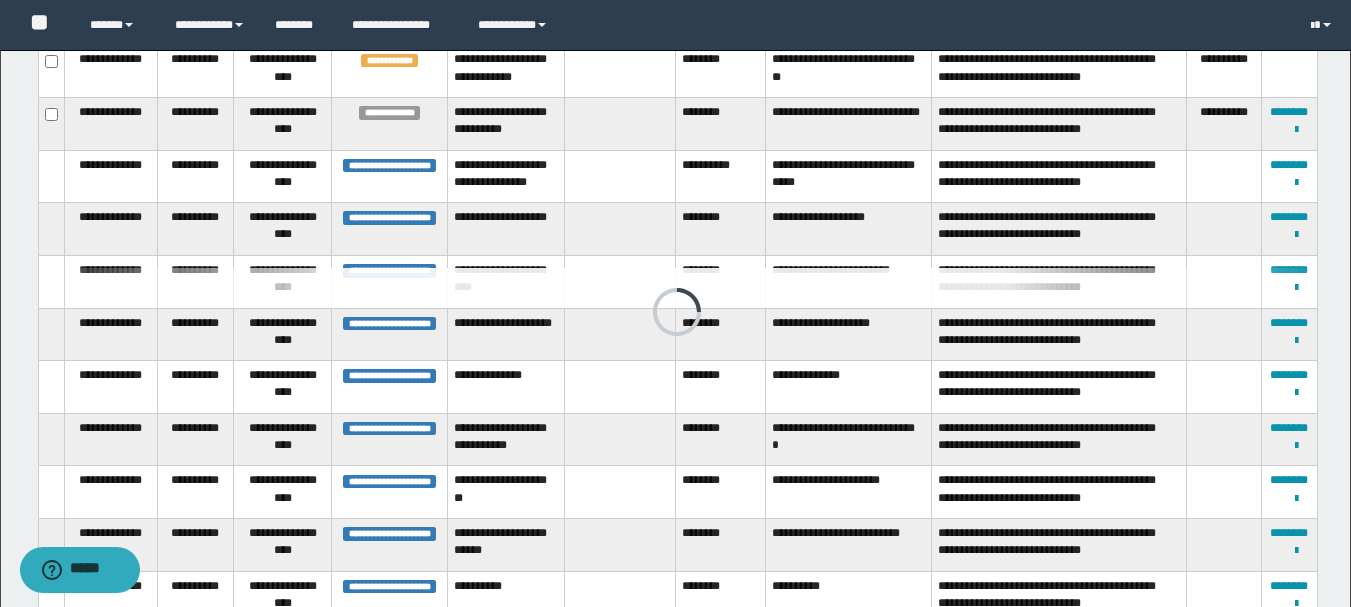 click on "**********" at bounding box center [390, 176] 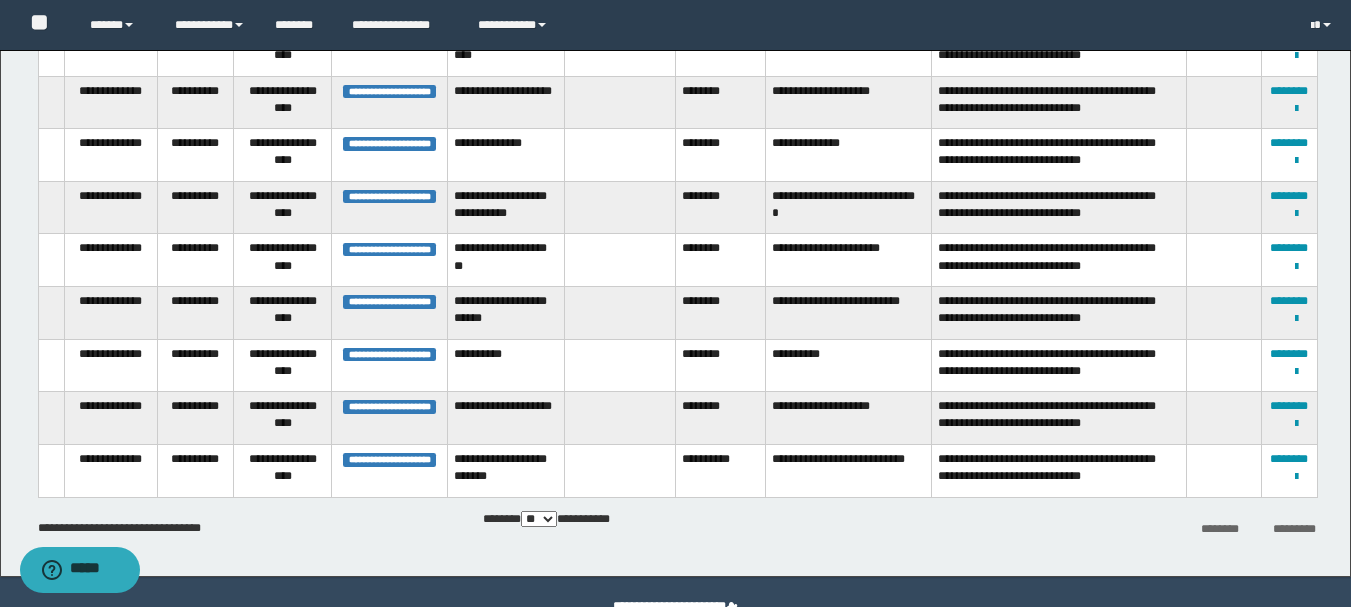 scroll, scrollTop: 779, scrollLeft: 0, axis: vertical 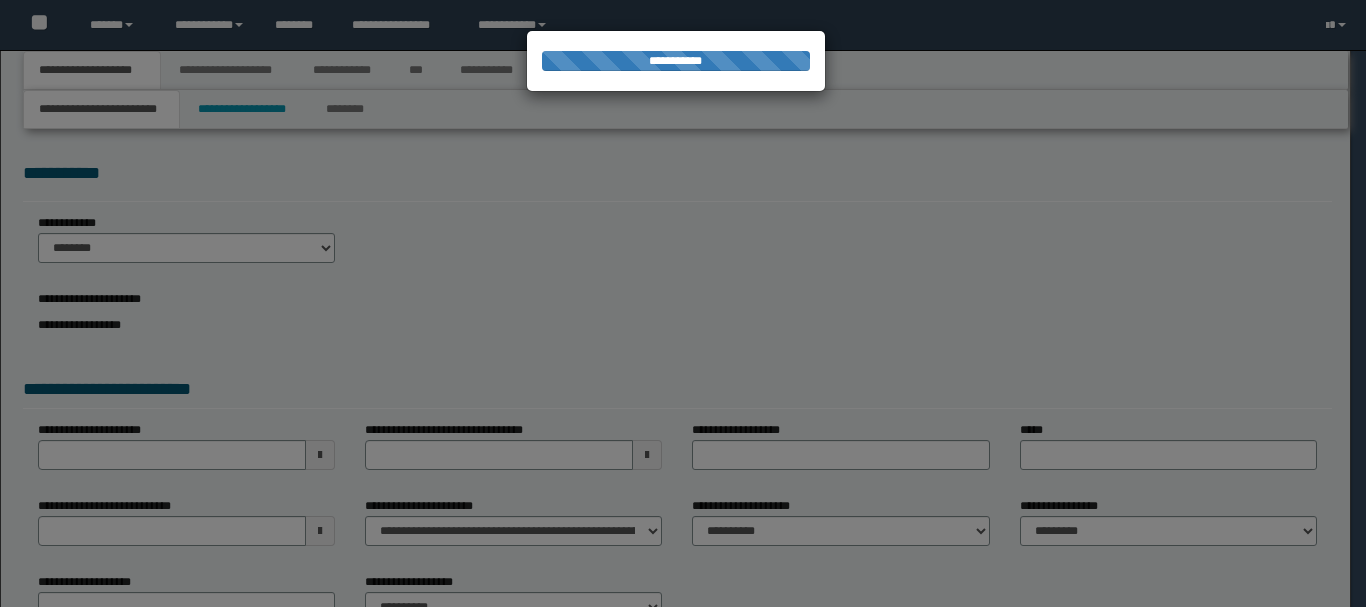 select on "*" 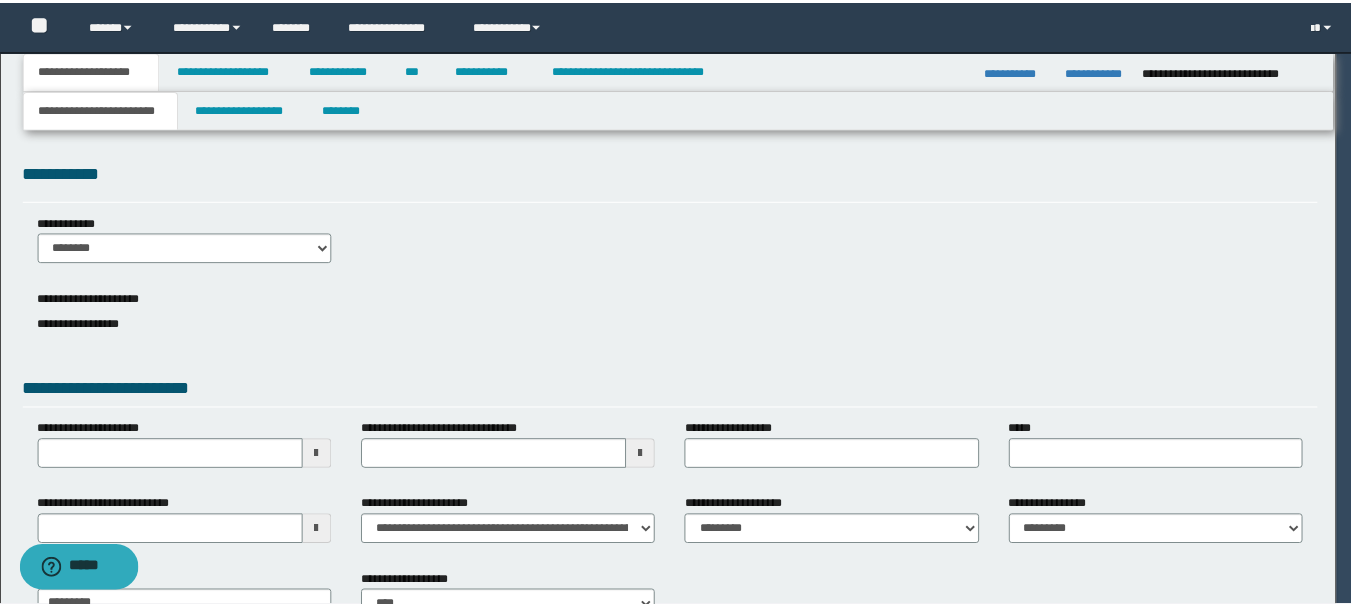 scroll, scrollTop: 0, scrollLeft: 0, axis: both 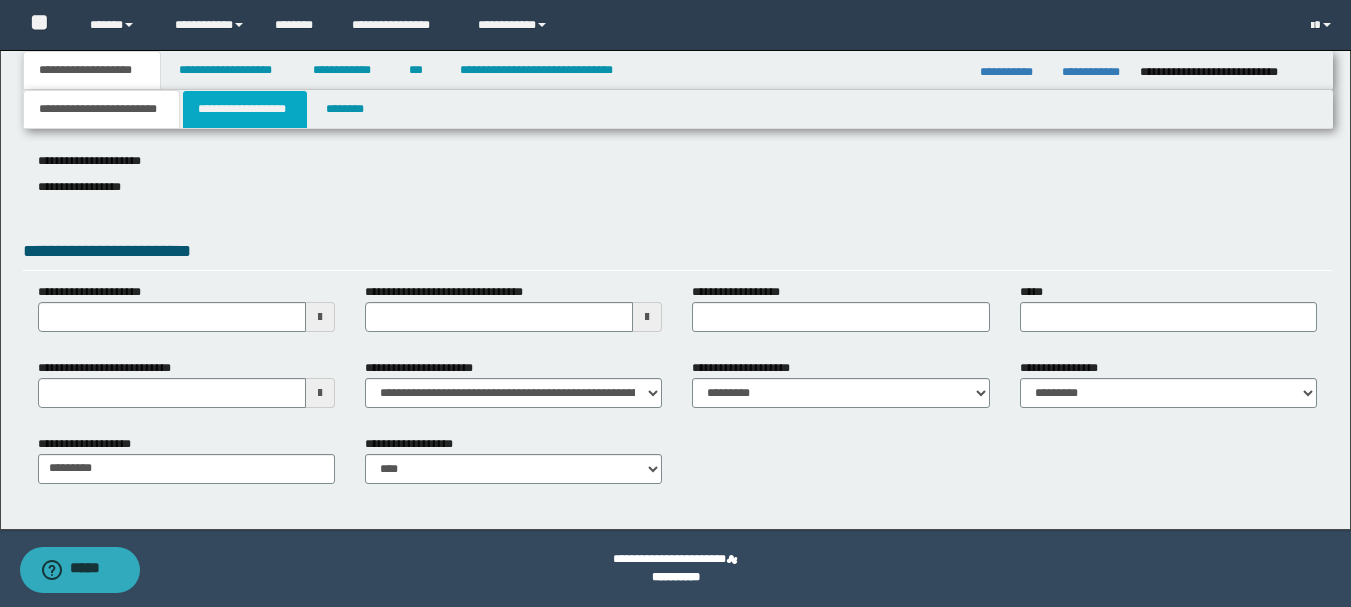 click on "**********" at bounding box center [245, 109] 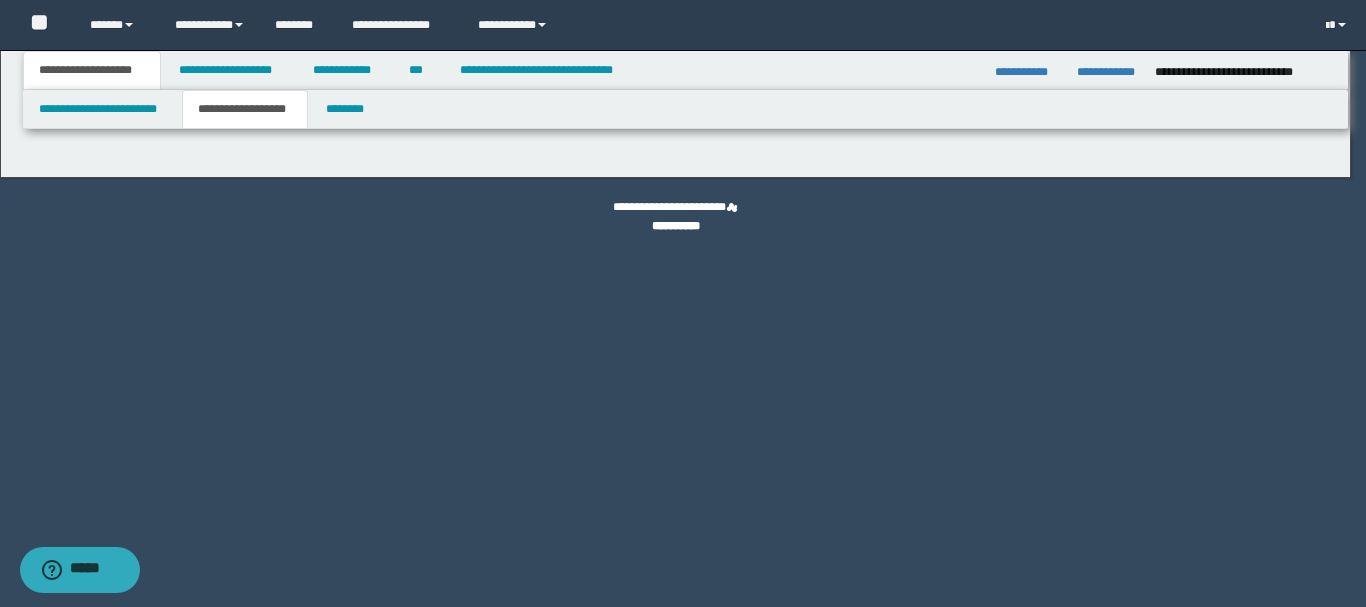 type on "********" 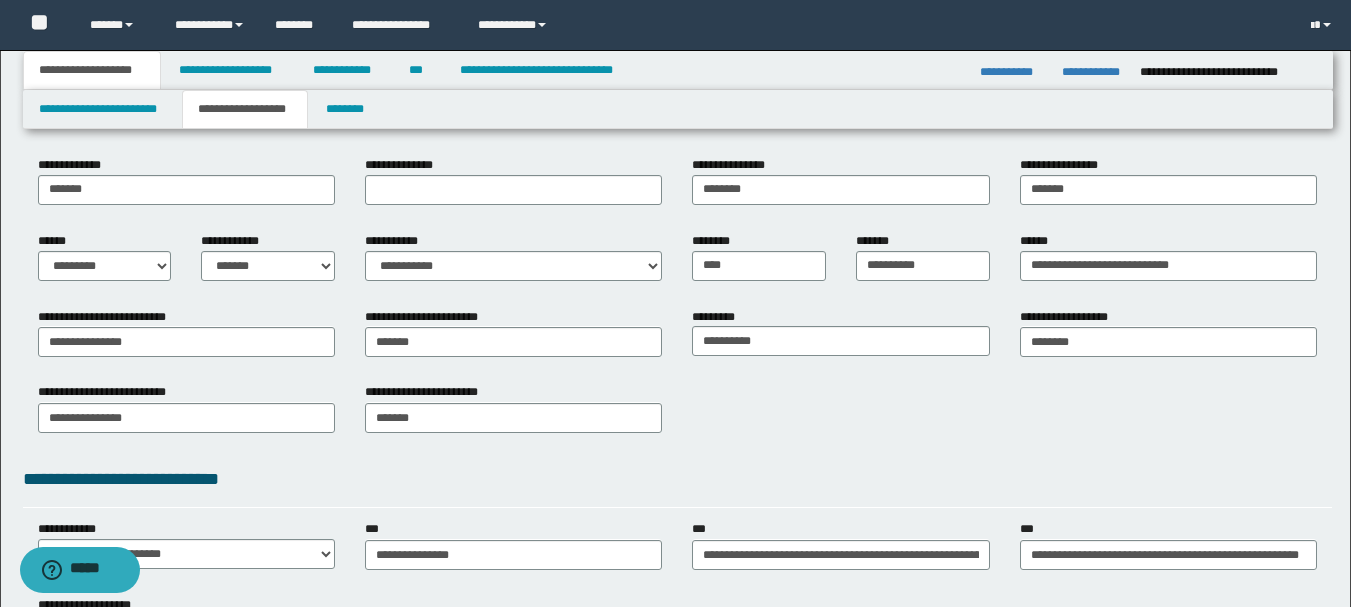 scroll, scrollTop: 200, scrollLeft: 0, axis: vertical 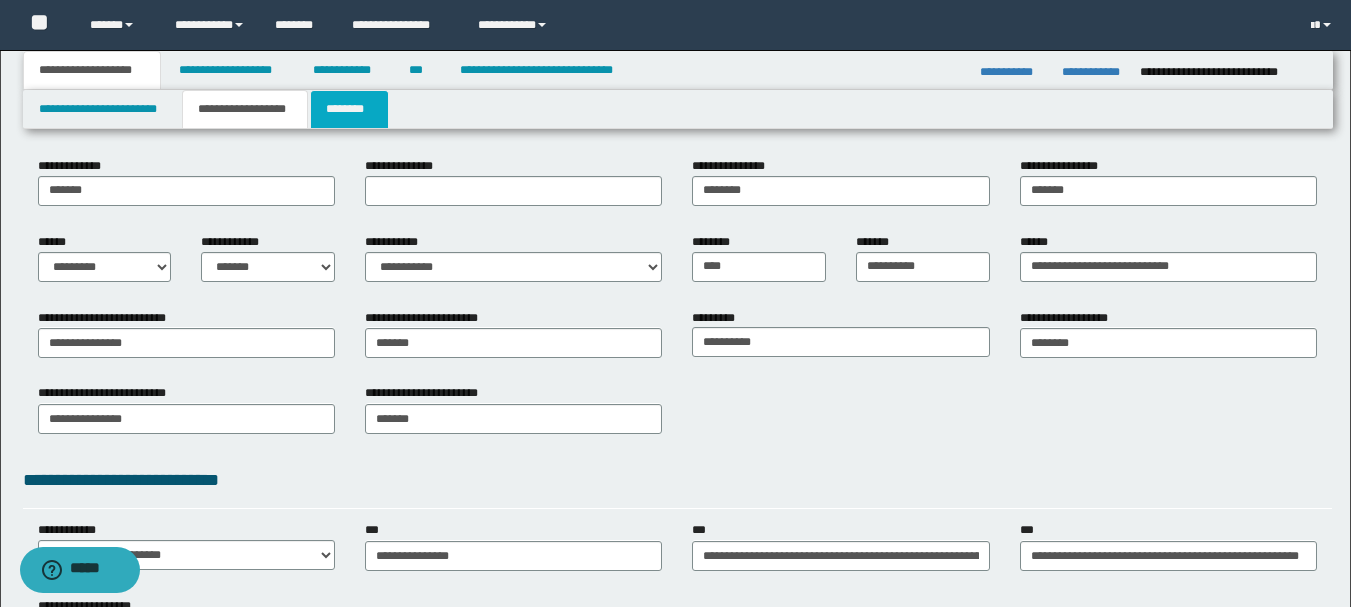 click on "********" at bounding box center (349, 109) 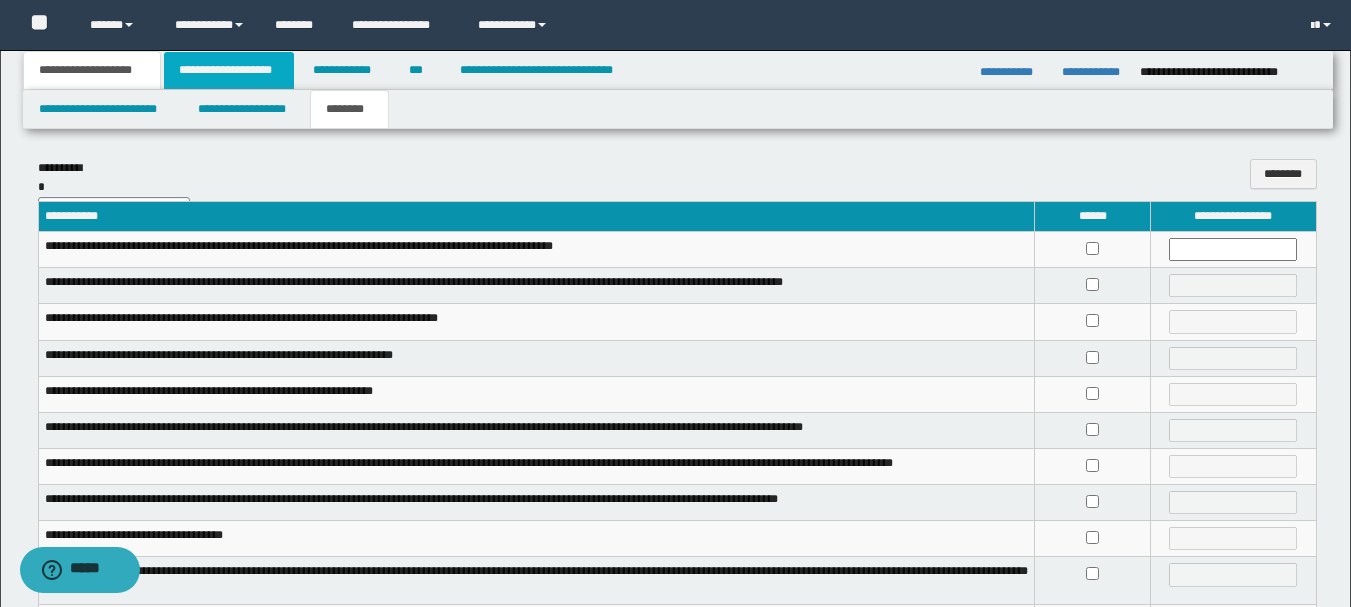 click on "**********" at bounding box center [229, 70] 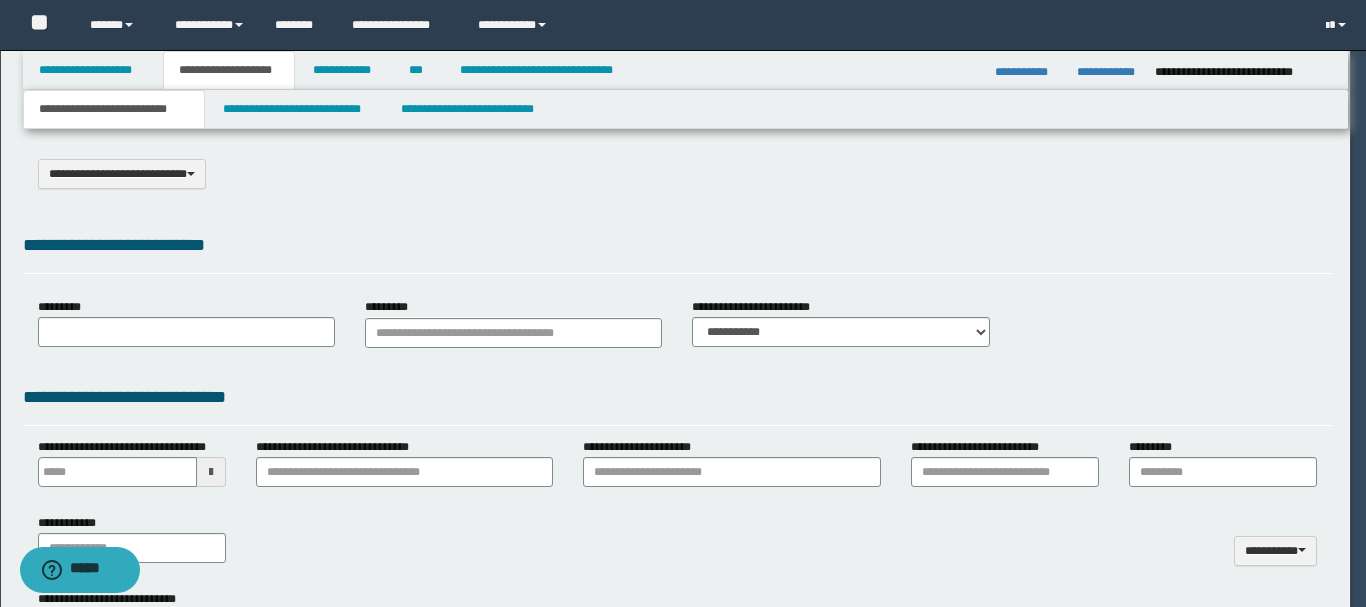 type on "**********" 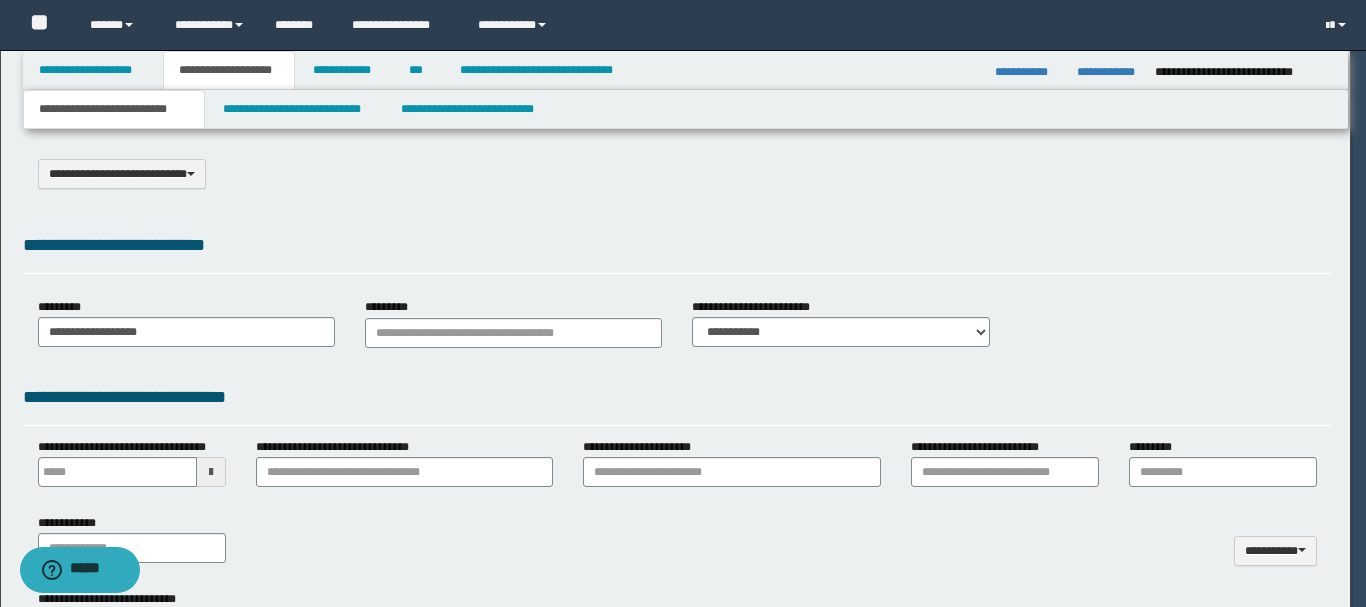 select on "*" 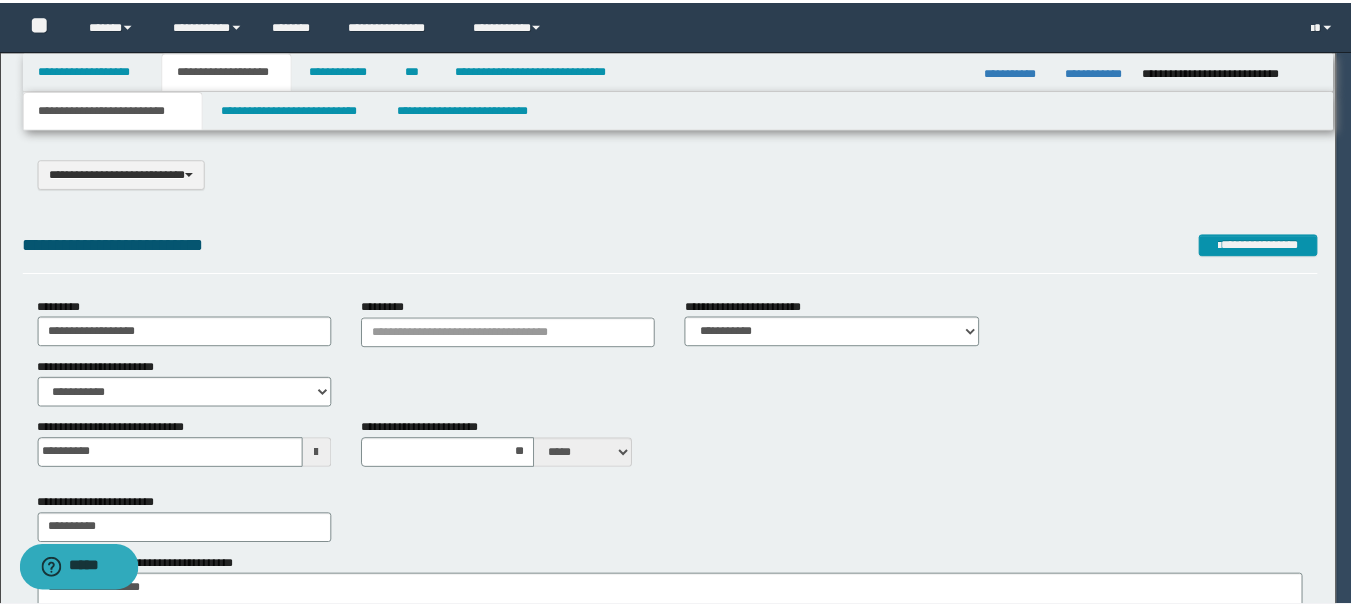 scroll, scrollTop: 0, scrollLeft: 0, axis: both 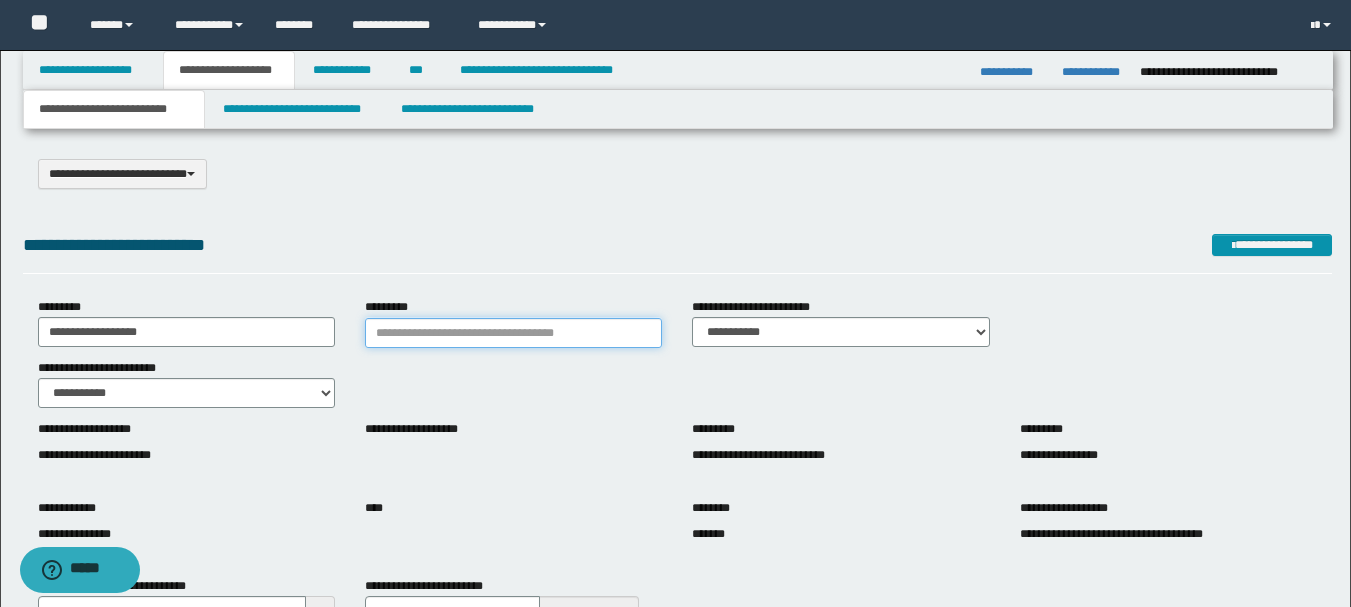 click on "*********" at bounding box center [513, 333] 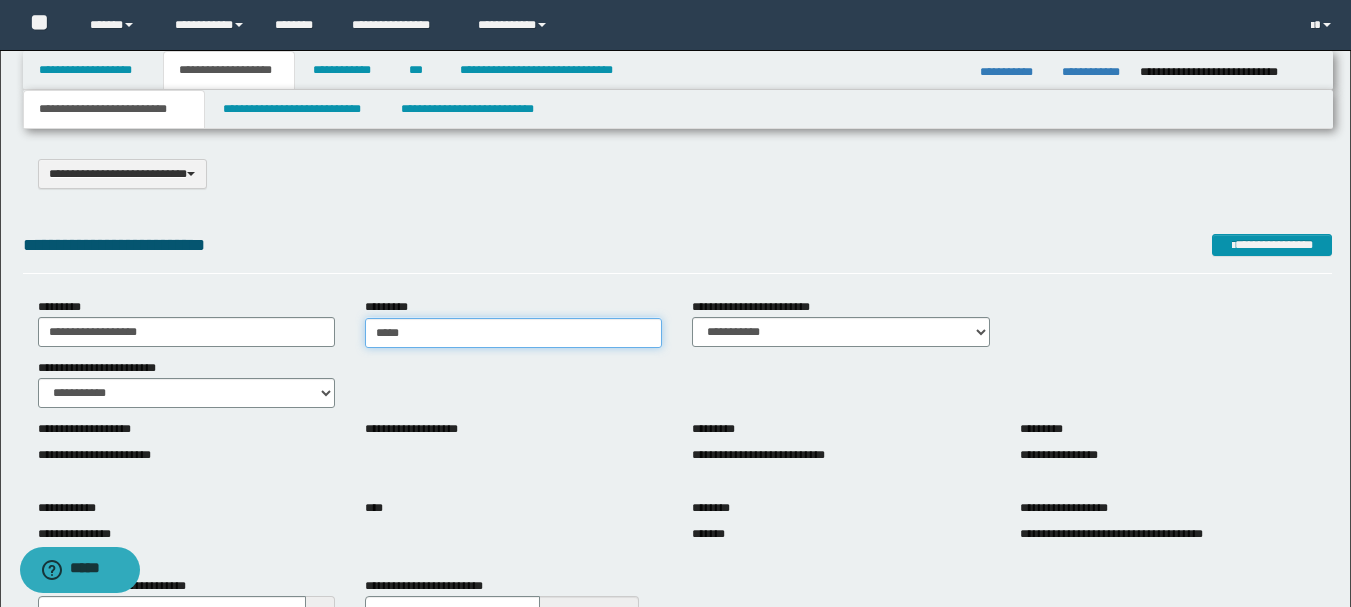 drag, startPoint x: 507, startPoint y: 333, endPoint x: 349, endPoint y: 335, distance: 158.01266 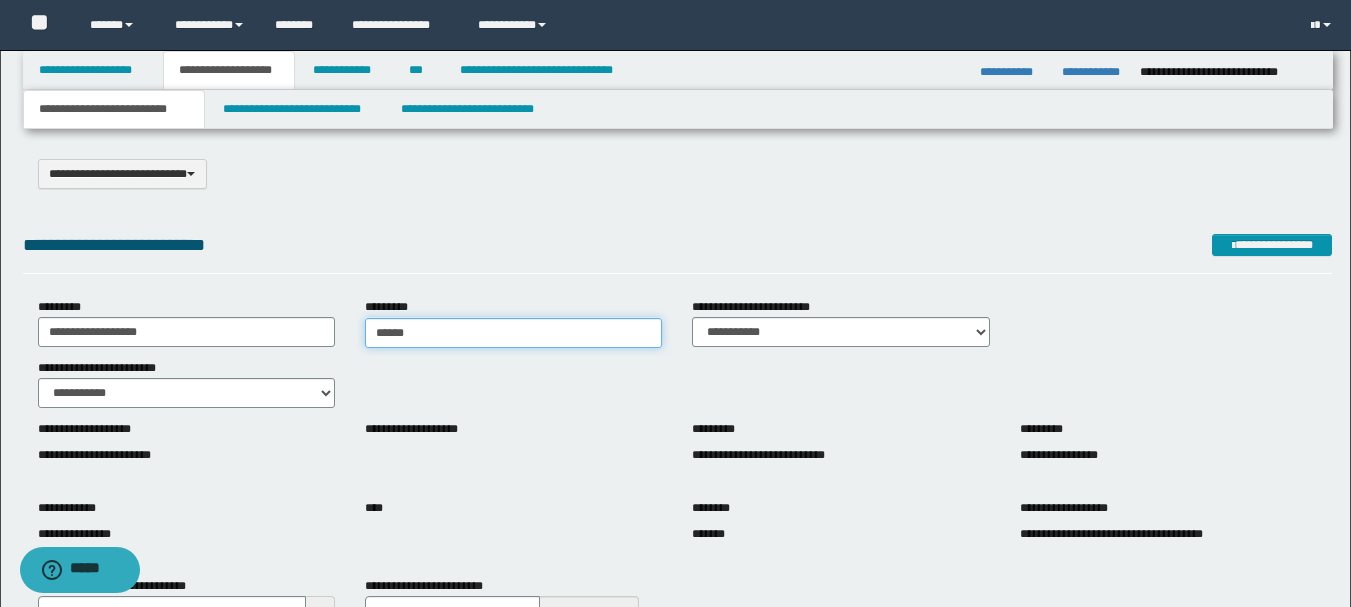 type on "**********" 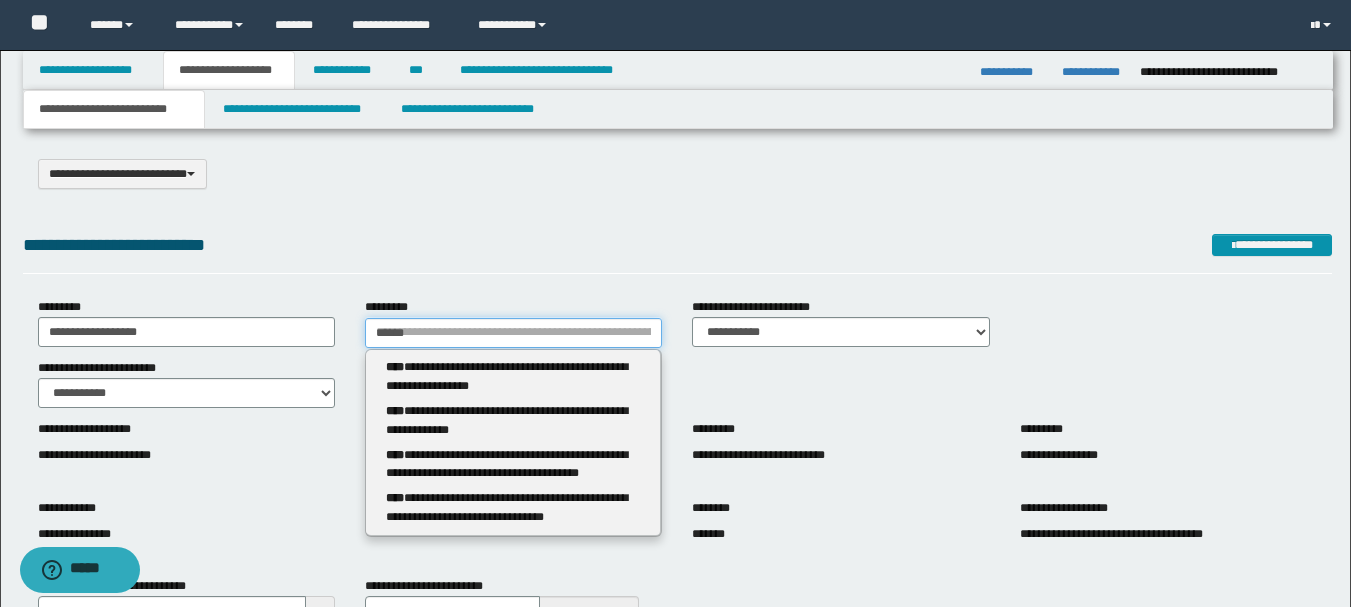 type 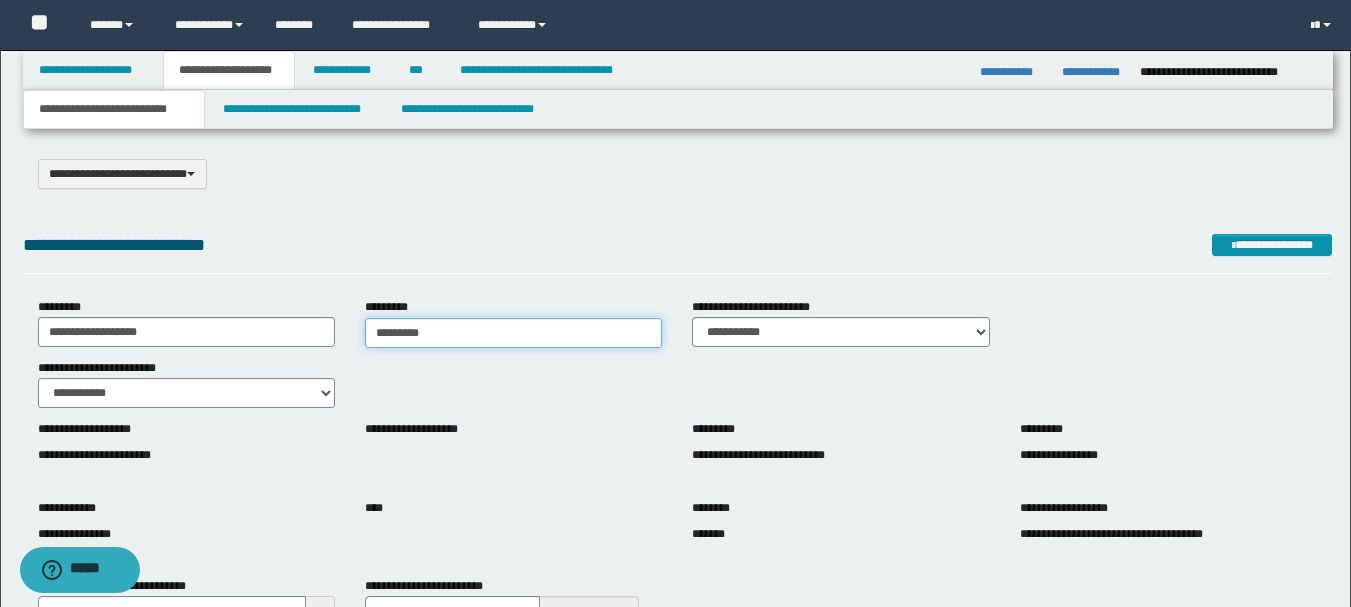 type on "********" 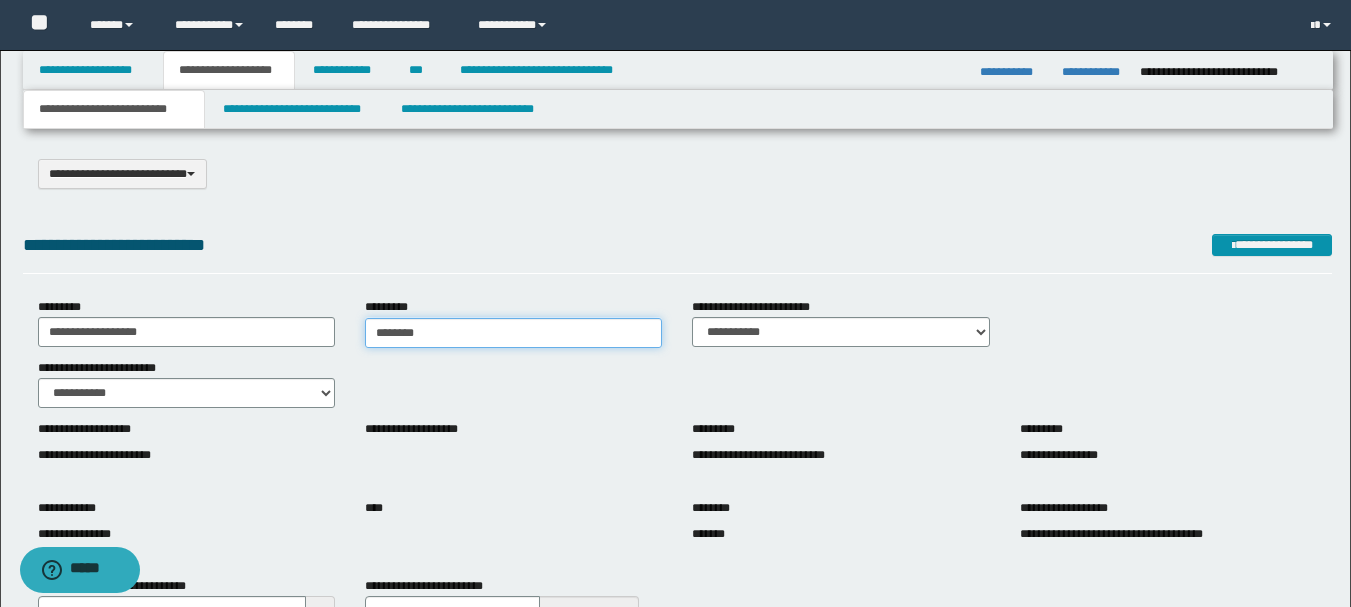 type on "**********" 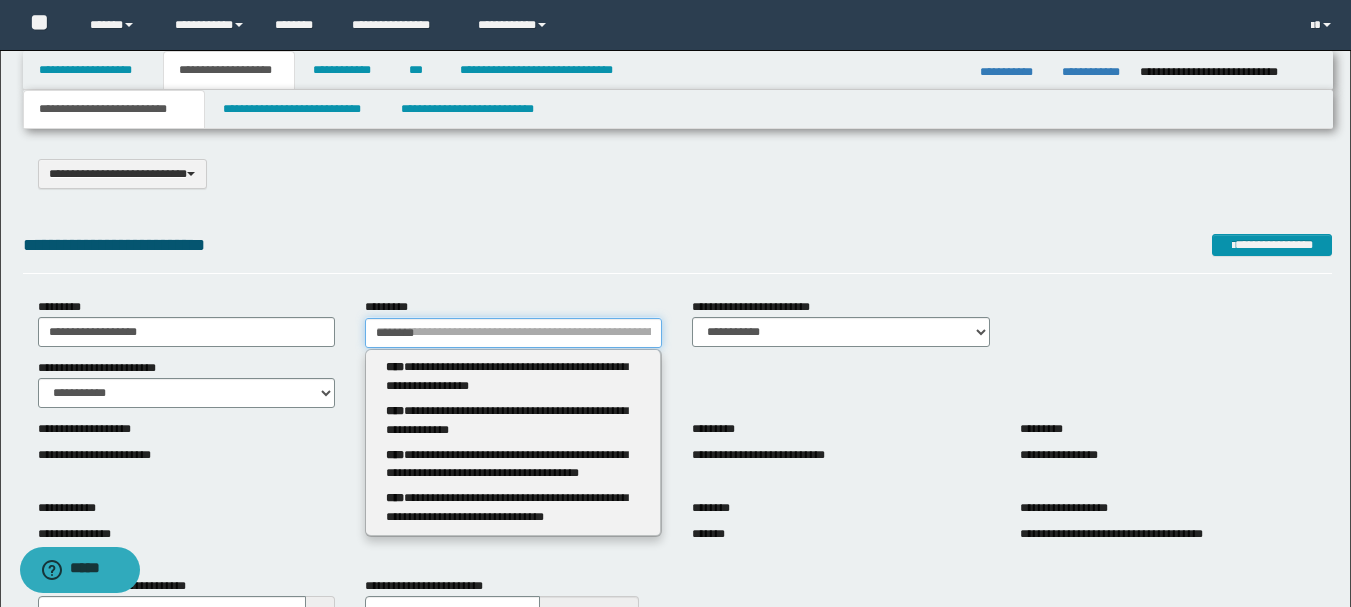 type 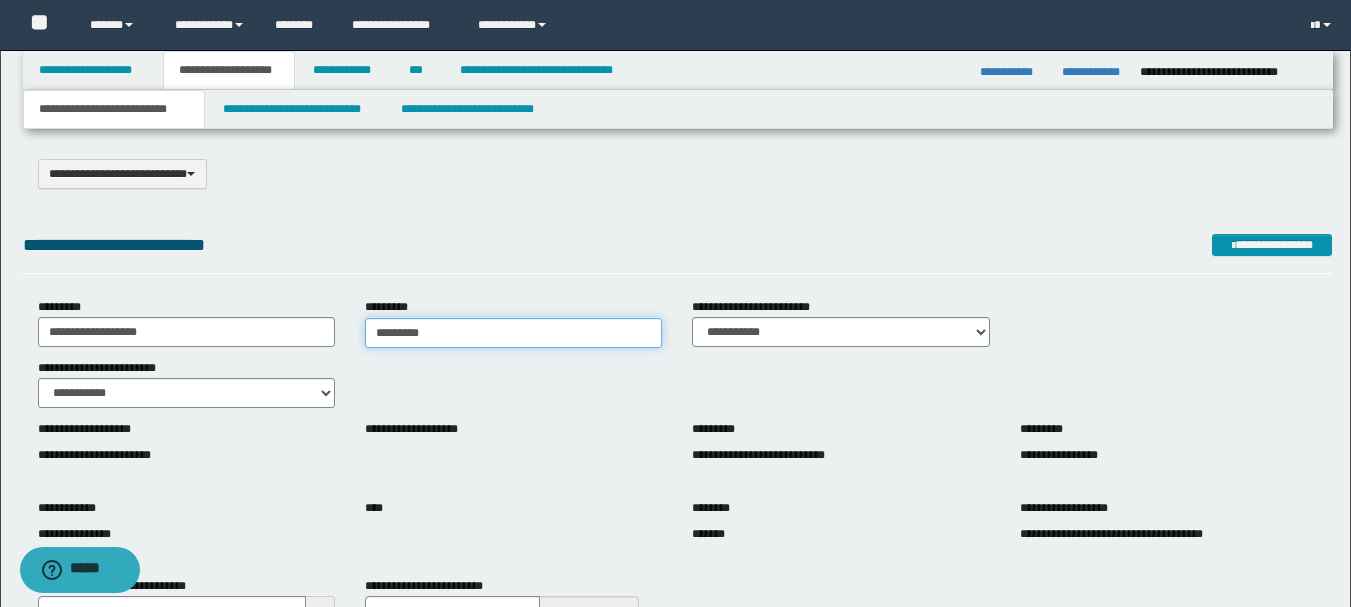 type on "**********" 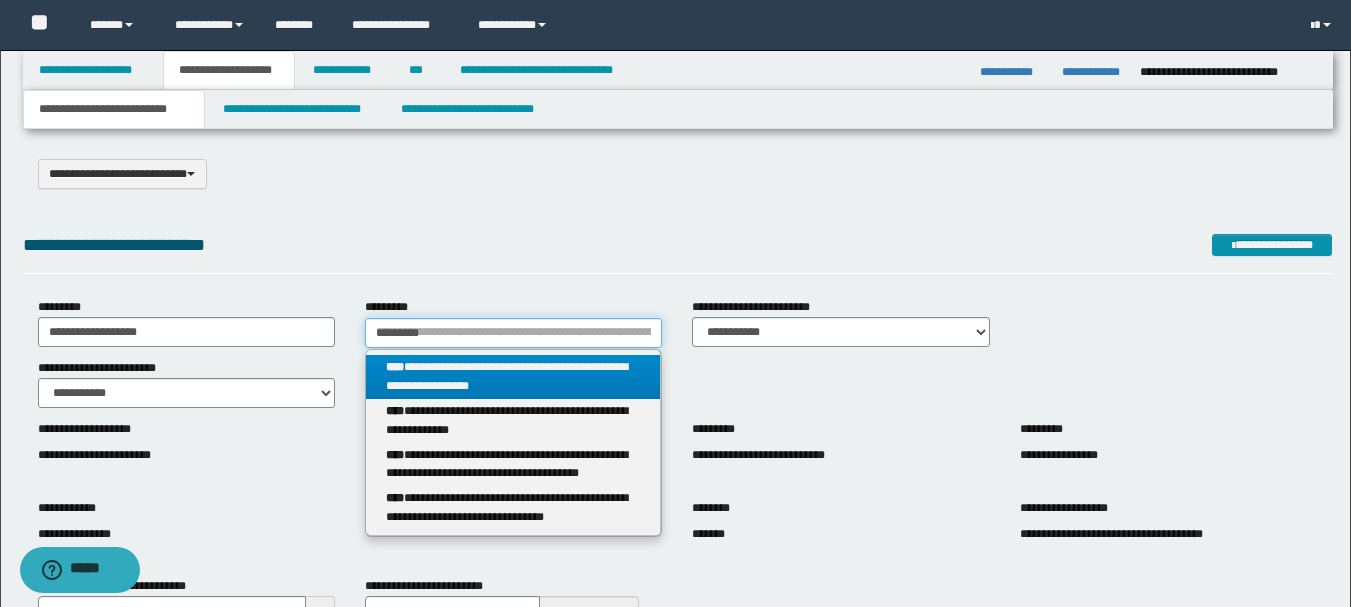 type on "*********" 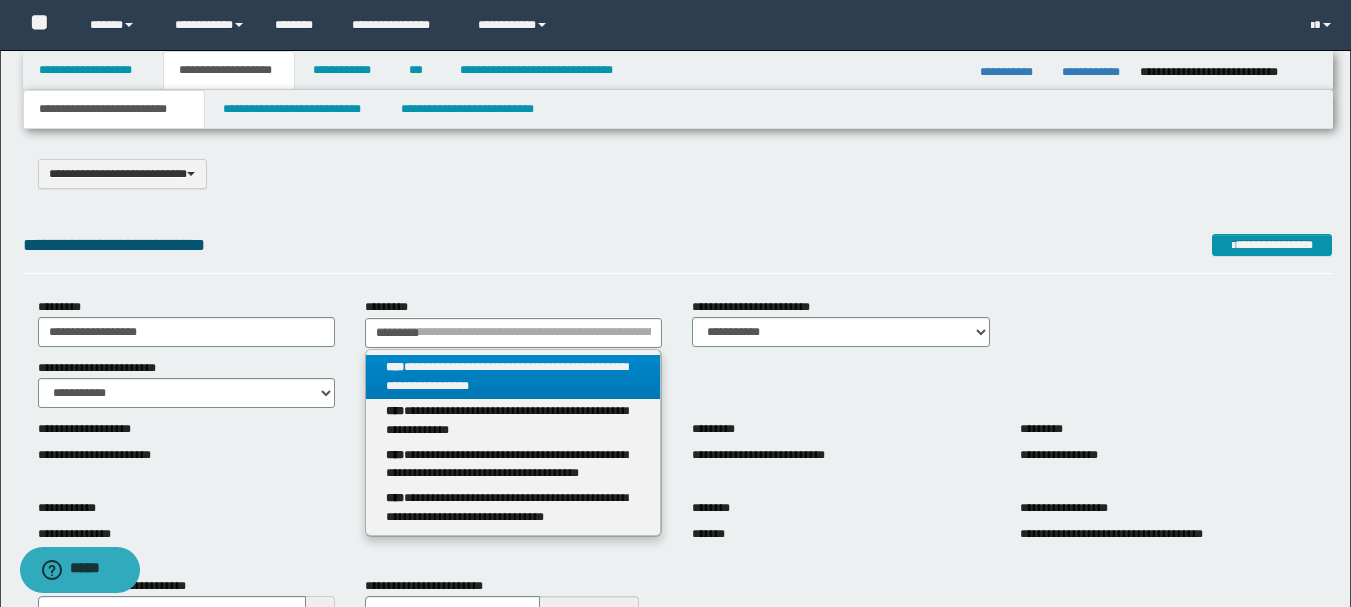 click on "**********" at bounding box center (513, 377) 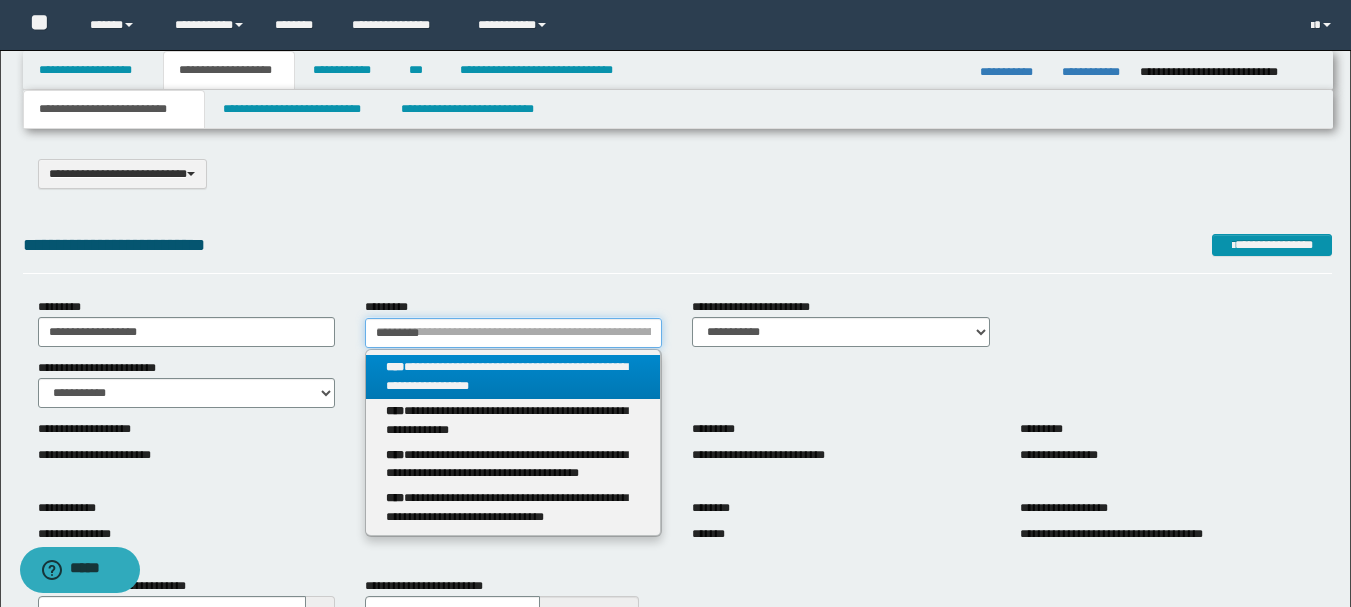 type 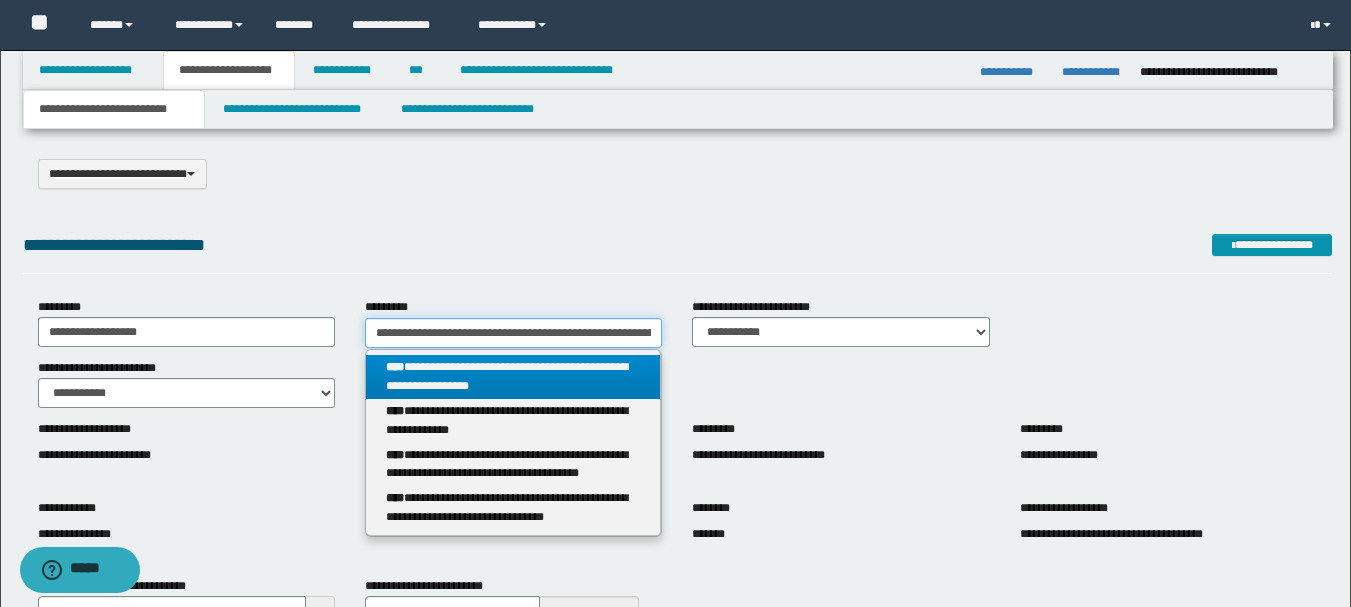 scroll, scrollTop: 0, scrollLeft: 44, axis: horizontal 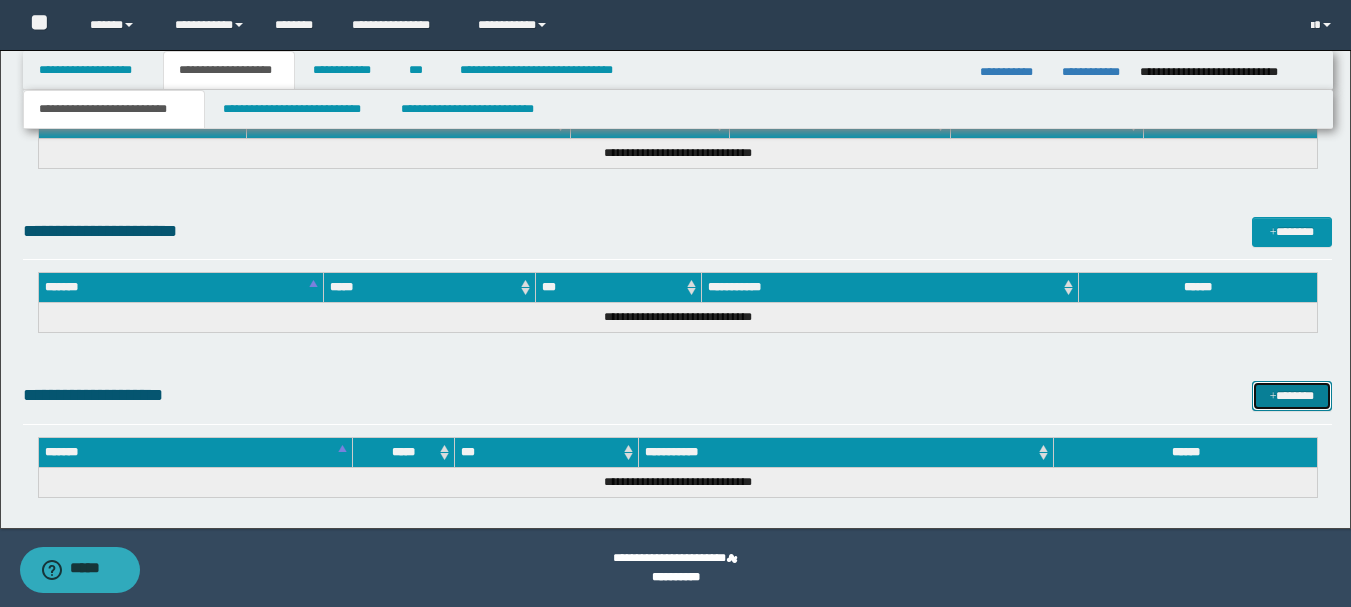 click on "*******" at bounding box center [1292, 396] 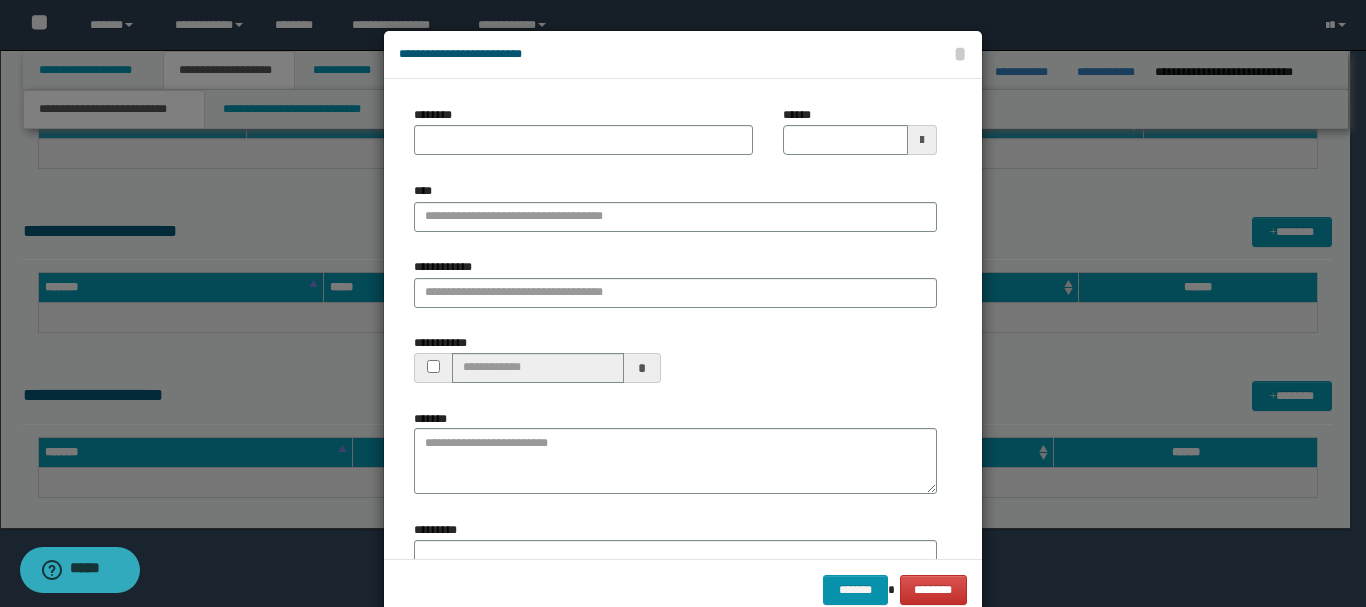 drag, startPoint x: 474, startPoint y: 445, endPoint x: 735, endPoint y: 151, distance: 393.1374 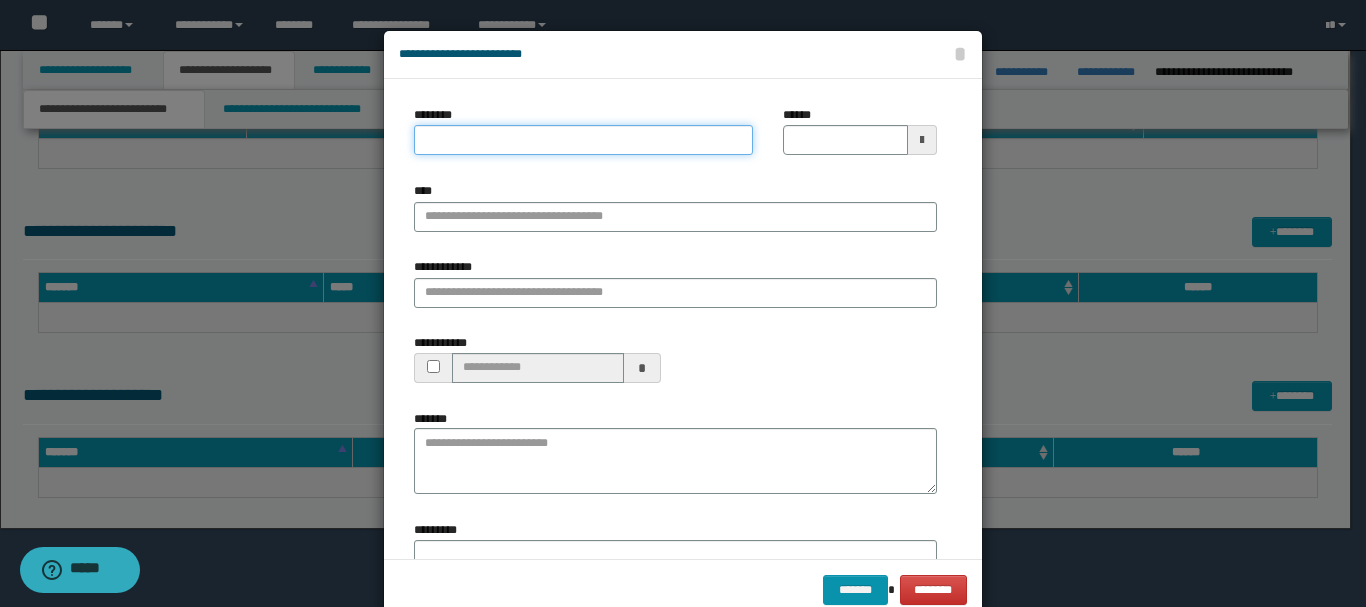 click on "********" at bounding box center (583, 140) 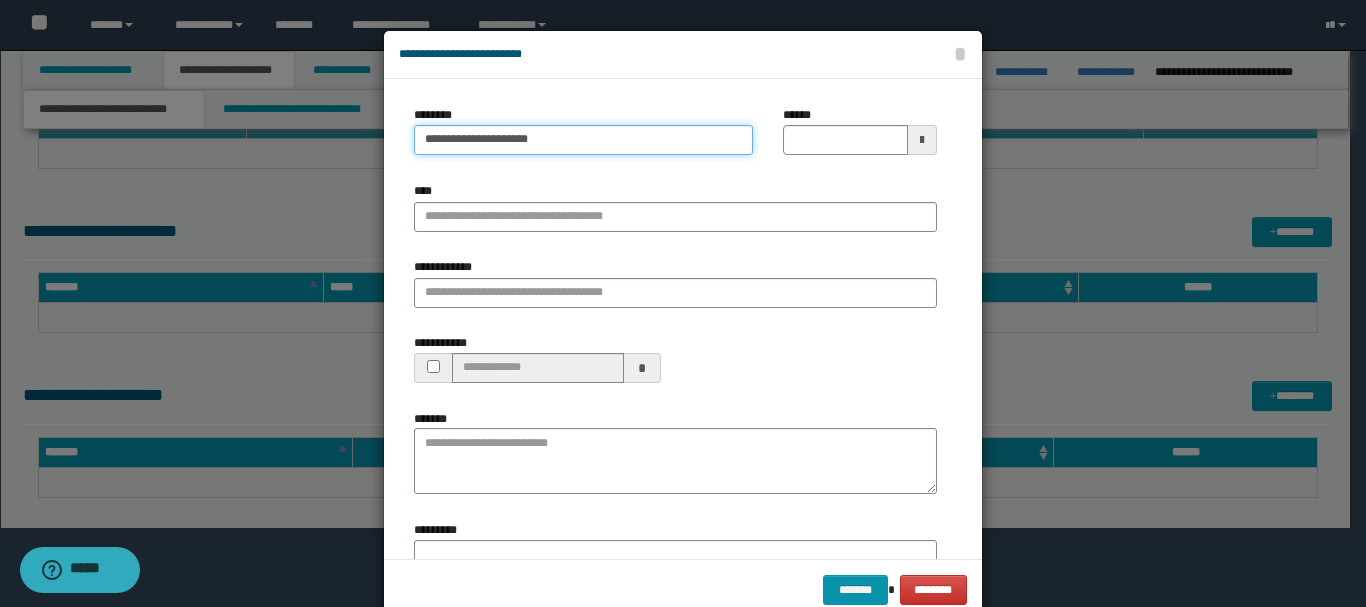type on "**********" 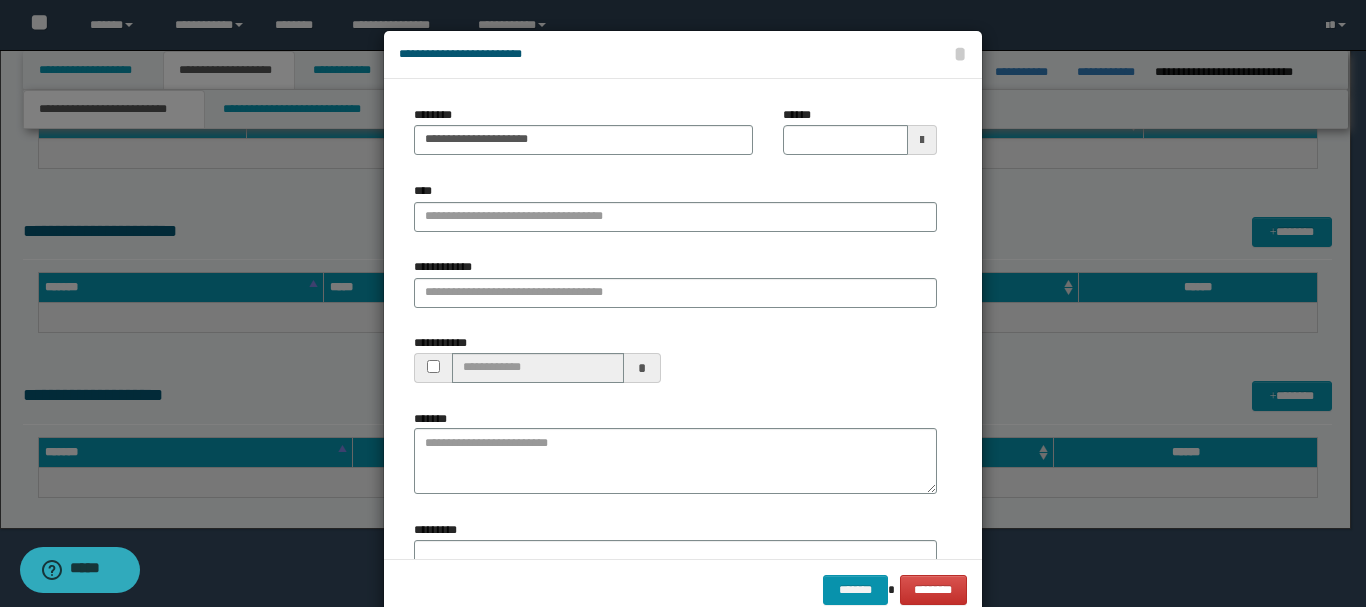click at bounding box center (922, 140) 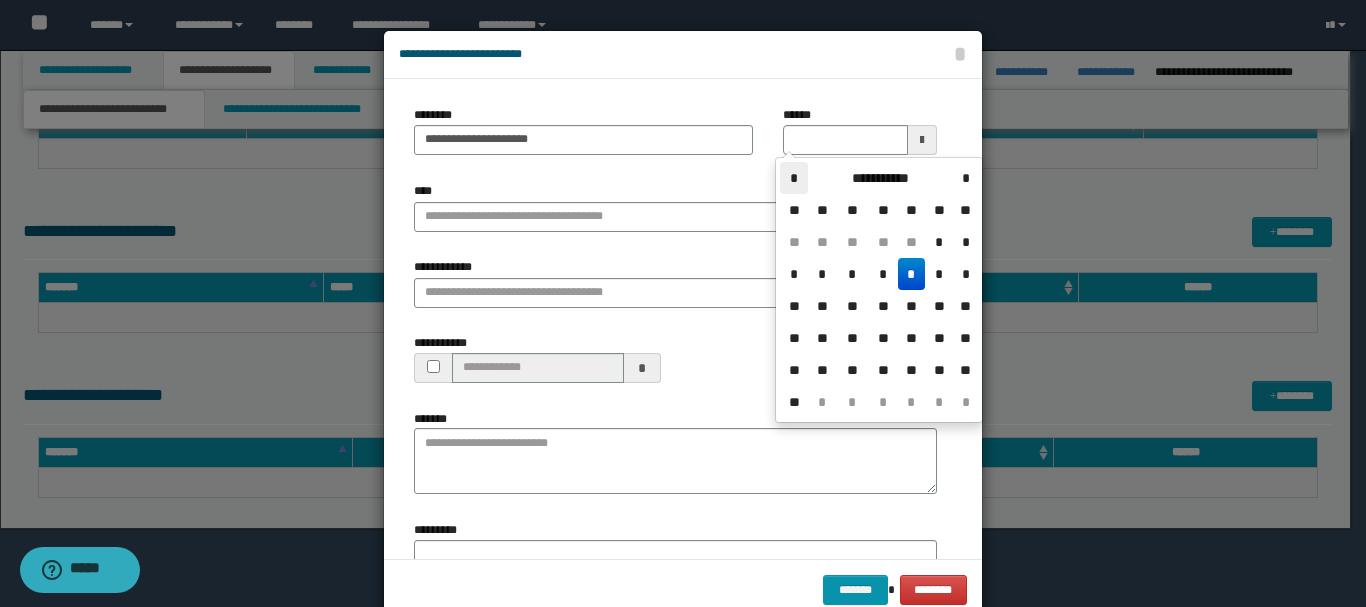 click on "*" at bounding box center (794, 178) 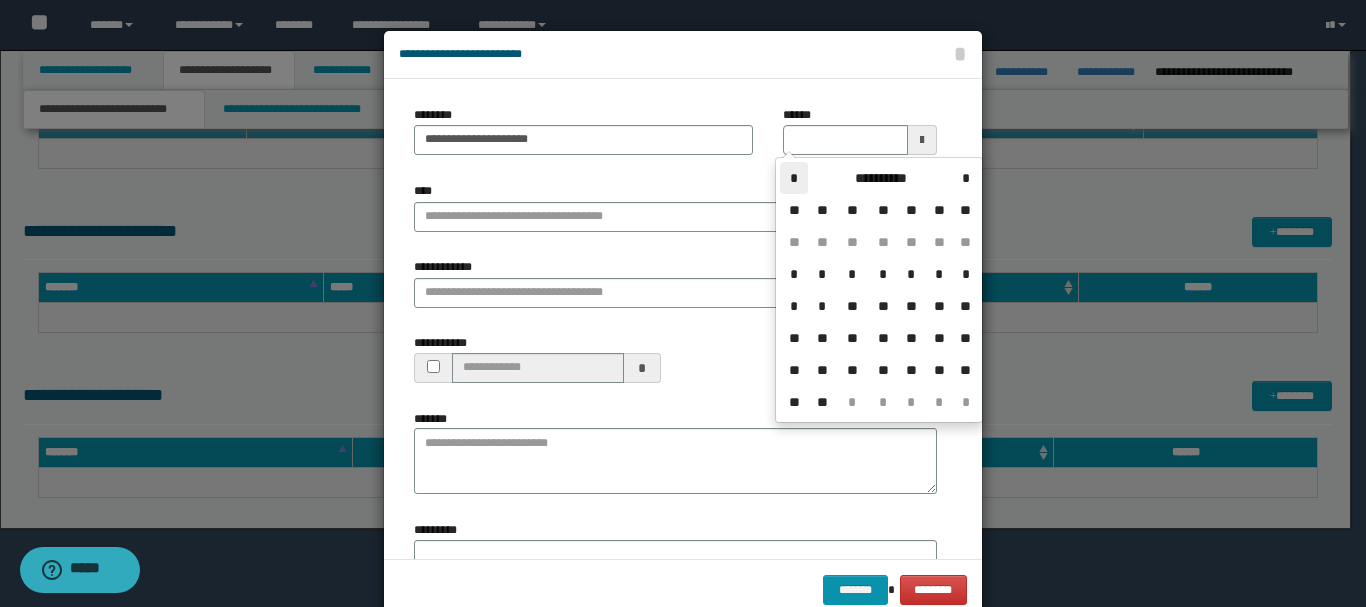 click on "*" at bounding box center [794, 178] 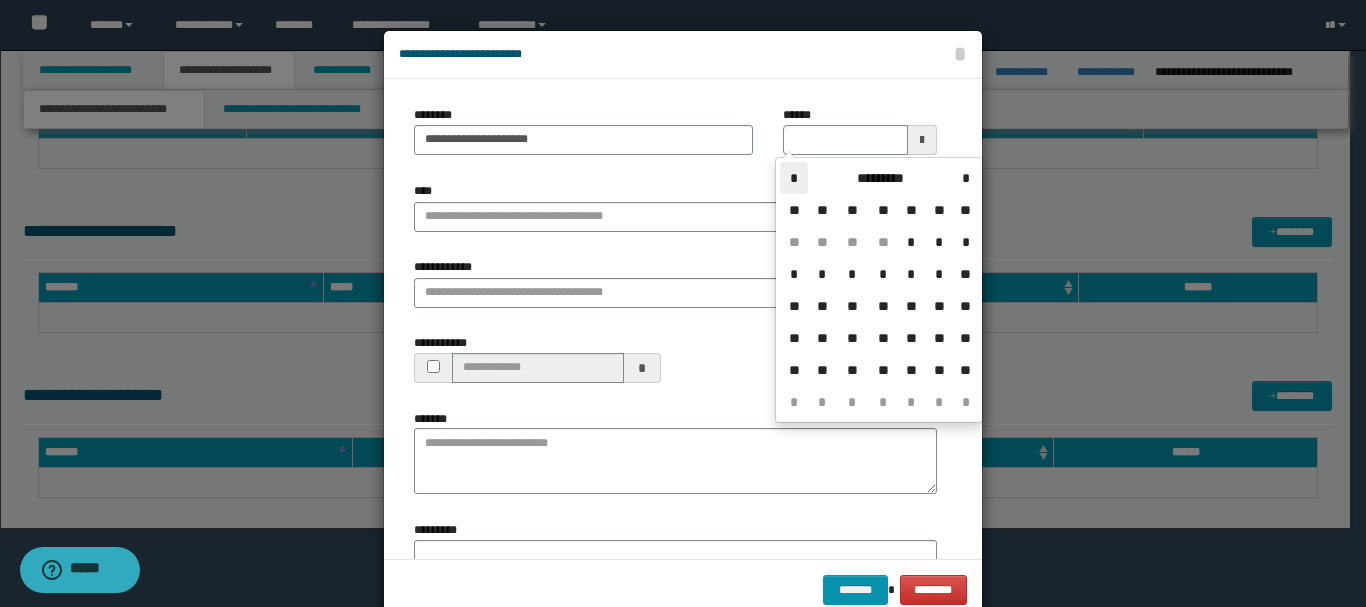 click on "*" at bounding box center [794, 178] 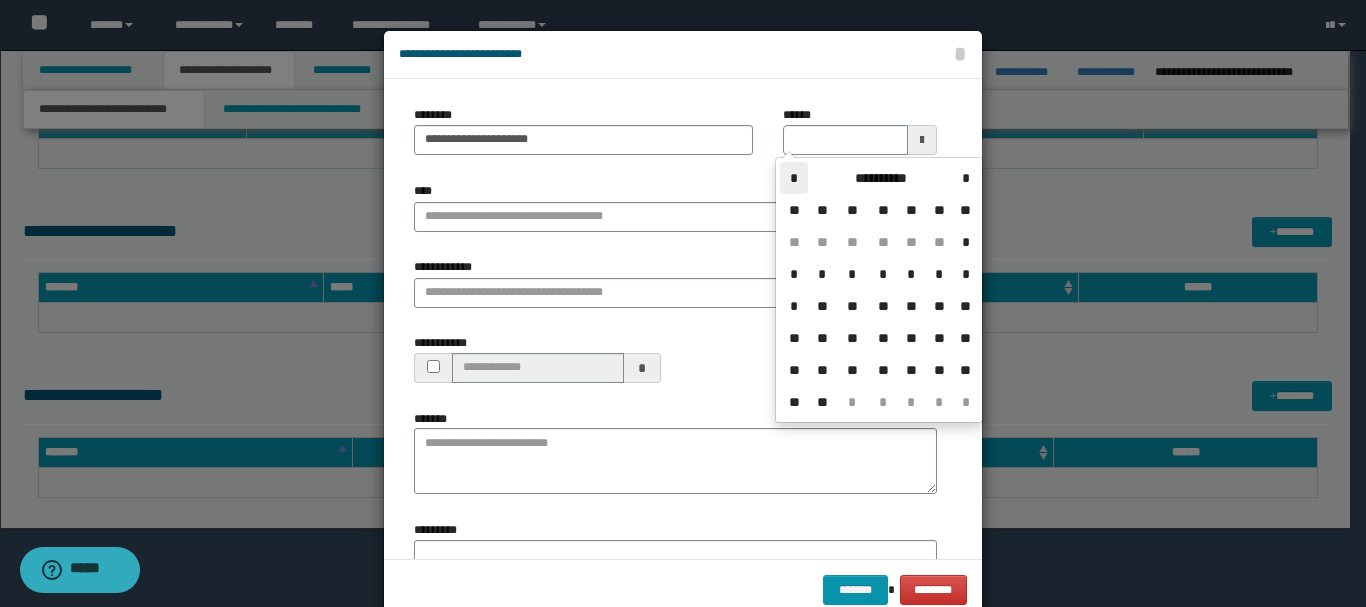 click on "*" at bounding box center [794, 178] 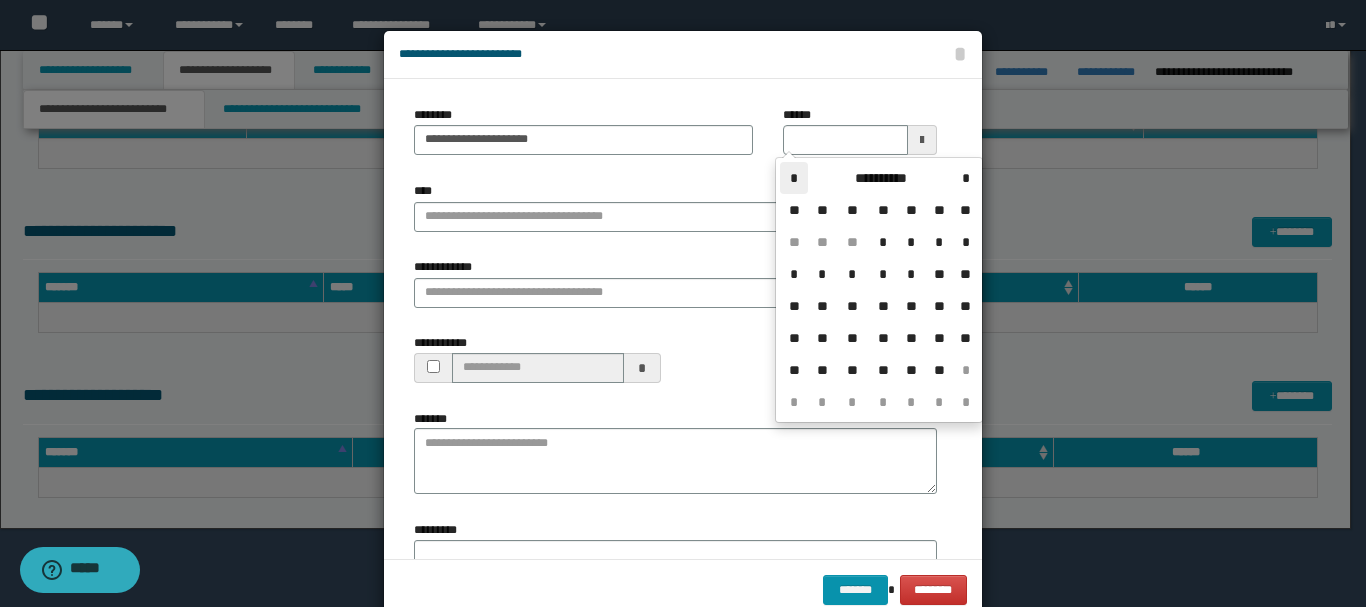 click on "*" at bounding box center (794, 178) 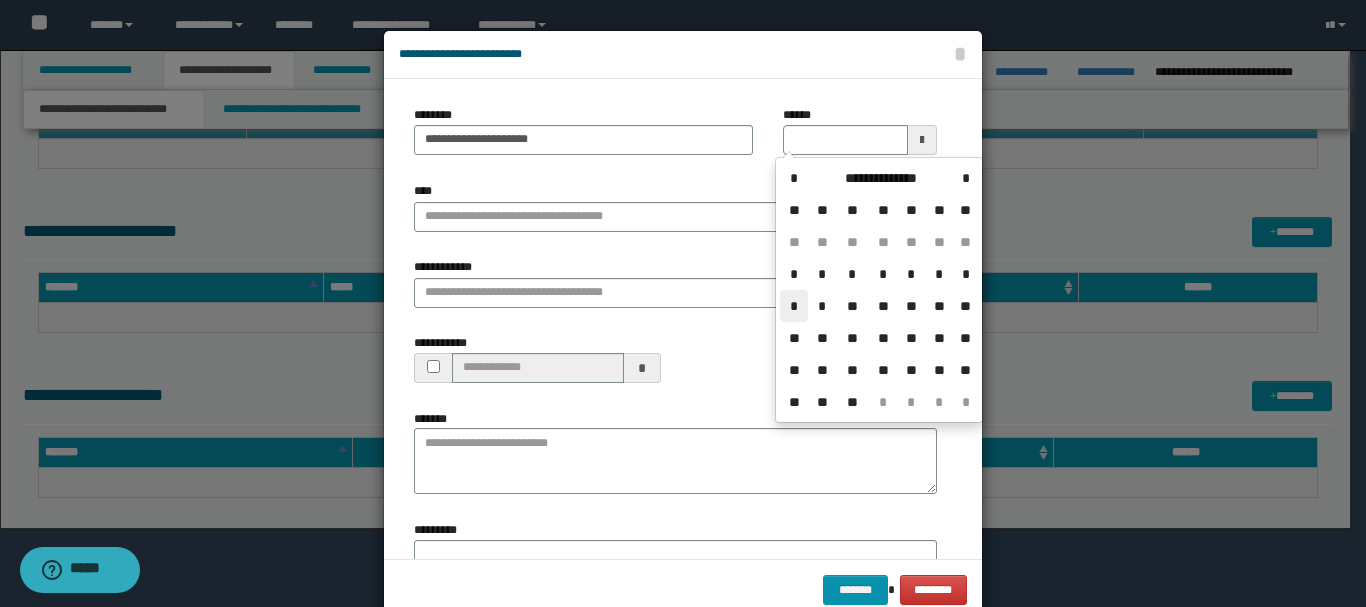 click on "*" at bounding box center (794, 306) 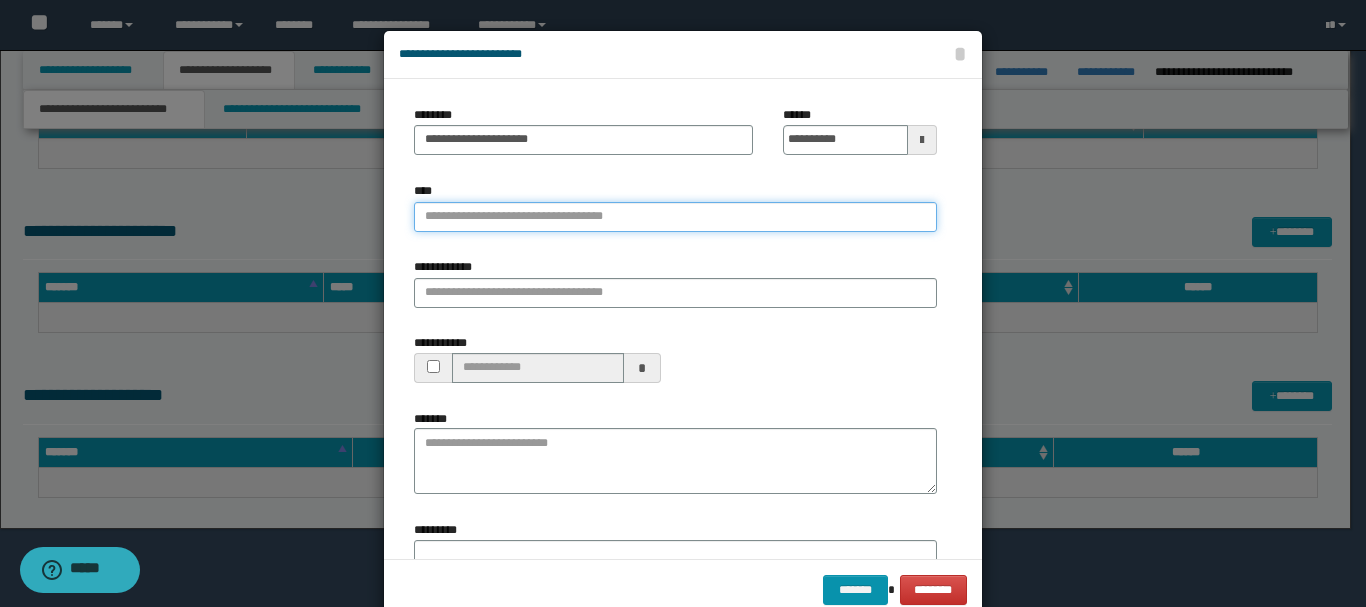 click on "****" at bounding box center [675, 217] 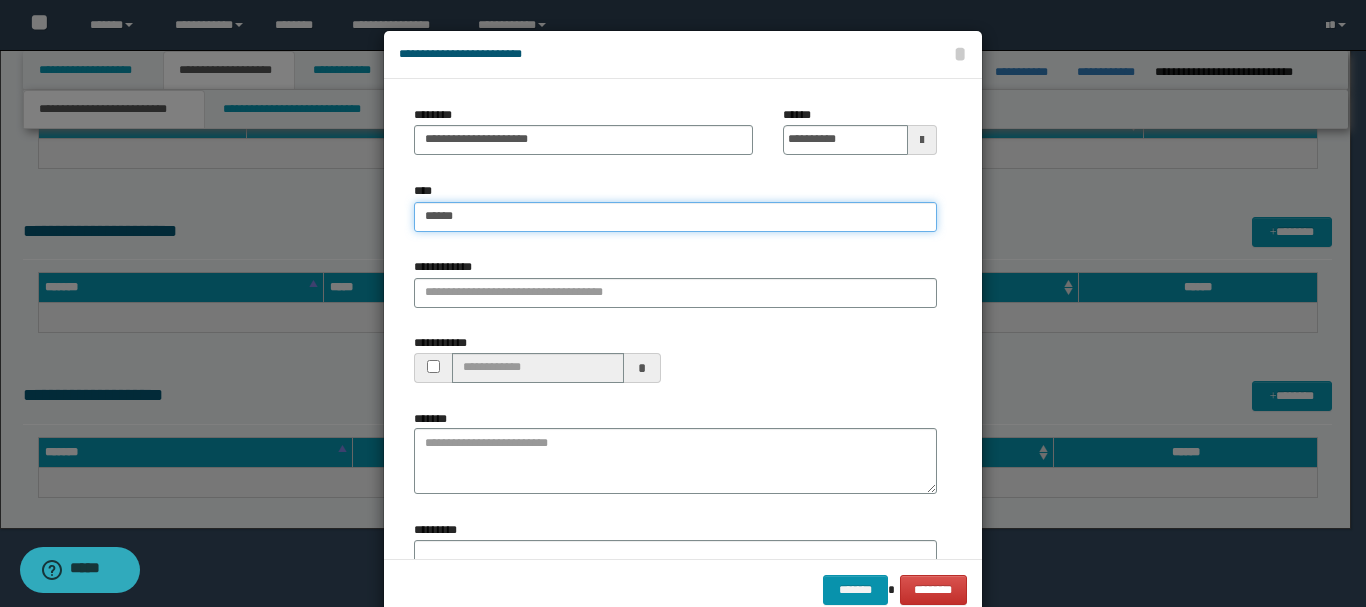 type on "*******" 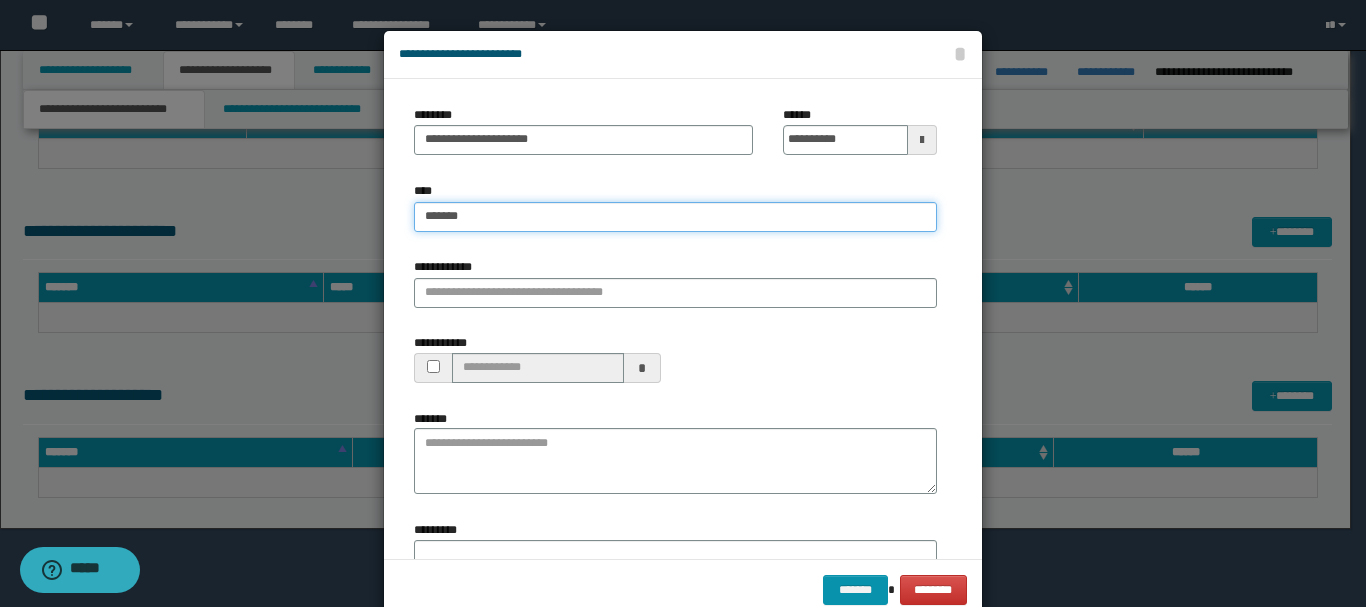 type on "*******" 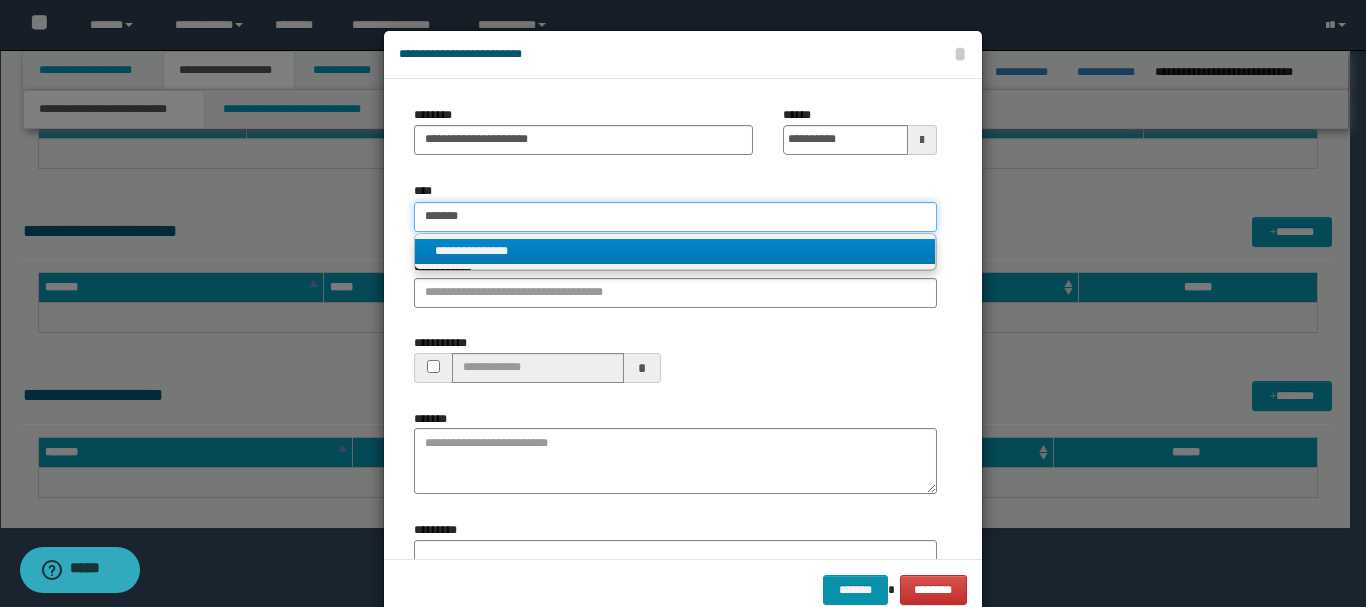 type on "*******" 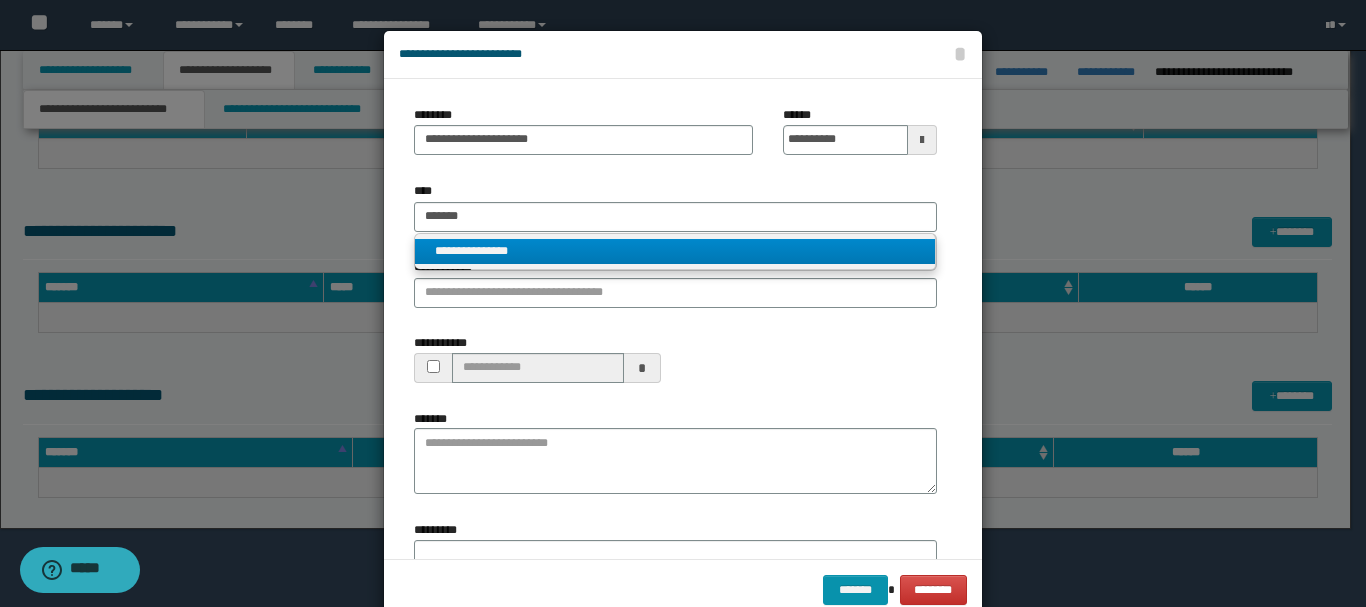 click on "**********" at bounding box center [675, 251] 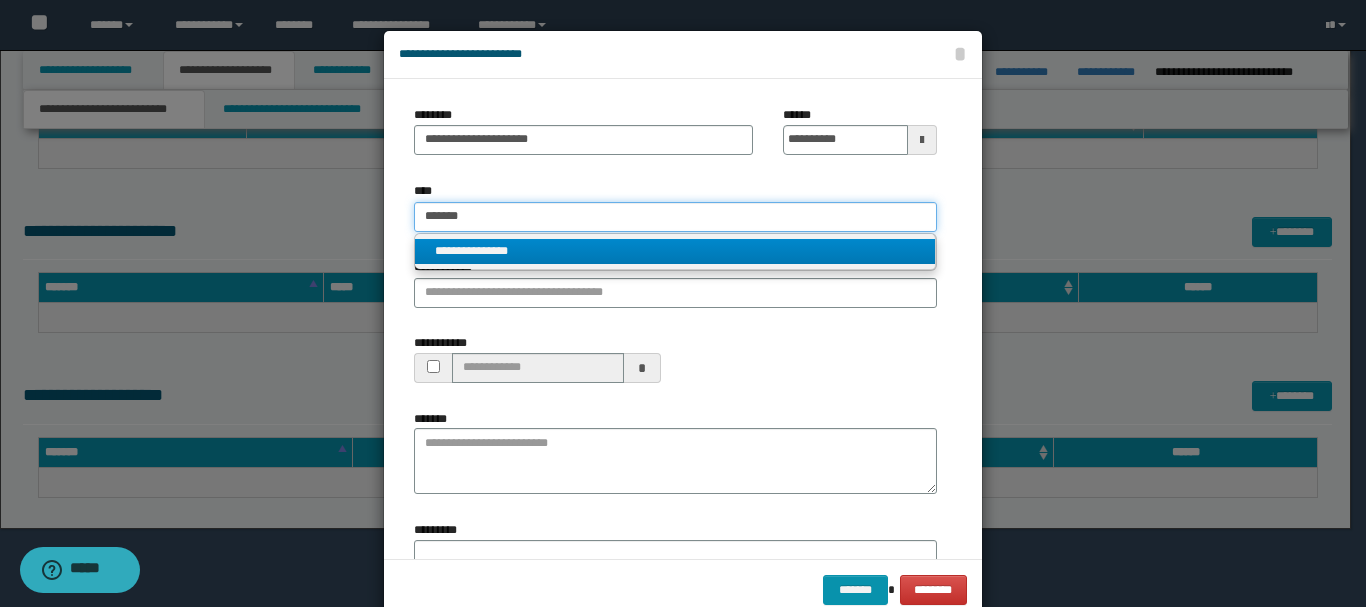 type 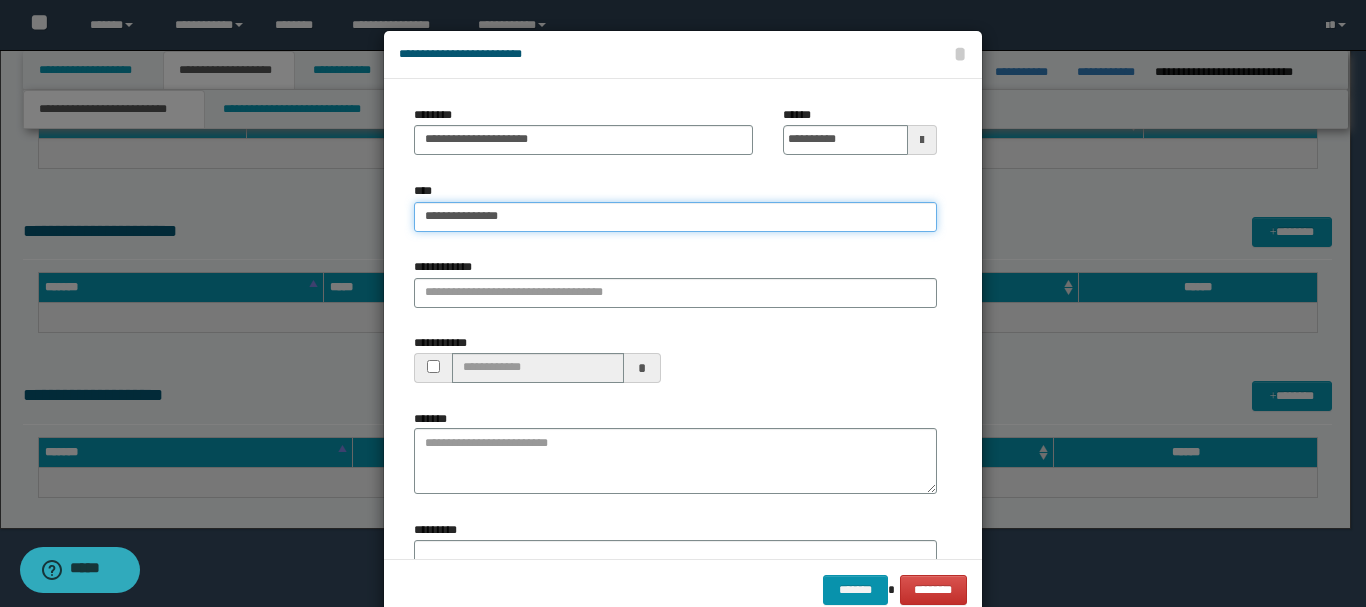 type on "**********" 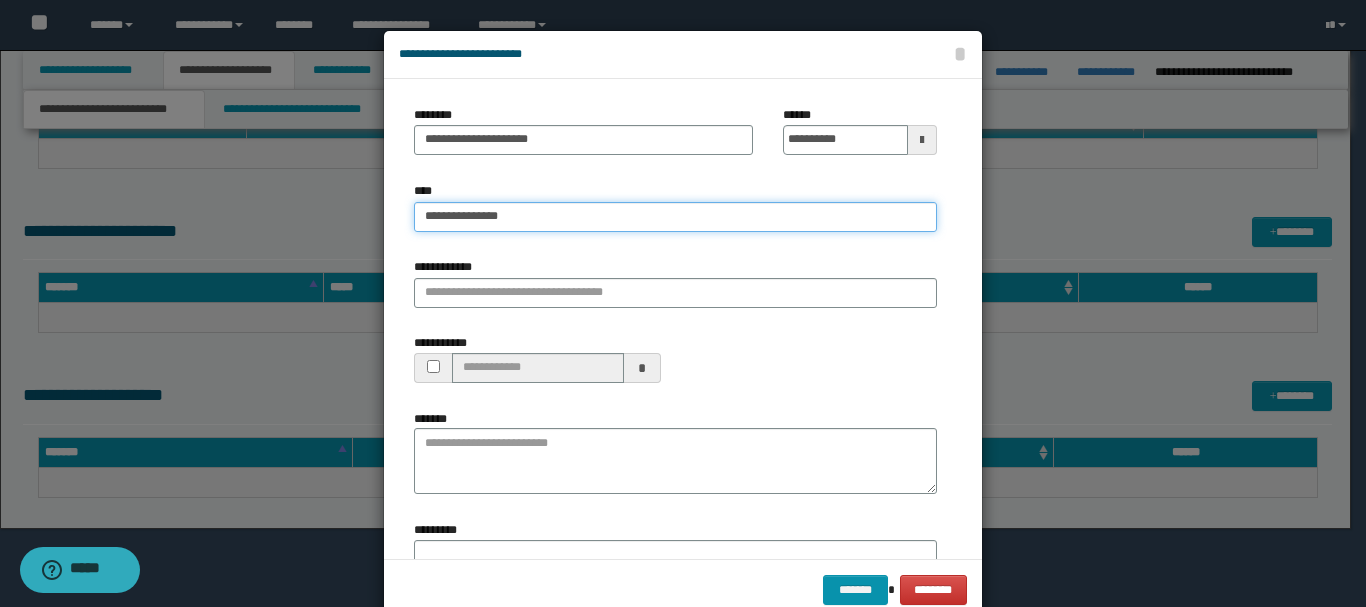 type on "**********" 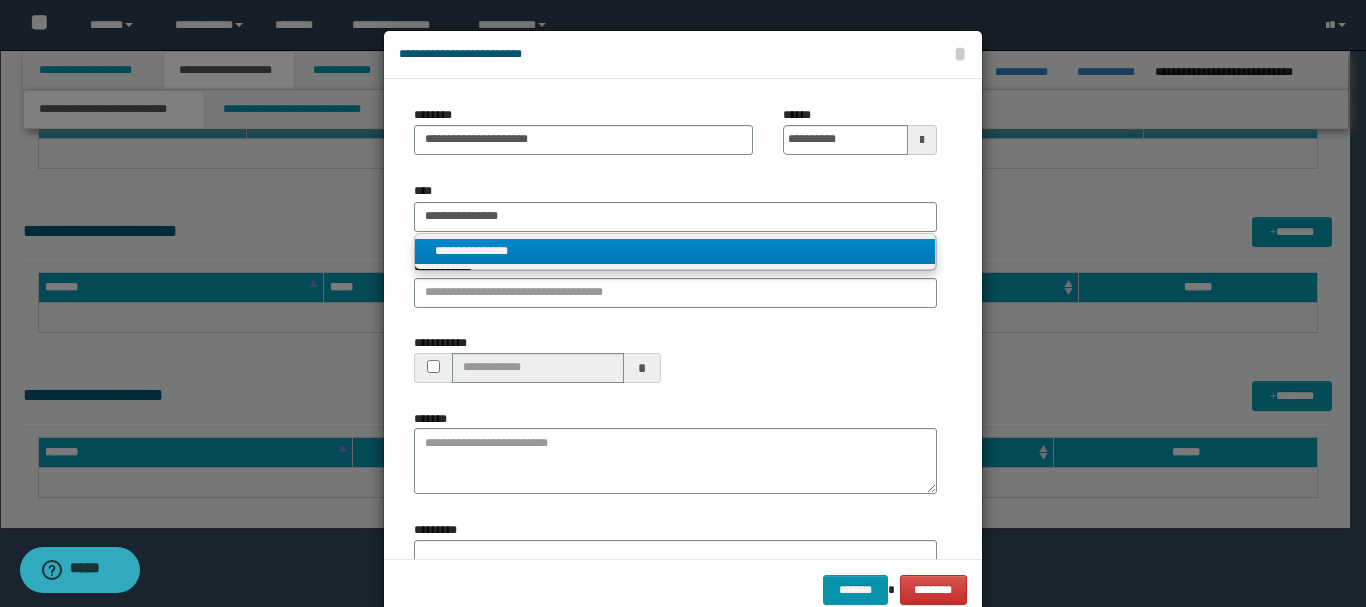 type 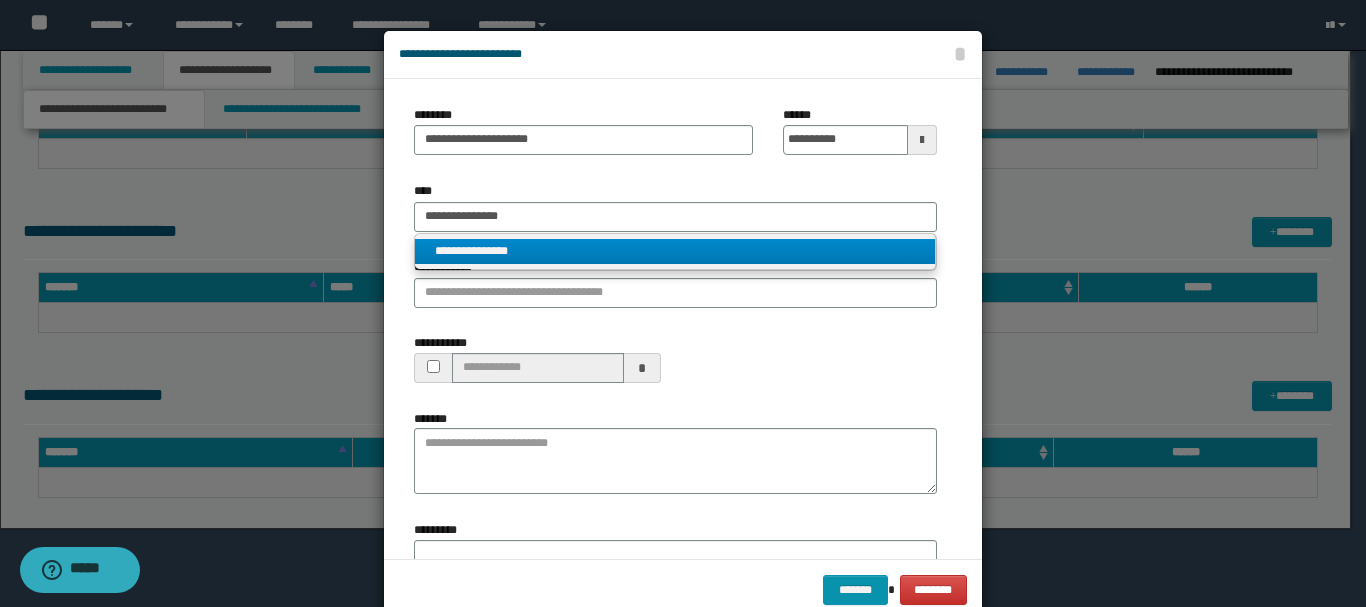 click on "**********" at bounding box center [675, 366] 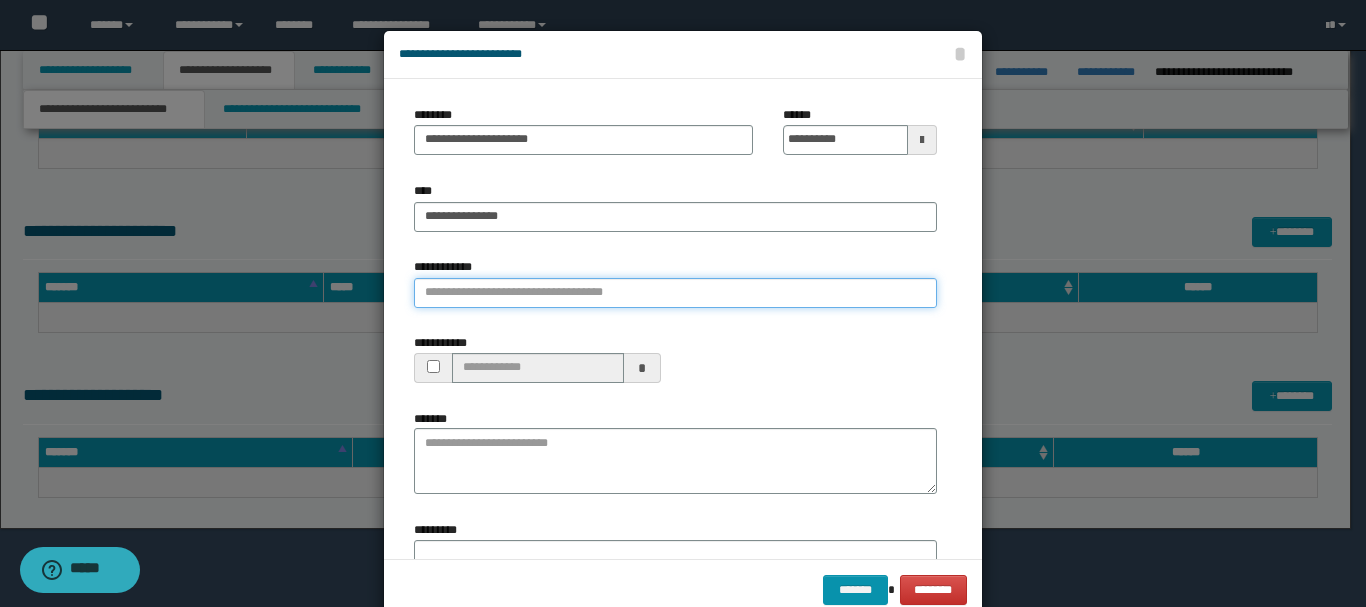 click on "**********" at bounding box center (675, 293) 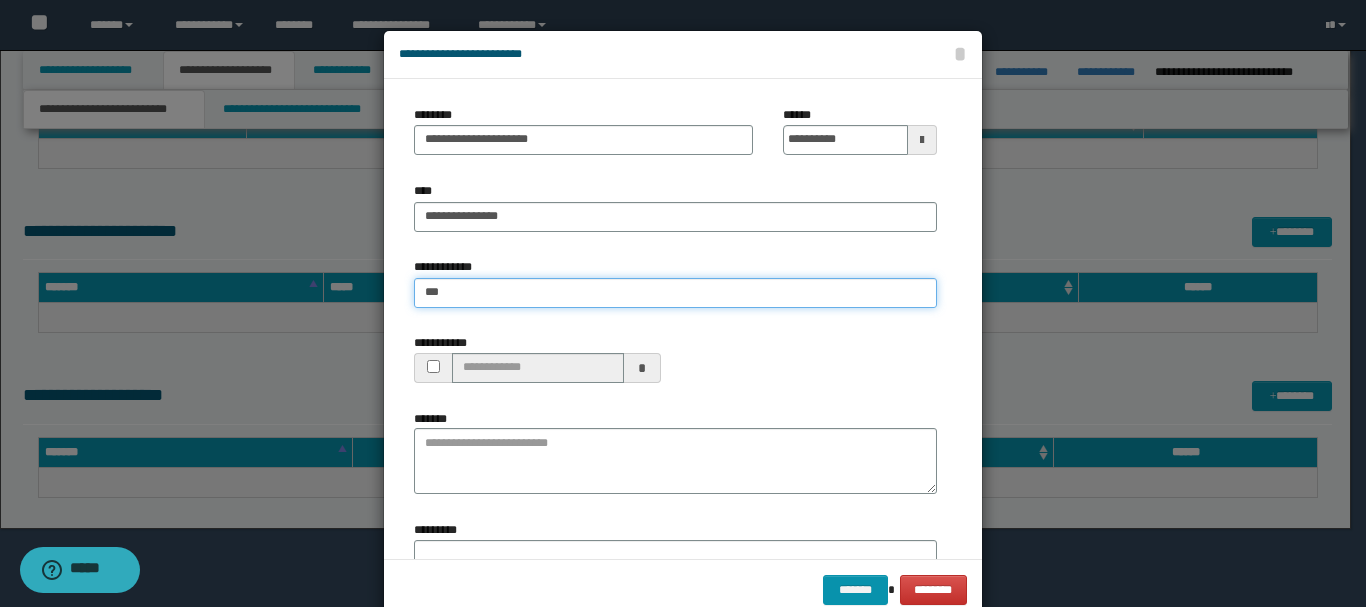 type on "****" 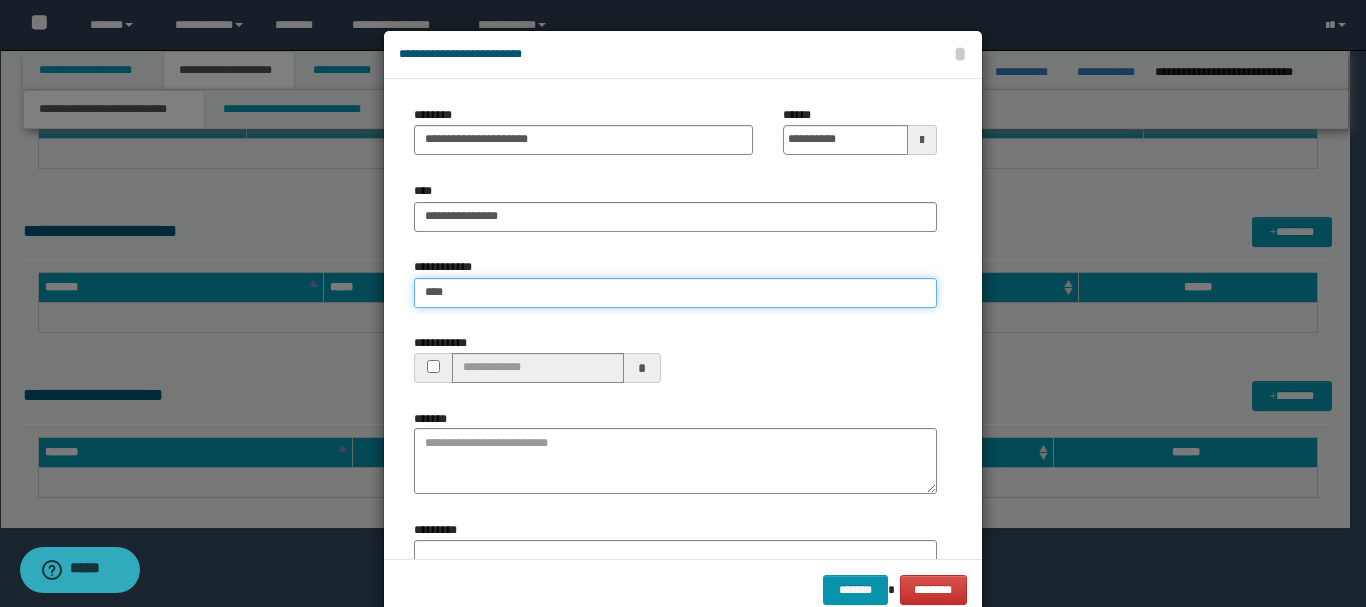type on "****" 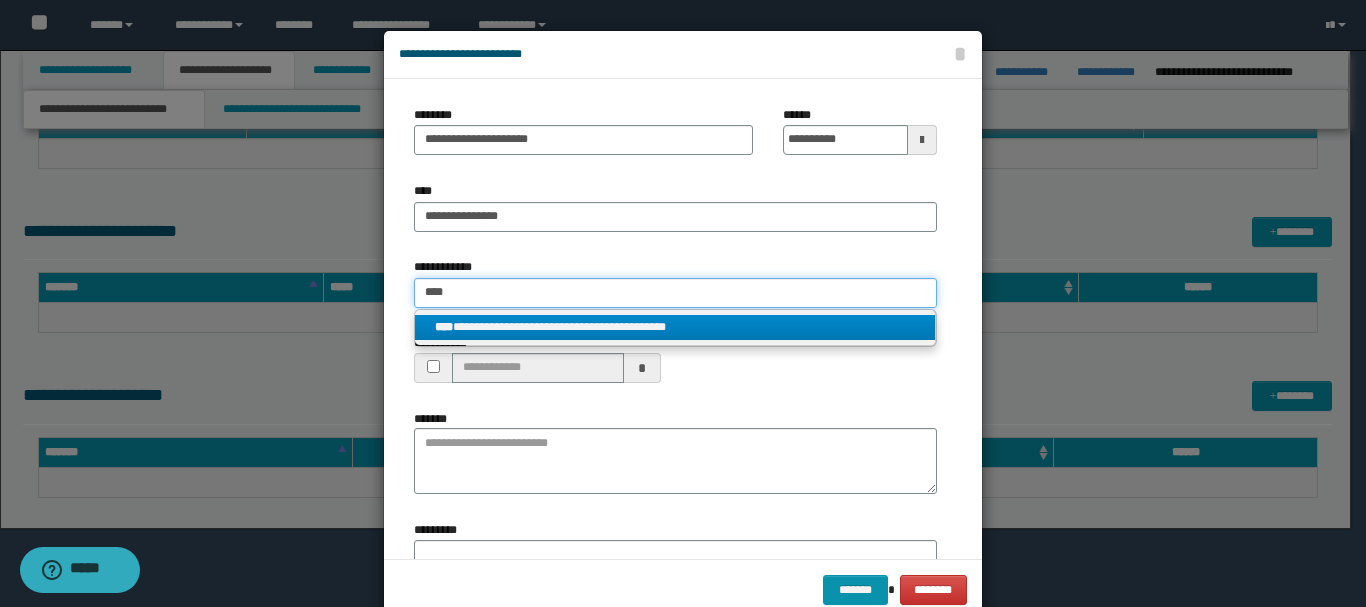 type on "****" 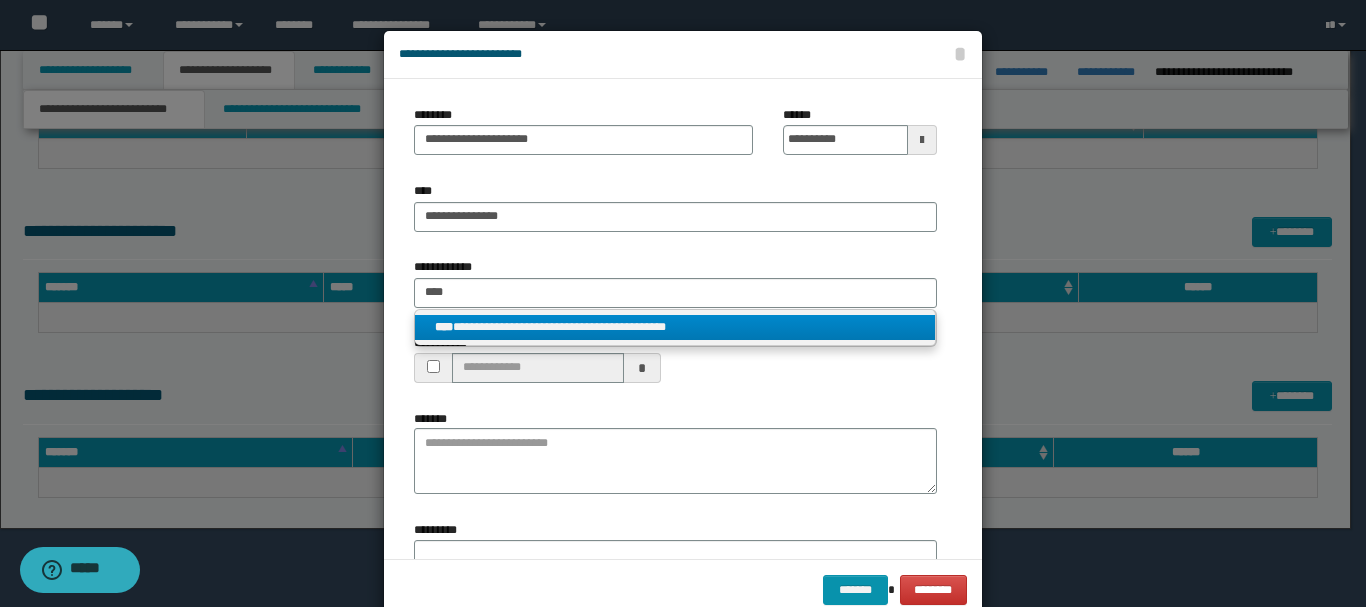 click on "**********" at bounding box center [675, 327] 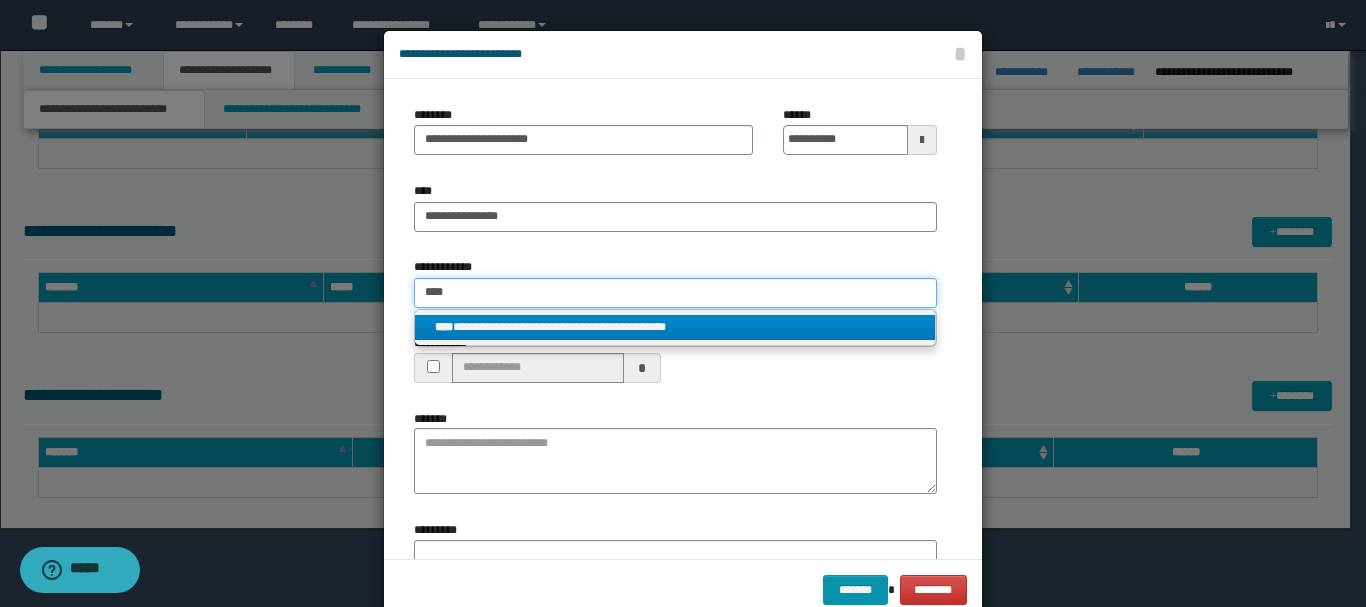 type 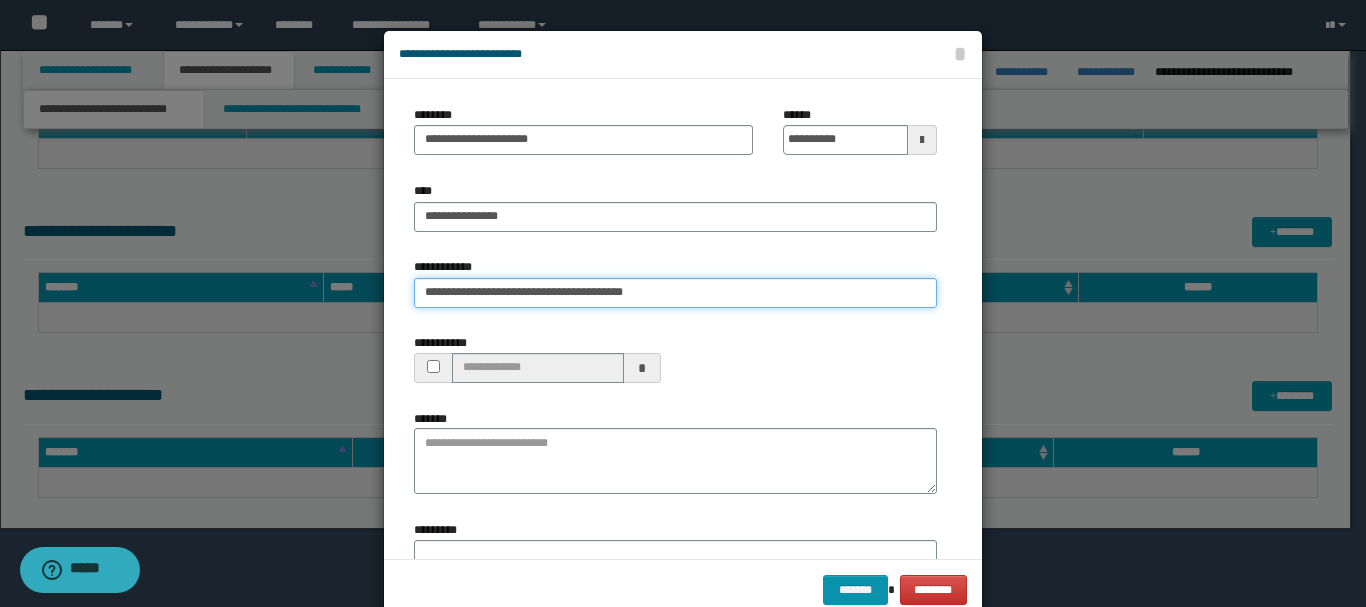 type on "**********" 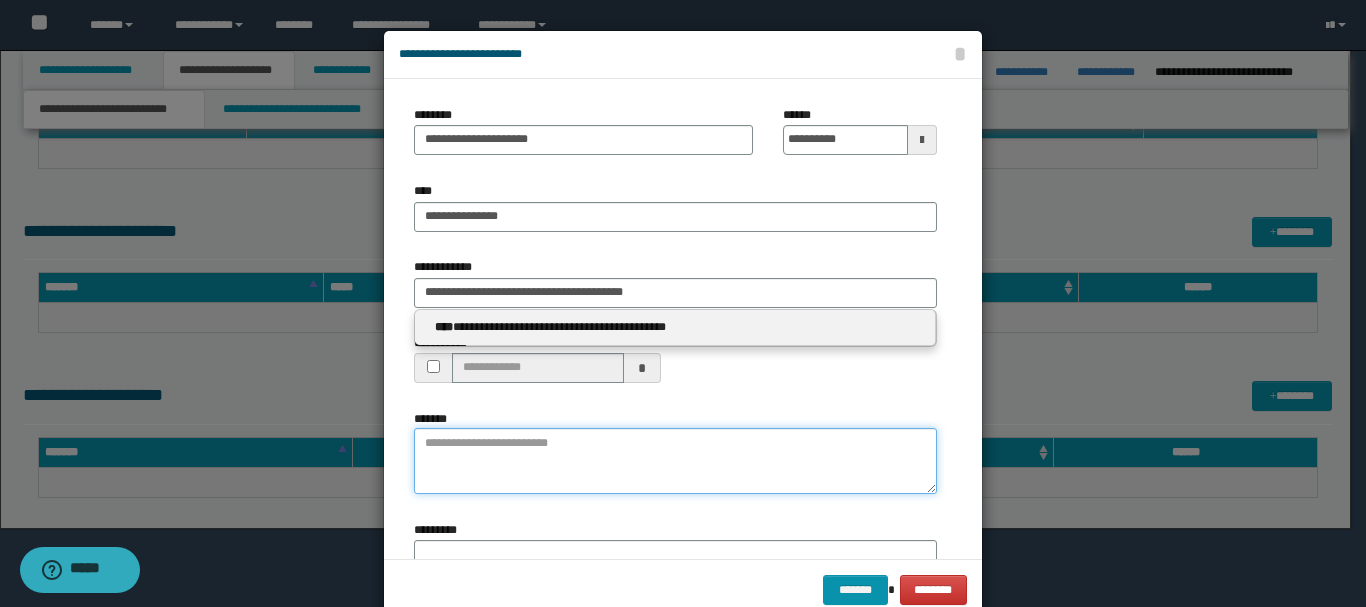 type 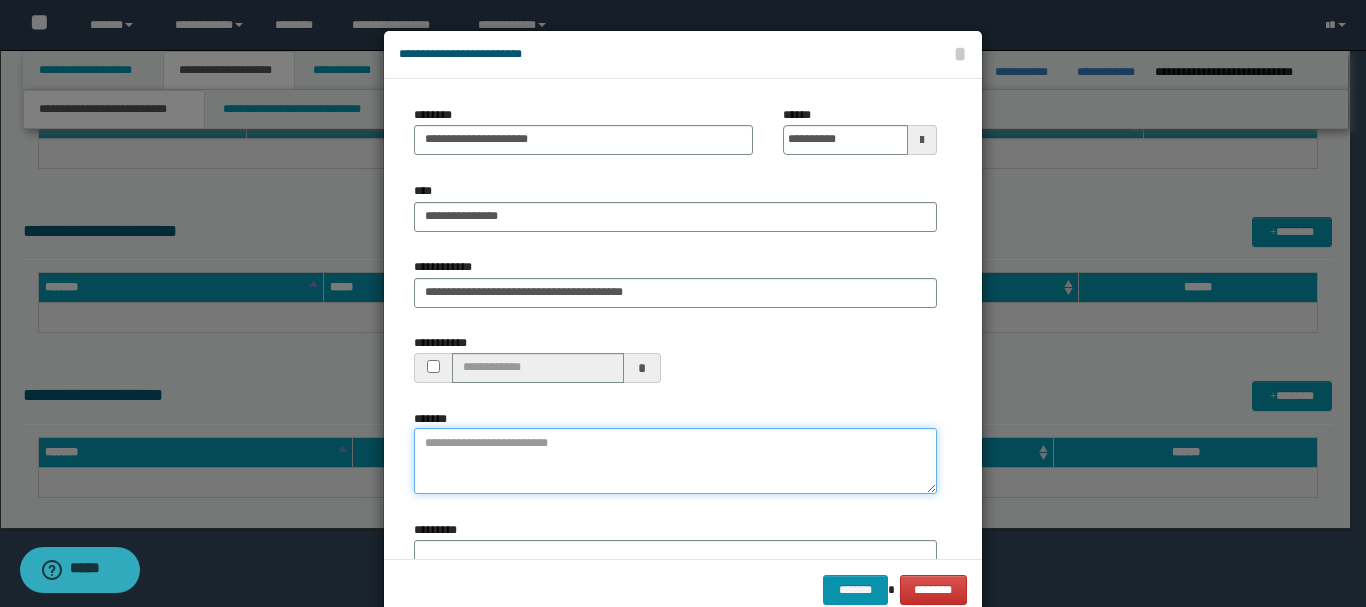 click on "*******" at bounding box center (675, 461) 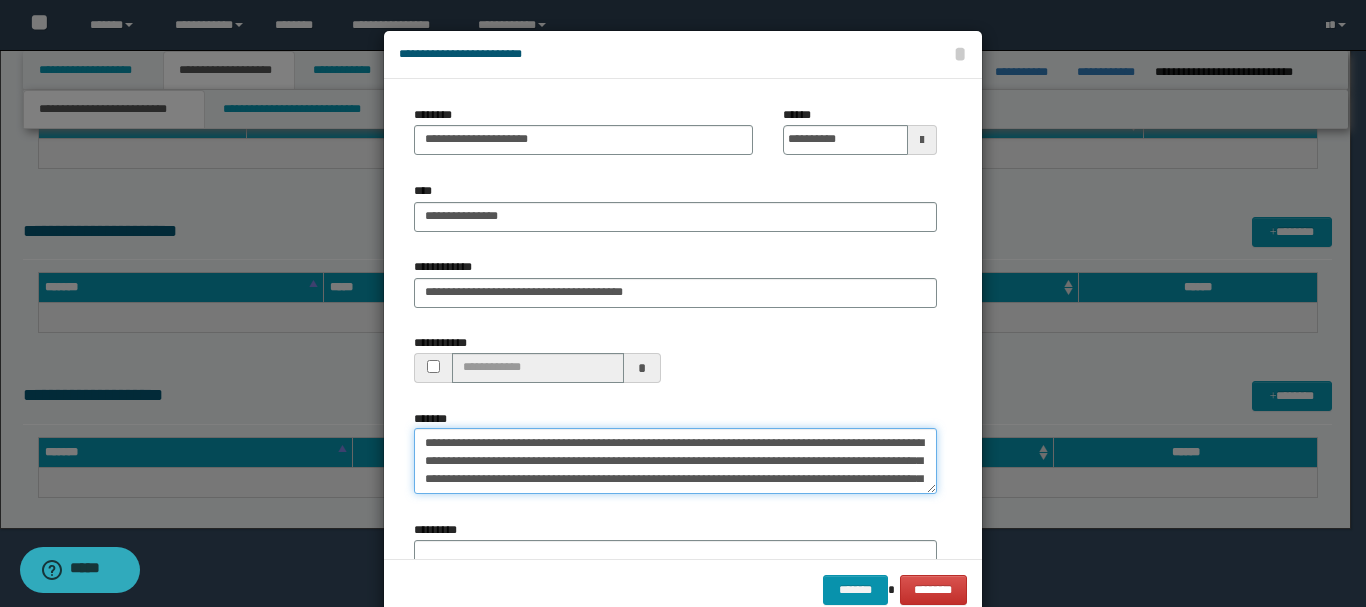 scroll, scrollTop: 103, scrollLeft: 0, axis: vertical 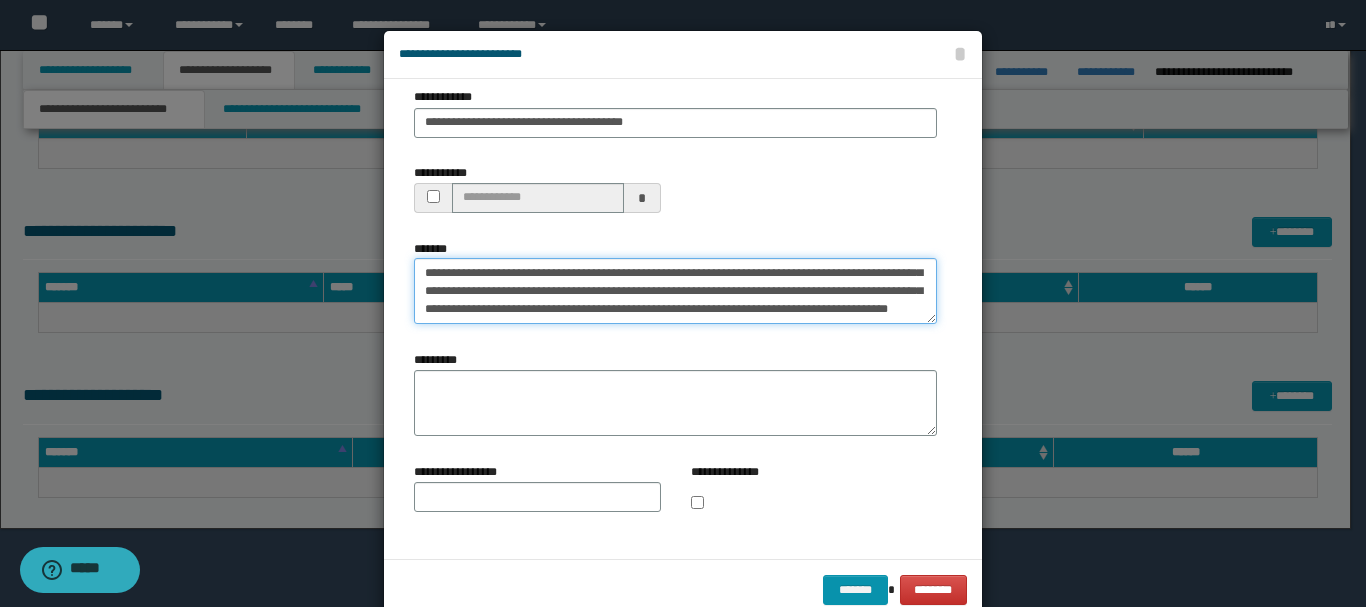 type on "**********" 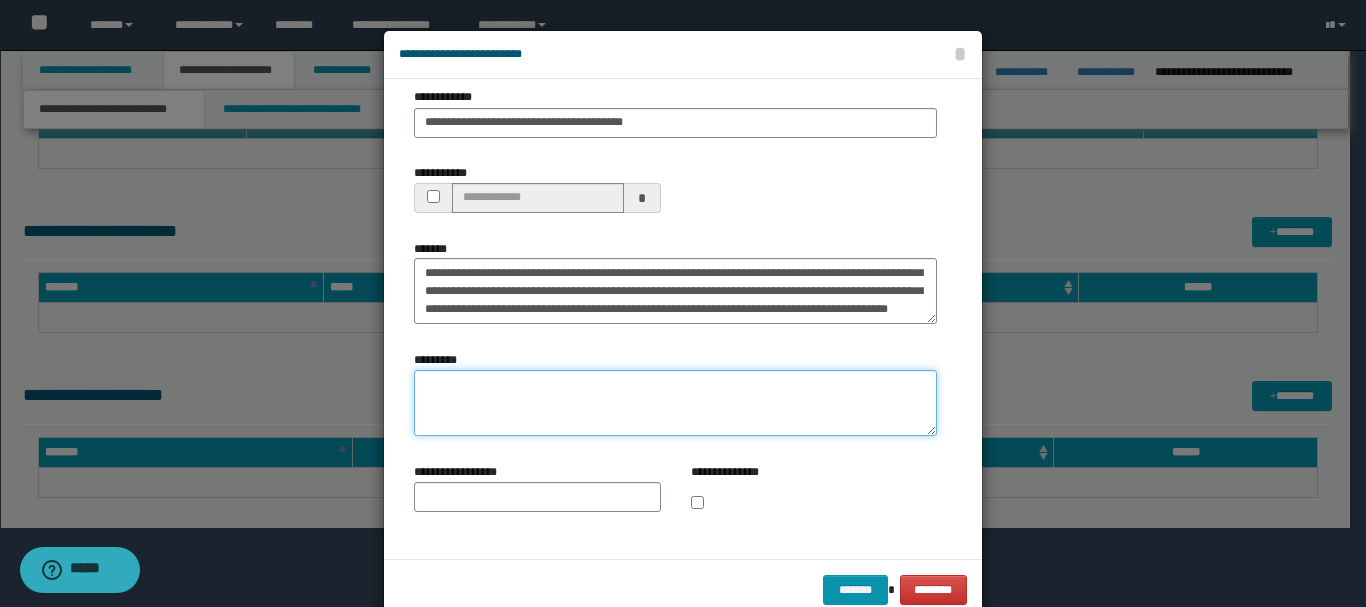 click on "*********" at bounding box center [675, 403] 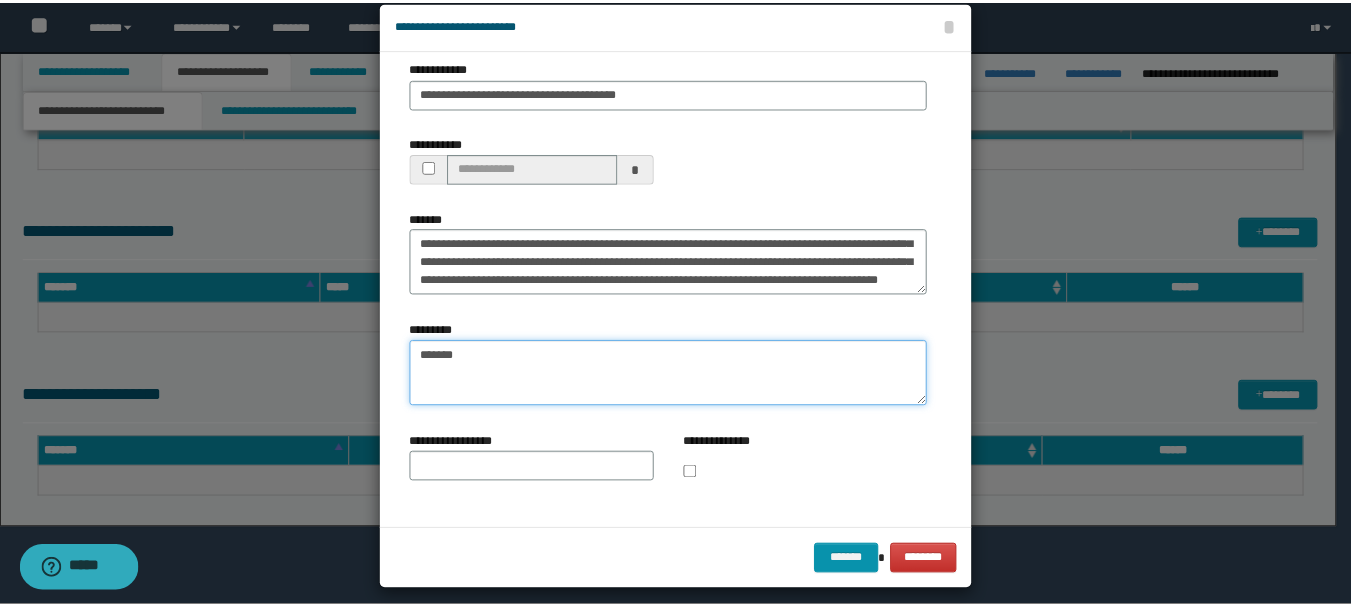 scroll, scrollTop: 44, scrollLeft: 0, axis: vertical 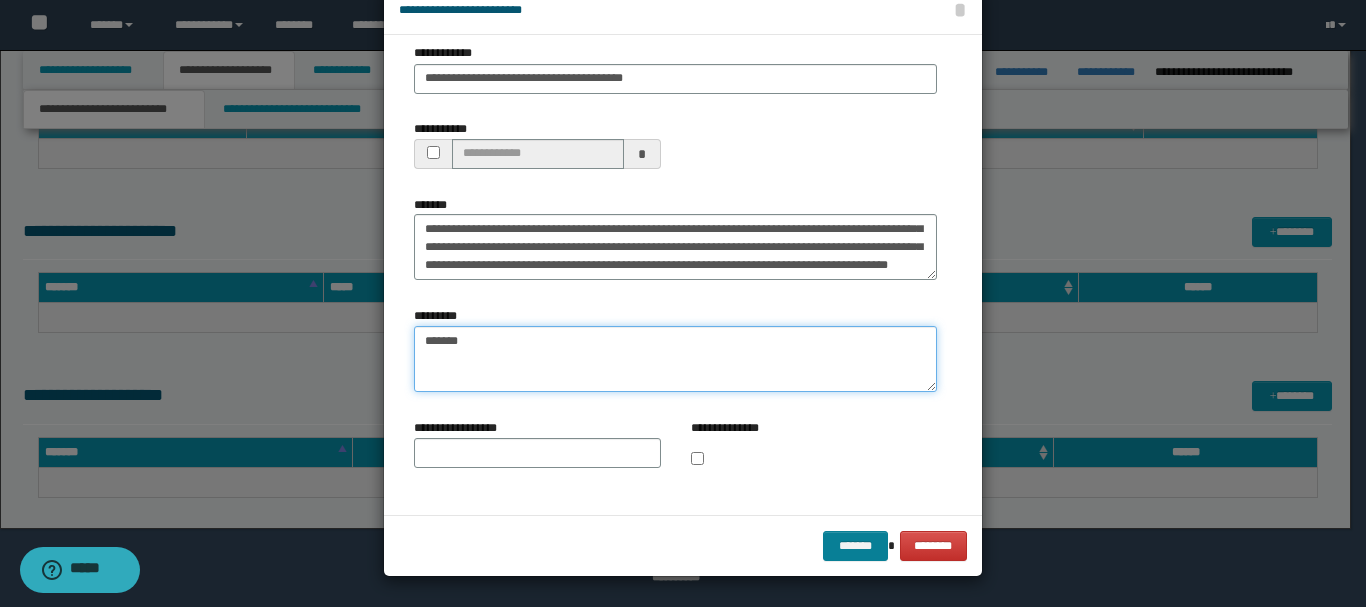 type on "*******" 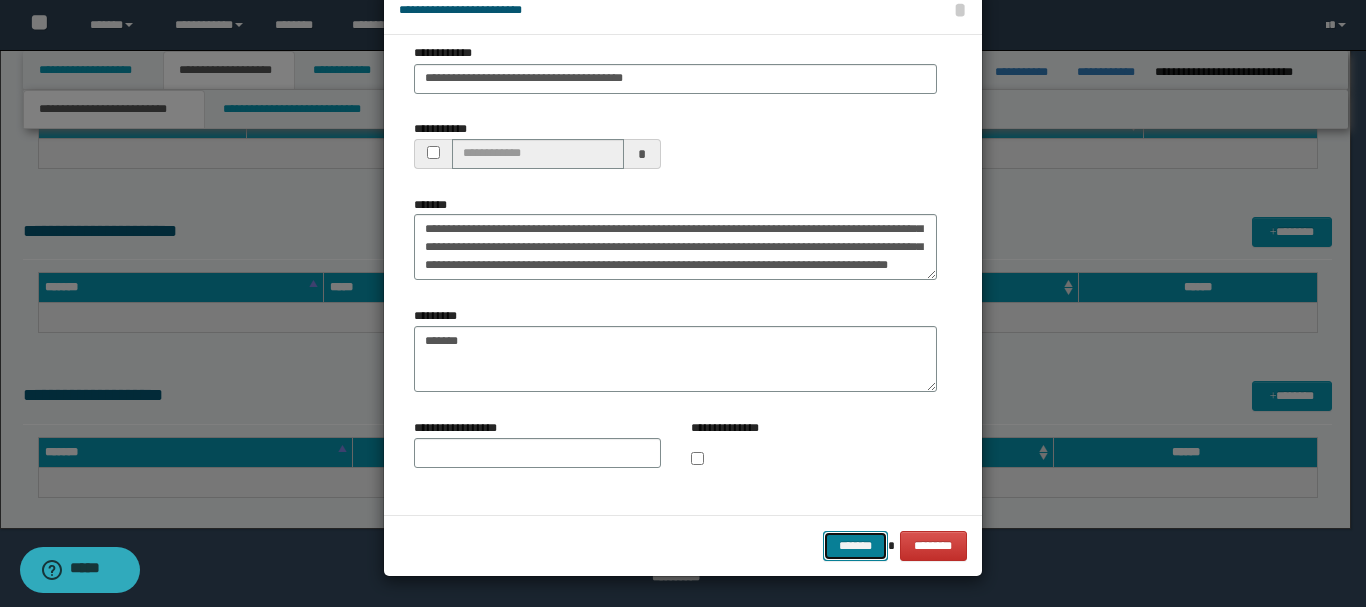 click on "*******" at bounding box center [855, 546] 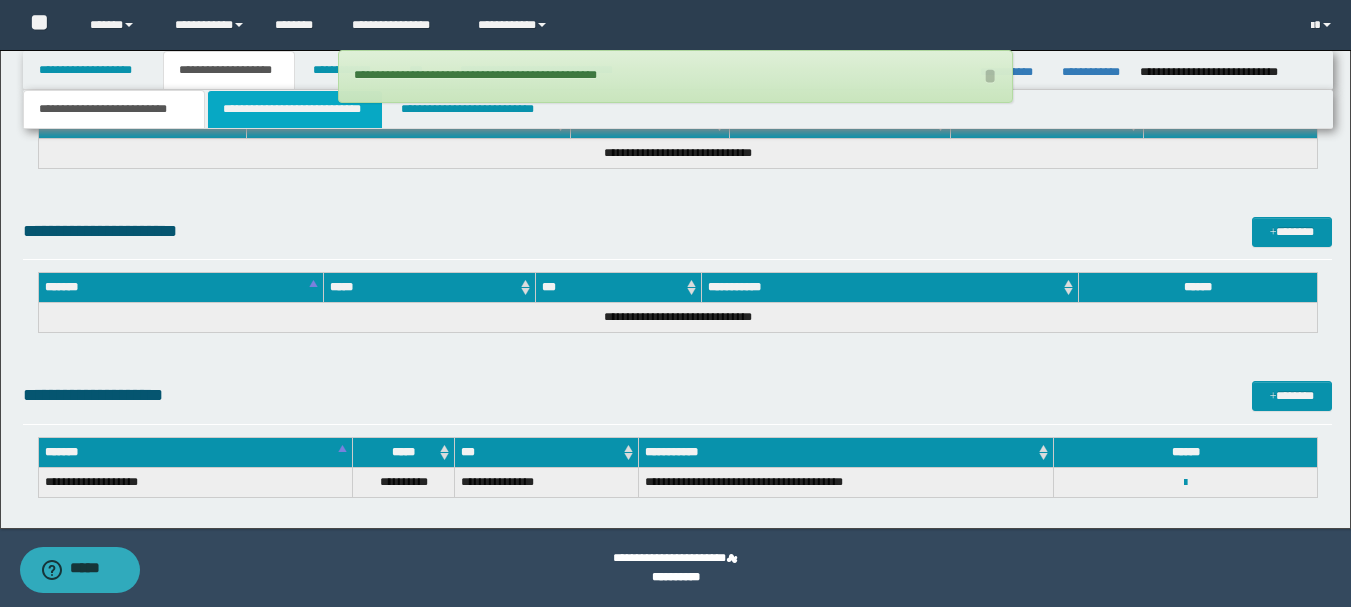 click on "**********" at bounding box center [295, 109] 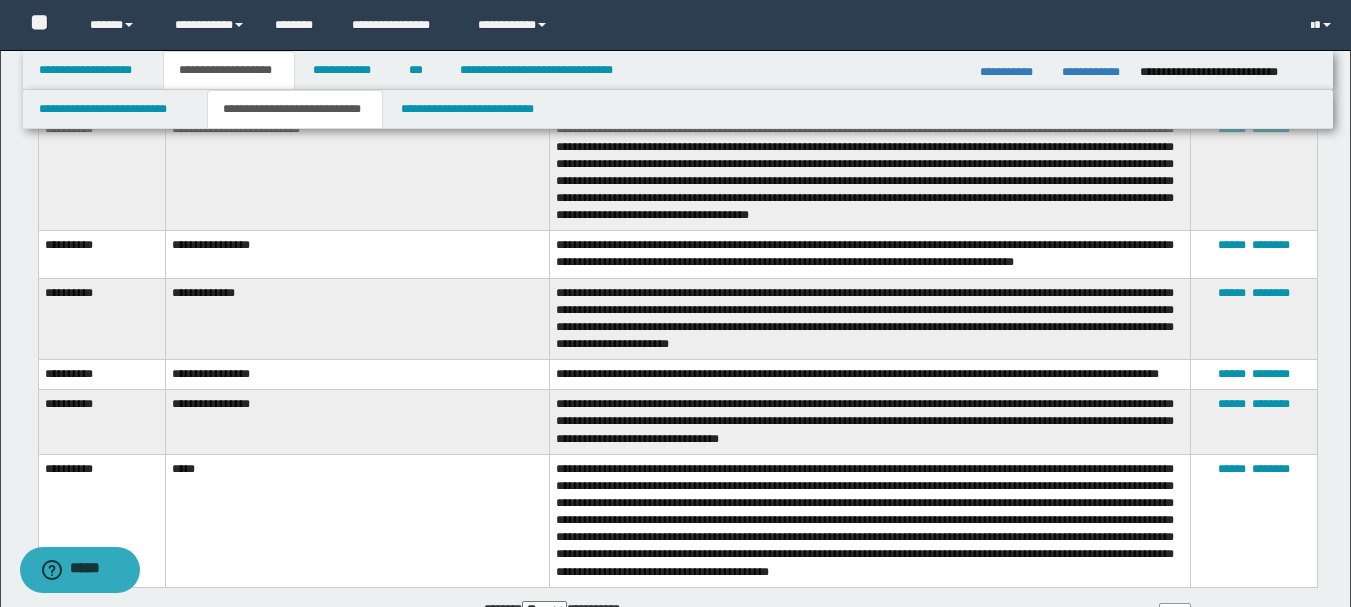 scroll, scrollTop: 200, scrollLeft: 0, axis: vertical 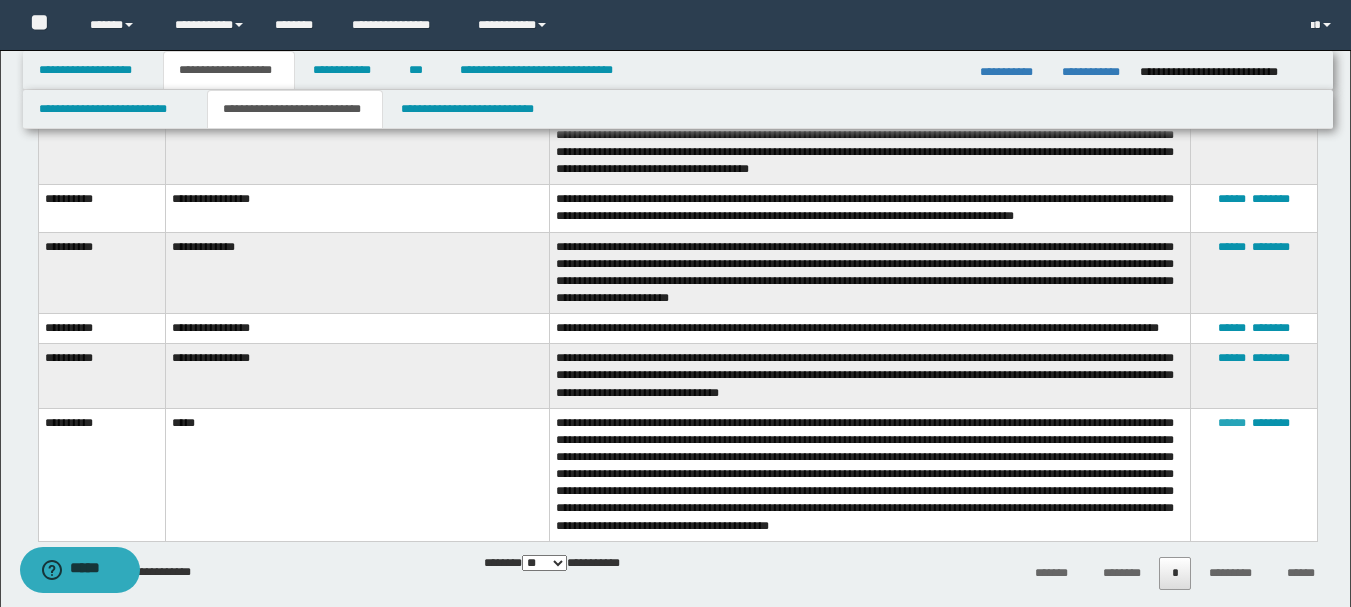 click on "******" at bounding box center (1232, 423) 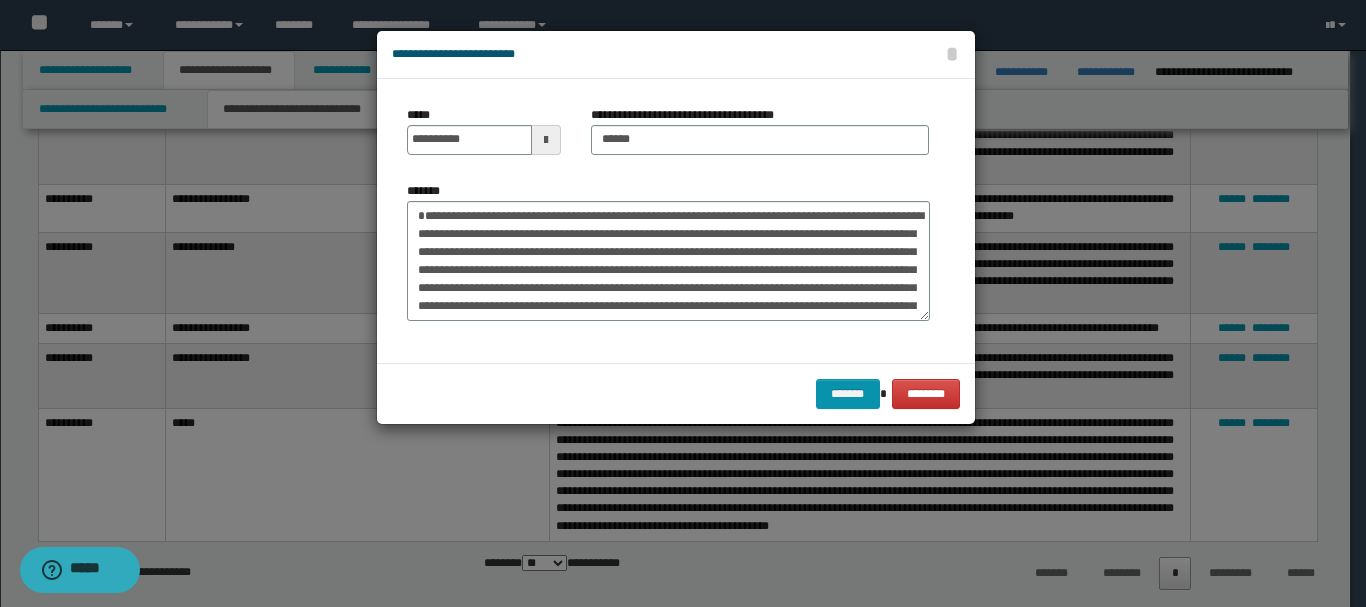 click at bounding box center (546, 140) 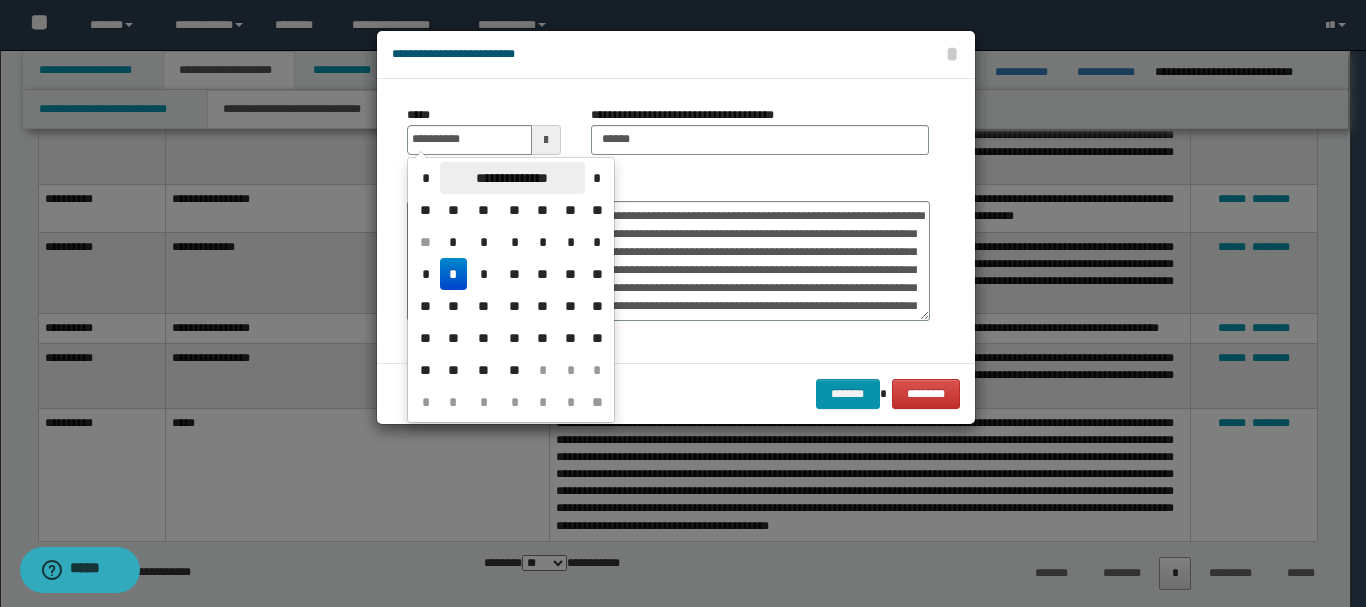 click on "**********" at bounding box center [512, 178] 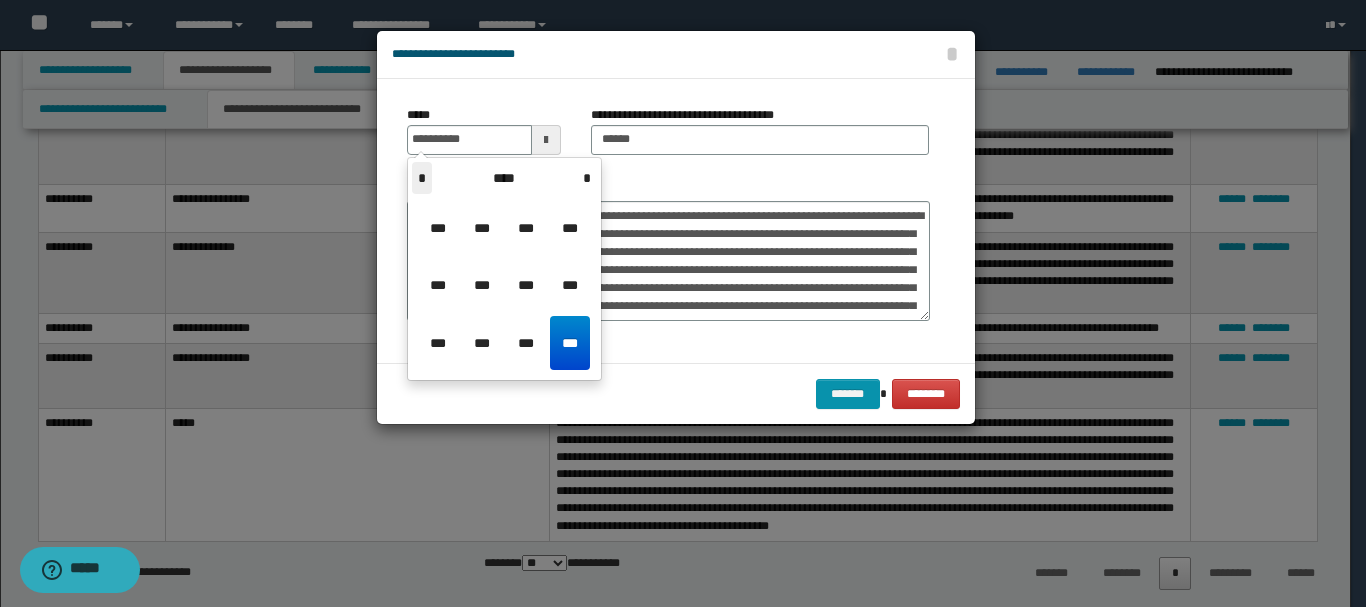 click on "*" at bounding box center [422, 178] 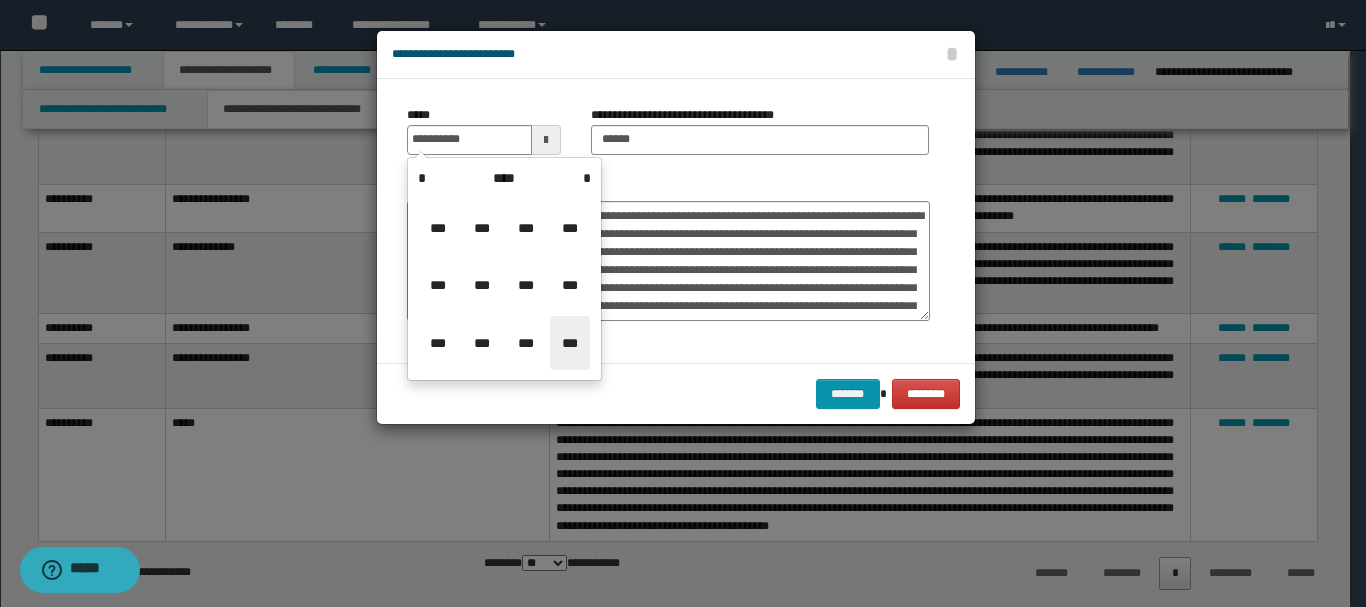 click on "***" at bounding box center [570, 343] 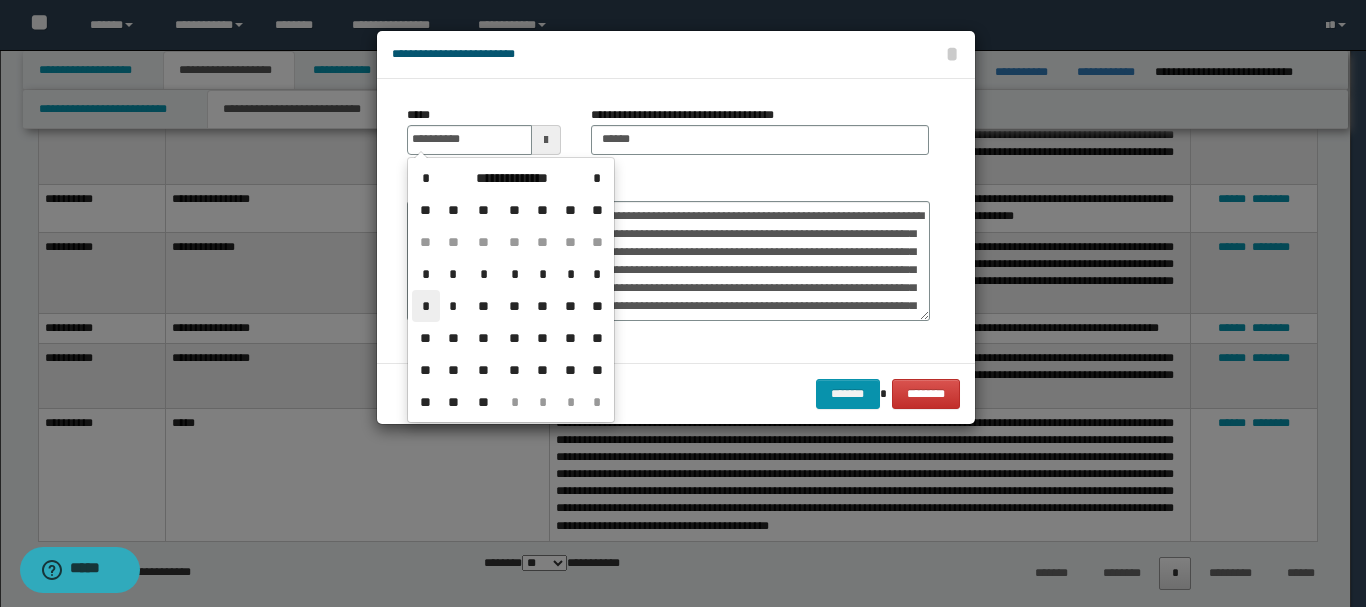click on "*" at bounding box center (426, 306) 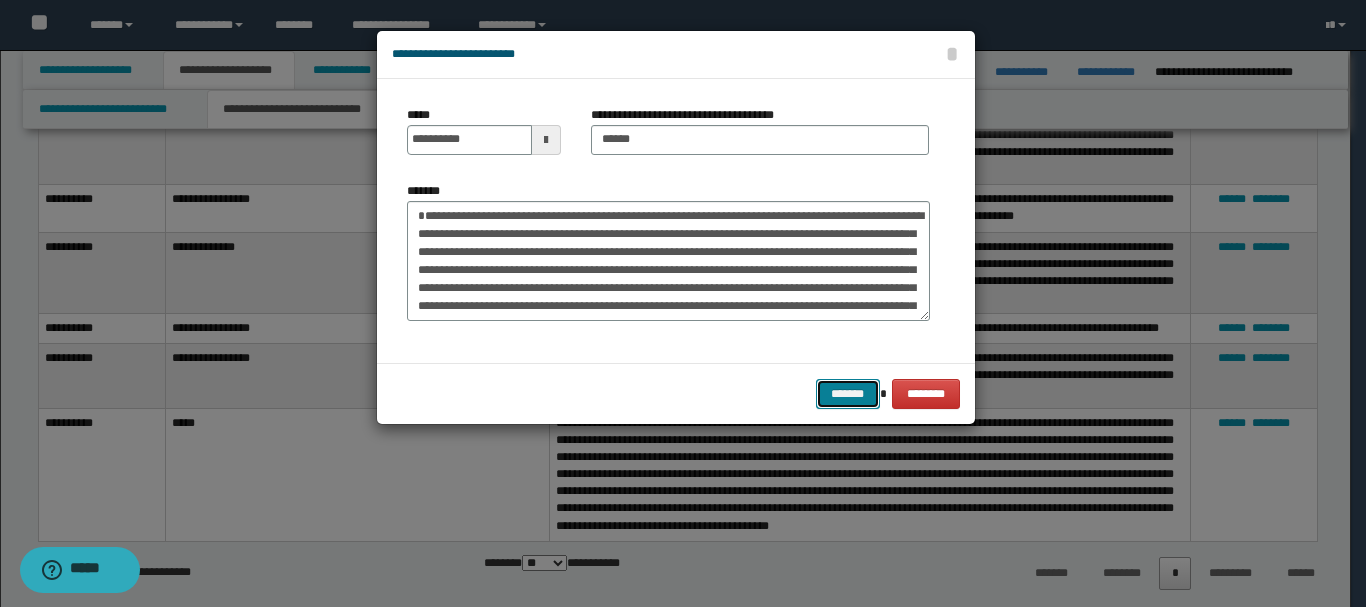 click on "*******" at bounding box center (848, 394) 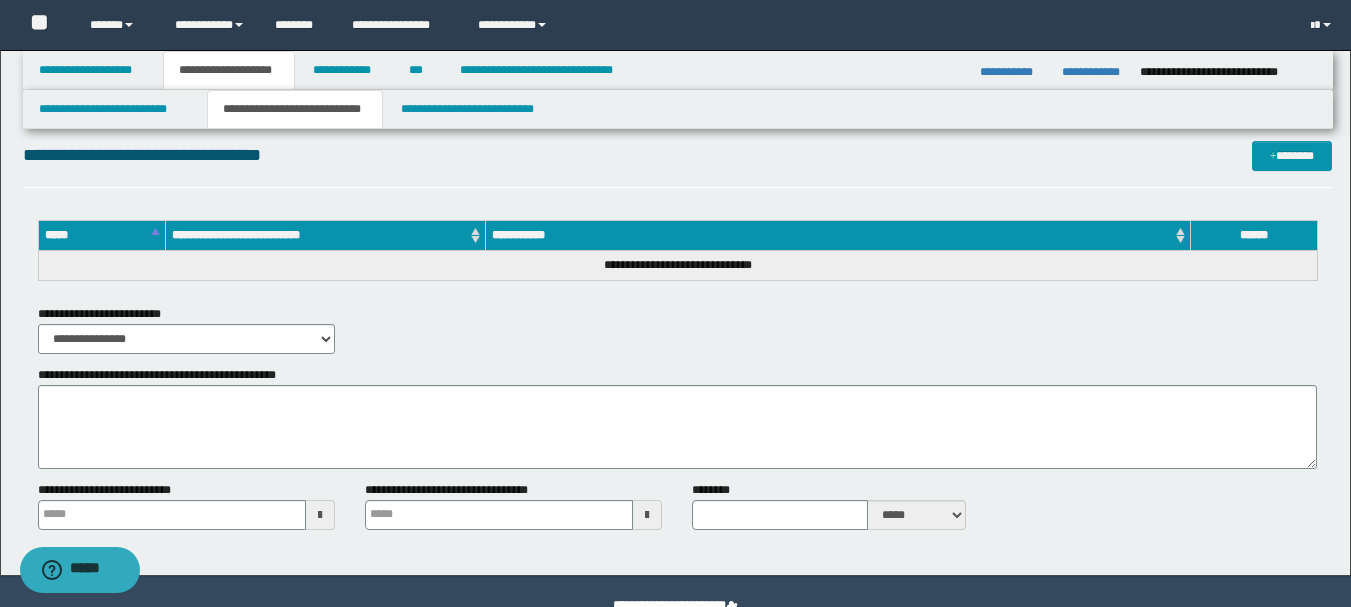 scroll, scrollTop: 1072, scrollLeft: 0, axis: vertical 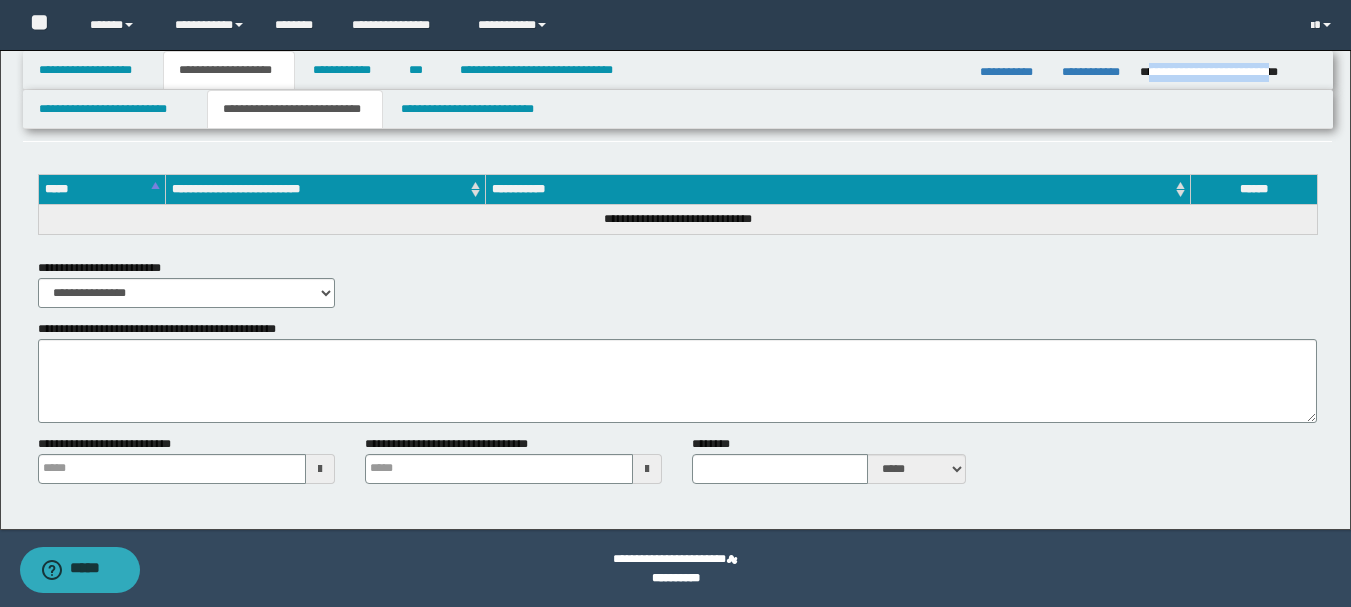 drag, startPoint x: 1148, startPoint y: 71, endPoint x: 1312, endPoint y: 76, distance: 164.0762 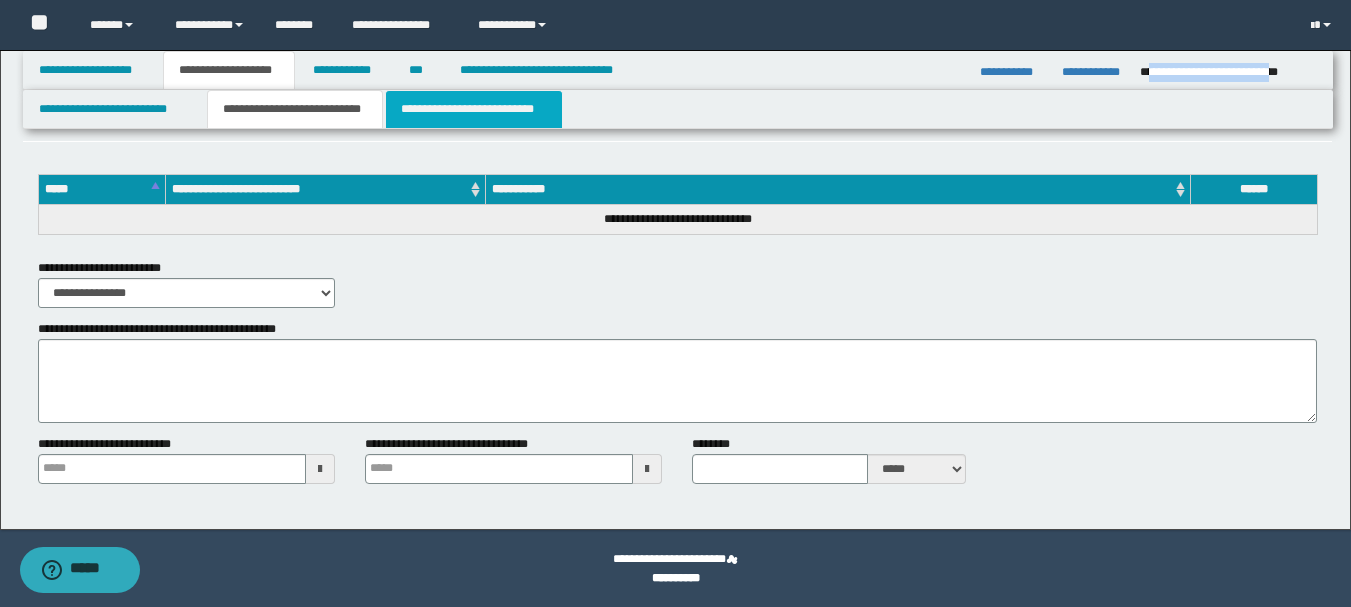 click on "**********" at bounding box center [474, 109] 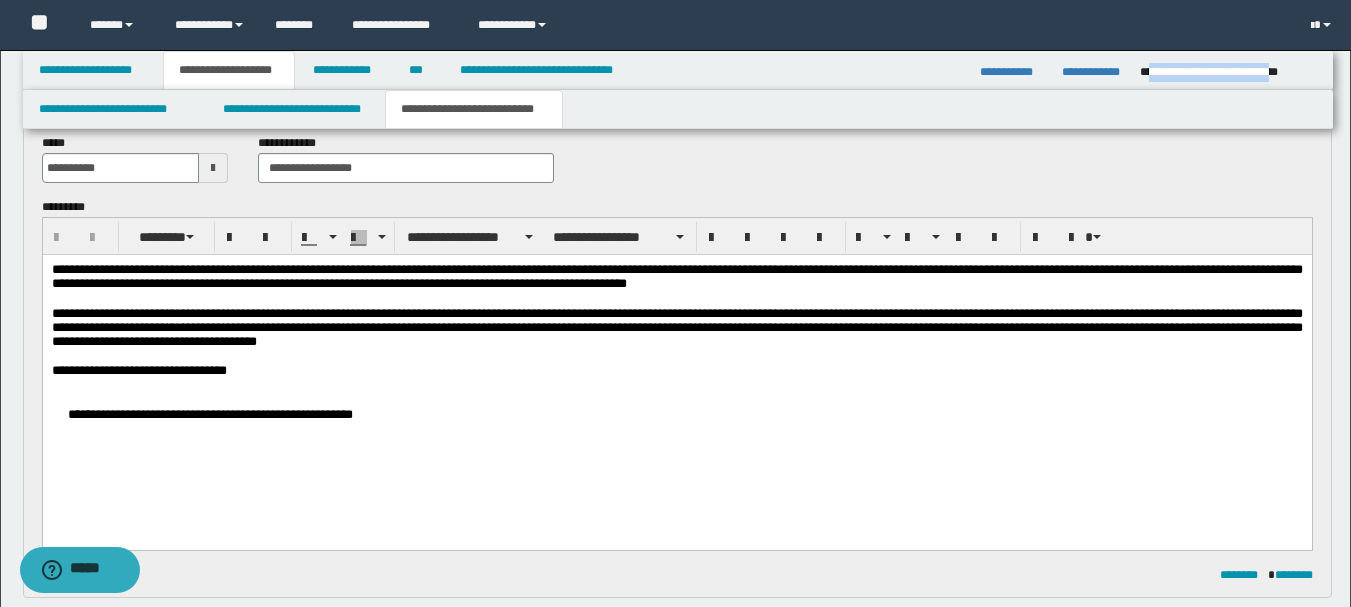 scroll, scrollTop: 200, scrollLeft: 0, axis: vertical 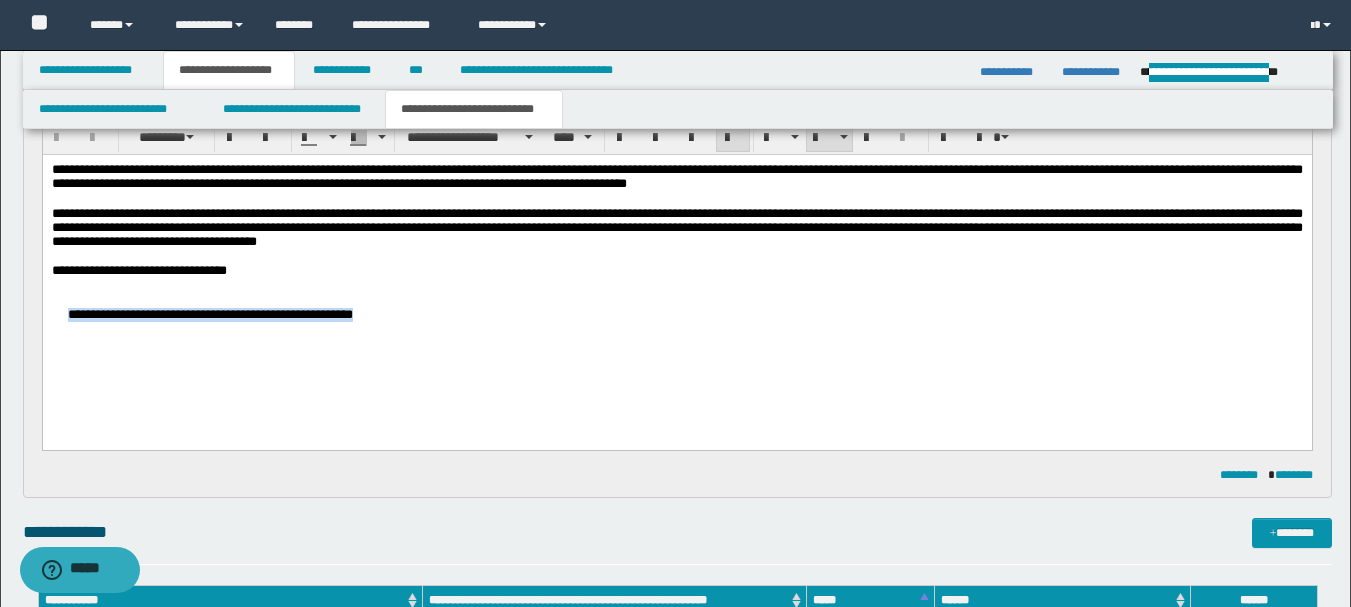 drag, startPoint x: 433, startPoint y: 320, endPoint x: 95, endPoint y: 318, distance: 338.00592 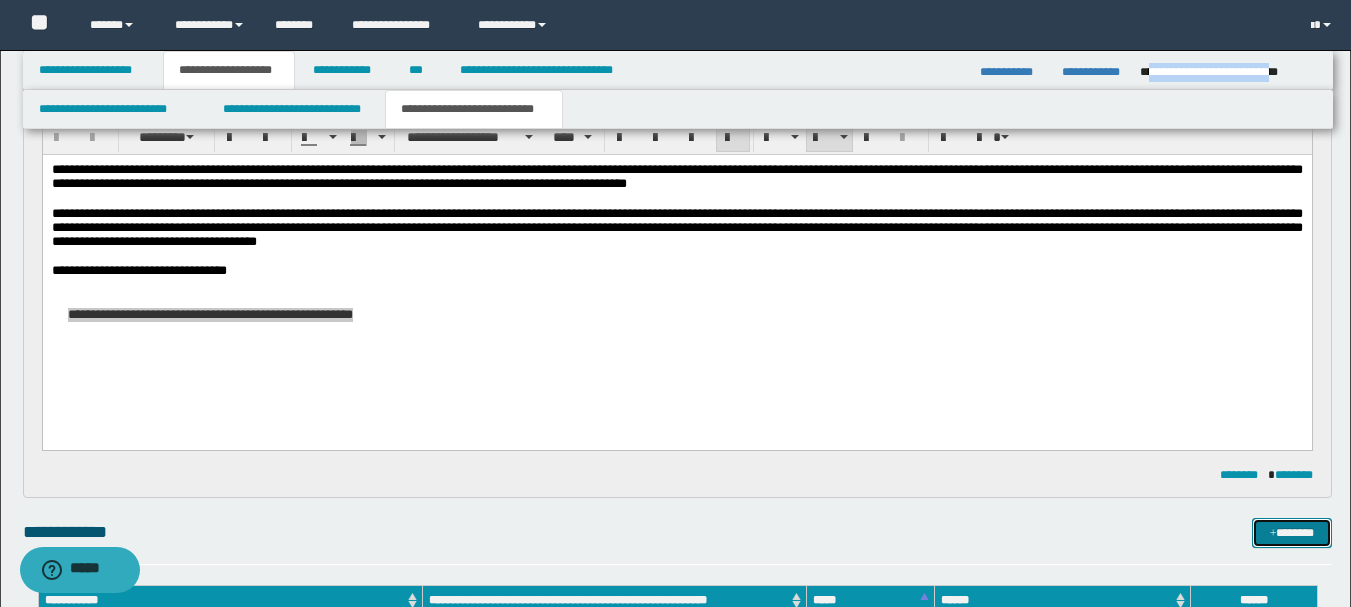 click on "*******" at bounding box center (1292, 533) 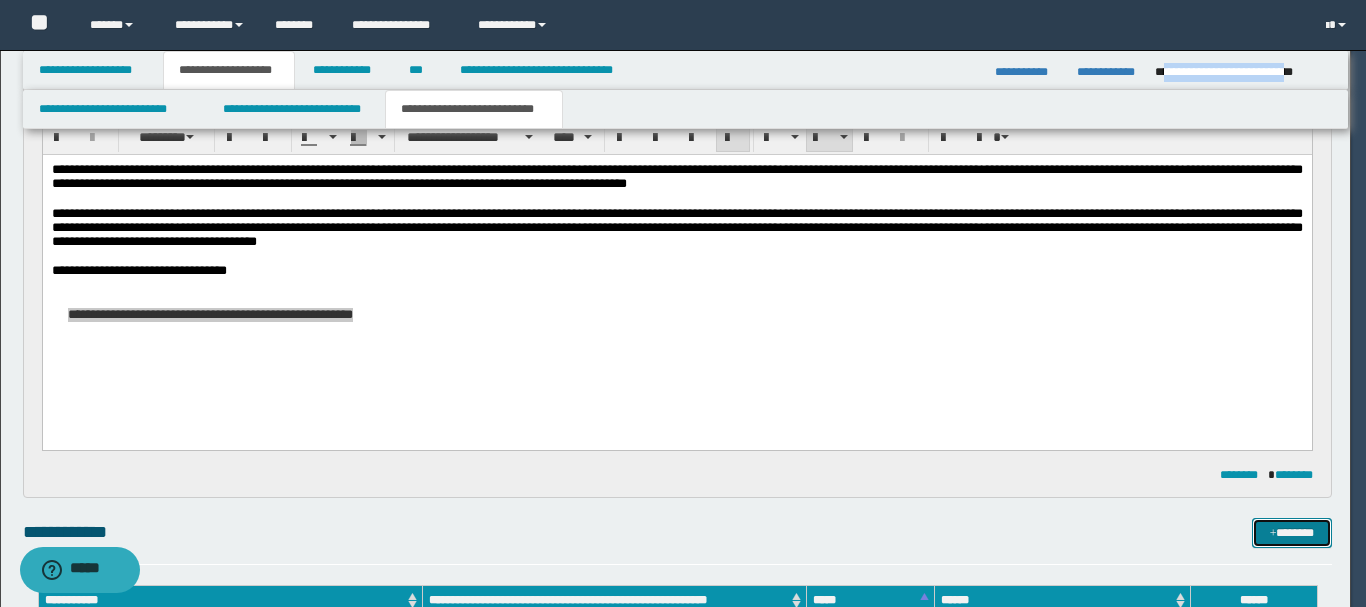 type 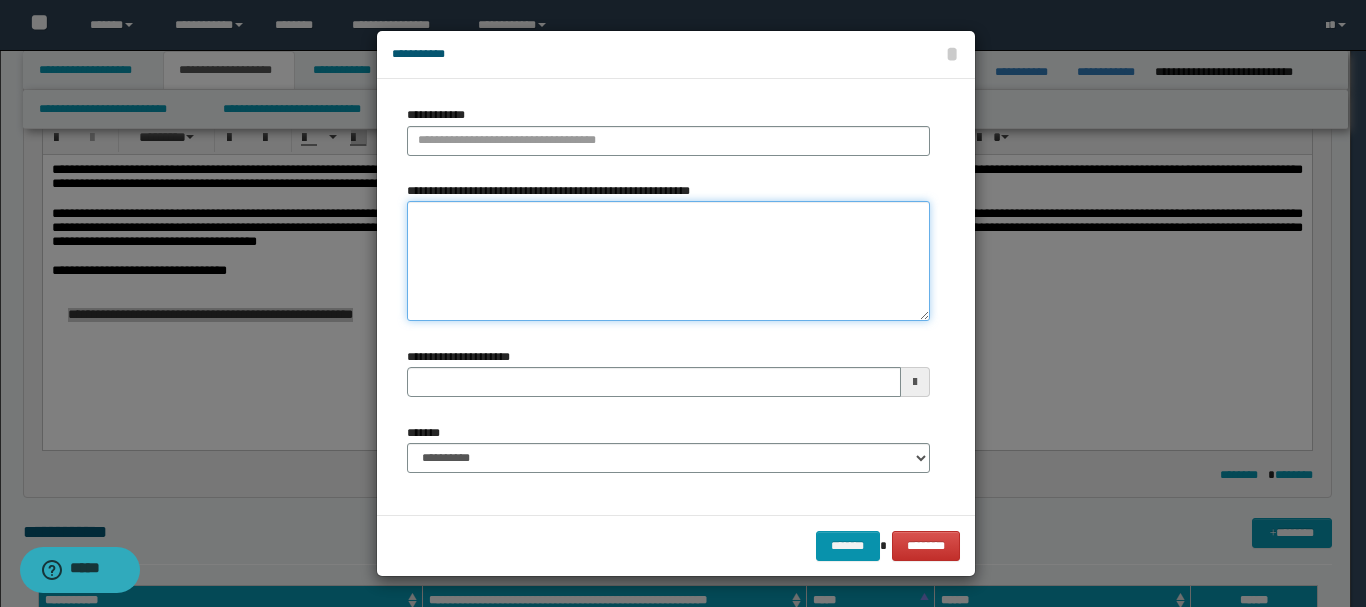 paste on "**********" 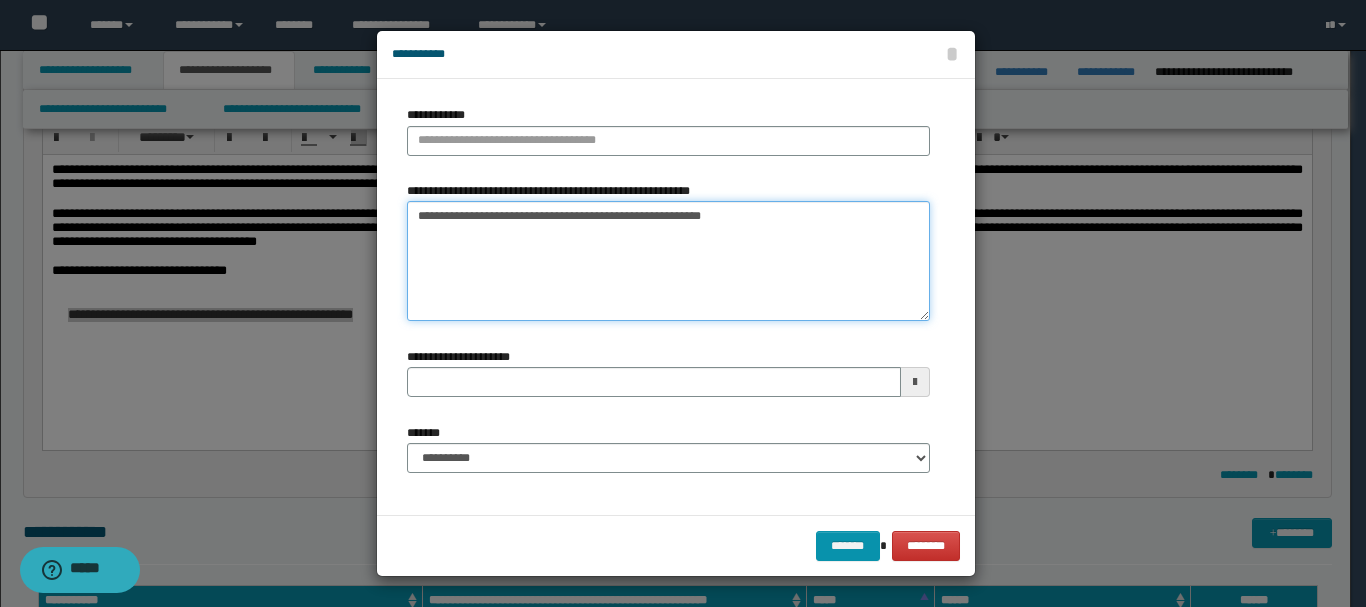 type on "**********" 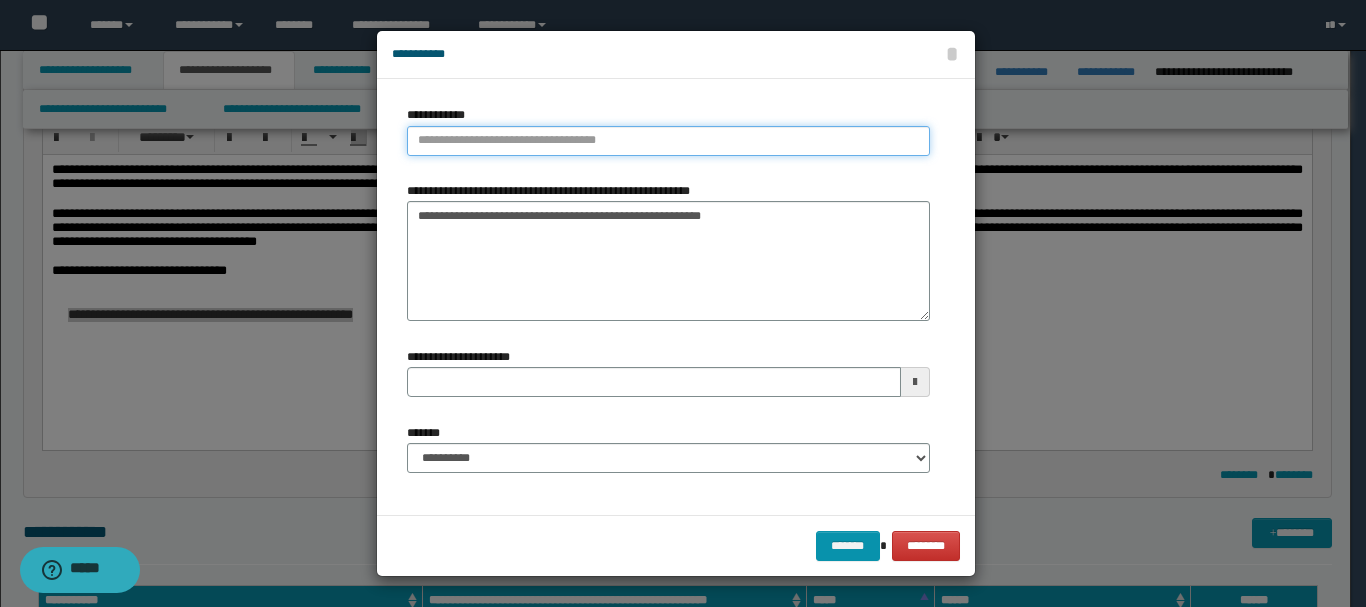 click on "**********" at bounding box center (668, 141) 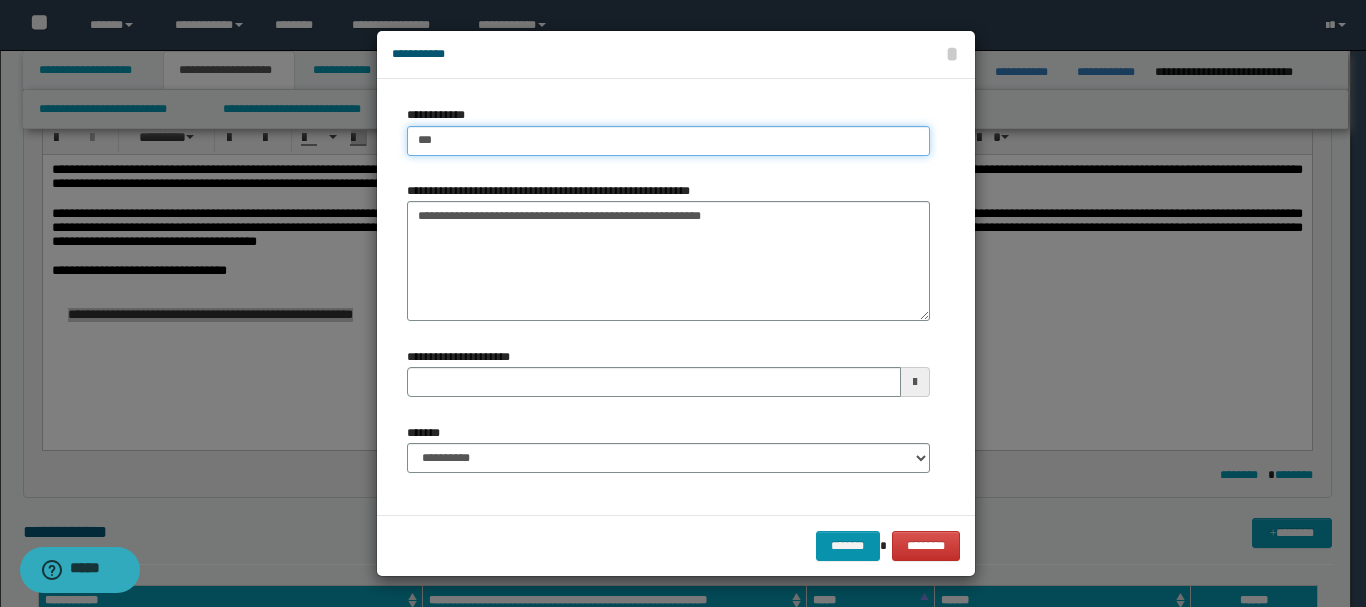 type on "****" 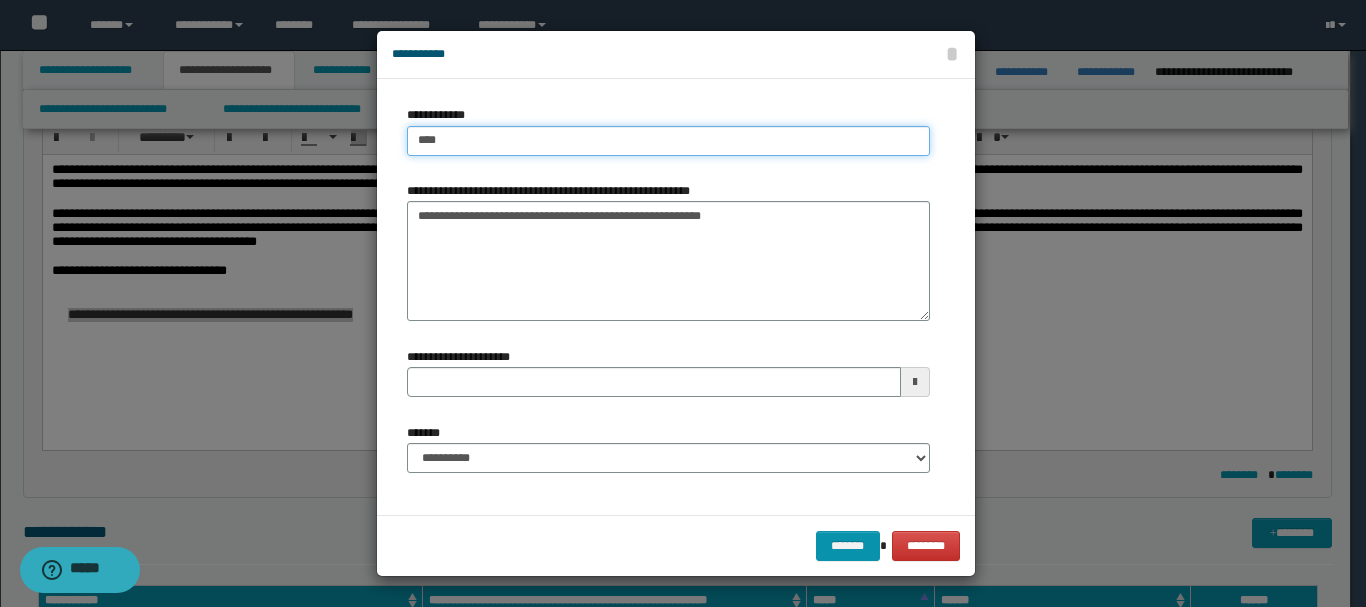 type on "****" 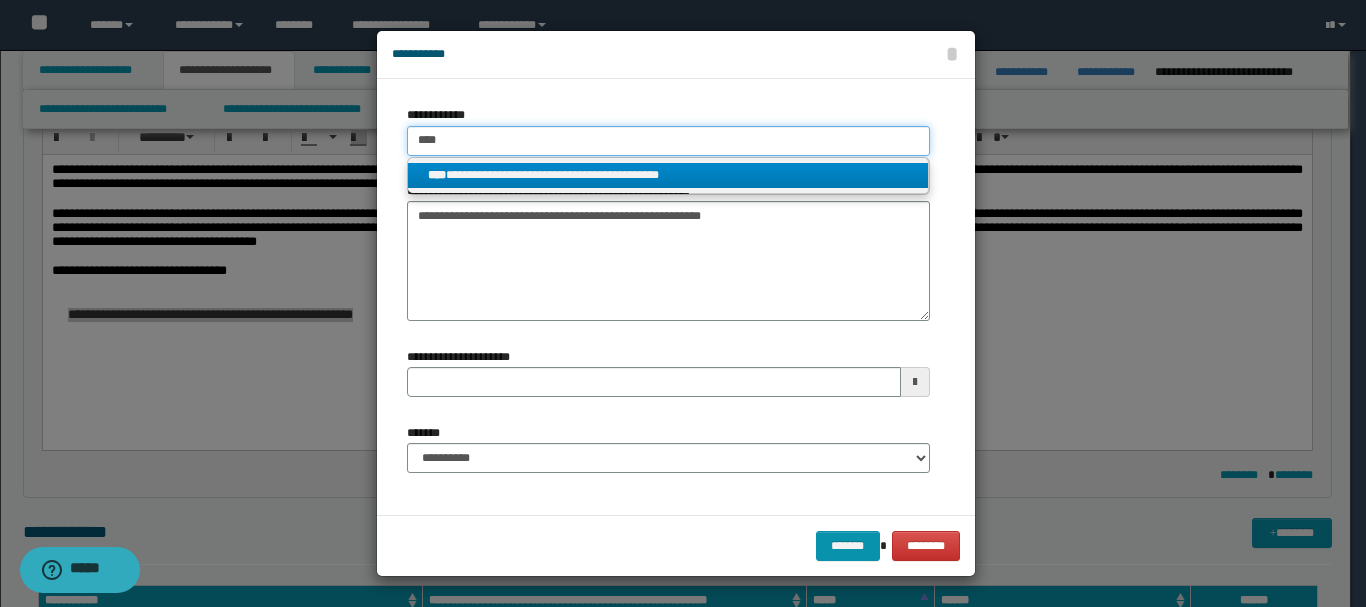 type on "****" 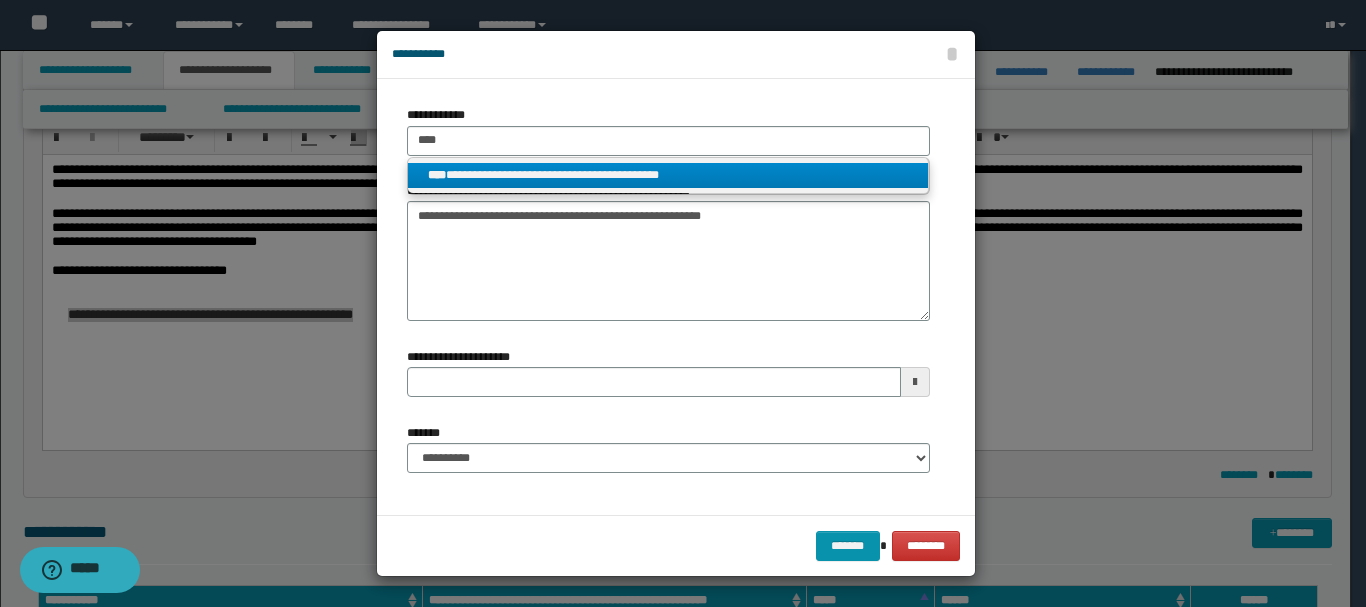 click on "**********" at bounding box center (668, 175) 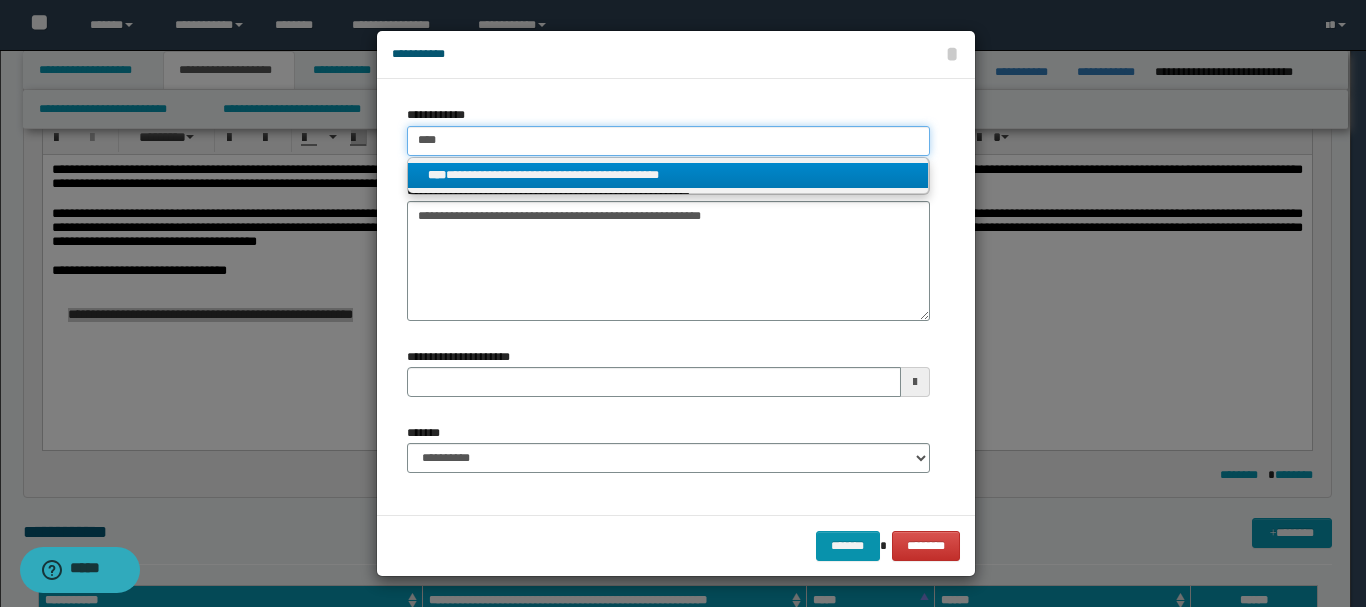 type 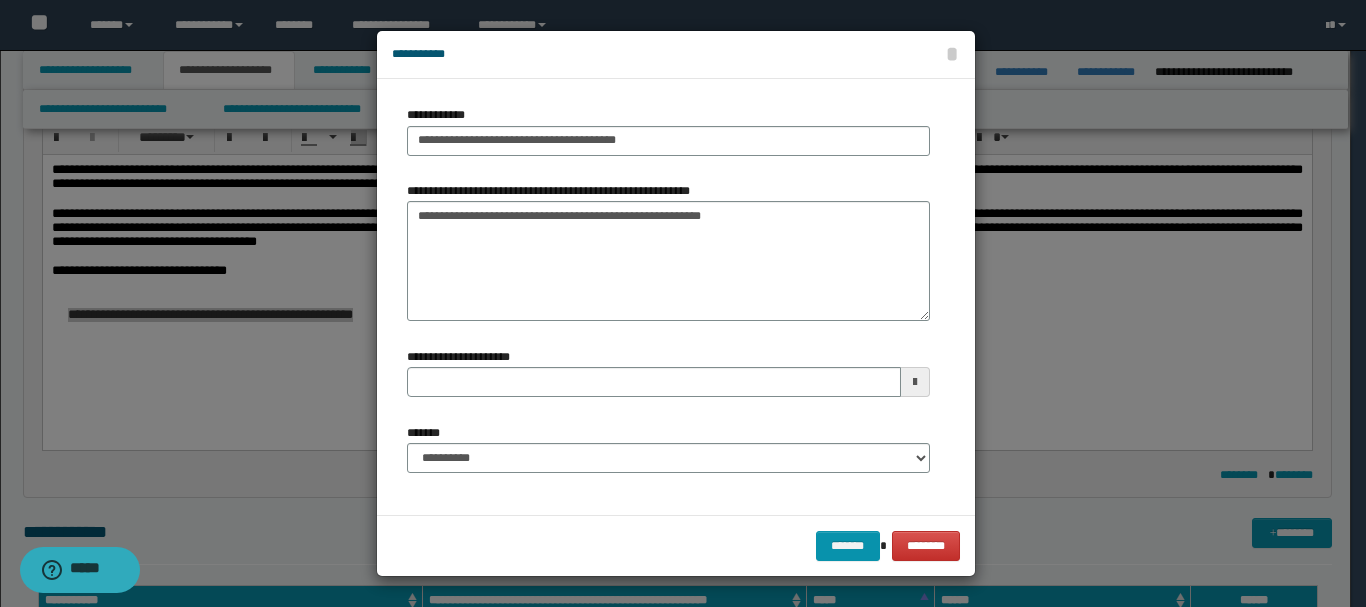 click at bounding box center [915, 382] 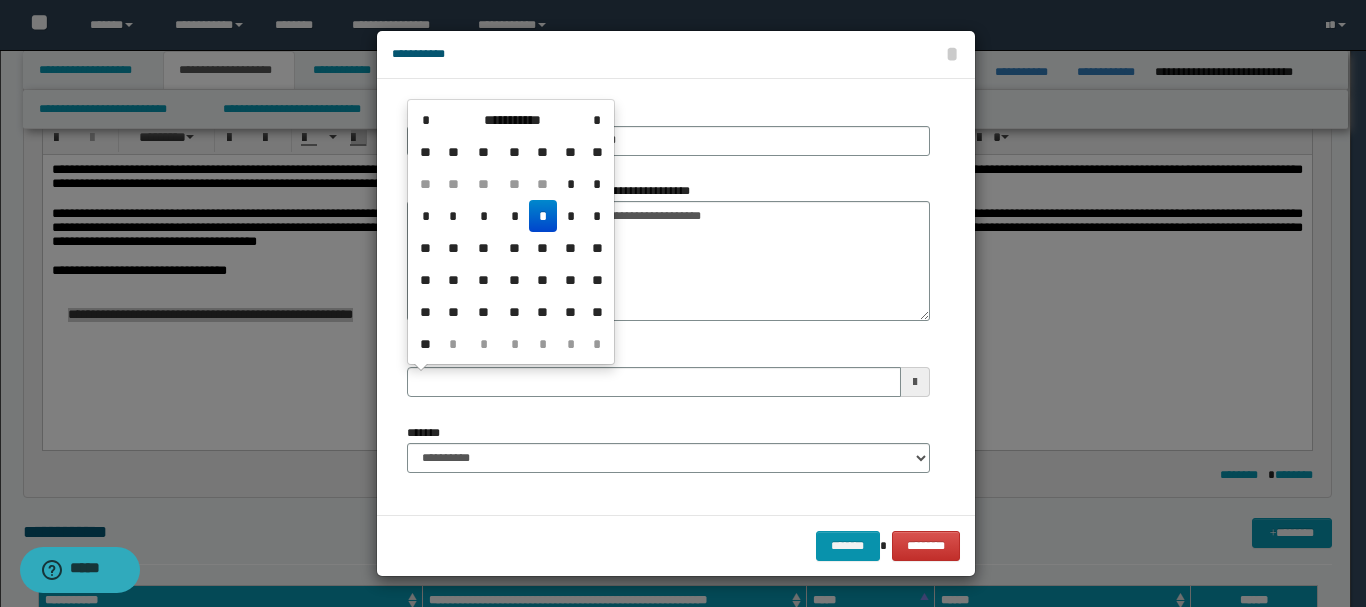 click on "**********" at bounding box center (512, 120) 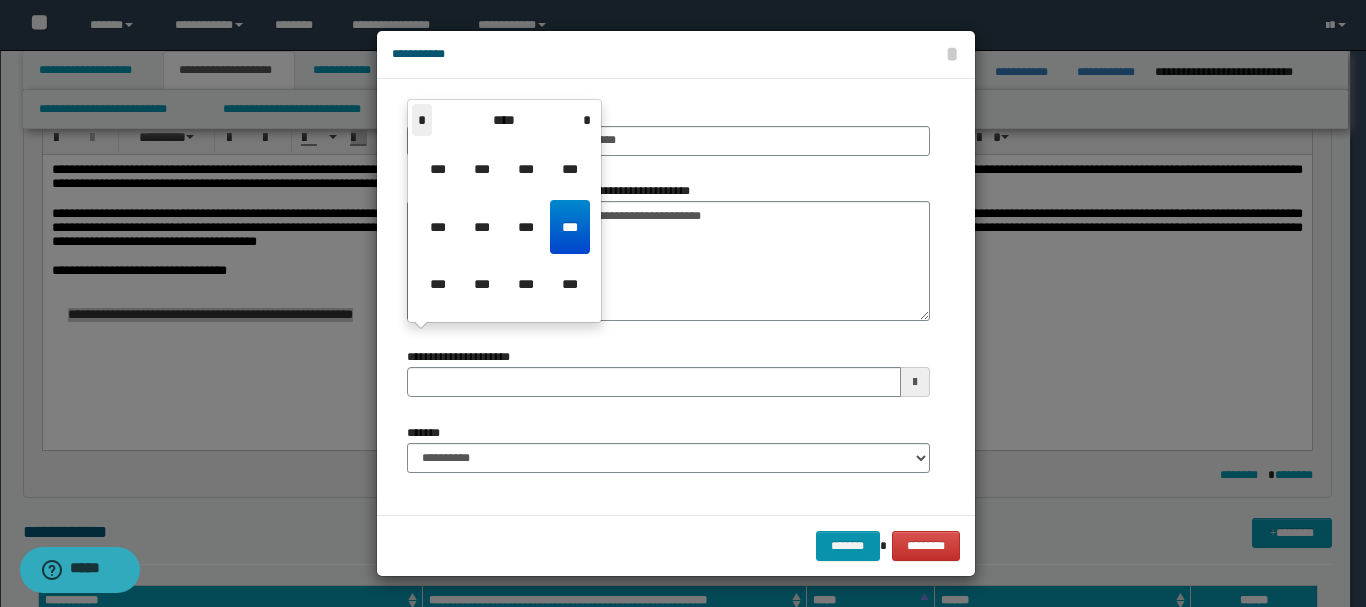 click on "*" at bounding box center (422, 120) 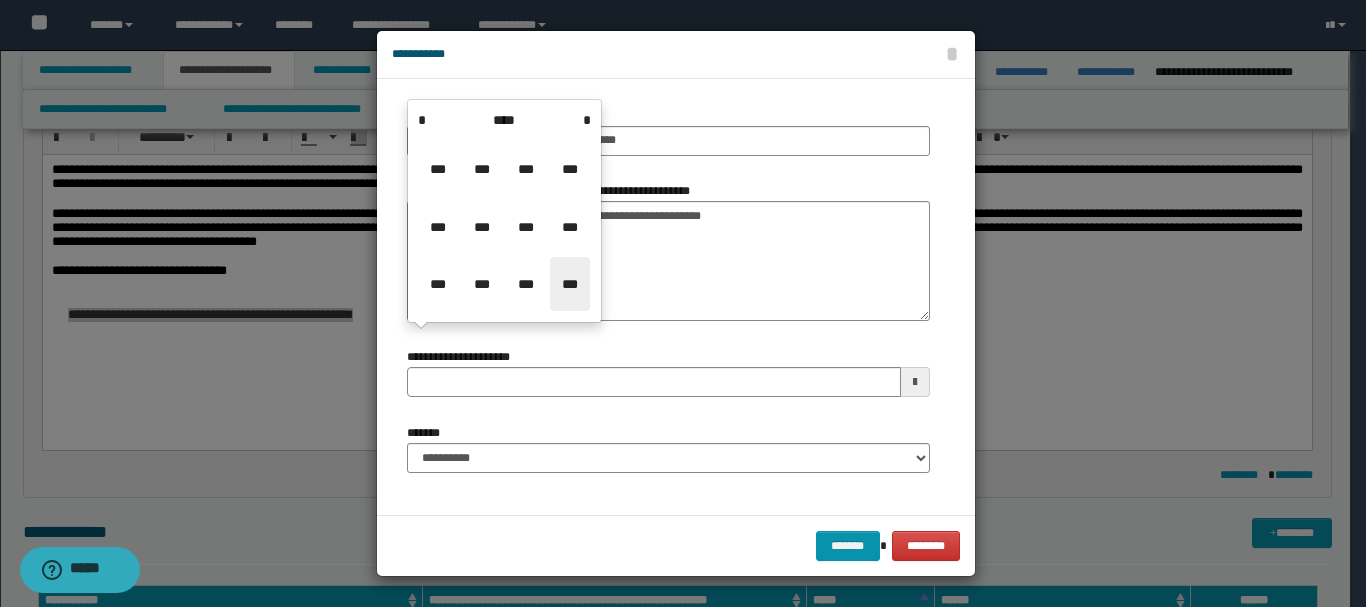 click on "***" at bounding box center (570, 284) 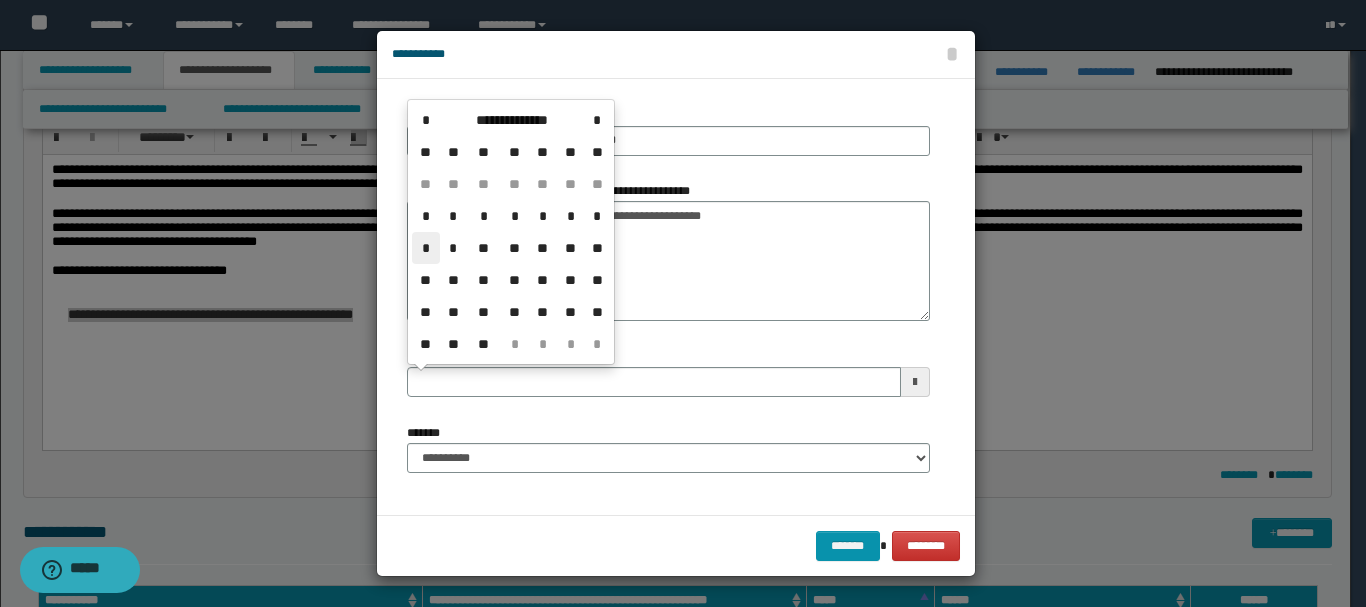 click on "*" at bounding box center (426, 248) 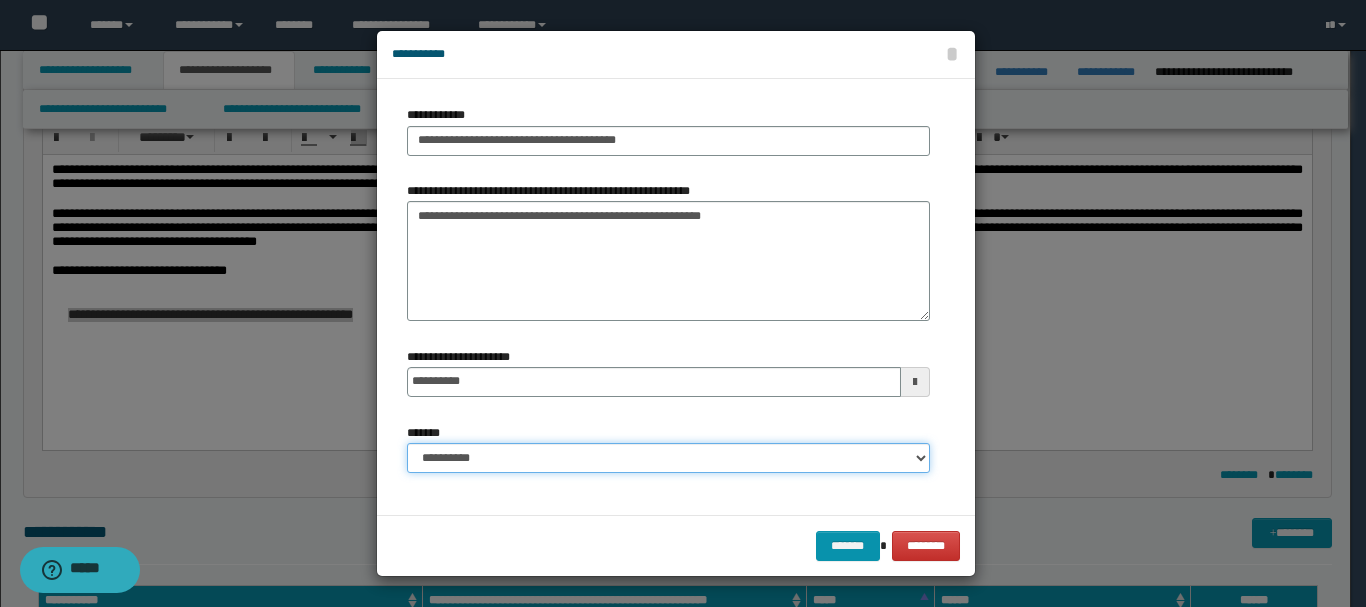 click on "**********" at bounding box center [668, 458] 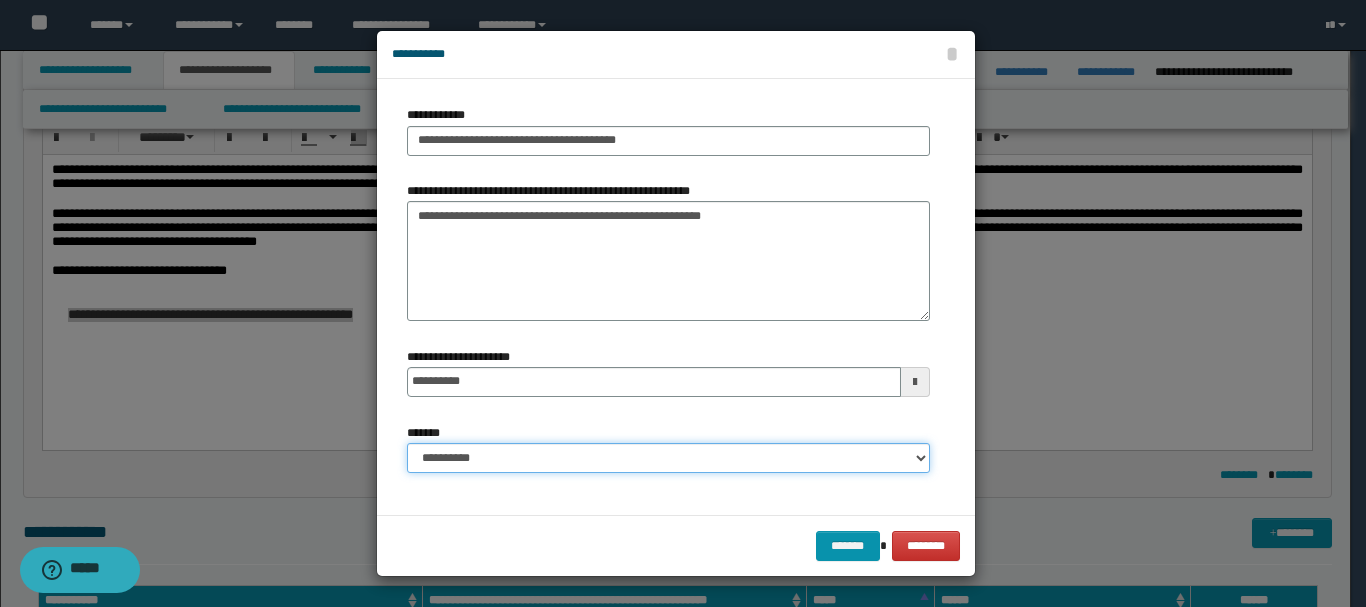 select on "*" 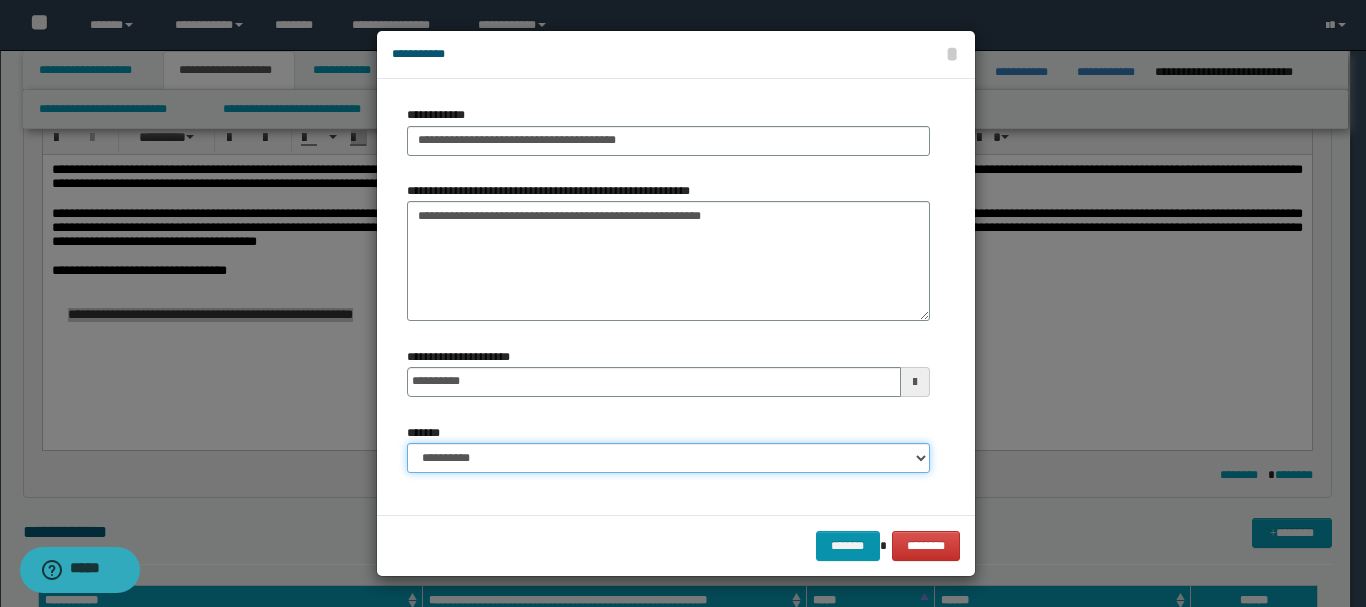 click on "**********" at bounding box center [668, 458] 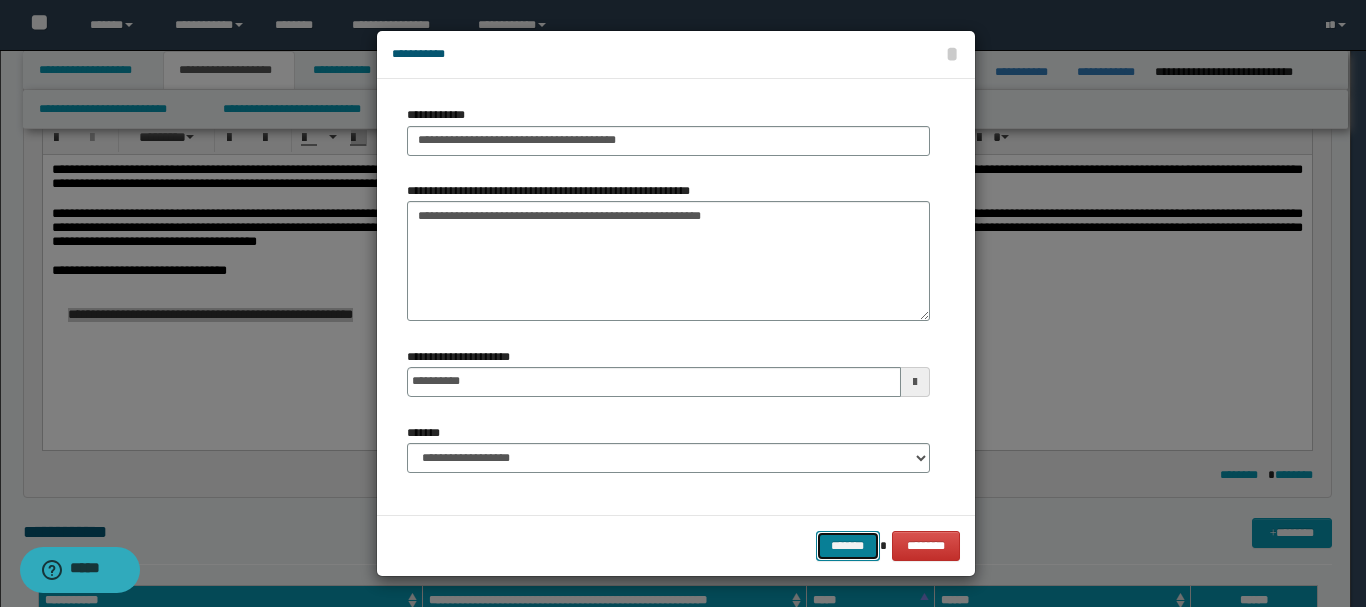 click on "*******" at bounding box center [848, 546] 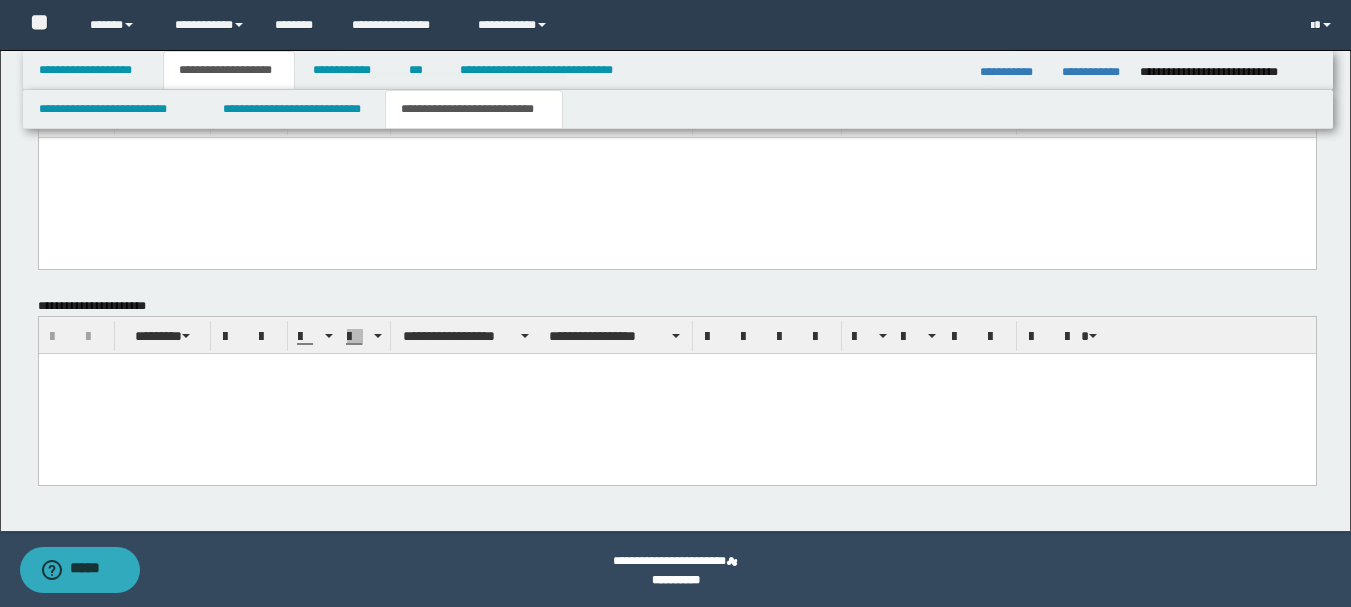 scroll, scrollTop: 1071, scrollLeft: 0, axis: vertical 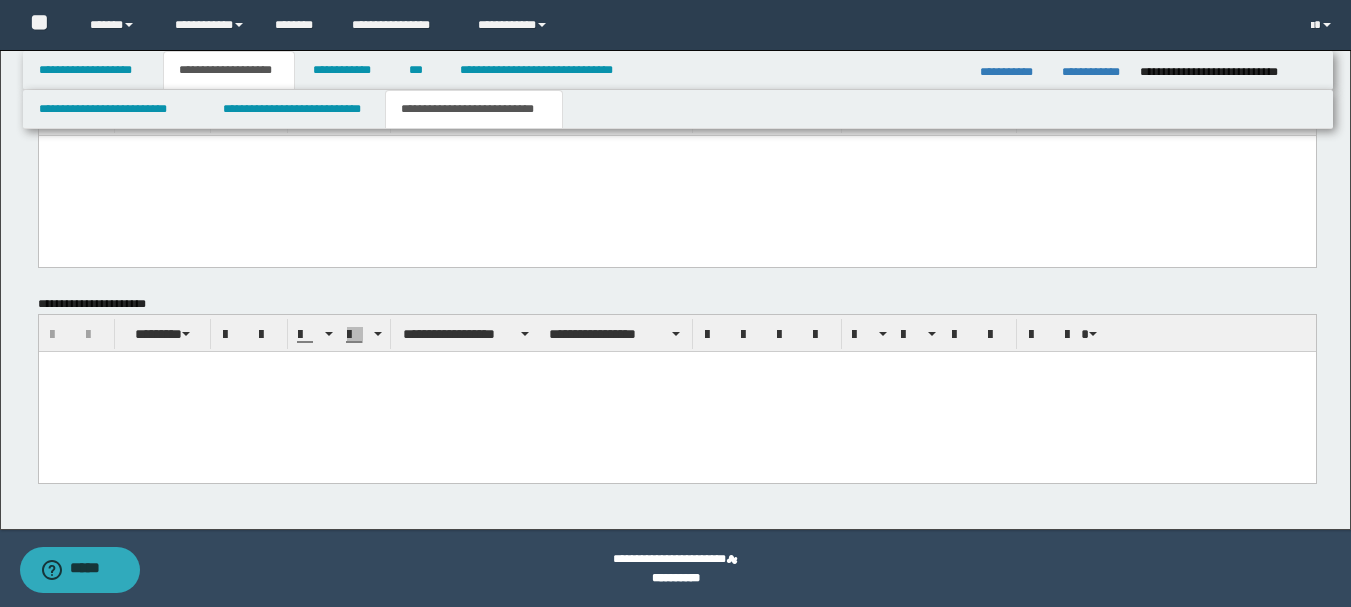 click at bounding box center (676, 391) 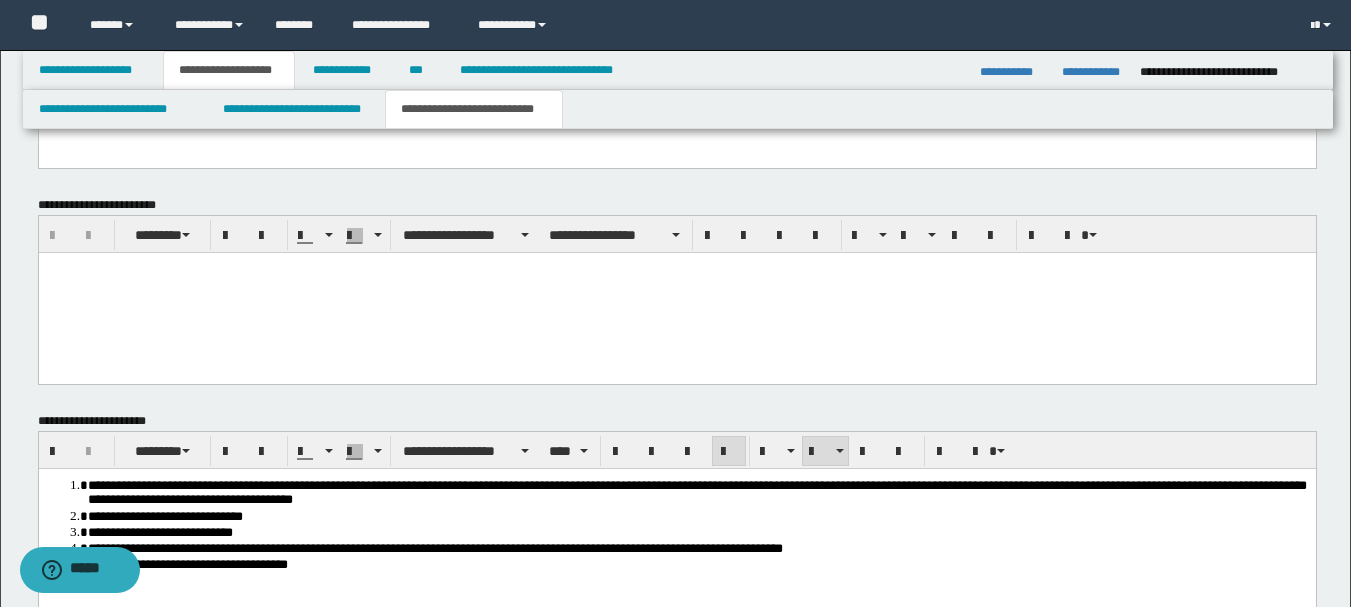 scroll, scrollTop: 1071, scrollLeft: 0, axis: vertical 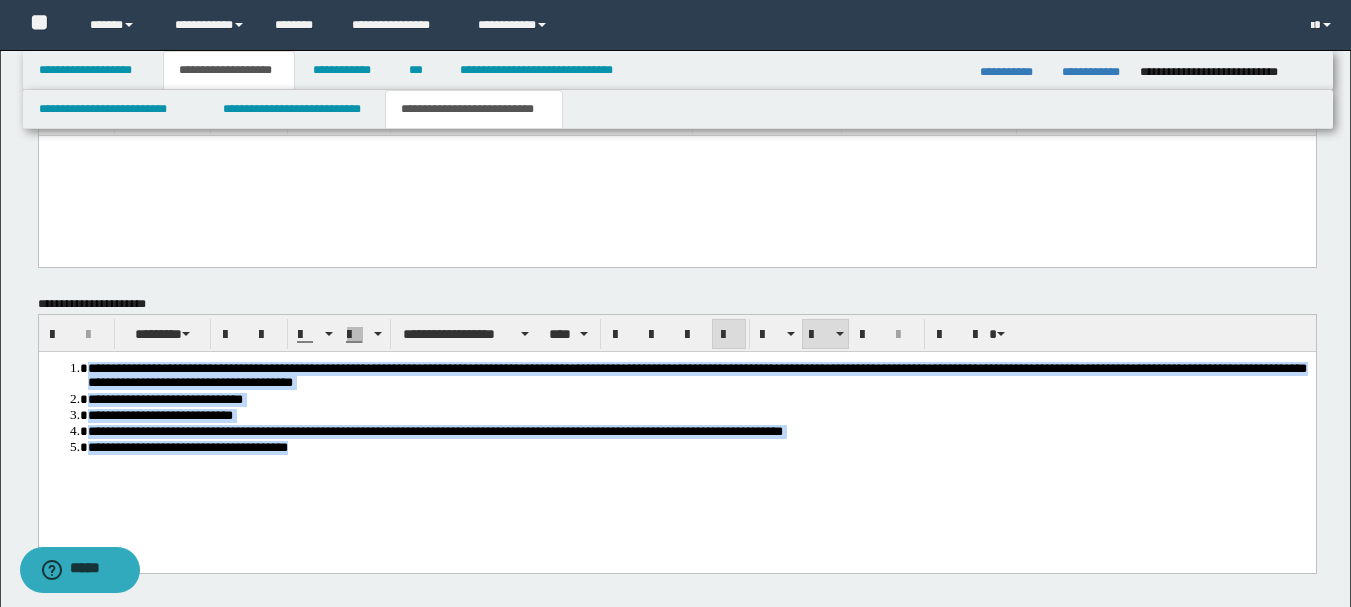 drag, startPoint x: 361, startPoint y: 448, endPoint x: 69, endPoint y: 358, distance: 305.55524 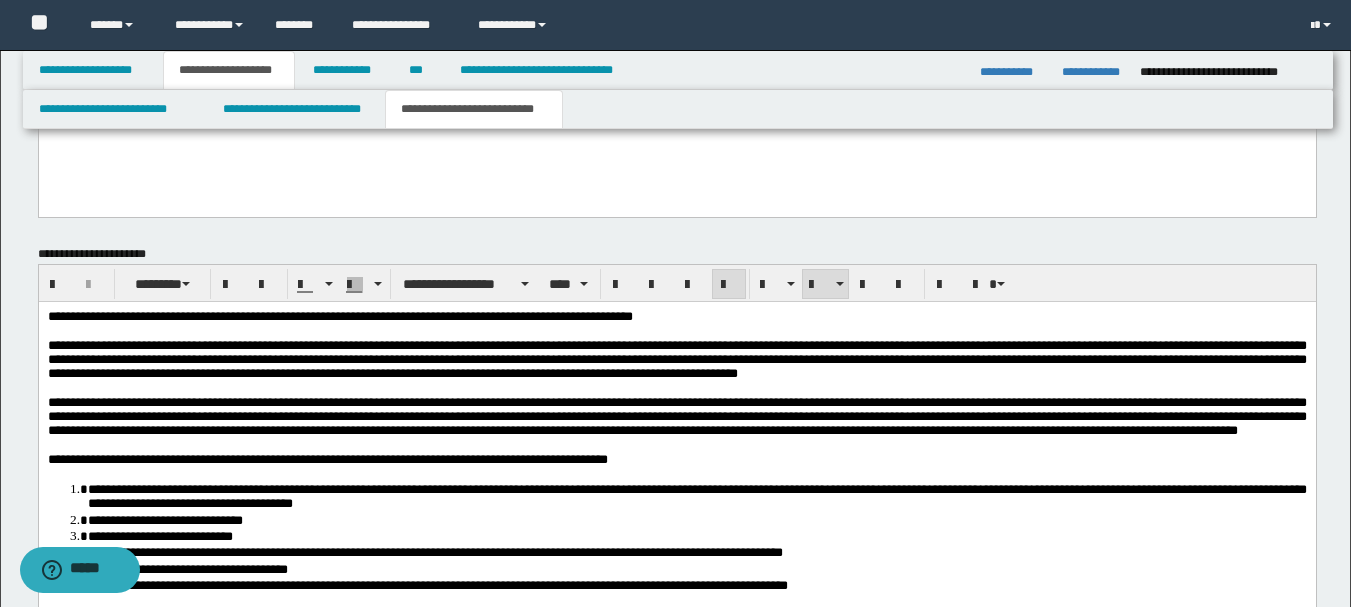 scroll, scrollTop: 1071, scrollLeft: 0, axis: vertical 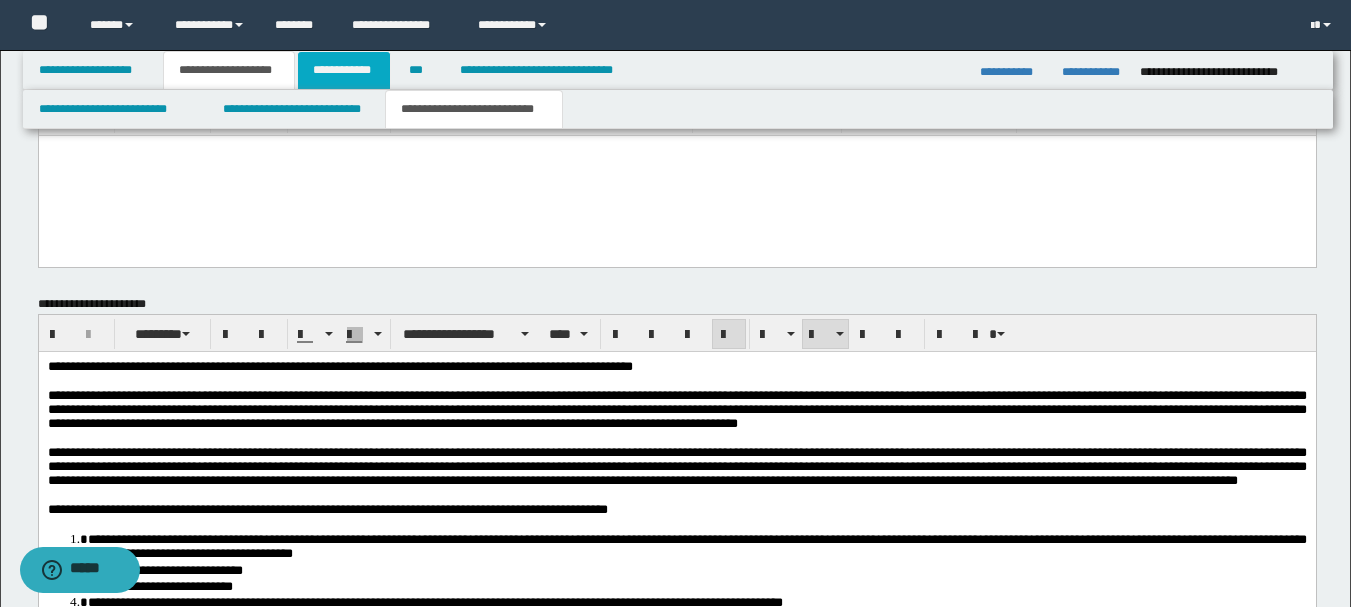 click on "**********" at bounding box center (344, 70) 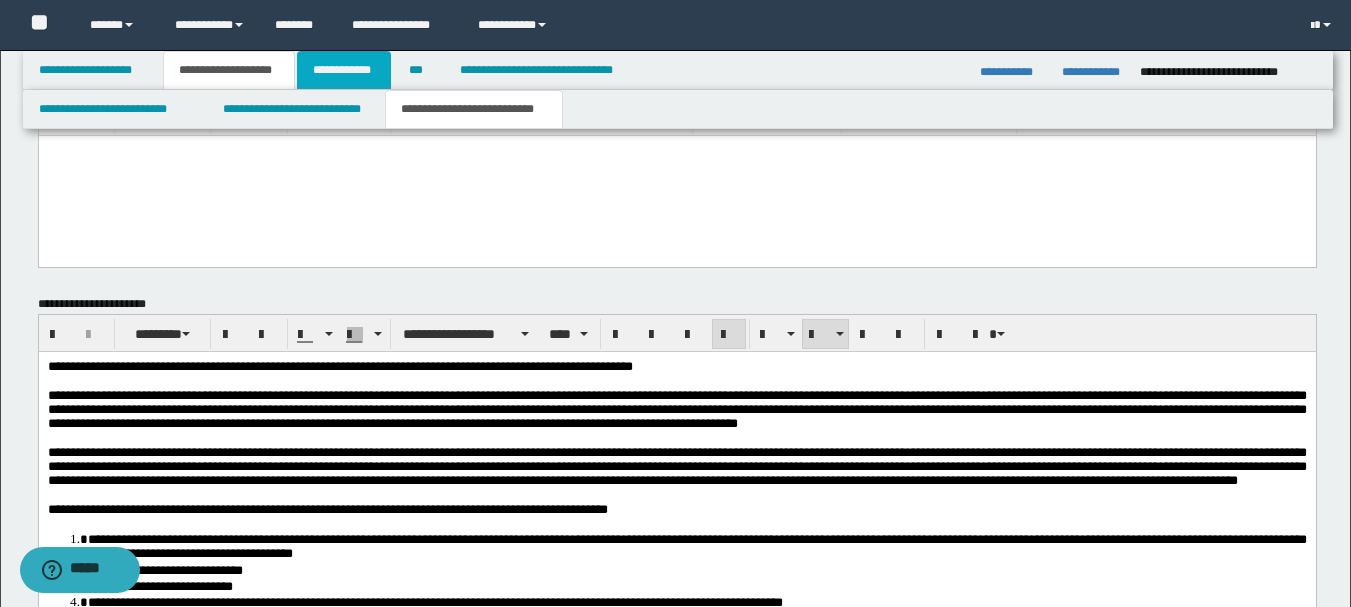 scroll, scrollTop: 542, scrollLeft: 0, axis: vertical 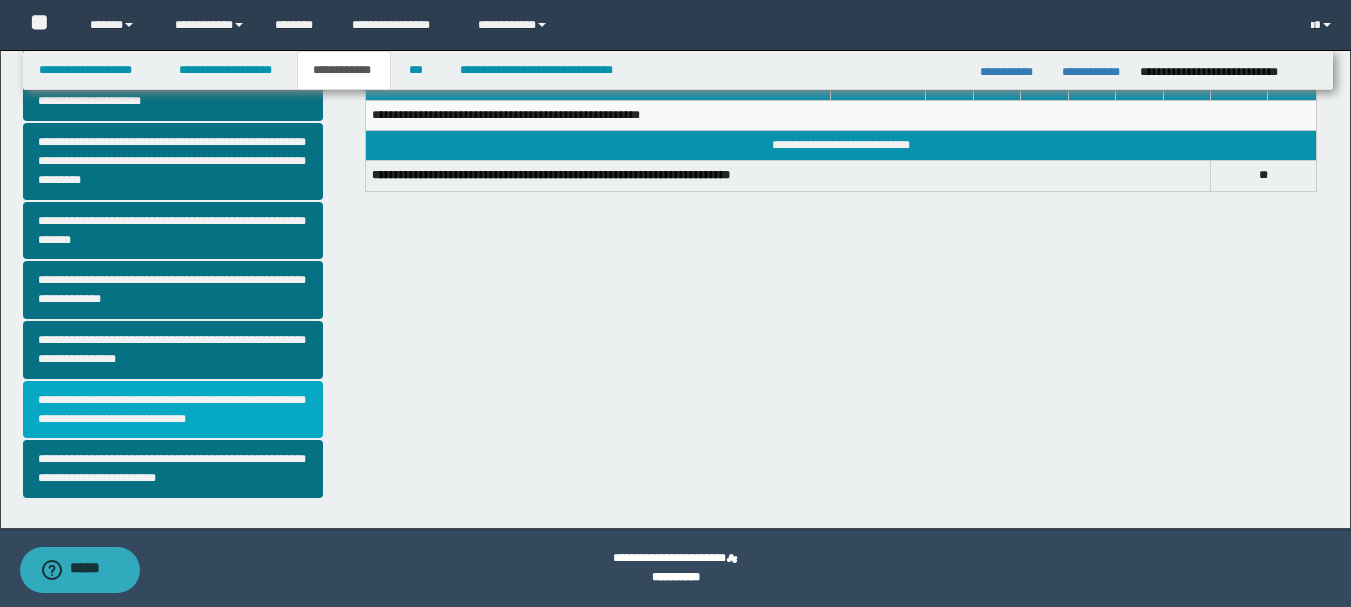 click on "**********" at bounding box center [173, 410] 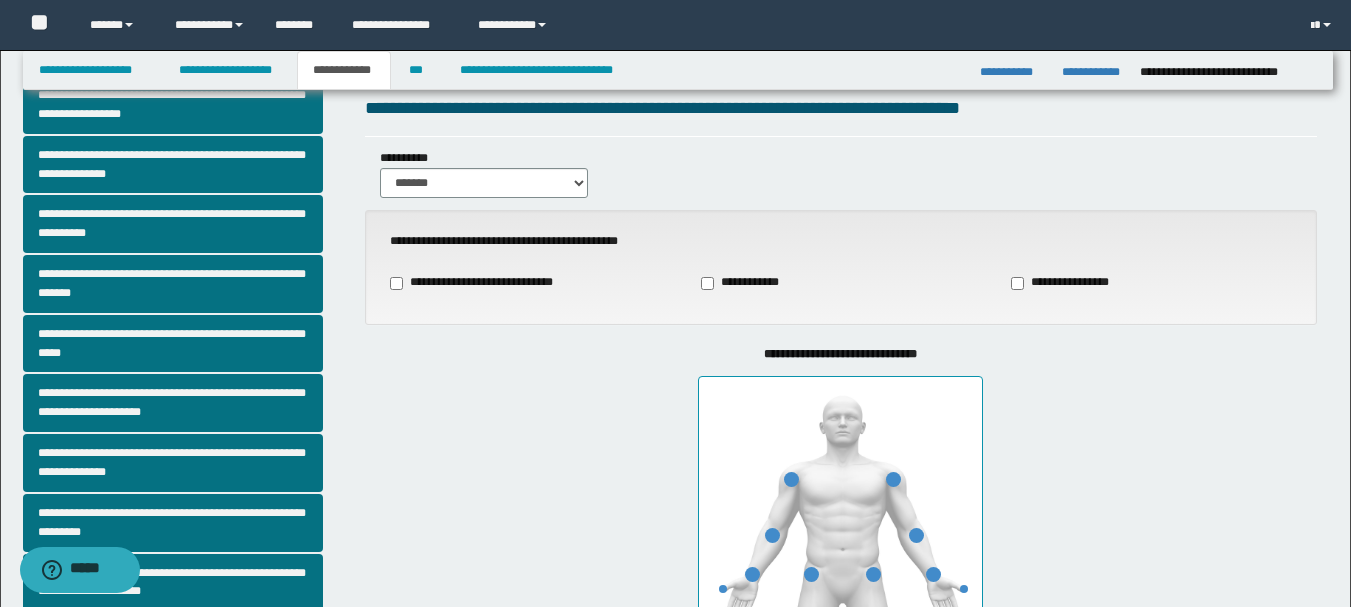 scroll, scrollTop: 200, scrollLeft: 0, axis: vertical 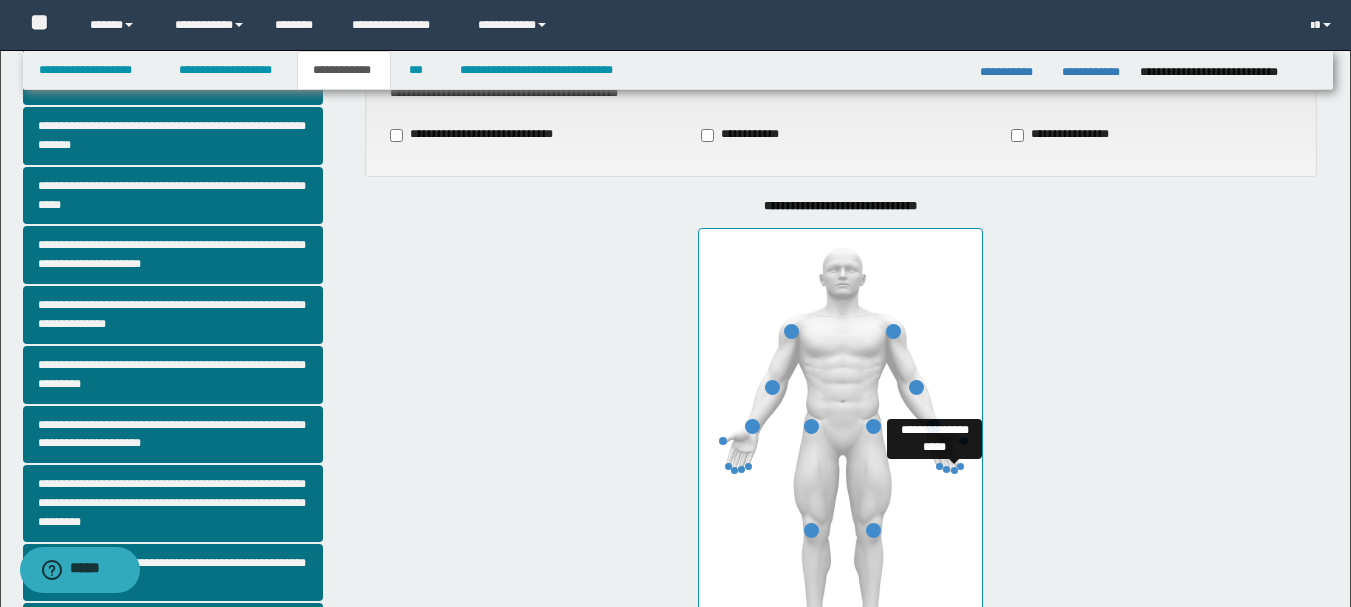 click at bounding box center [954, 470] 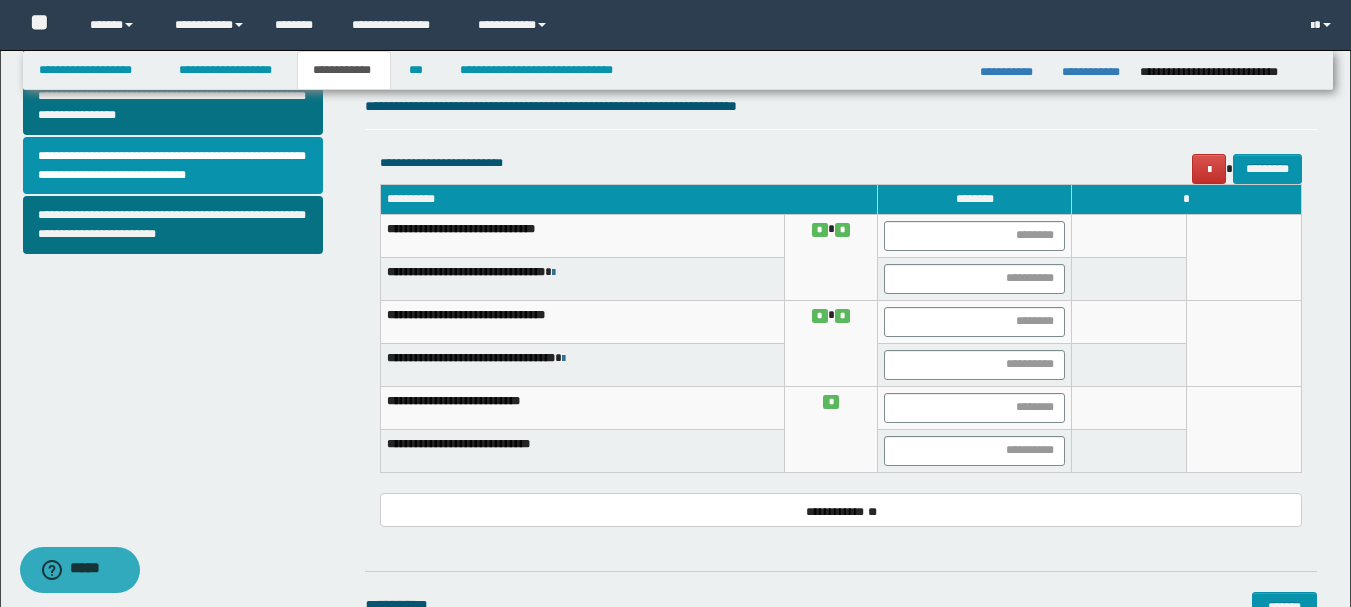 scroll, scrollTop: 800, scrollLeft: 0, axis: vertical 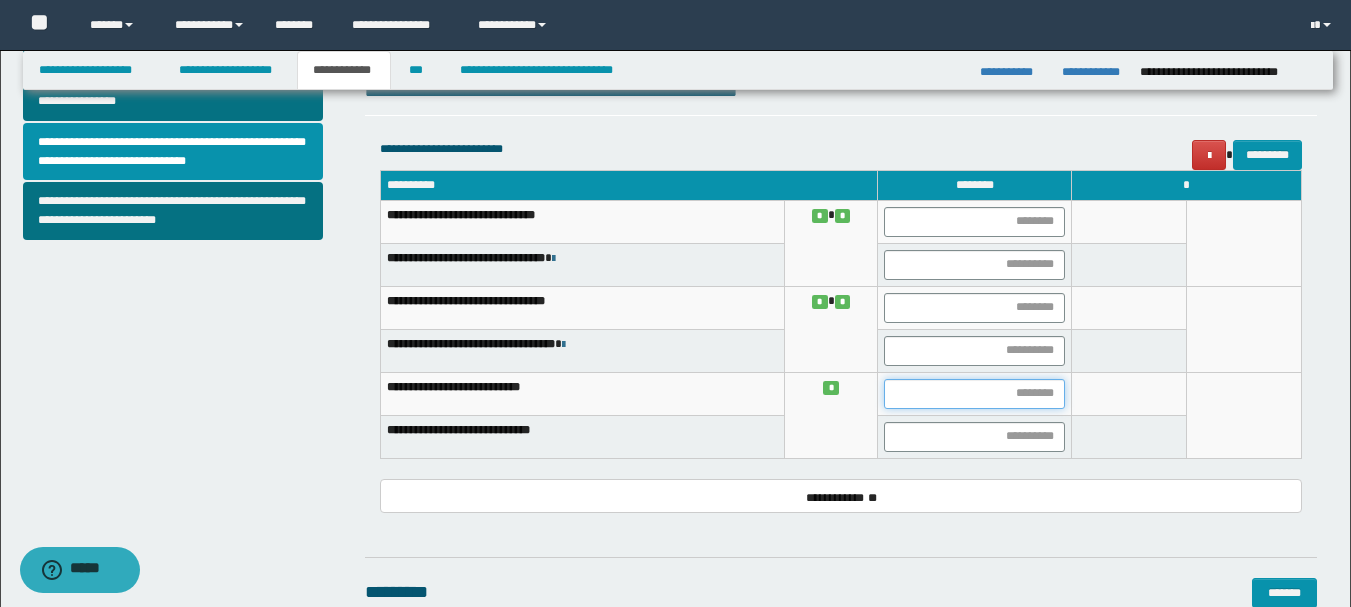 click at bounding box center [974, 394] 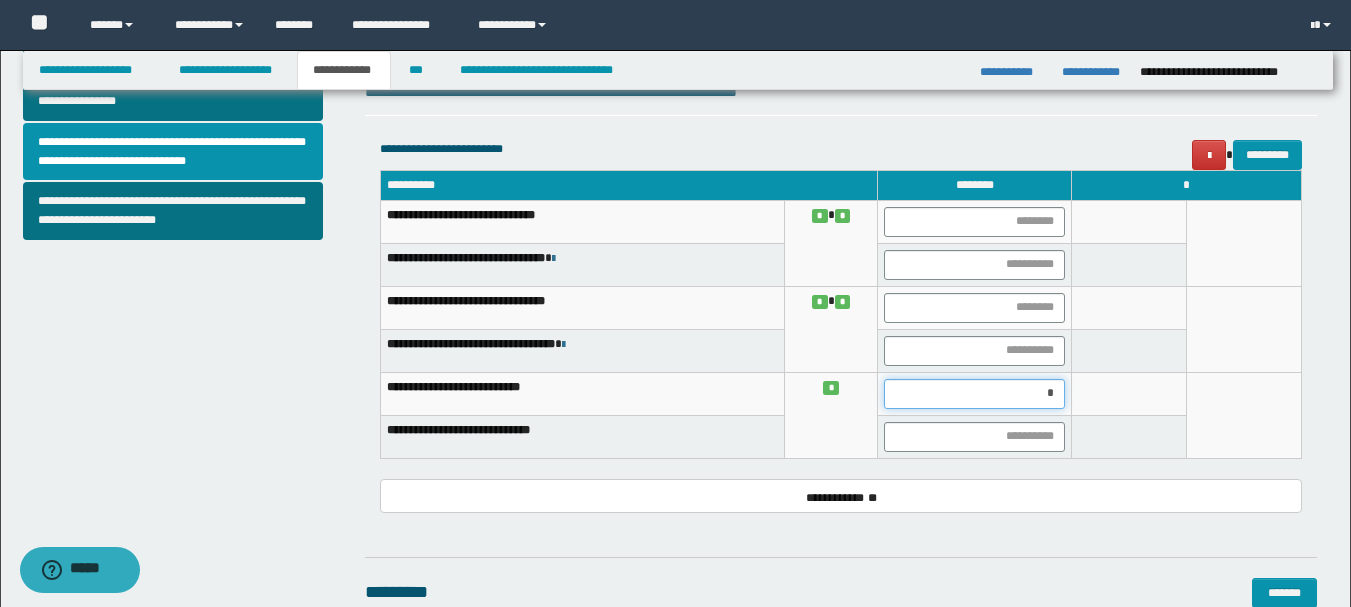 type on "**" 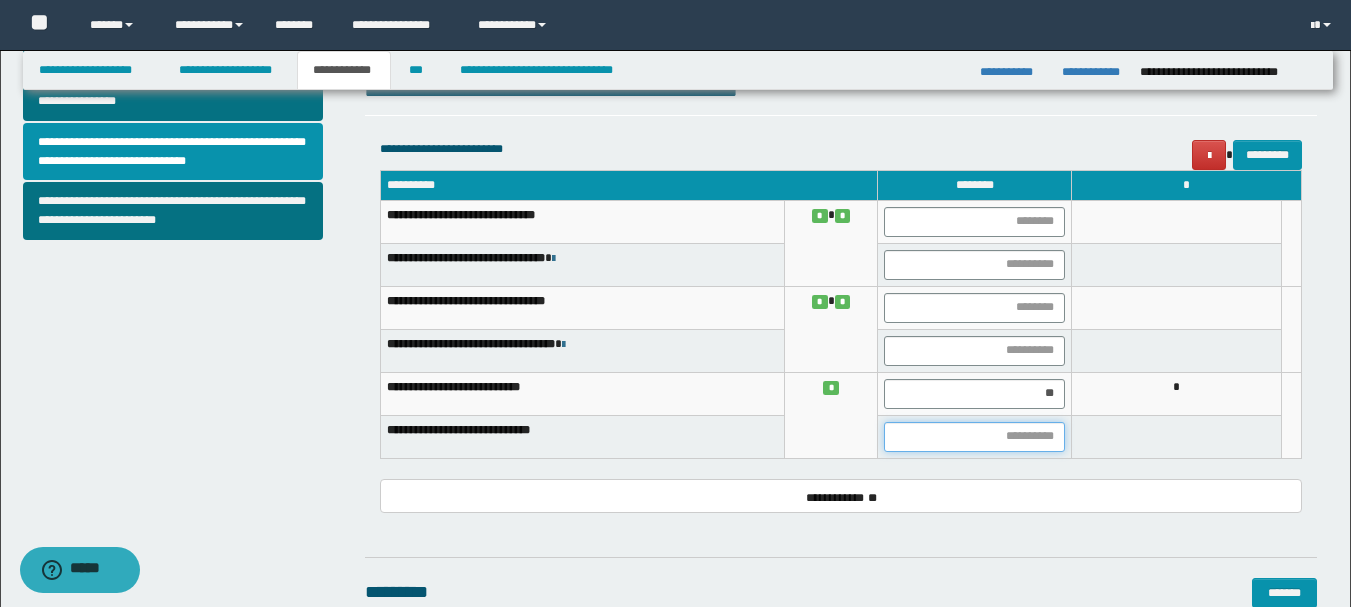 click at bounding box center (974, 437) 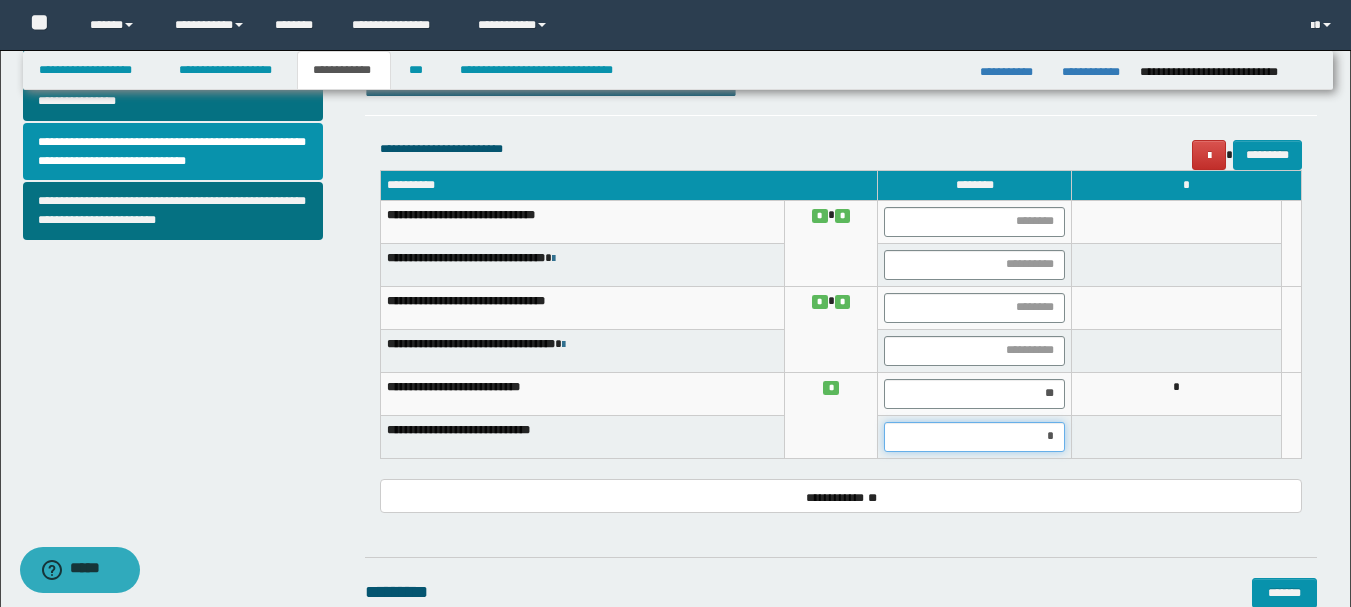type on "**" 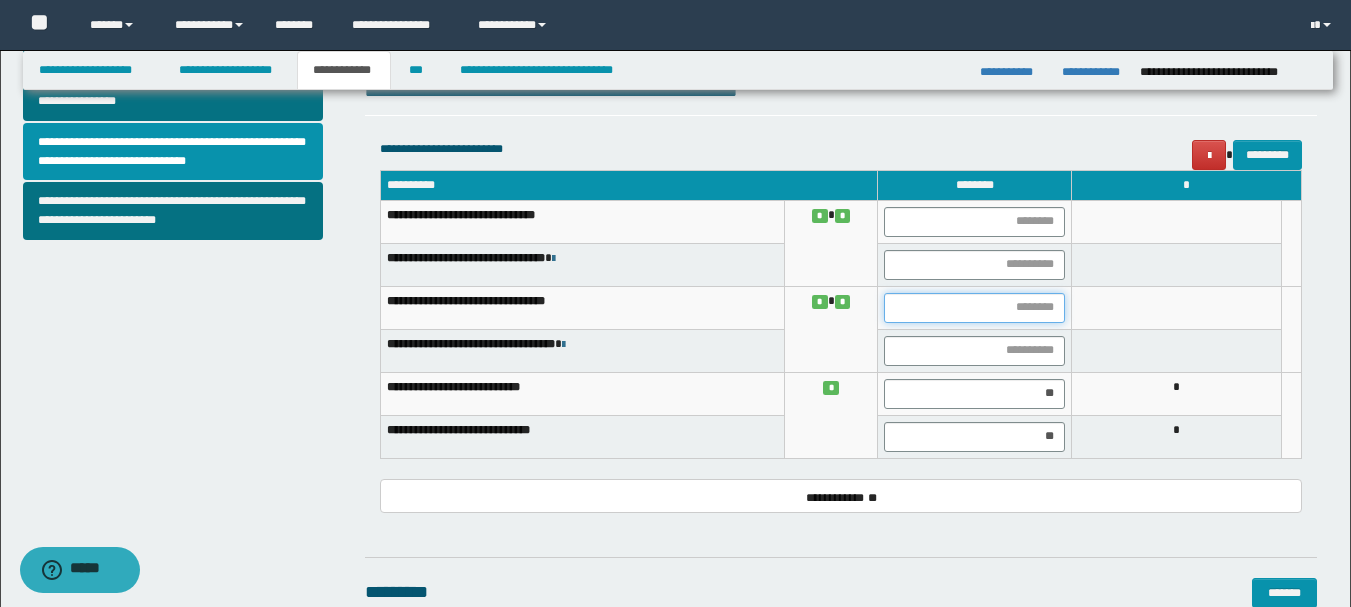 click at bounding box center (974, 308) 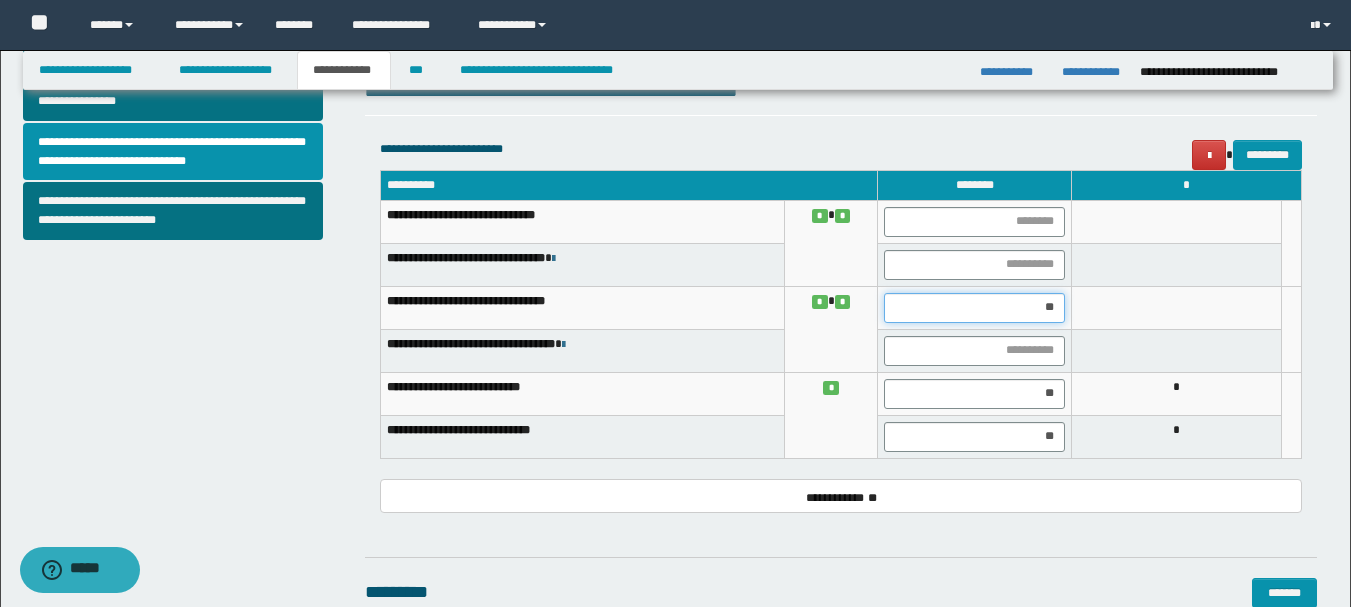 type on "***" 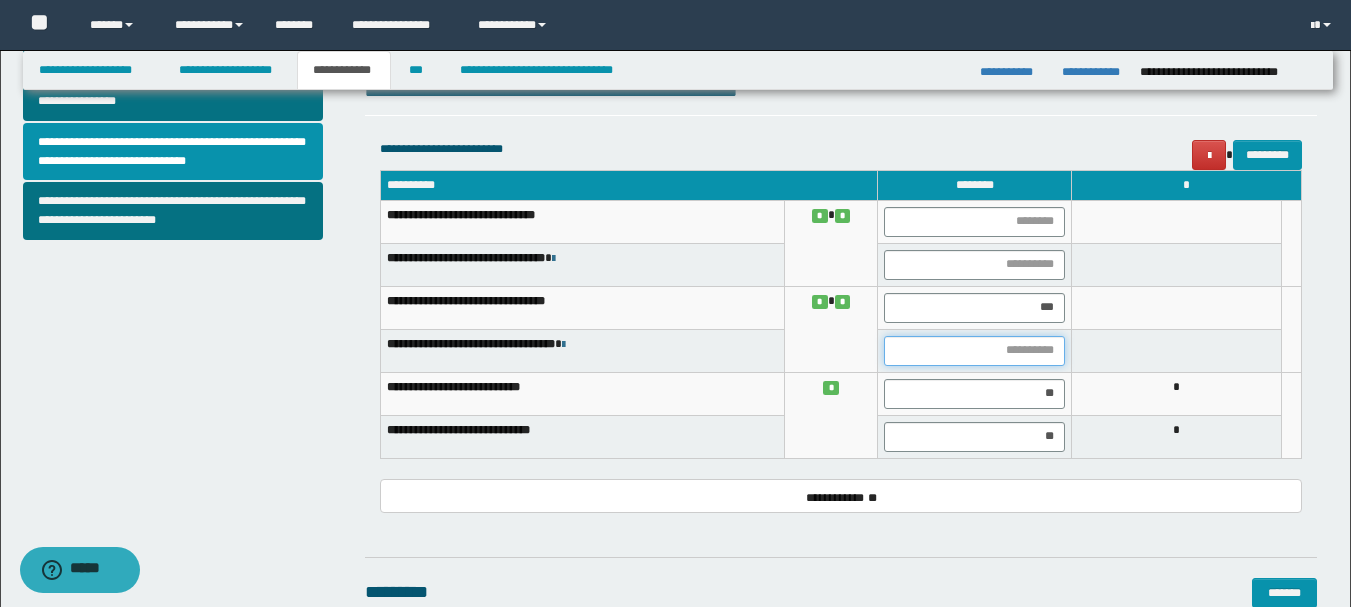 click at bounding box center [974, 351] 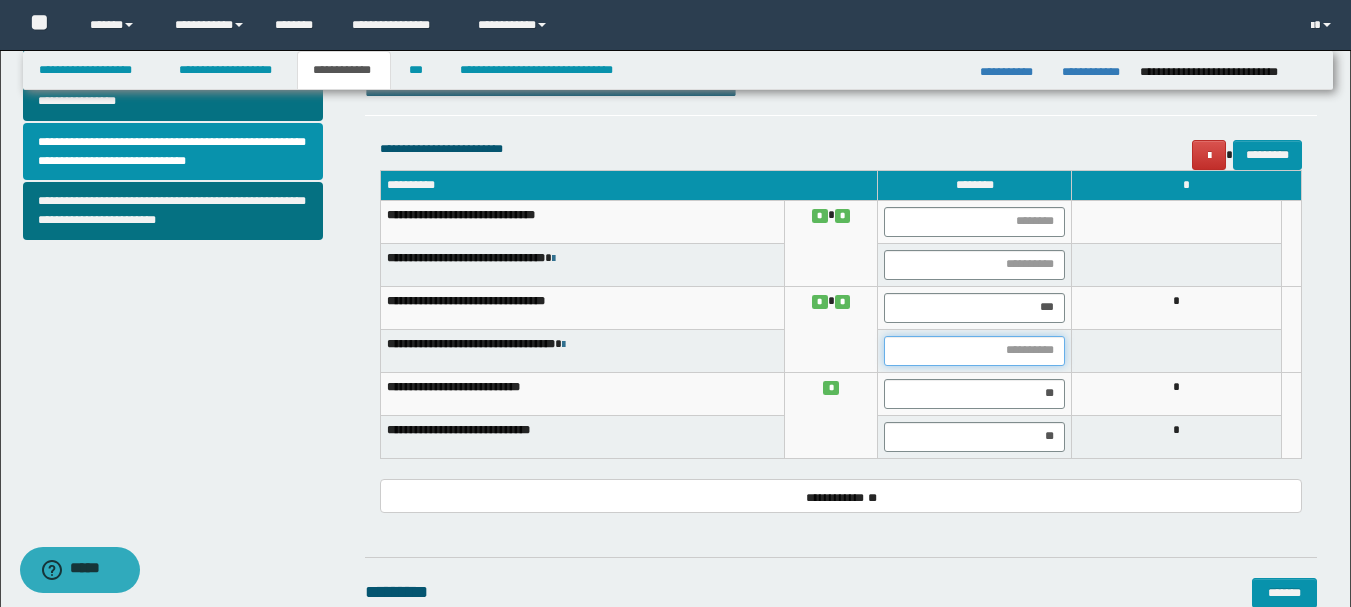 type on "*" 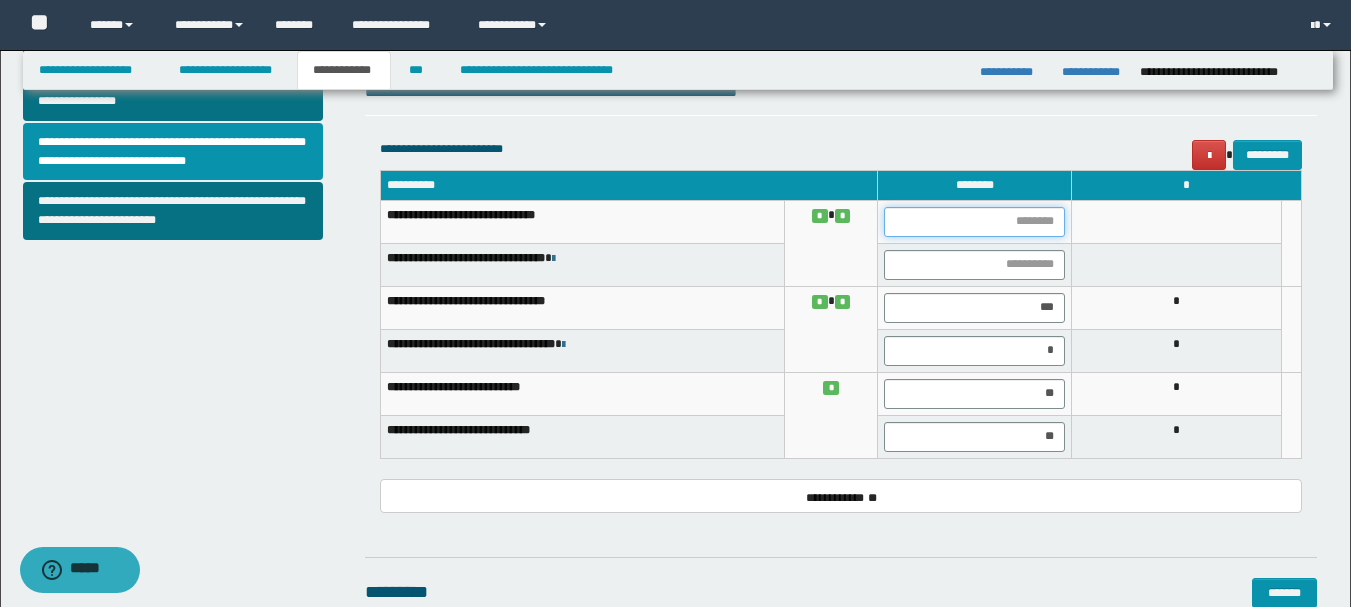 click at bounding box center [974, 222] 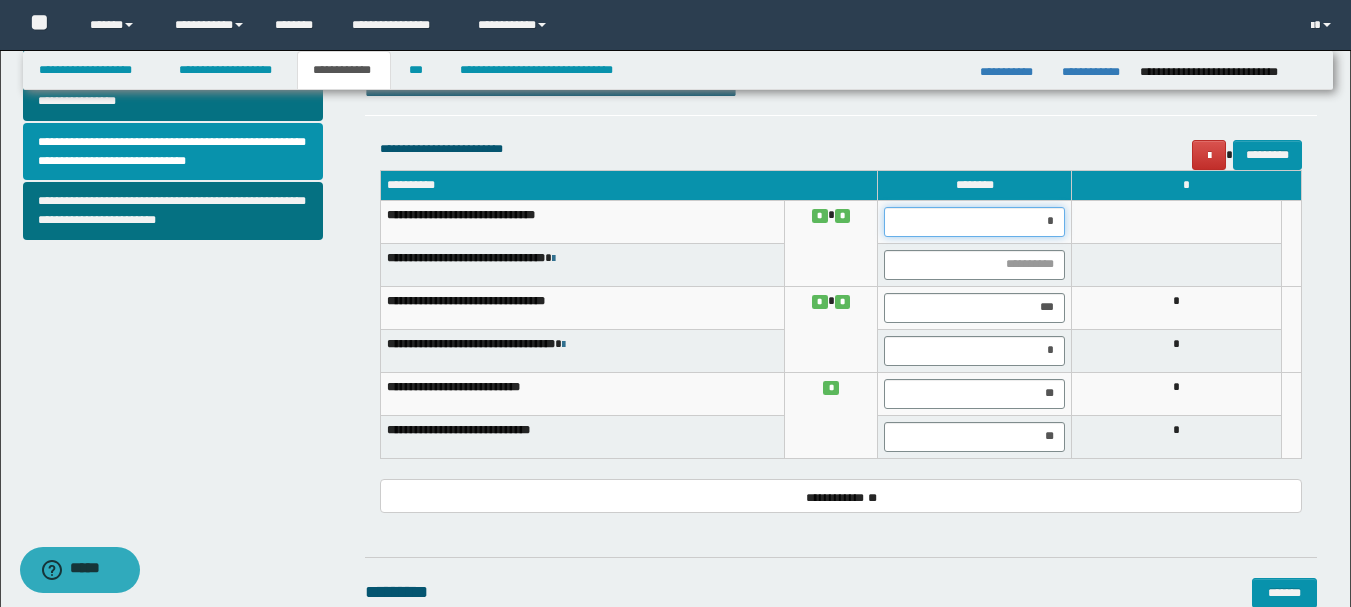 type on "**" 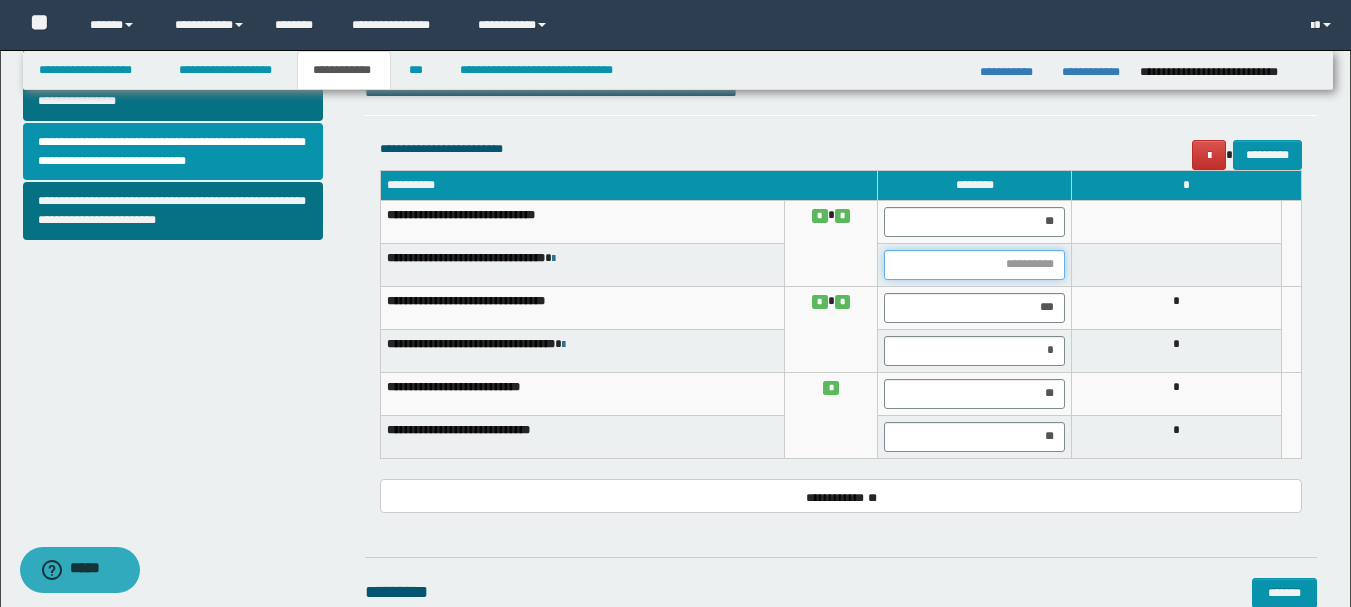 click at bounding box center (974, 265) 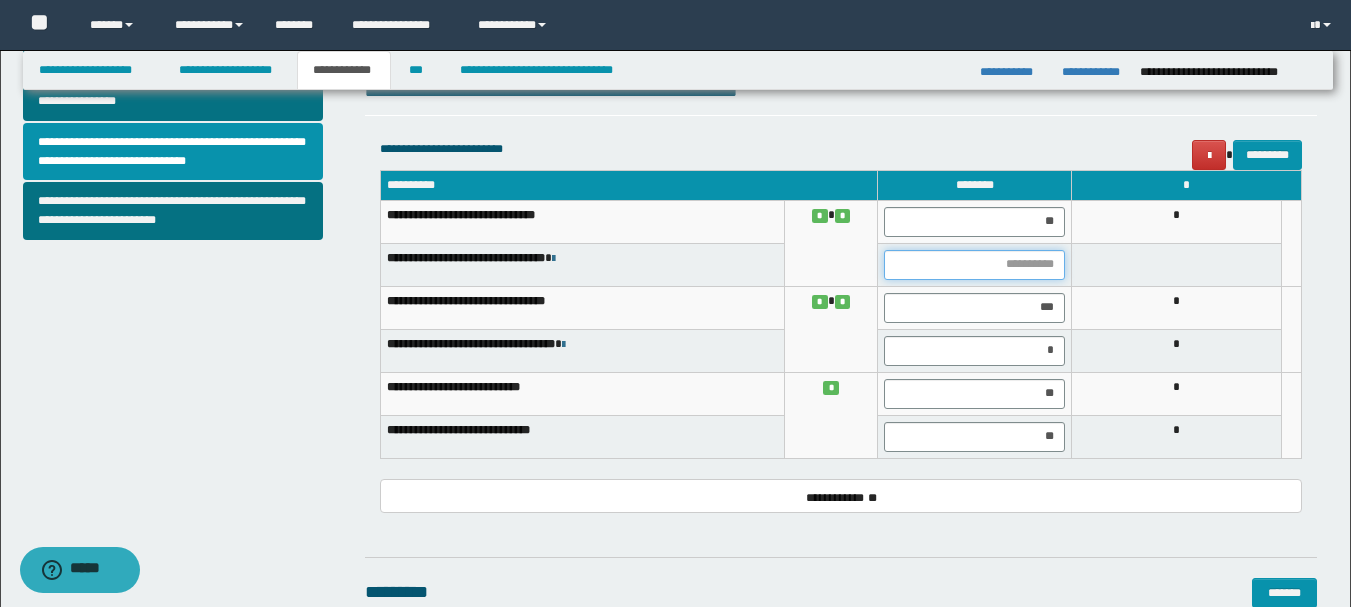 type on "*" 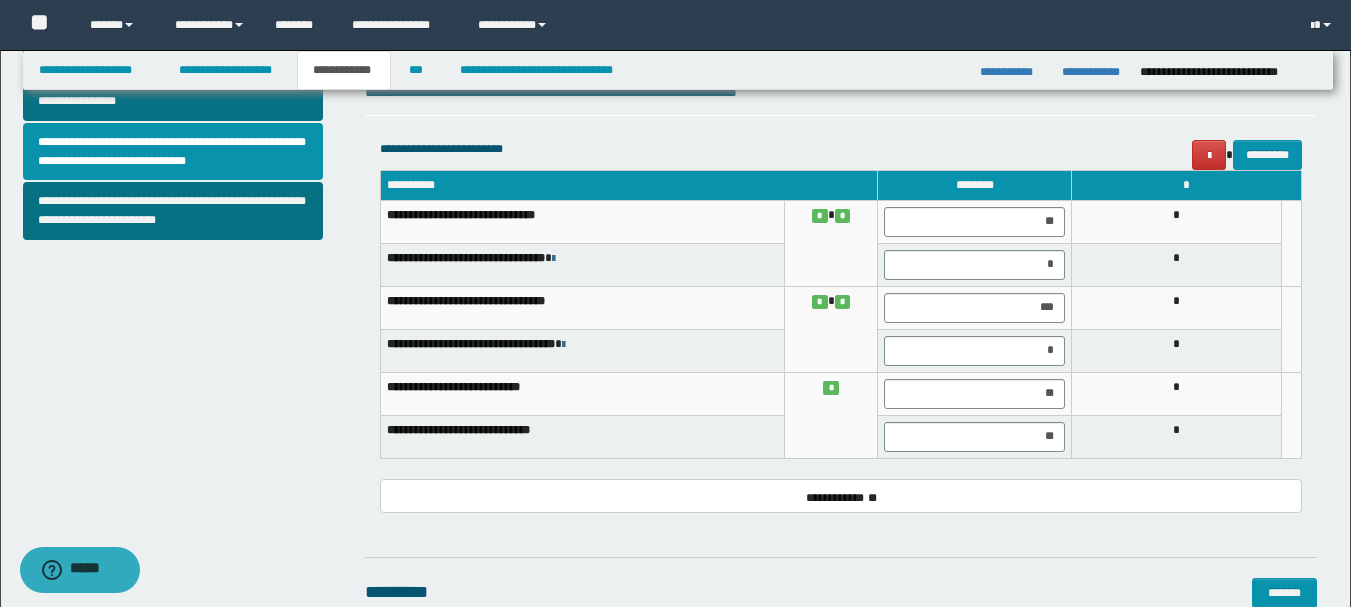click on "**********" at bounding box center (841, 324) 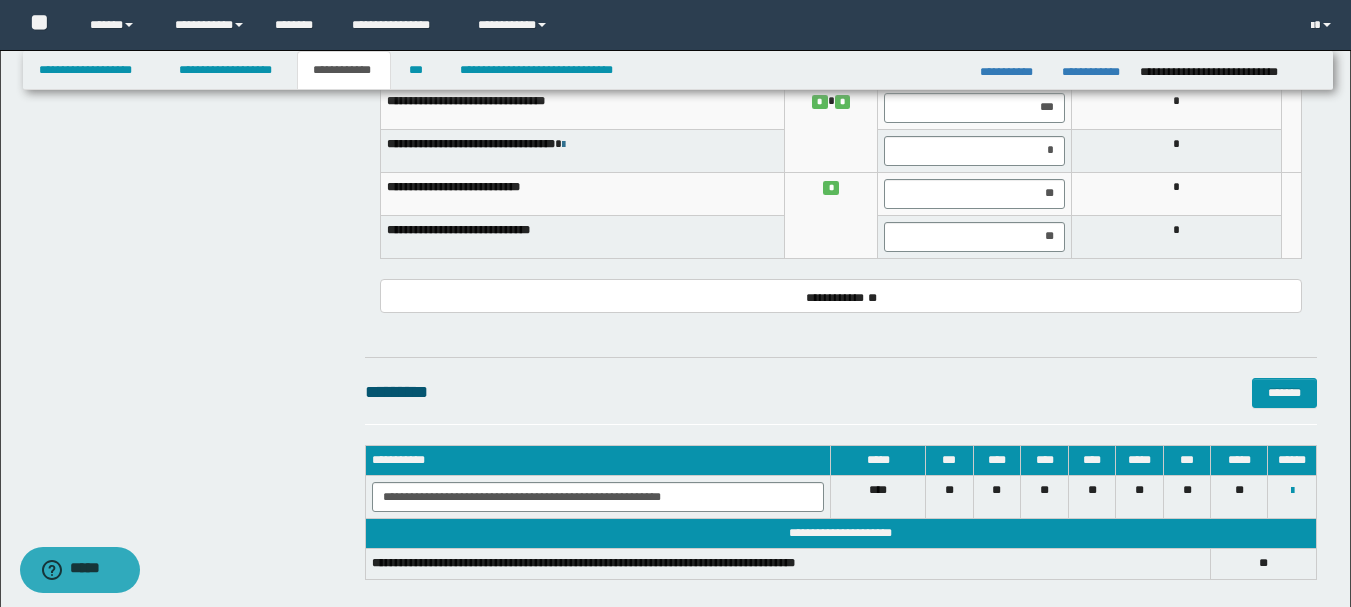 scroll, scrollTop: 600, scrollLeft: 0, axis: vertical 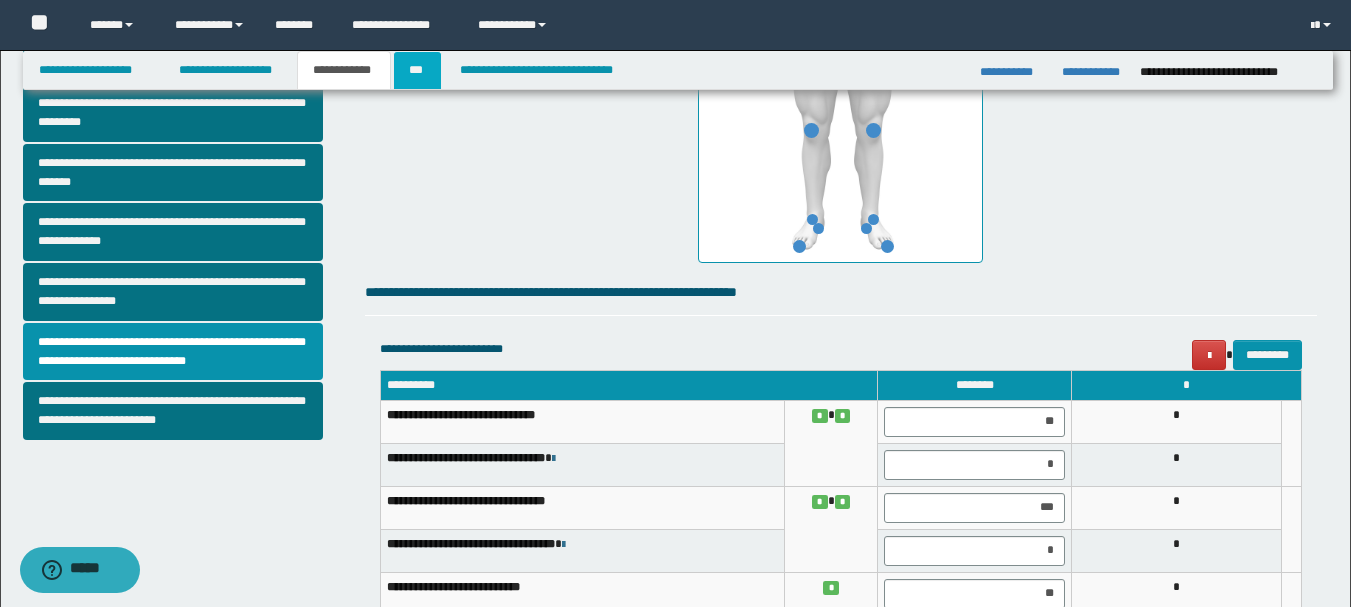 click on "***" at bounding box center (417, 70) 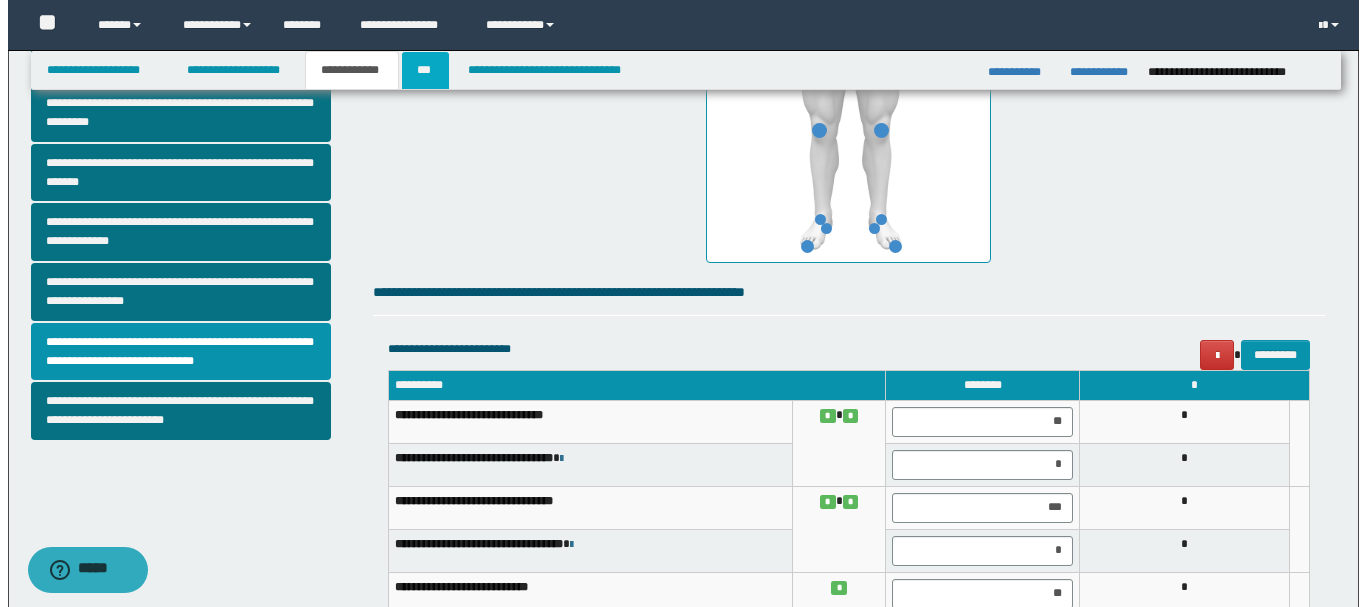 scroll, scrollTop: 0, scrollLeft: 0, axis: both 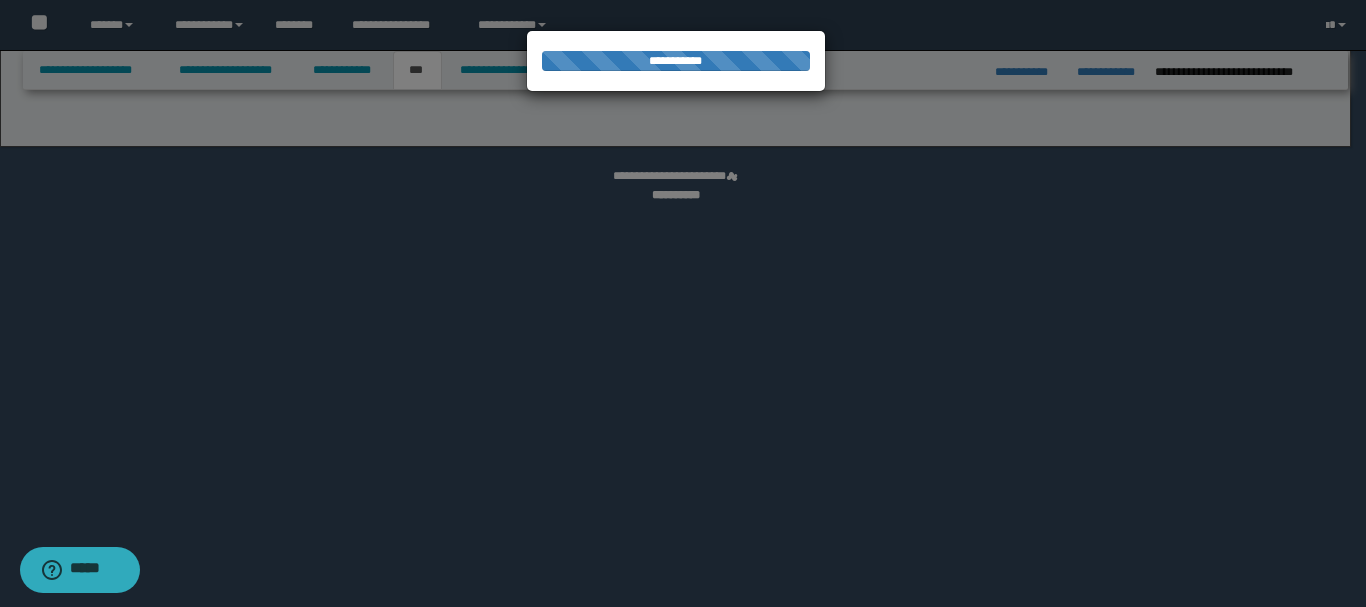 select on "*" 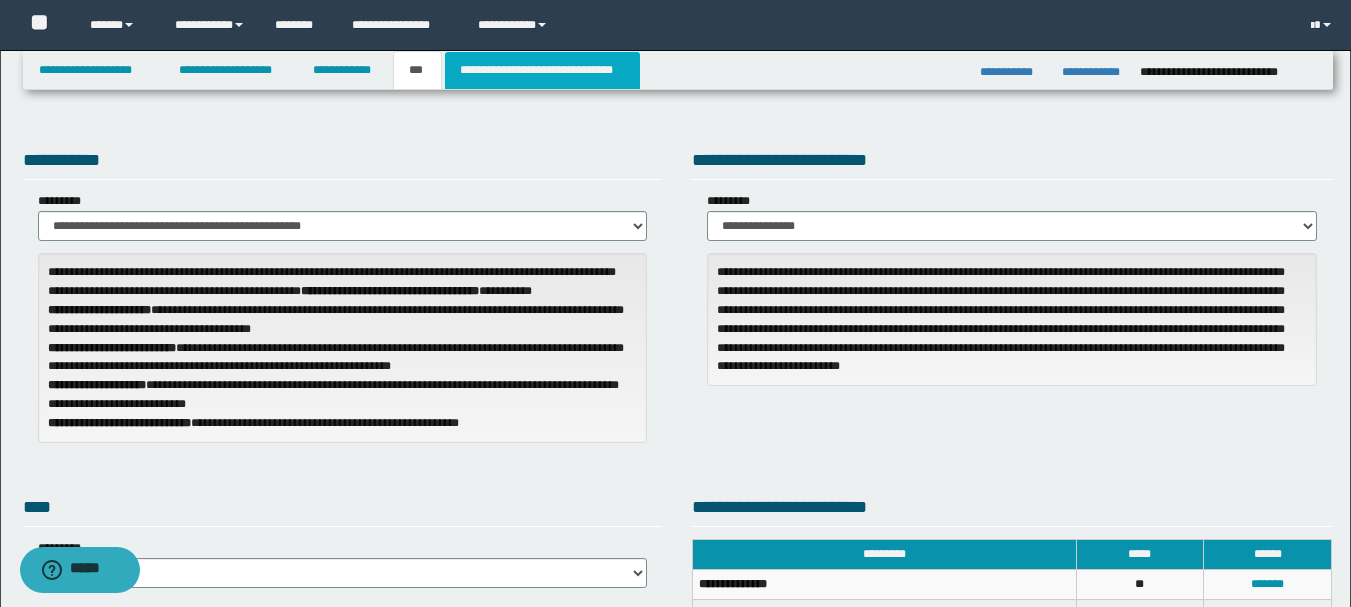 click on "**********" at bounding box center (542, 70) 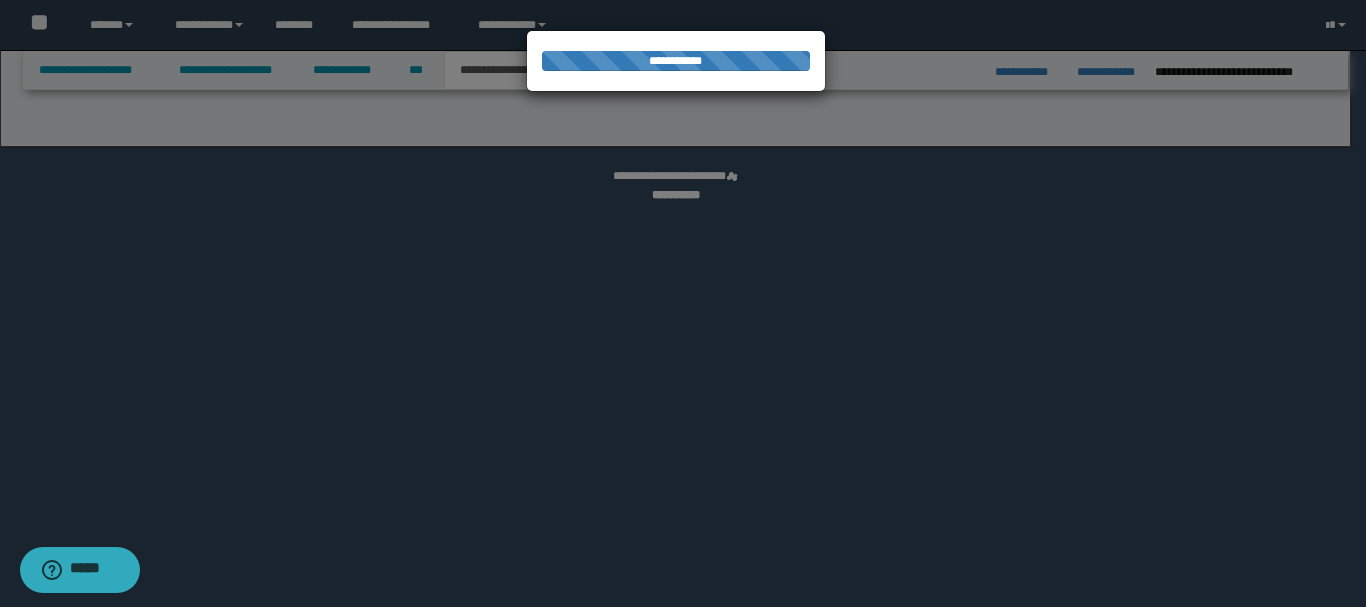 select on "*" 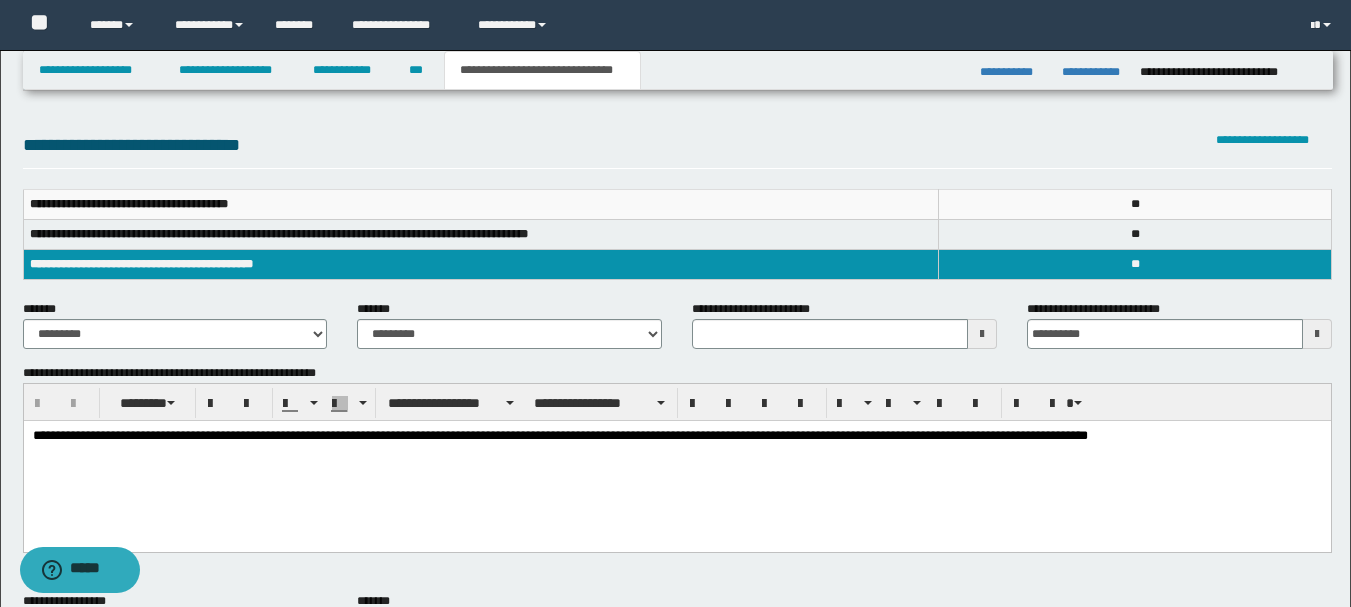 scroll, scrollTop: 200, scrollLeft: 0, axis: vertical 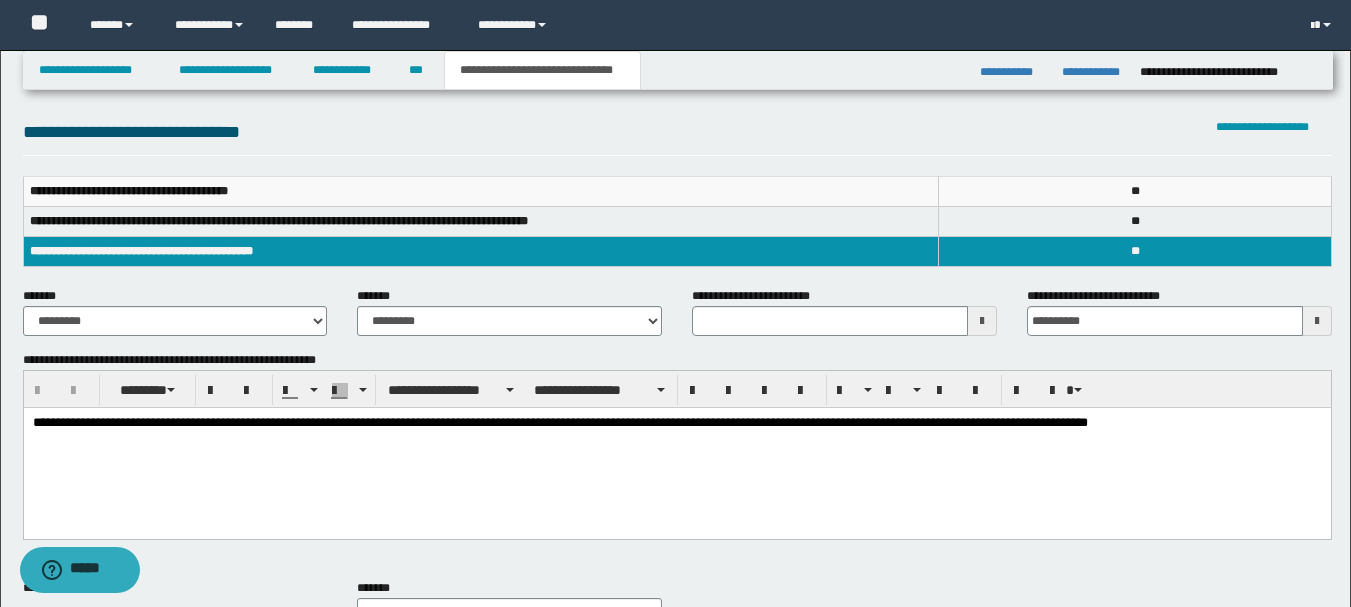 type 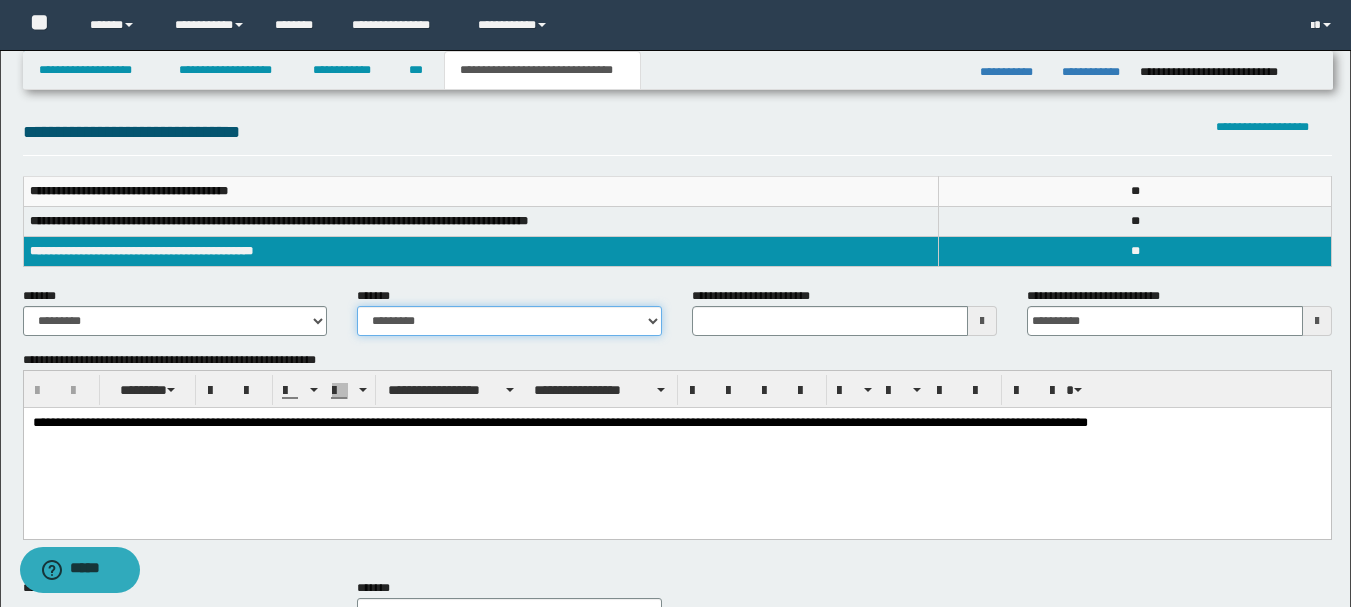click on "**********" at bounding box center (509, 321) 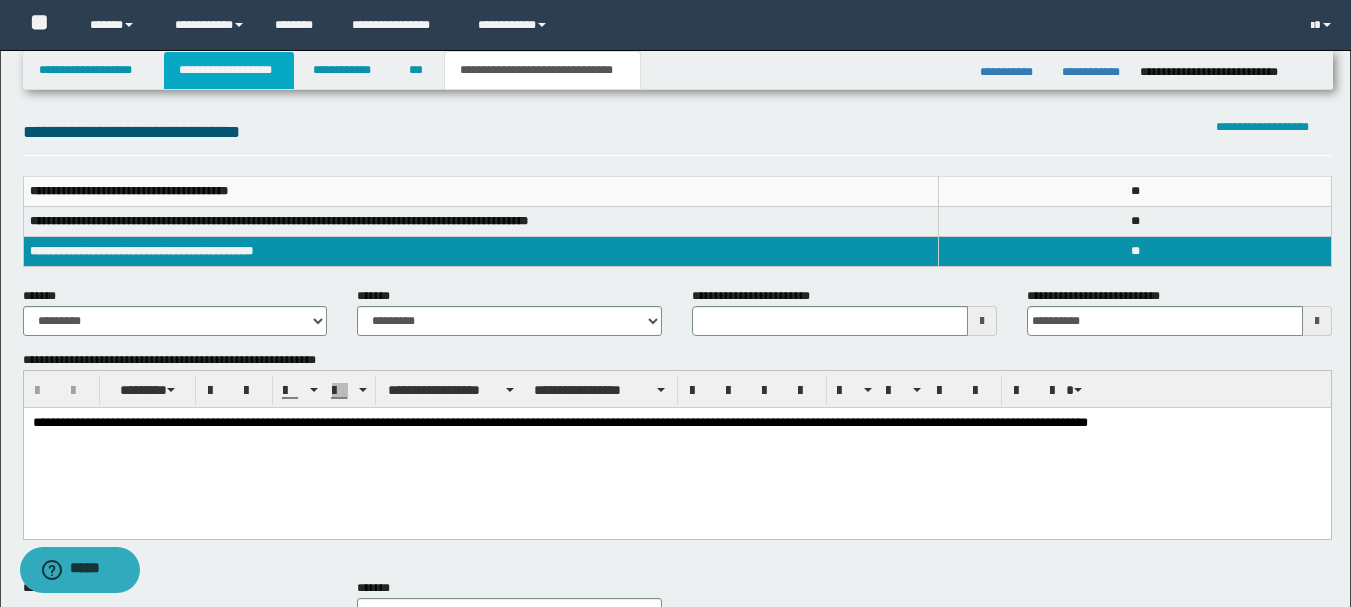click on "**********" at bounding box center [229, 70] 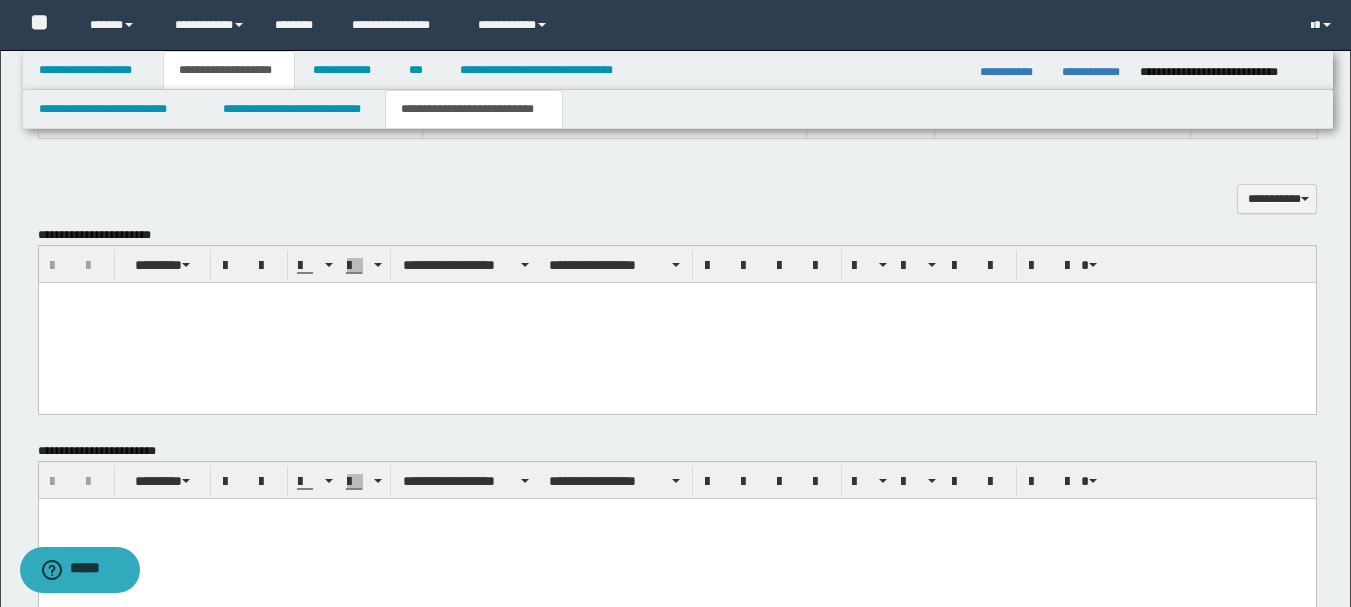 scroll, scrollTop: 731, scrollLeft: 0, axis: vertical 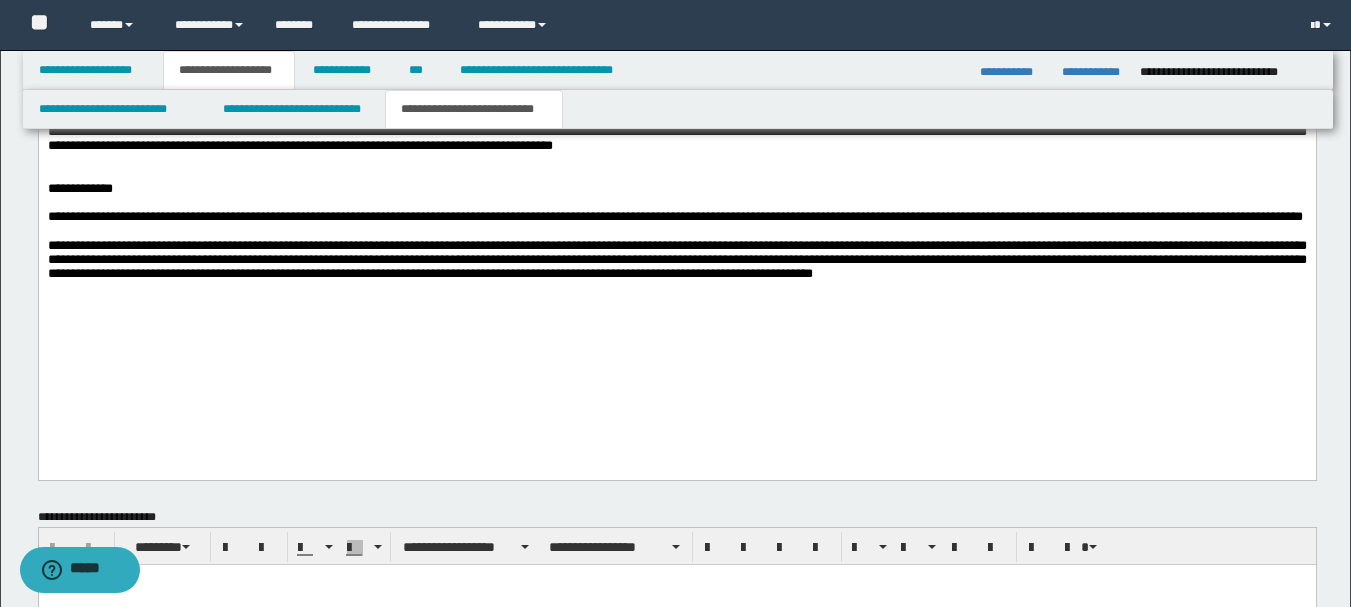 click on "**********" at bounding box center [676, 217] 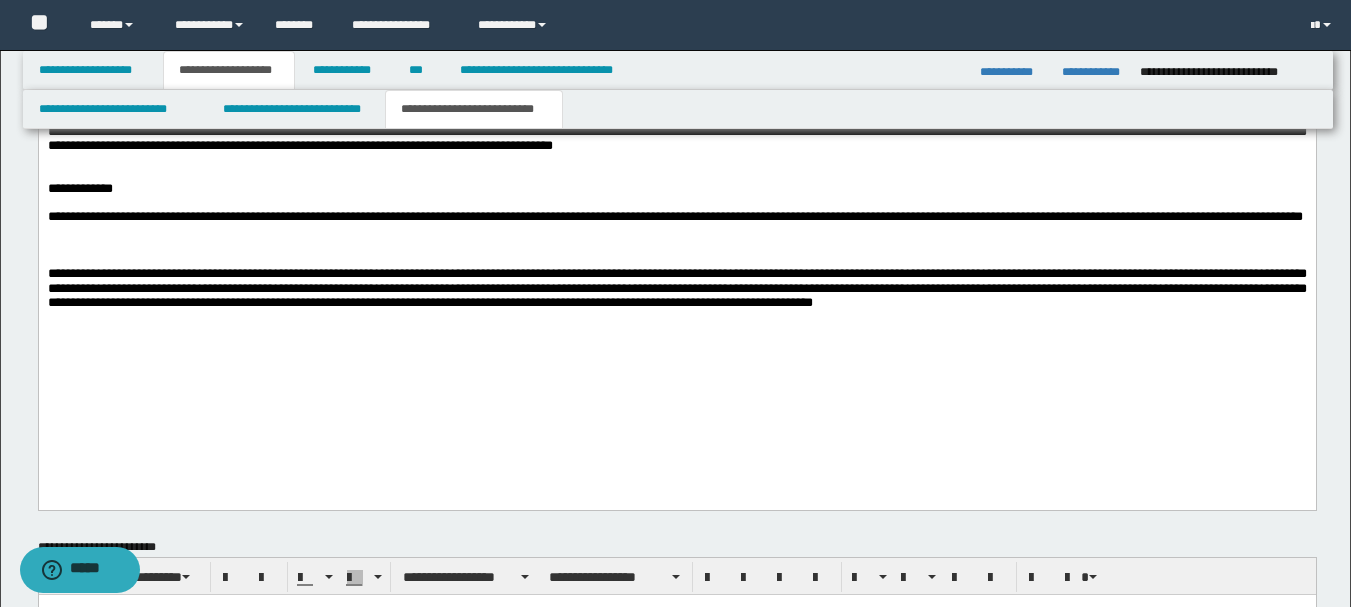 type 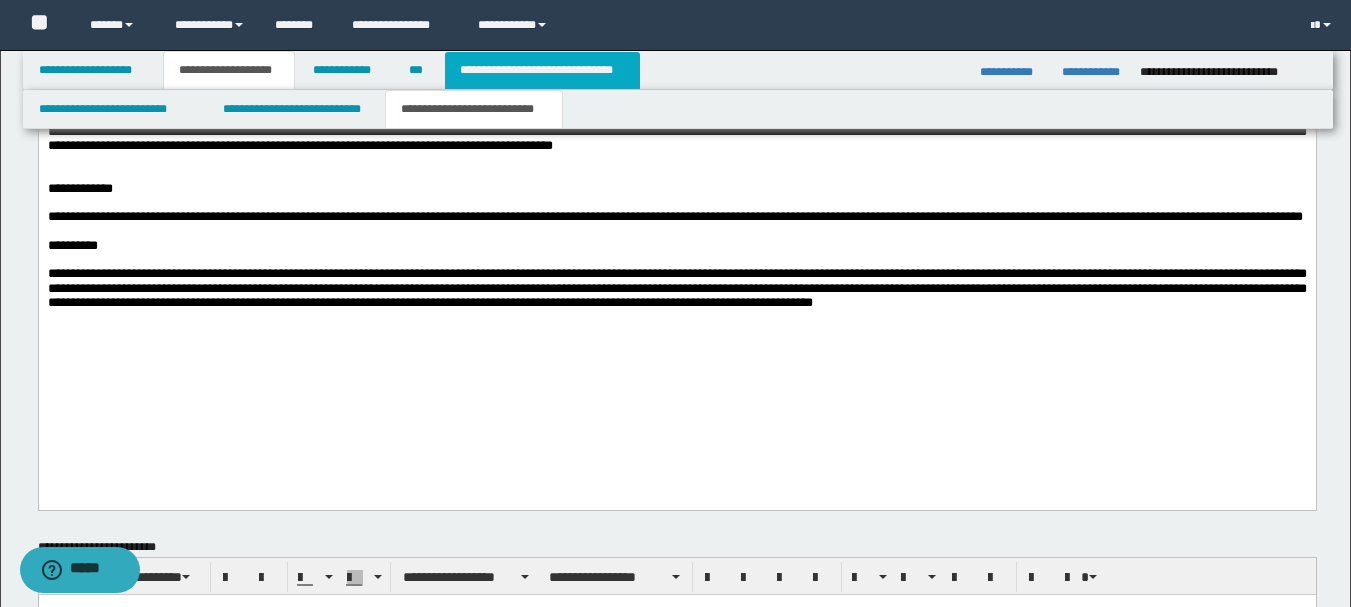 click on "**********" at bounding box center (542, 70) 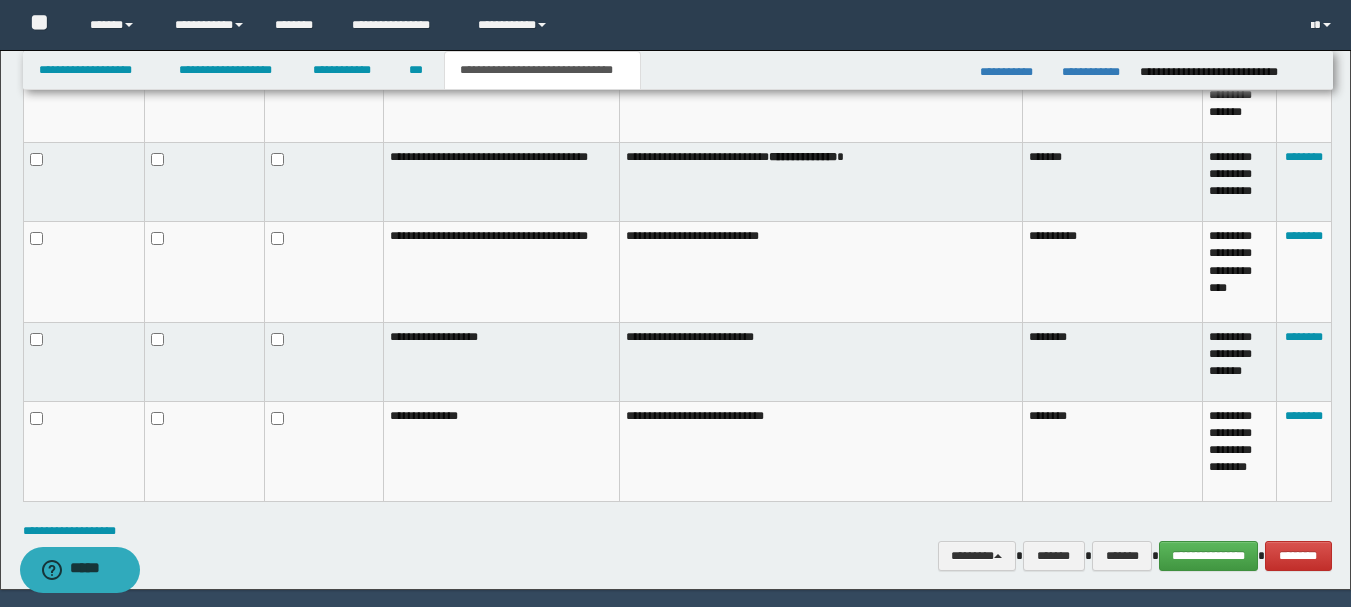 scroll, scrollTop: 1362, scrollLeft: 0, axis: vertical 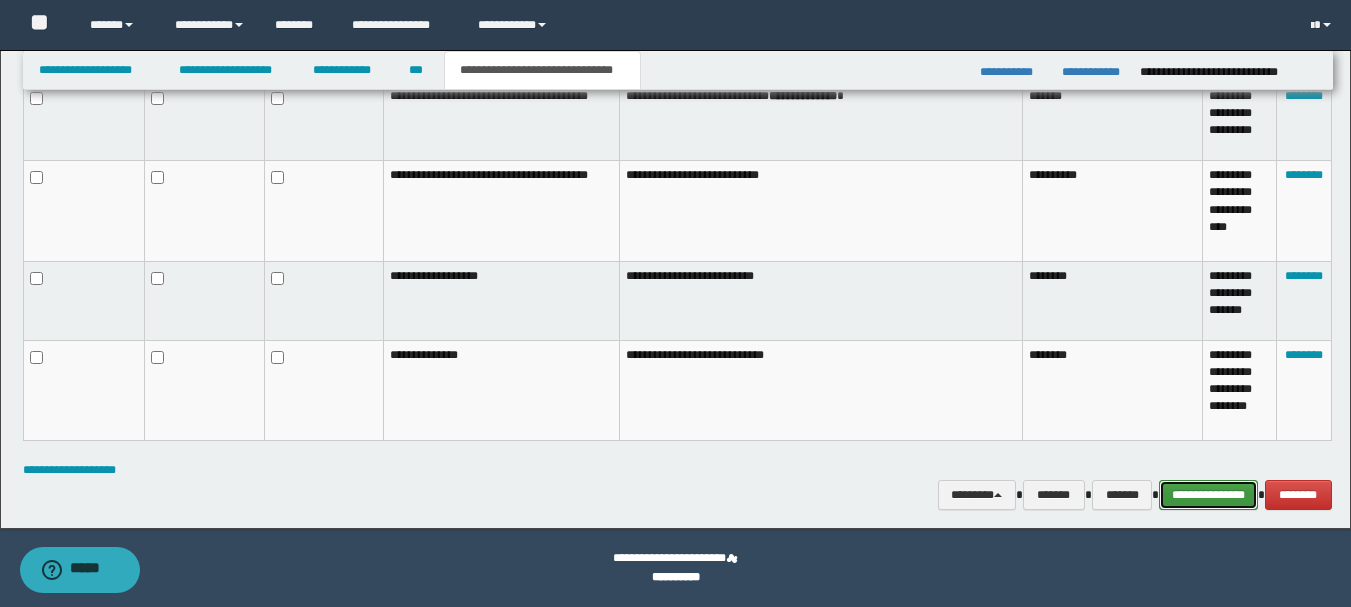 click on "**********" at bounding box center [1208, 495] 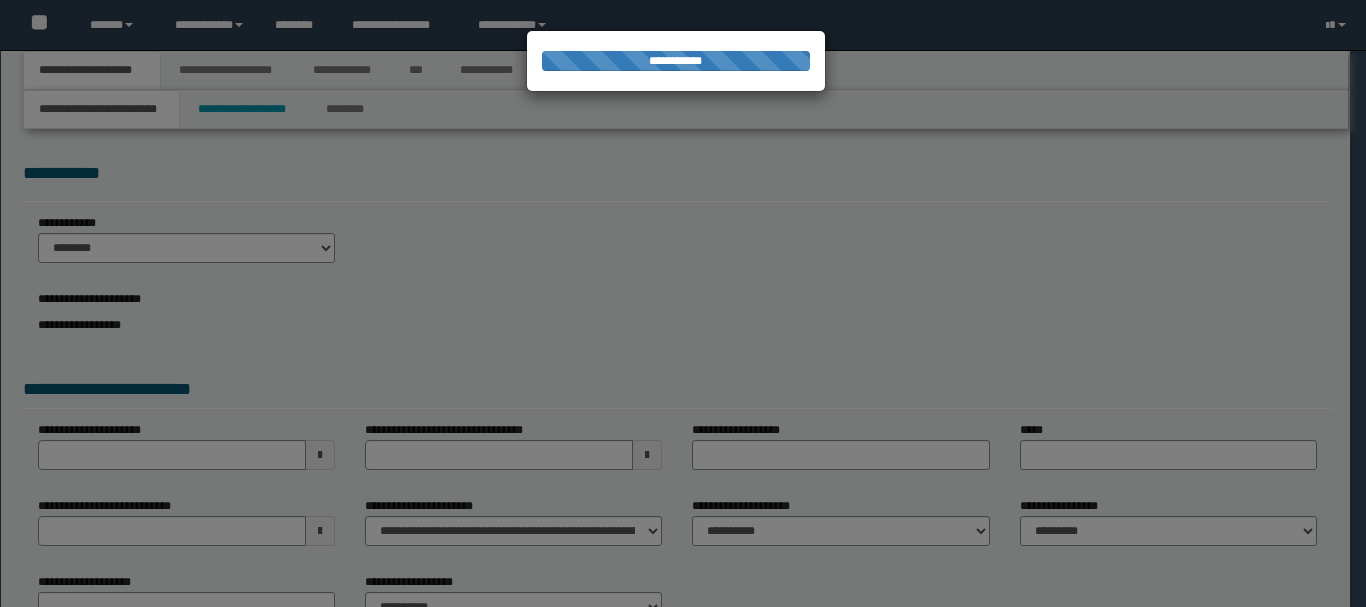 scroll, scrollTop: 0, scrollLeft: 0, axis: both 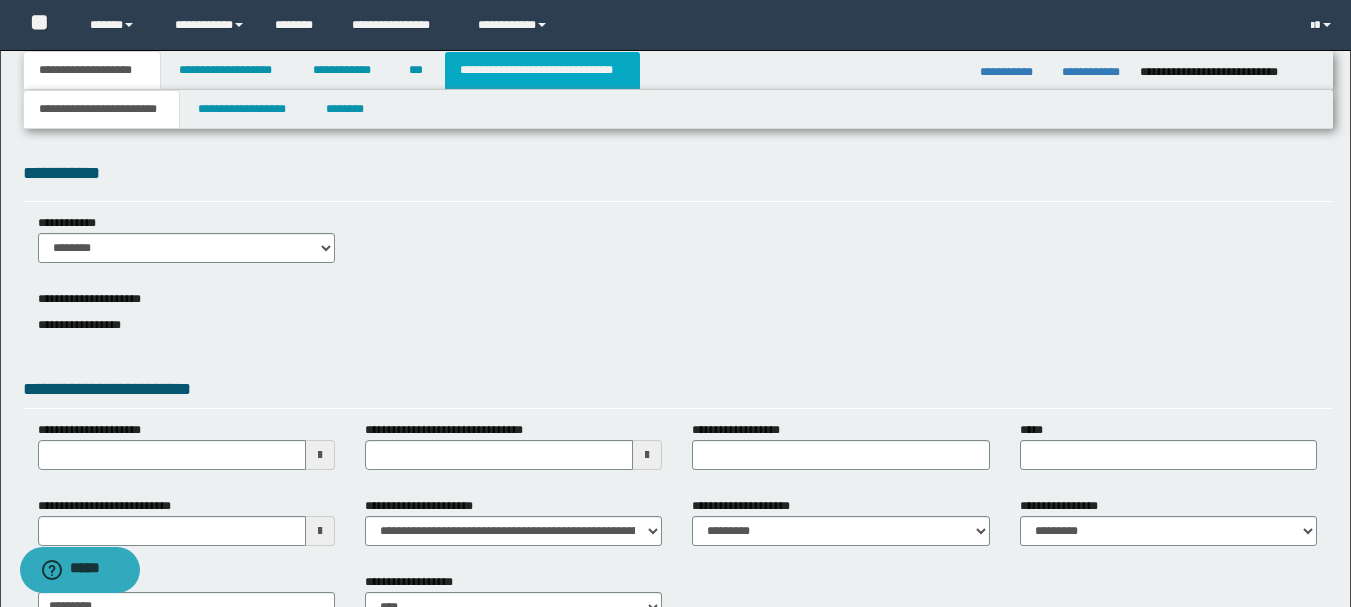 click on "**********" at bounding box center (542, 70) 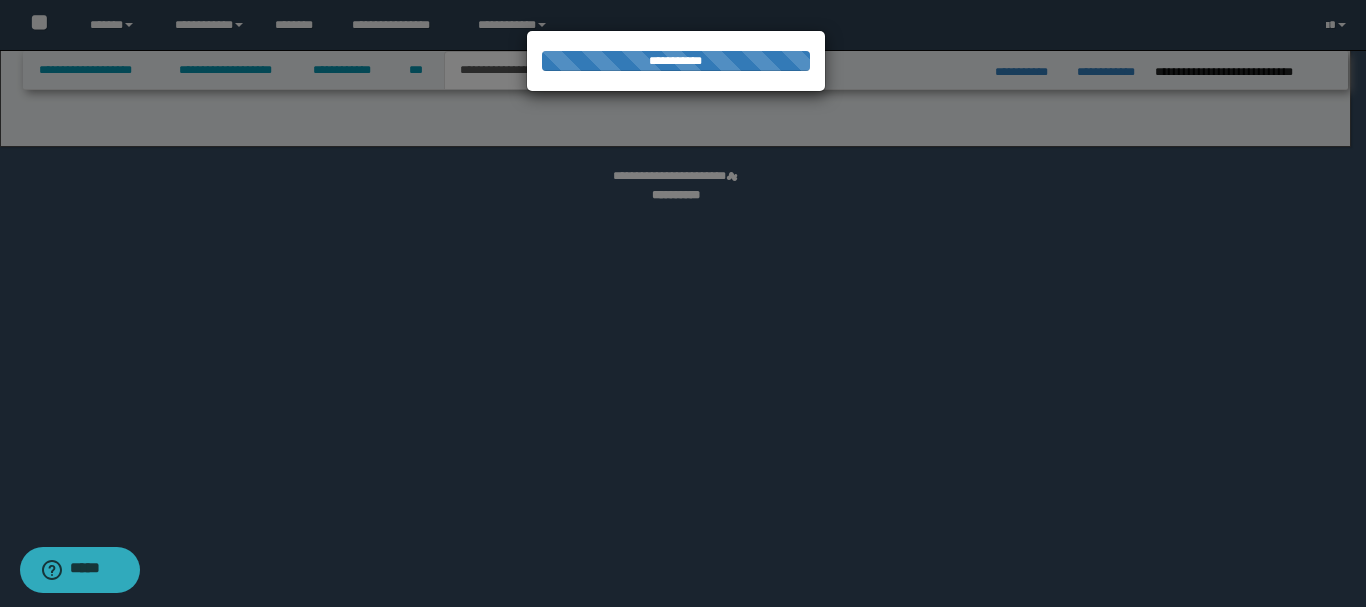 select on "*" 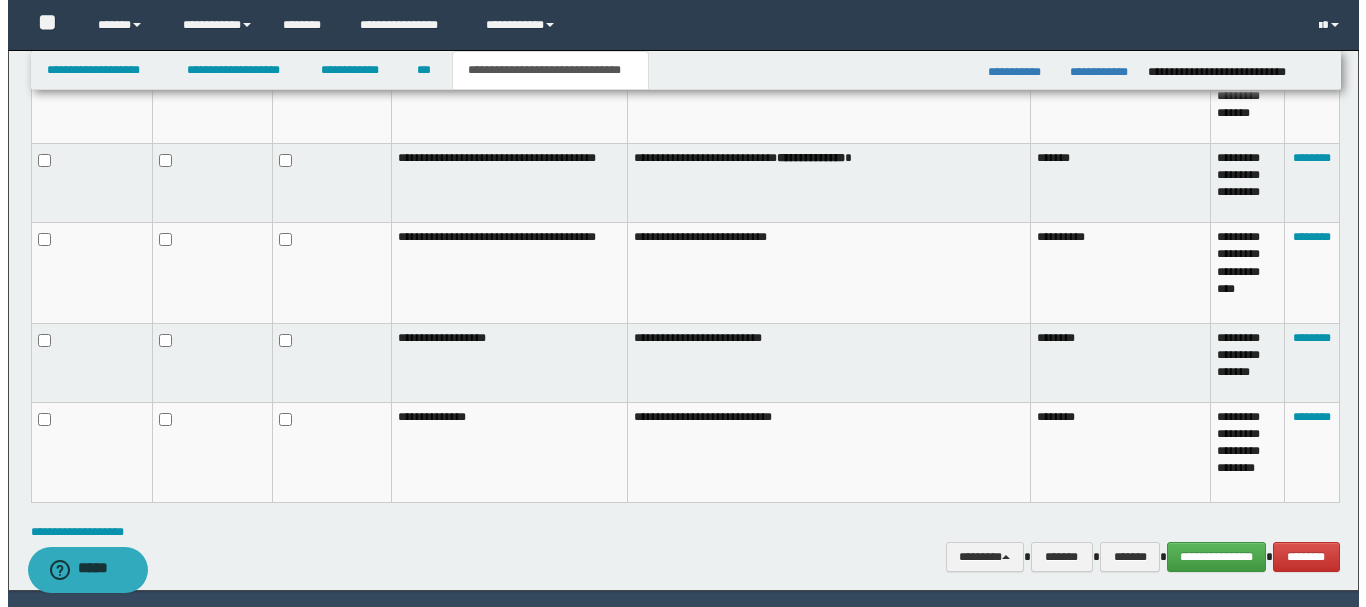 scroll, scrollTop: 1362, scrollLeft: 0, axis: vertical 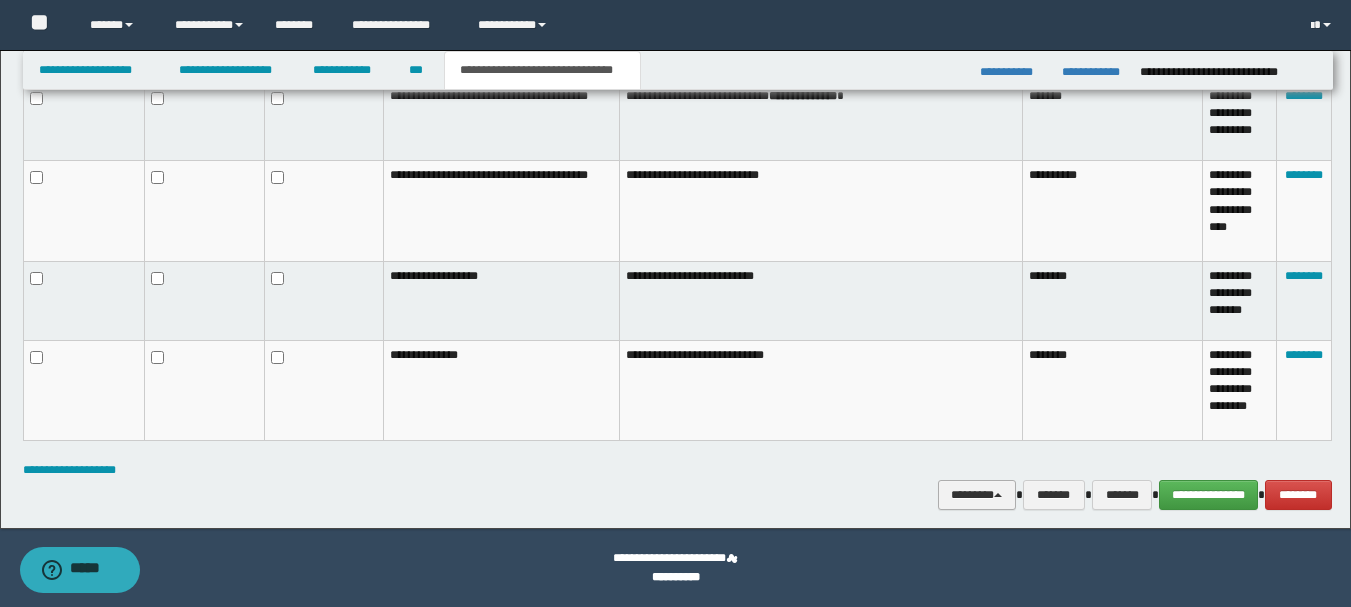 click on "********" at bounding box center (977, 495) 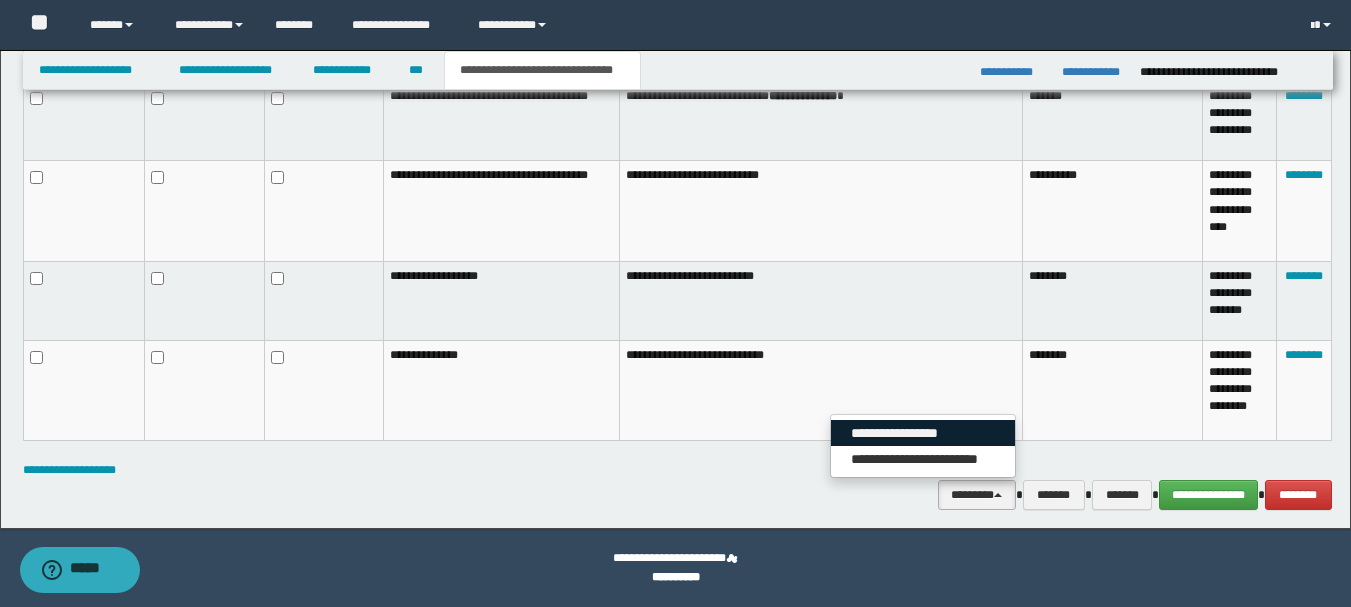 click on "**********" at bounding box center [923, 433] 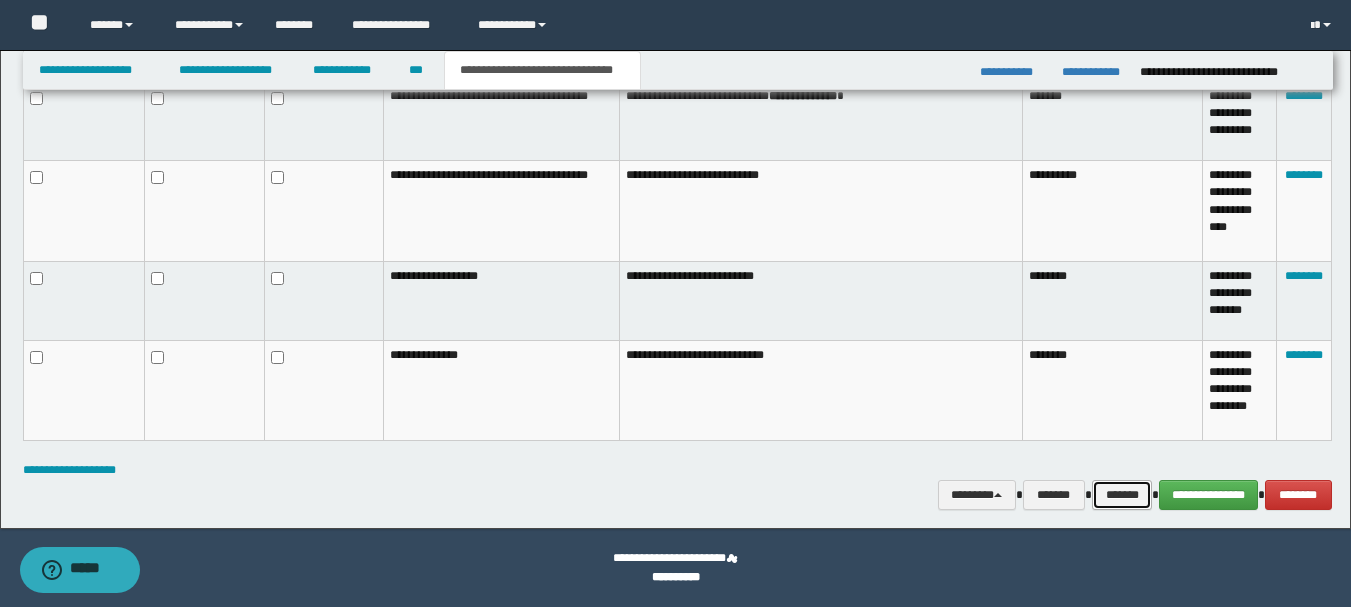 click on "*******" at bounding box center [1122, 495] 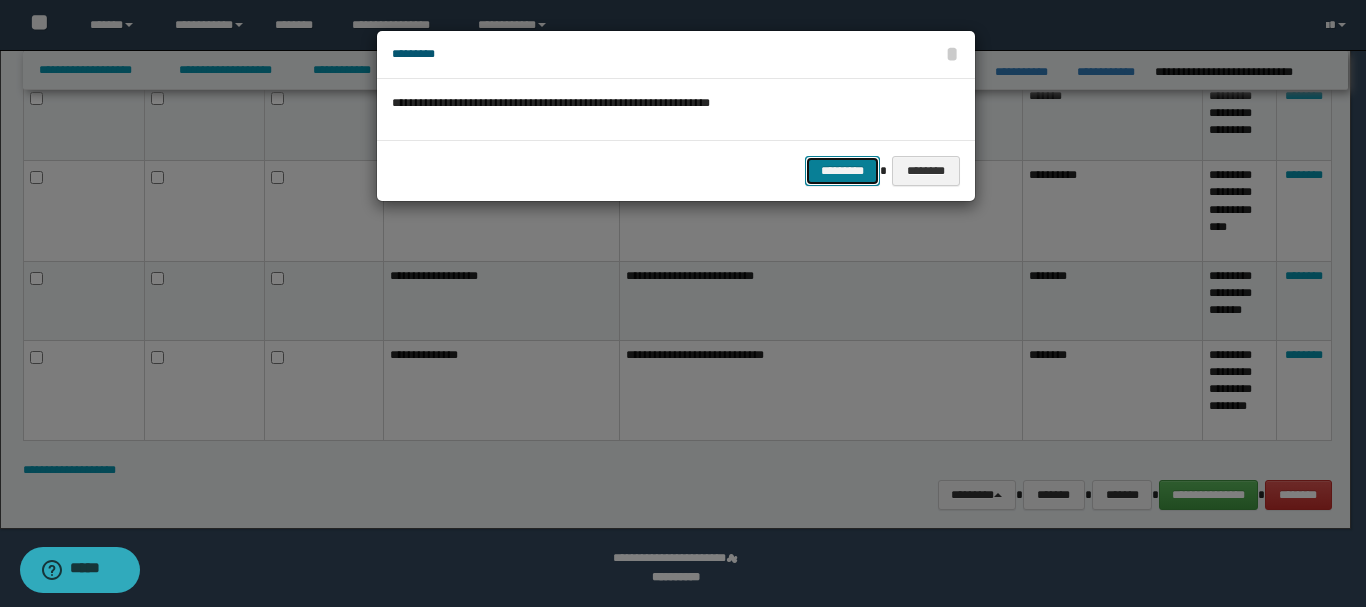 click on "*********" at bounding box center [842, 171] 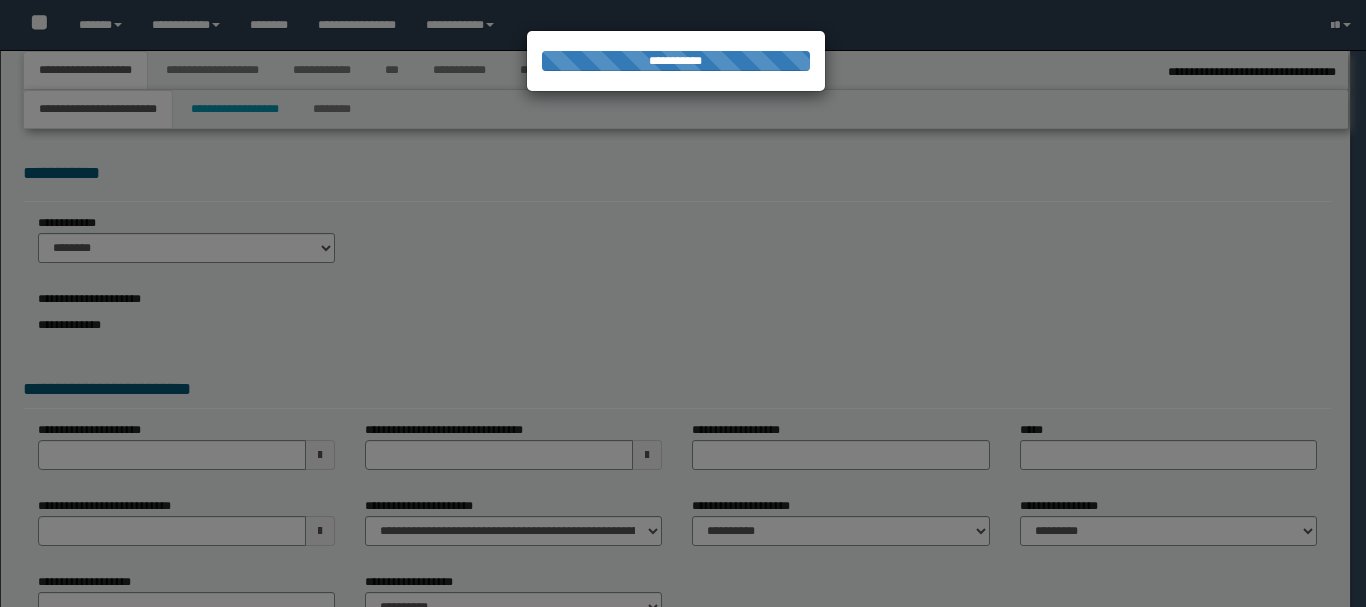 select on "*" 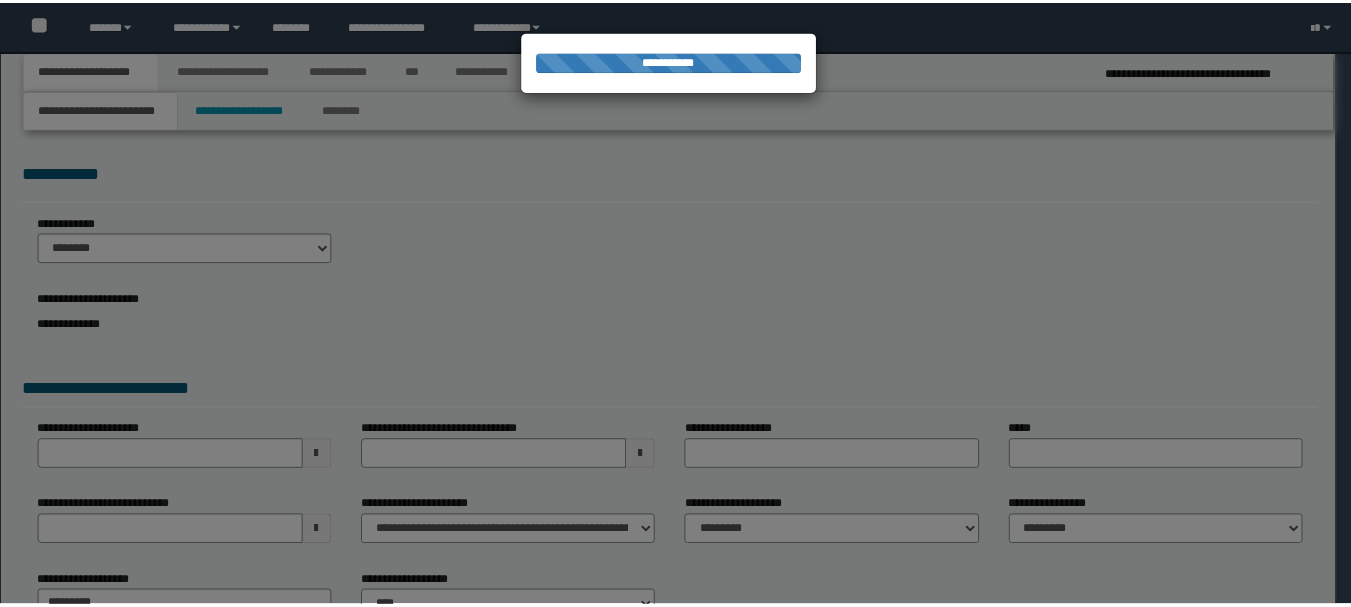 scroll, scrollTop: 0, scrollLeft: 0, axis: both 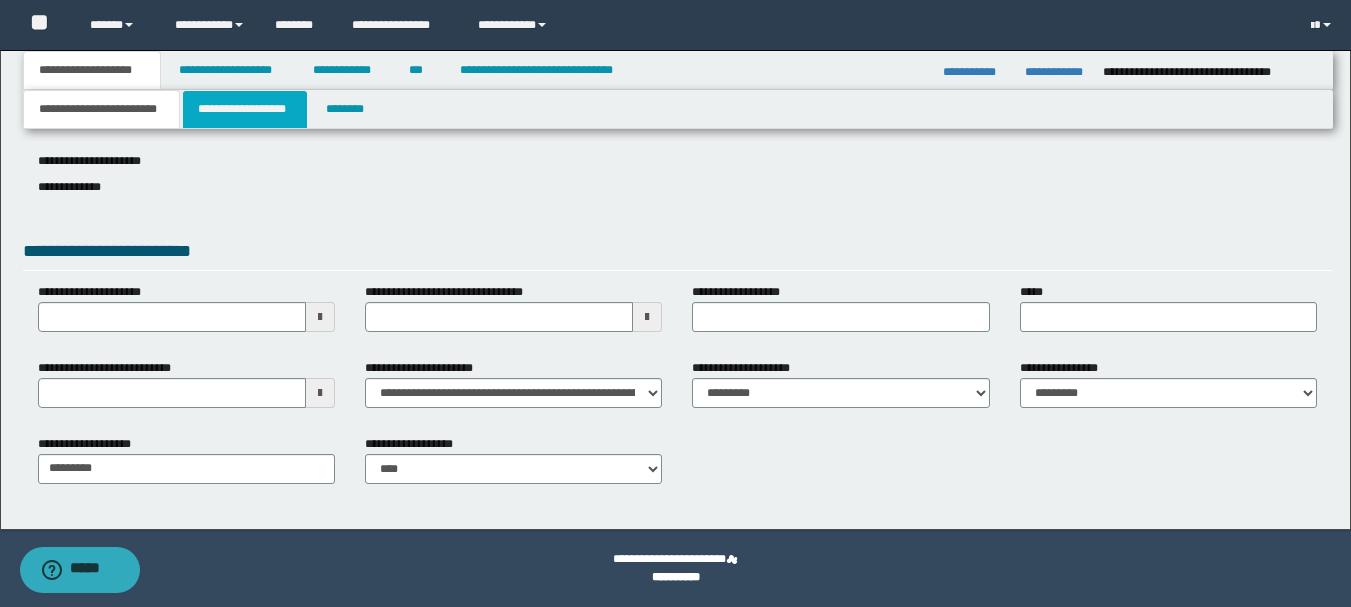 click on "**********" at bounding box center [245, 109] 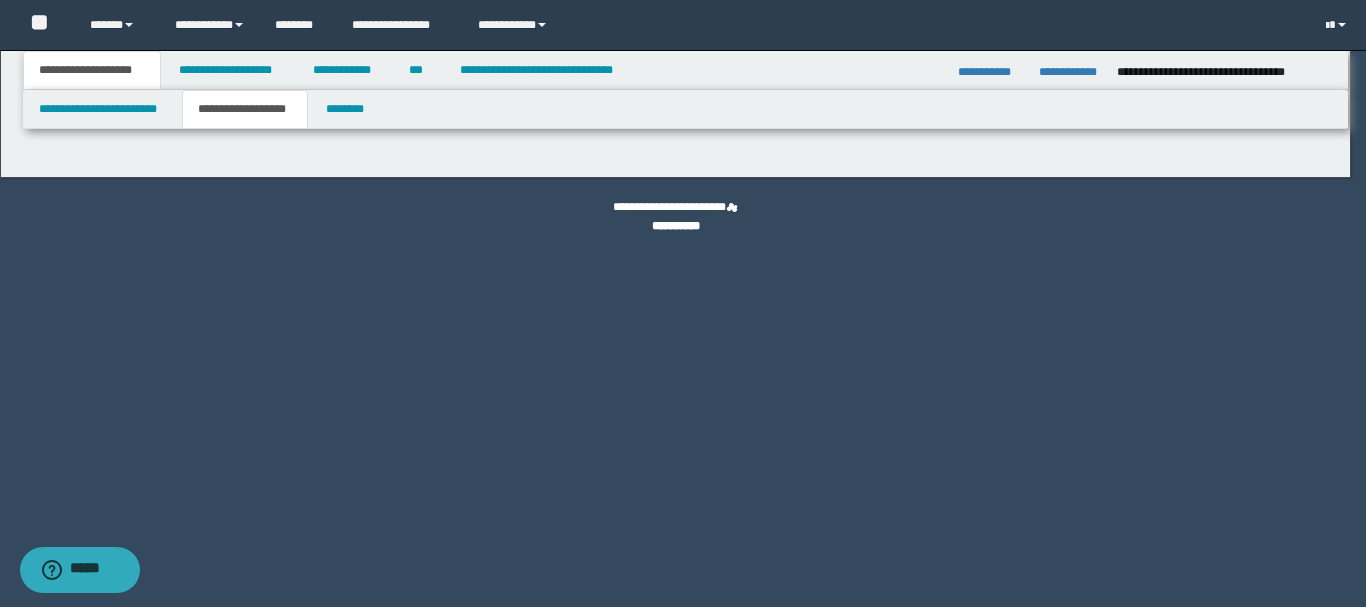 type on "********" 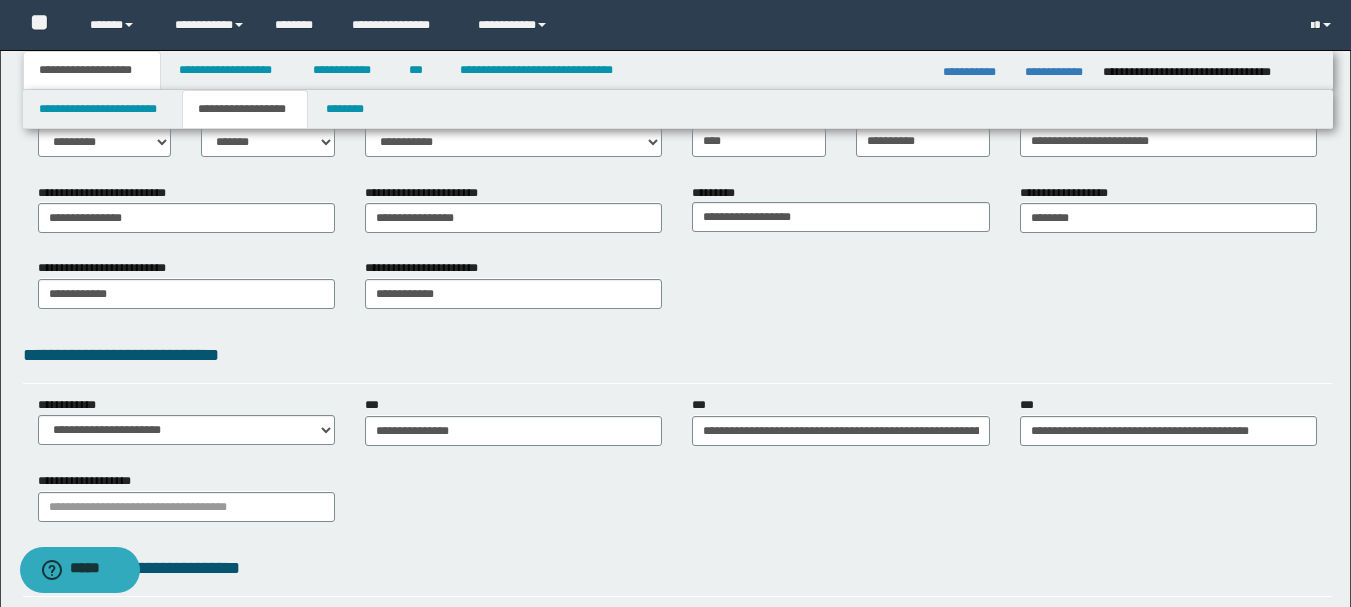 scroll, scrollTop: 400, scrollLeft: 0, axis: vertical 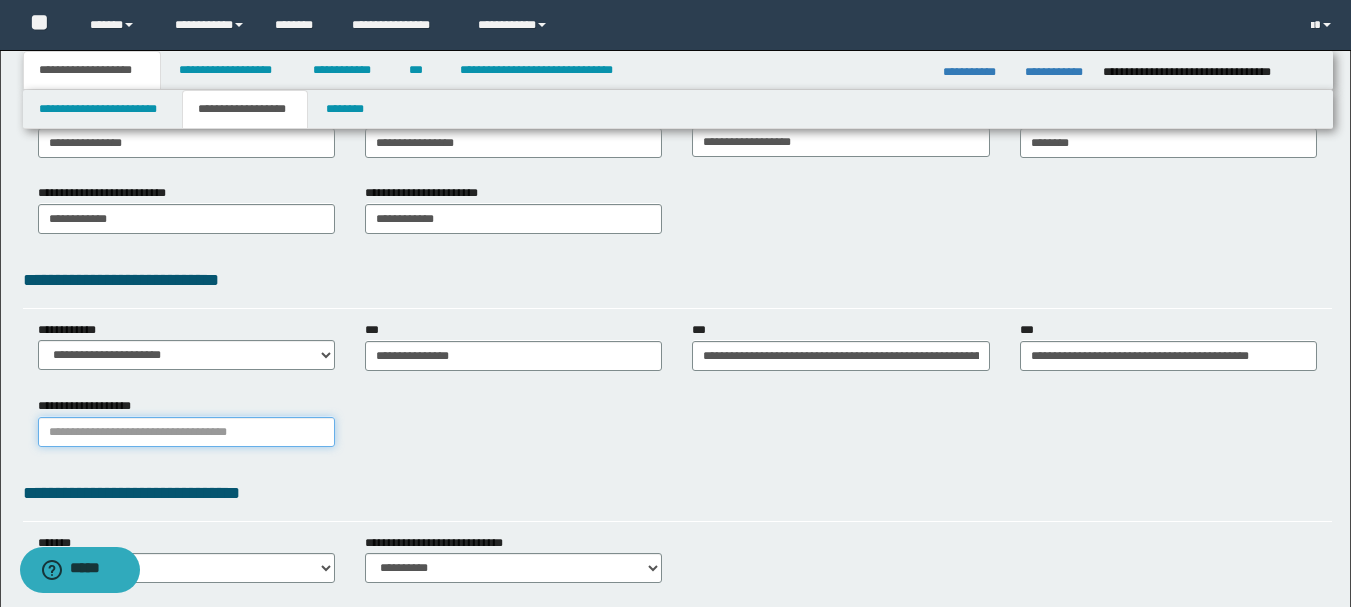 click on "**********" at bounding box center (186, 432) 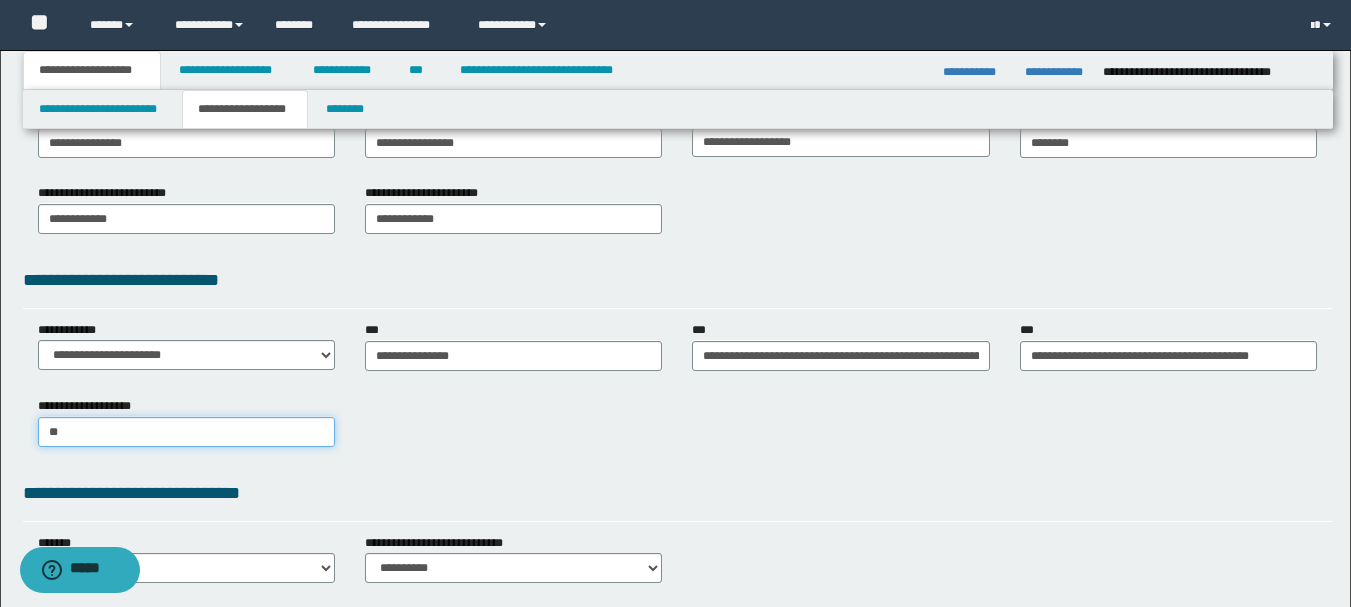 type on "***" 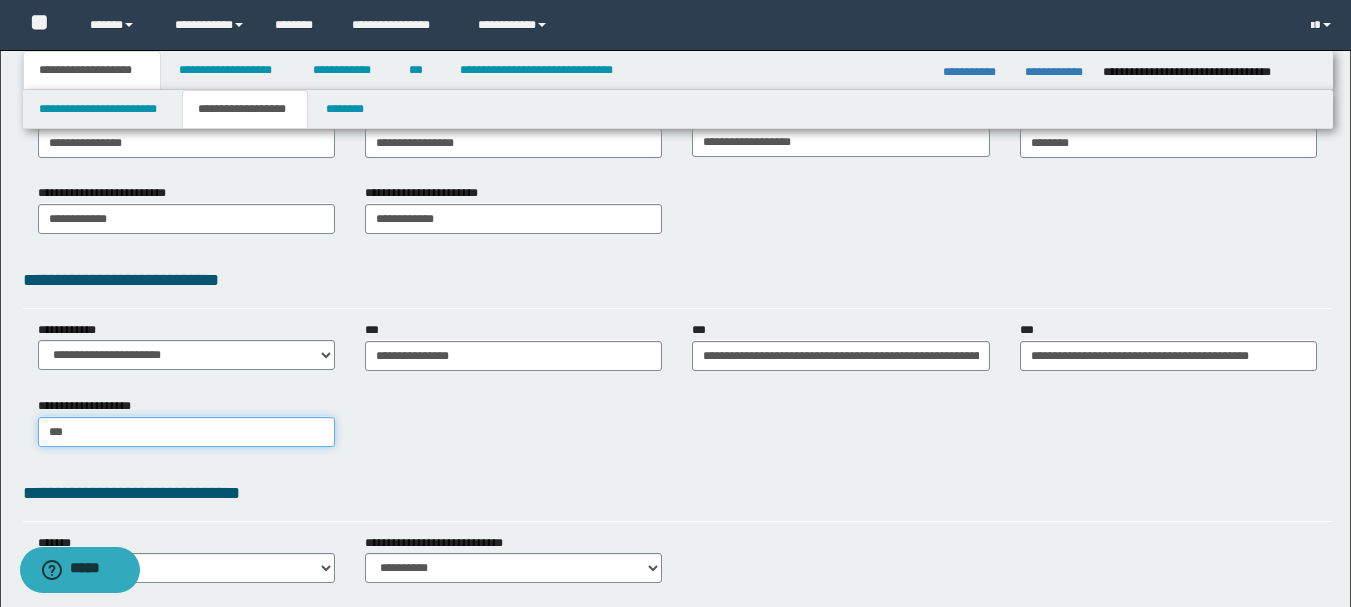 type on "***" 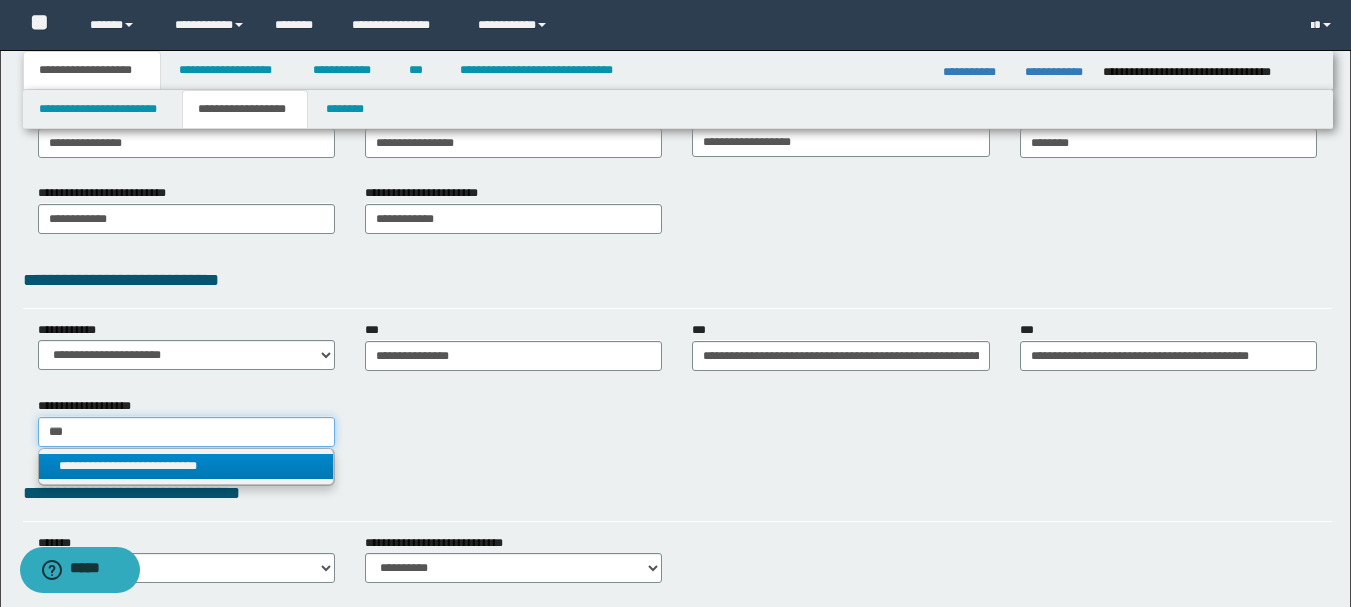type on "***" 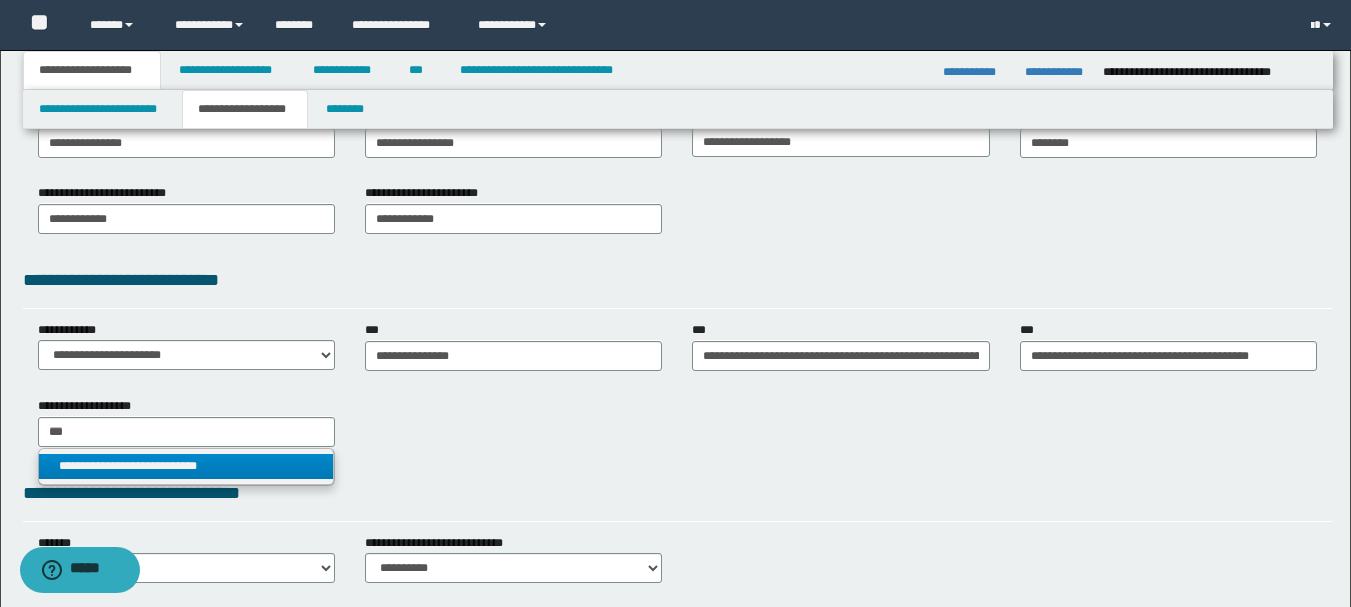 click on "**********" at bounding box center [186, 466] 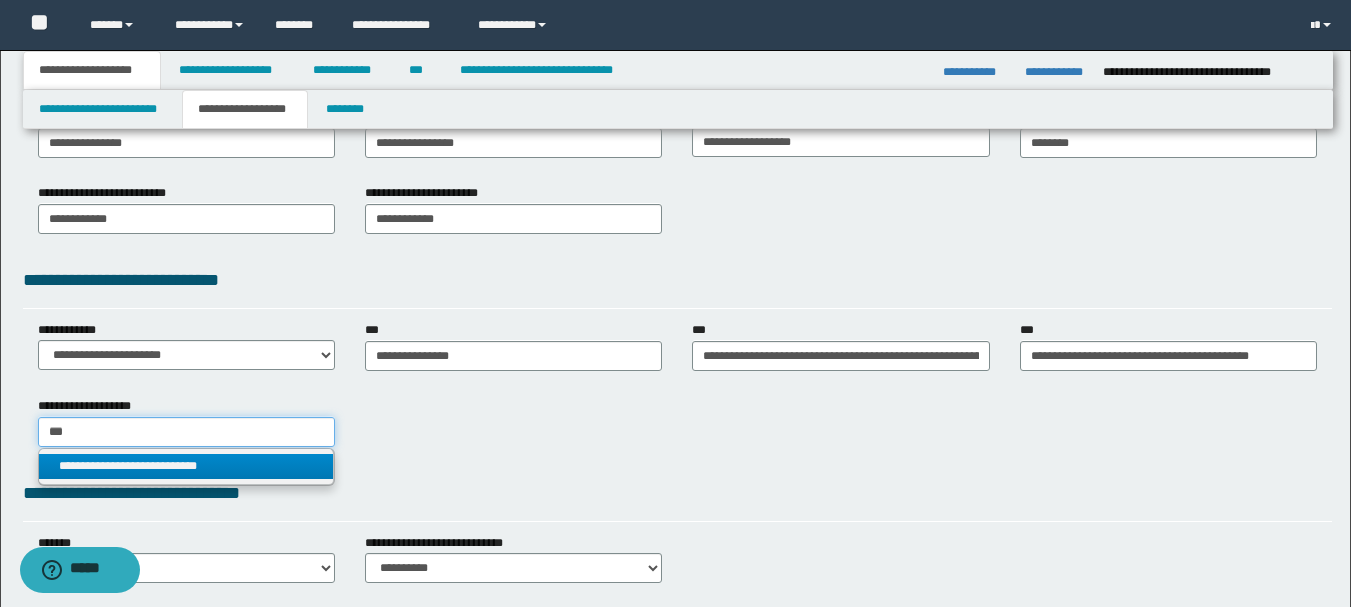 type 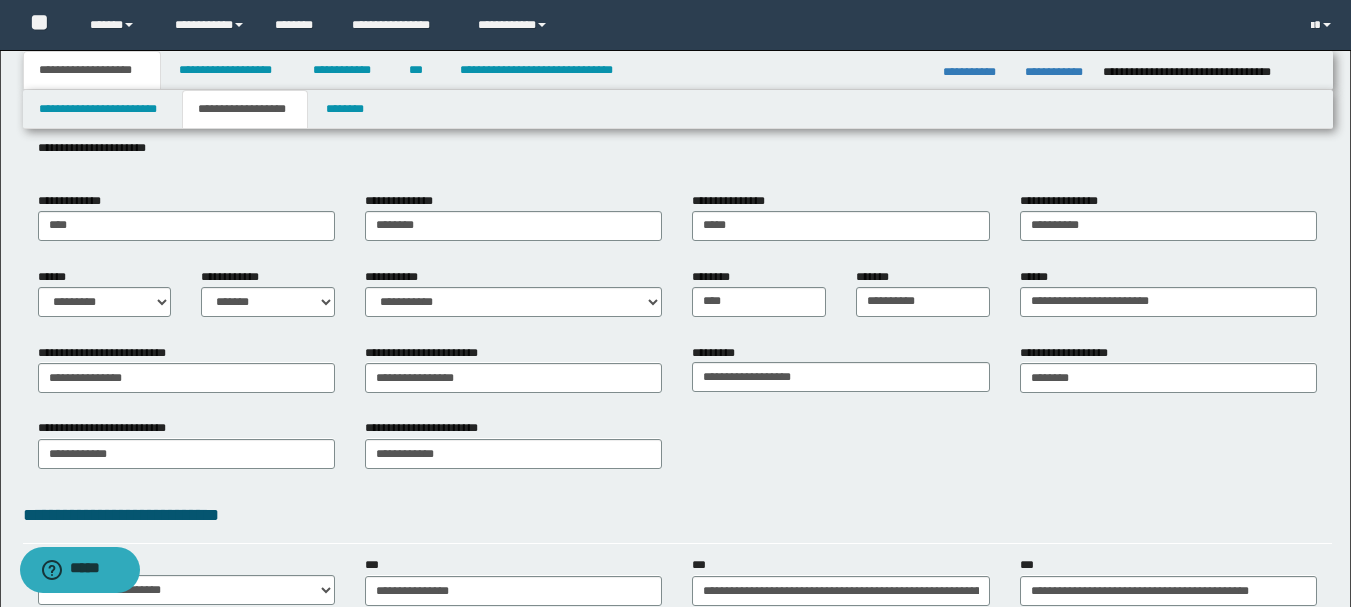 scroll, scrollTop: 100, scrollLeft: 0, axis: vertical 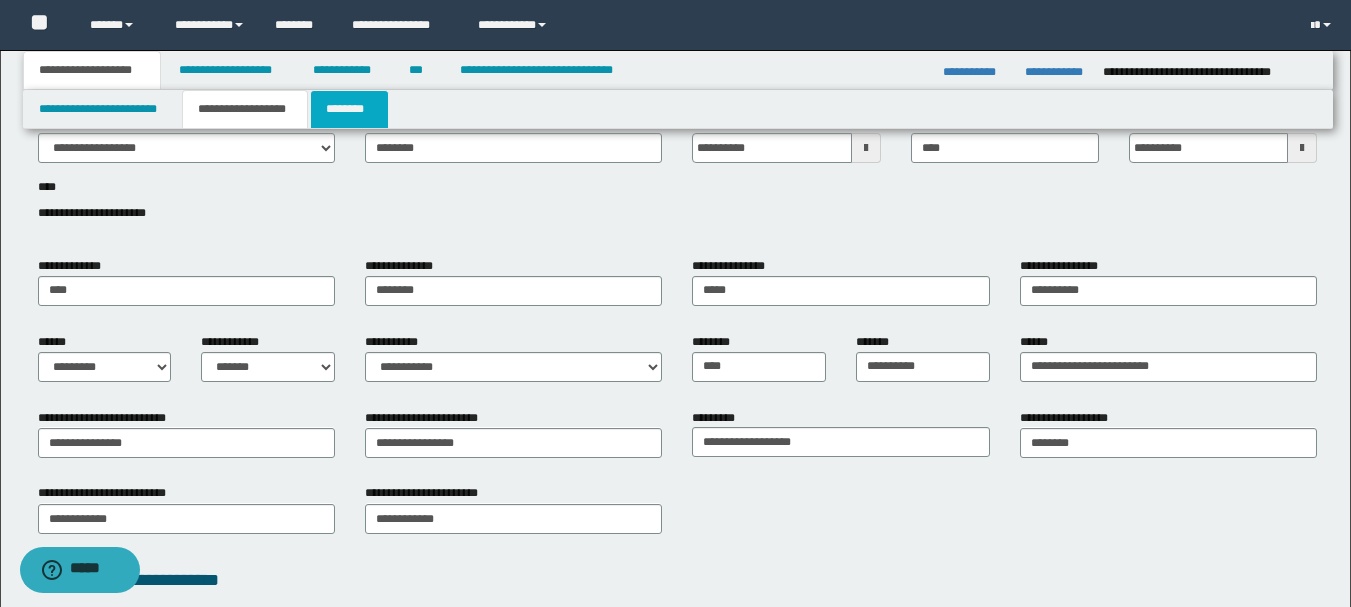 click on "********" at bounding box center (349, 109) 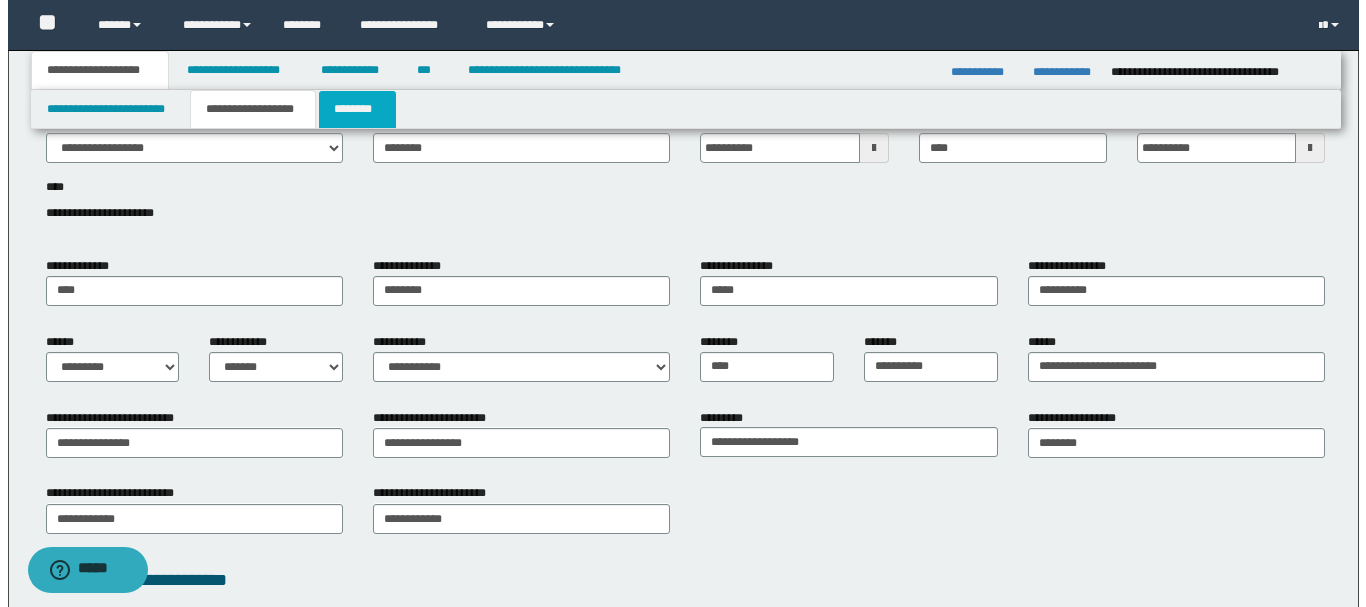 scroll, scrollTop: 0, scrollLeft: 0, axis: both 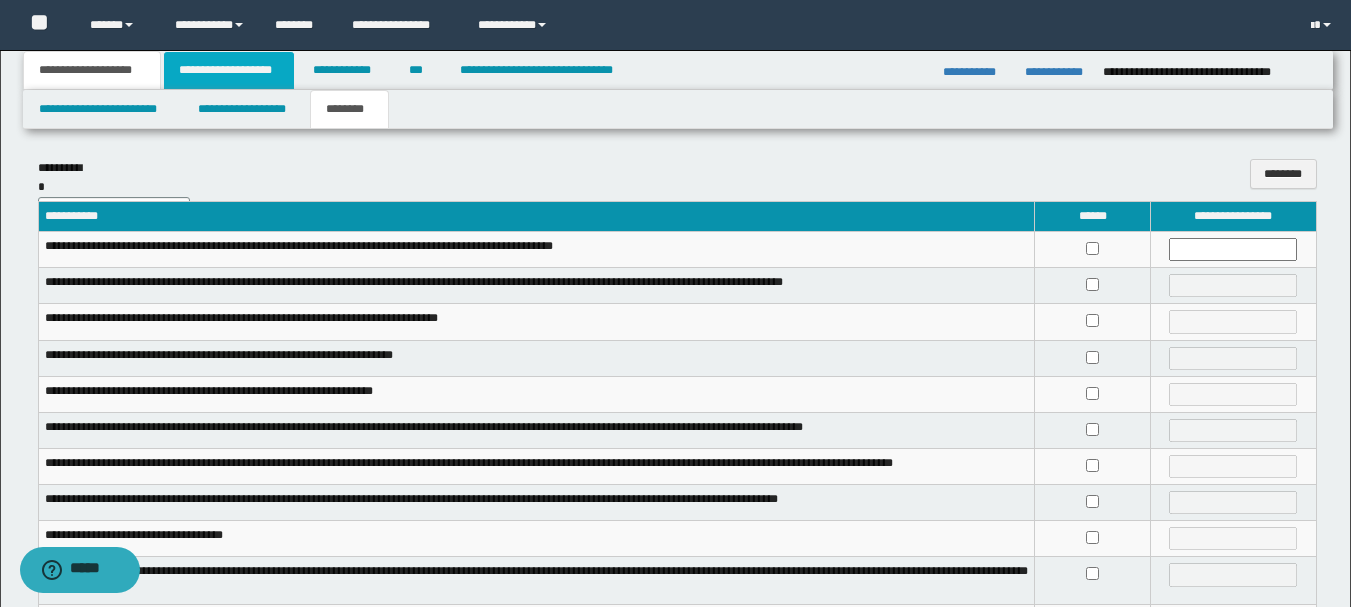 click on "**********" at bounding box center [229, 70] 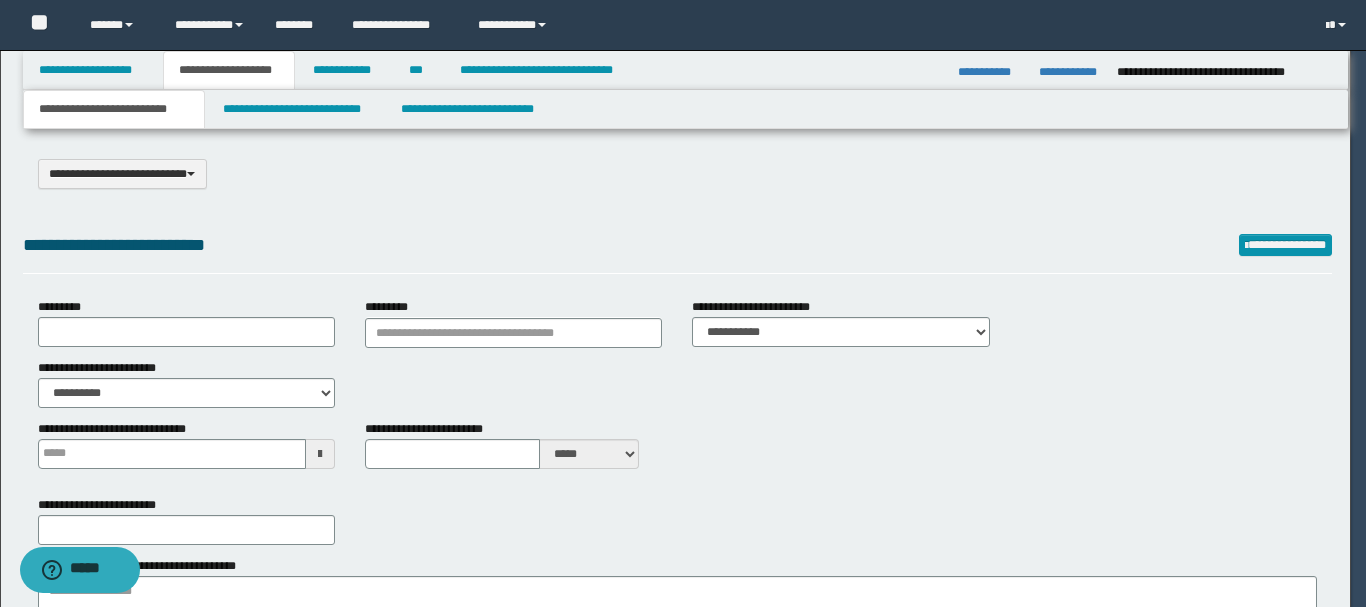 type on "**********" 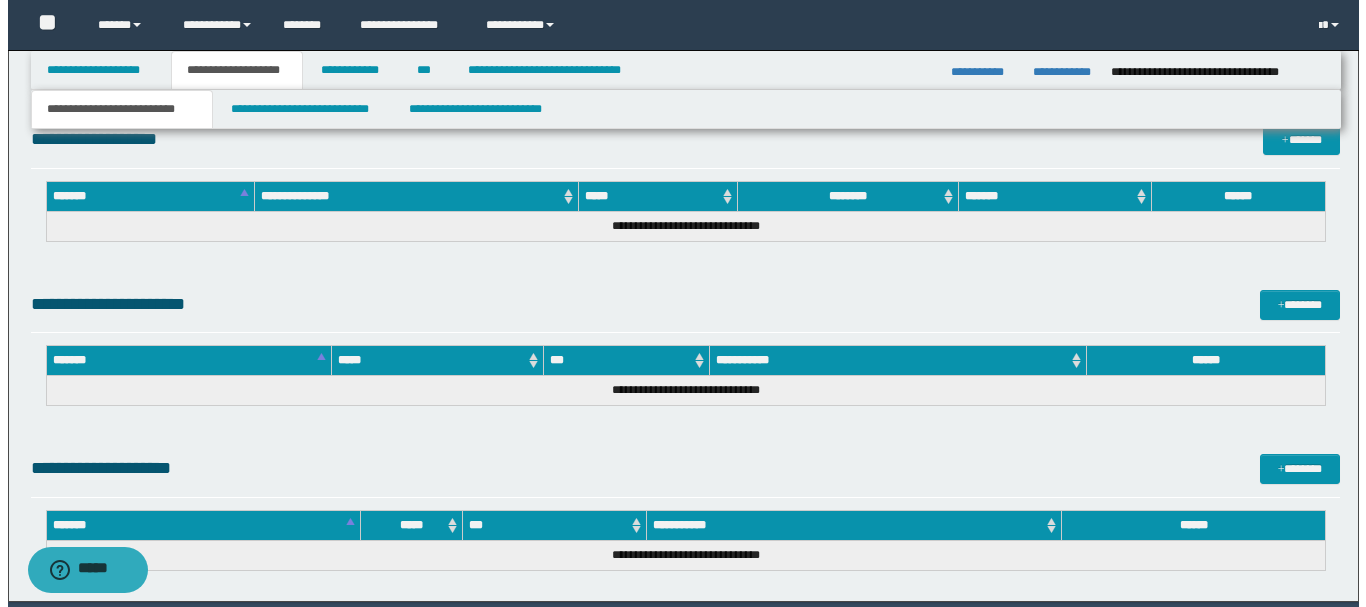 scroll, scrollTop: 1400, scrollLeft: 0, axis: vertical 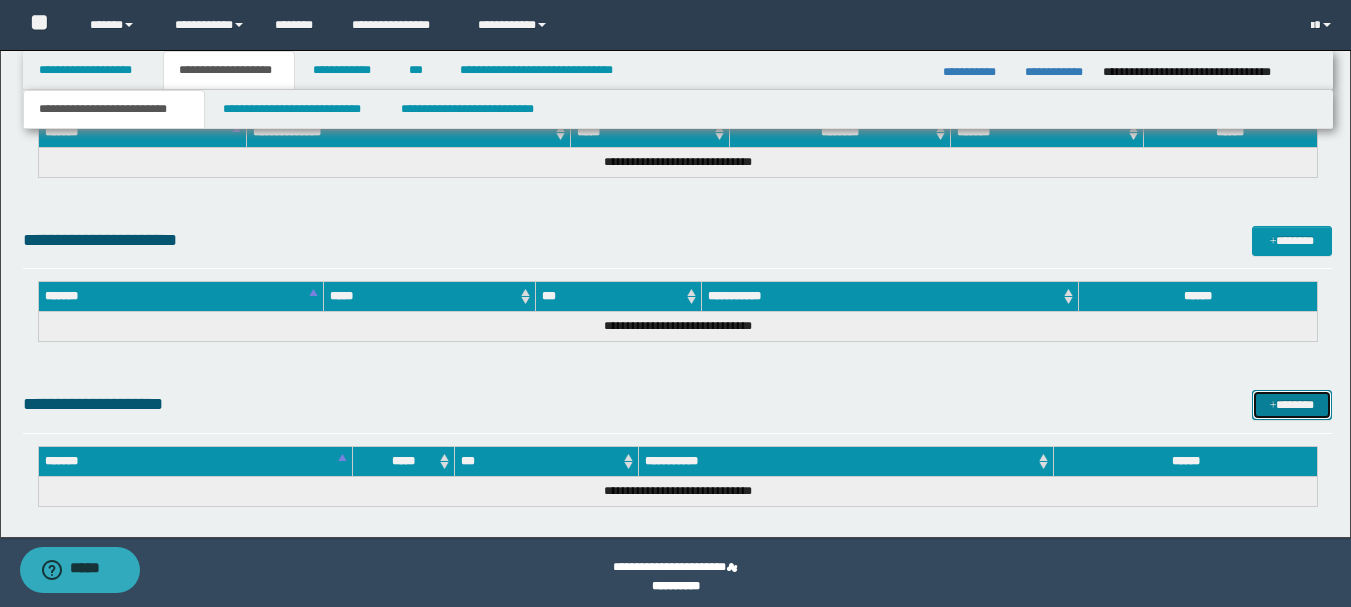 click on "*******" at bounding box center [1292, 405] 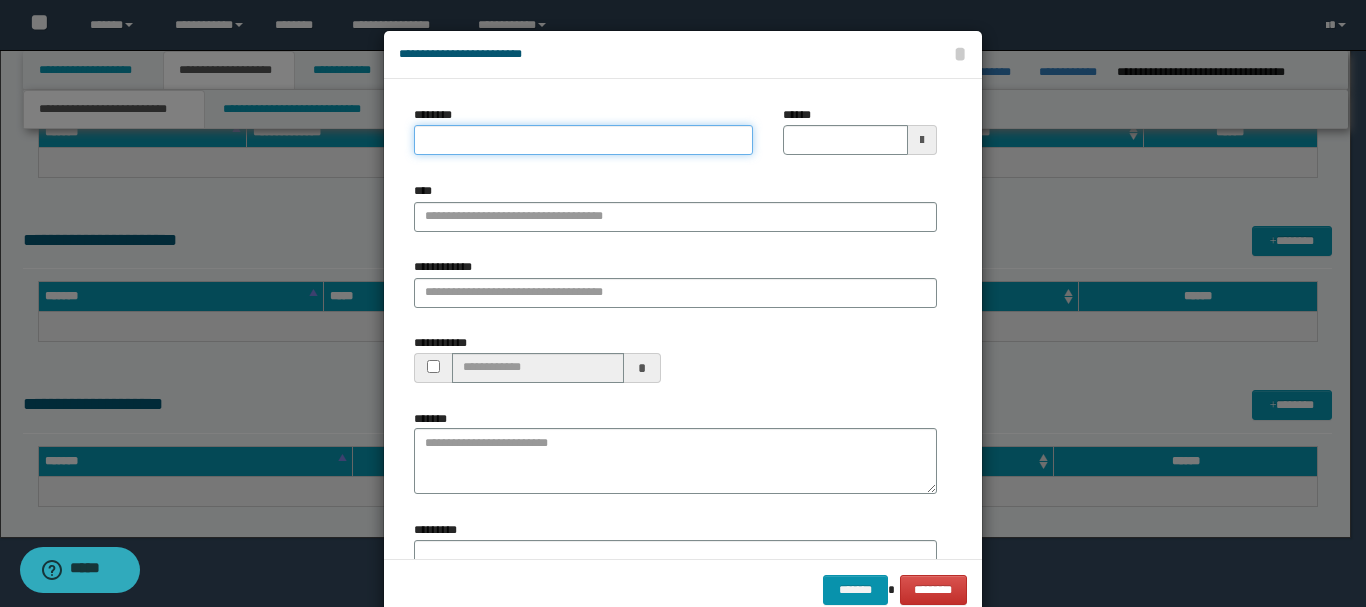 paste on "********" 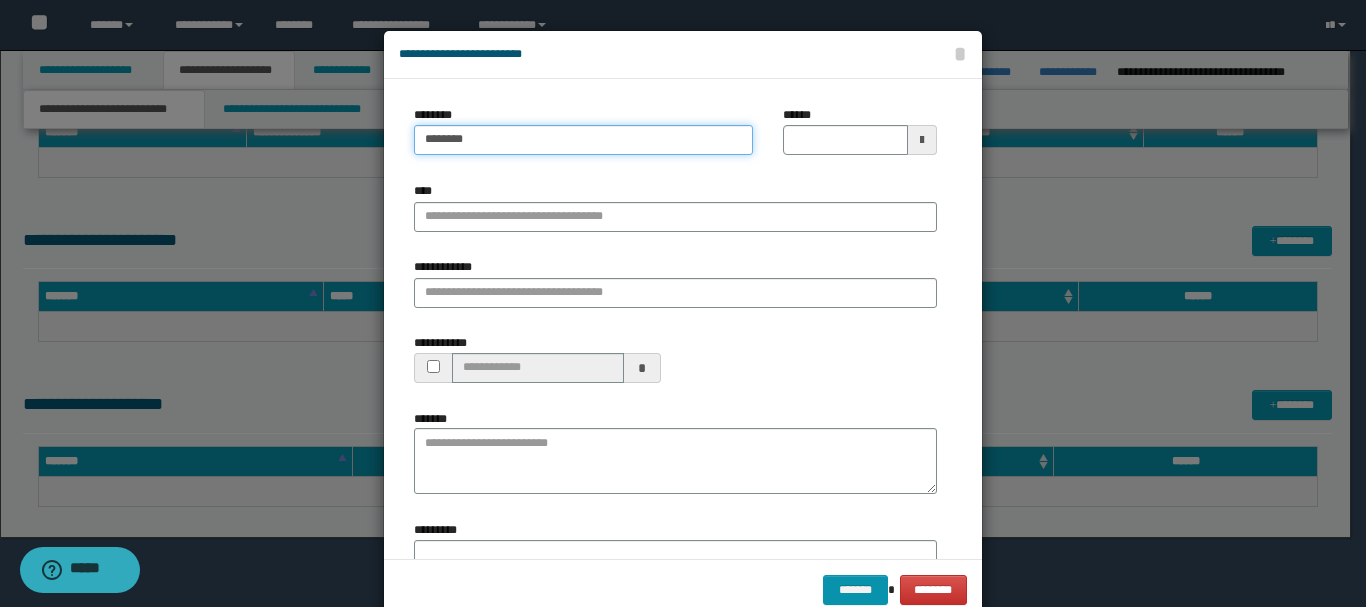 type 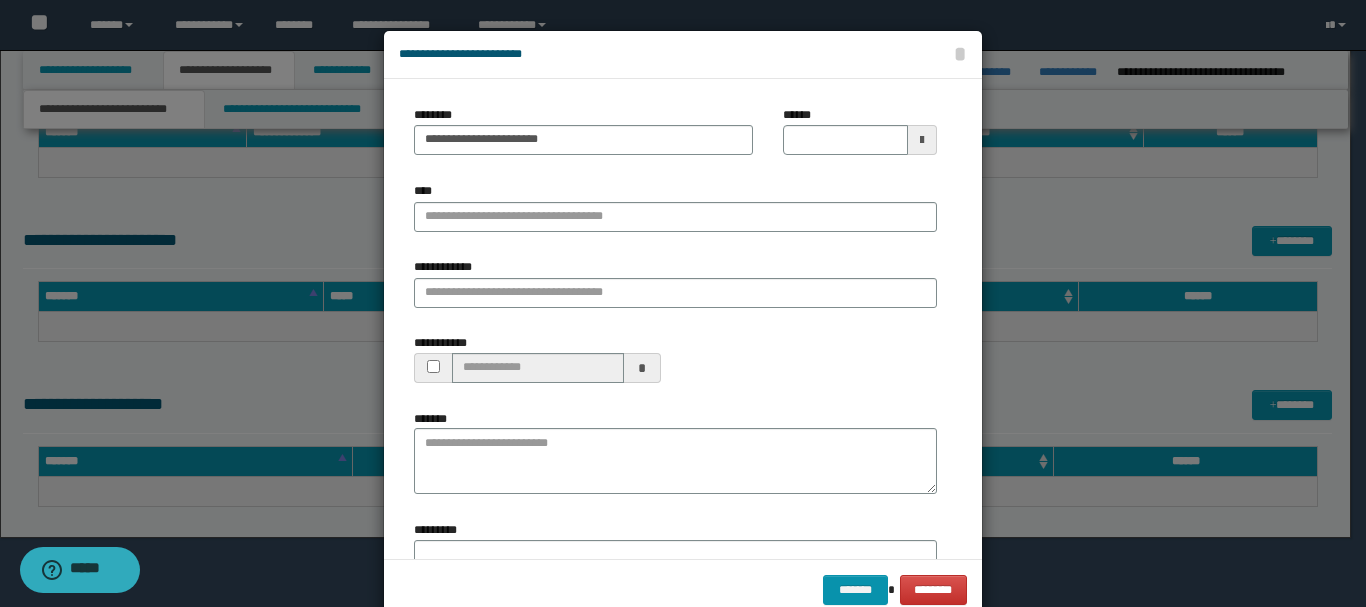 click at bounding box center [922, 140] 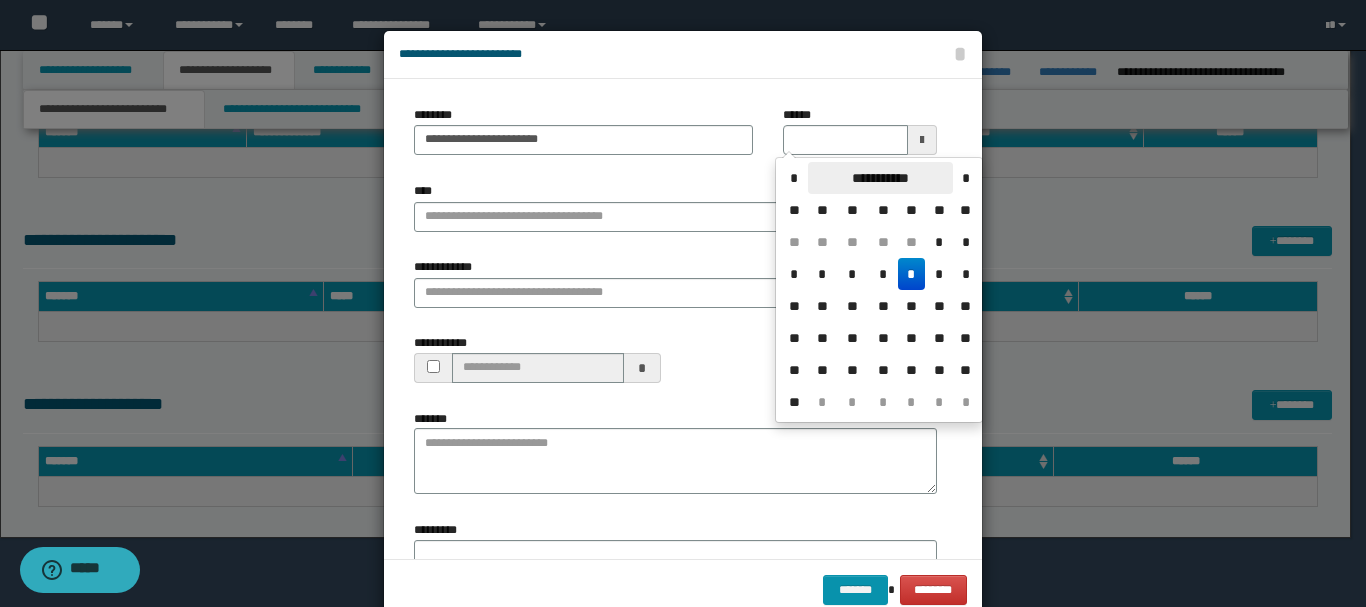 click on "**********" at bounding box center (880, 178) 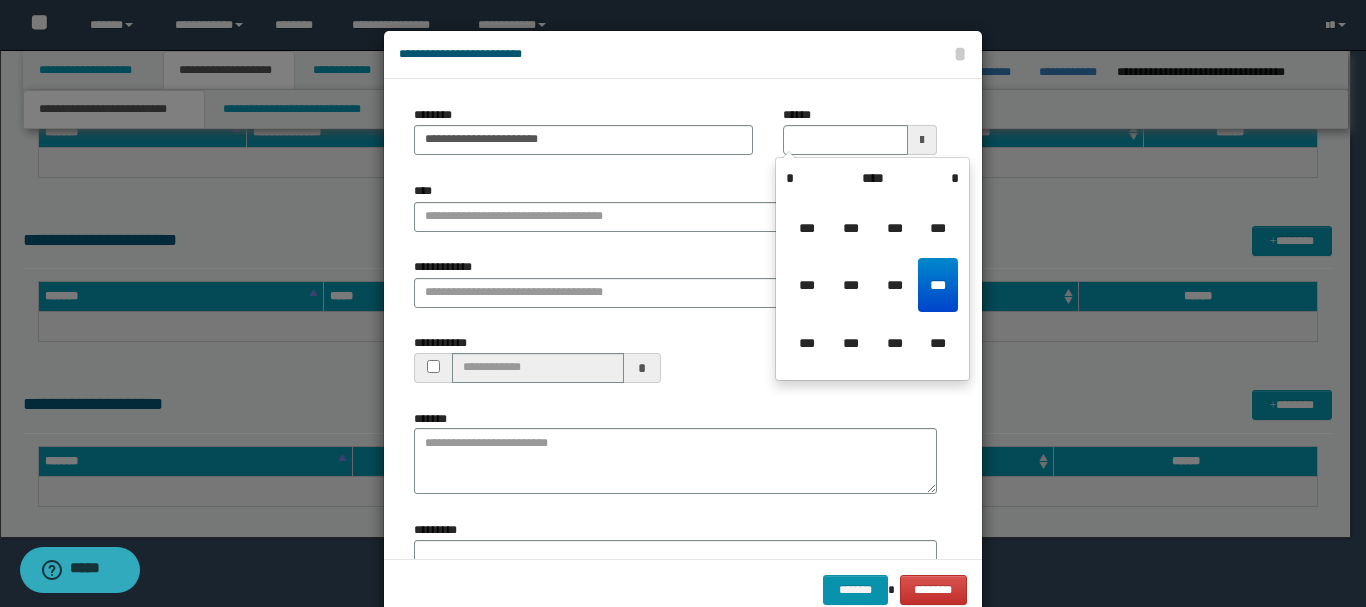 click on "****" at bounding box center [872, 178] 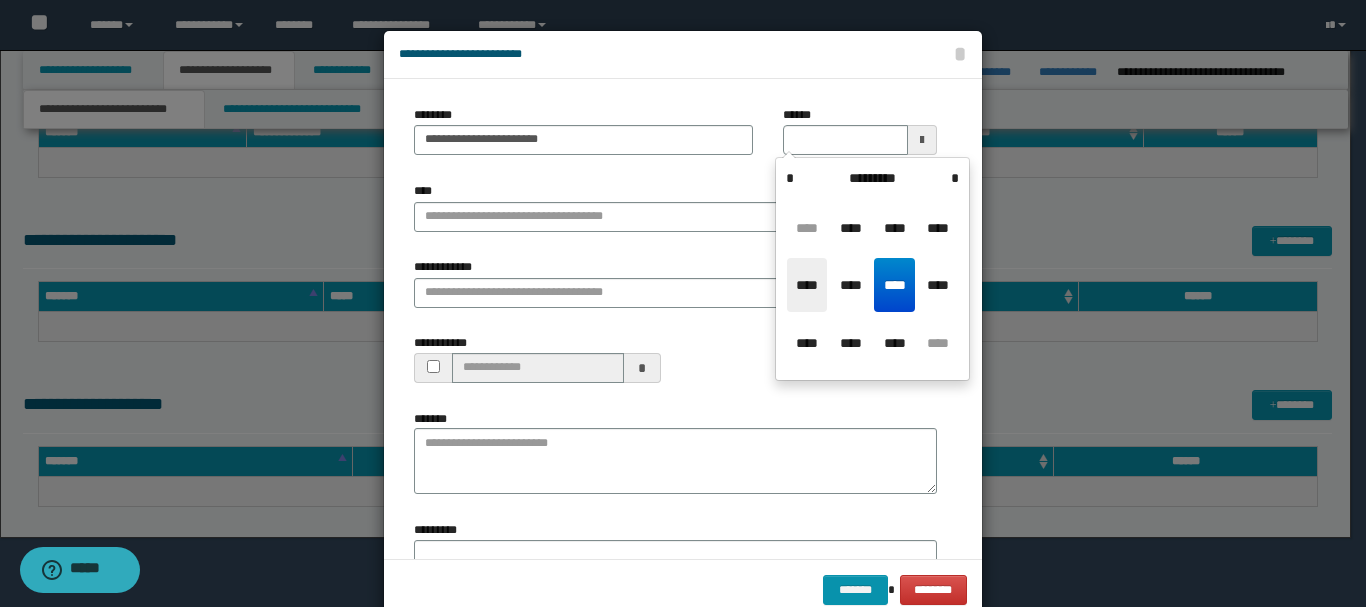 click on "****" at bounding box center [807, 285] 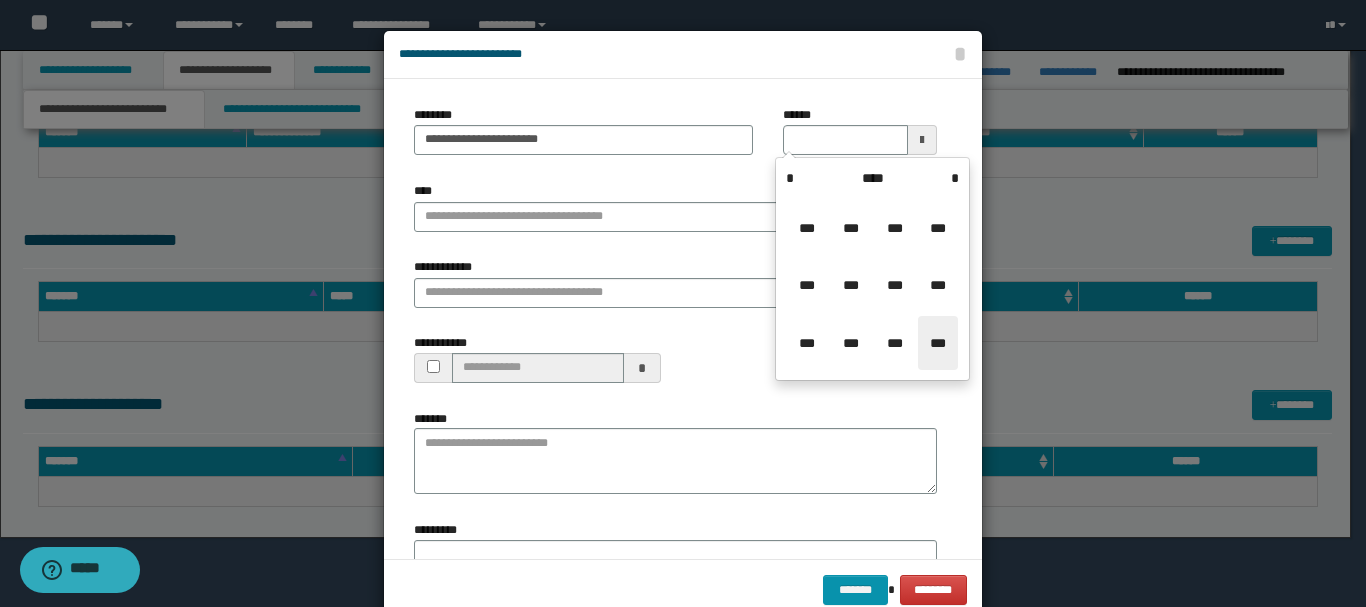 click on "***" at bounding box center (938, 343) 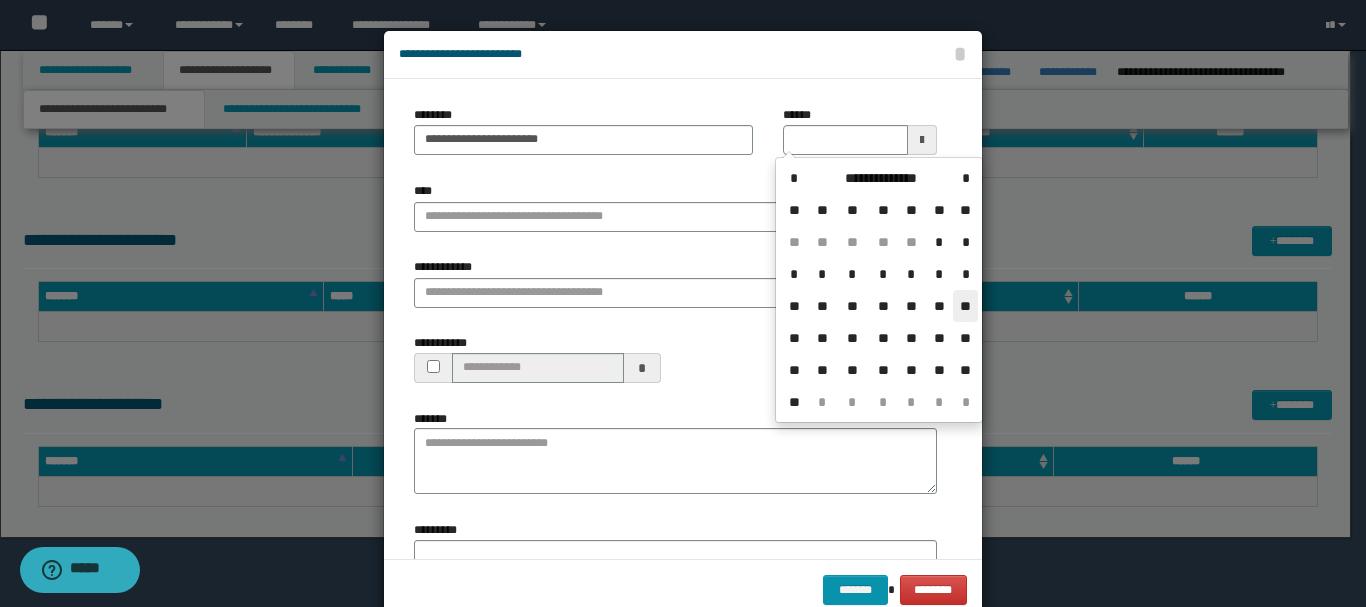 click on "**" at bounding box center [965, 306] 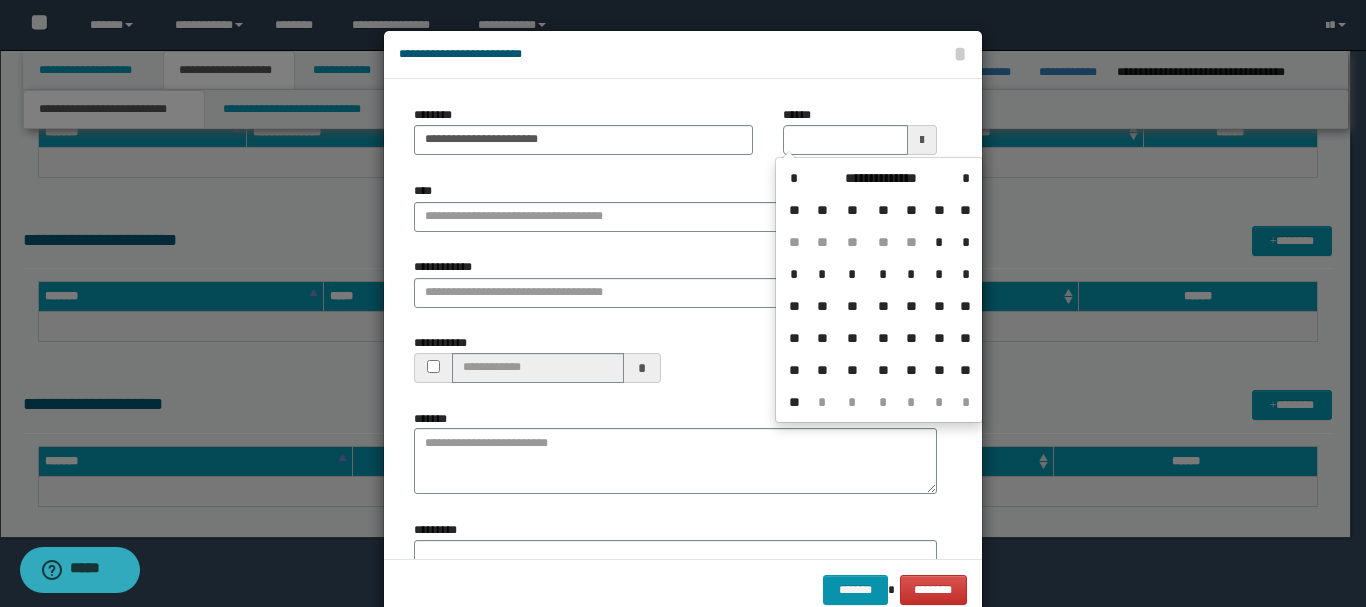 type on "**********" 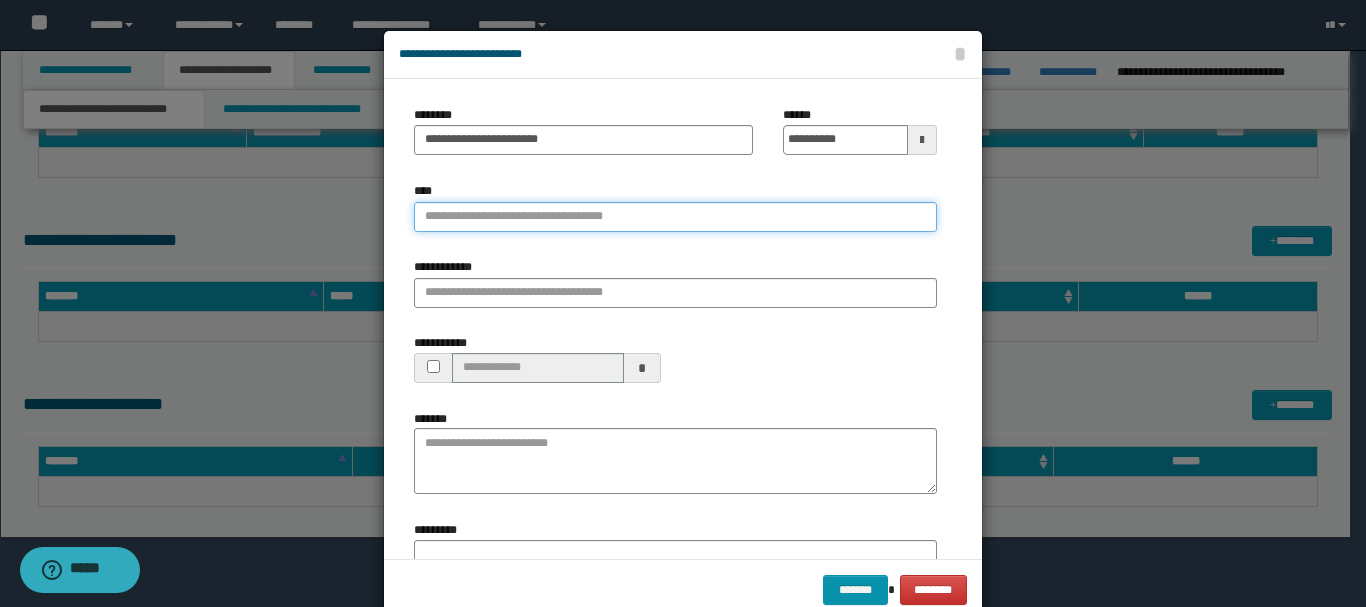 click on "****" at bounding box center (675, 217) 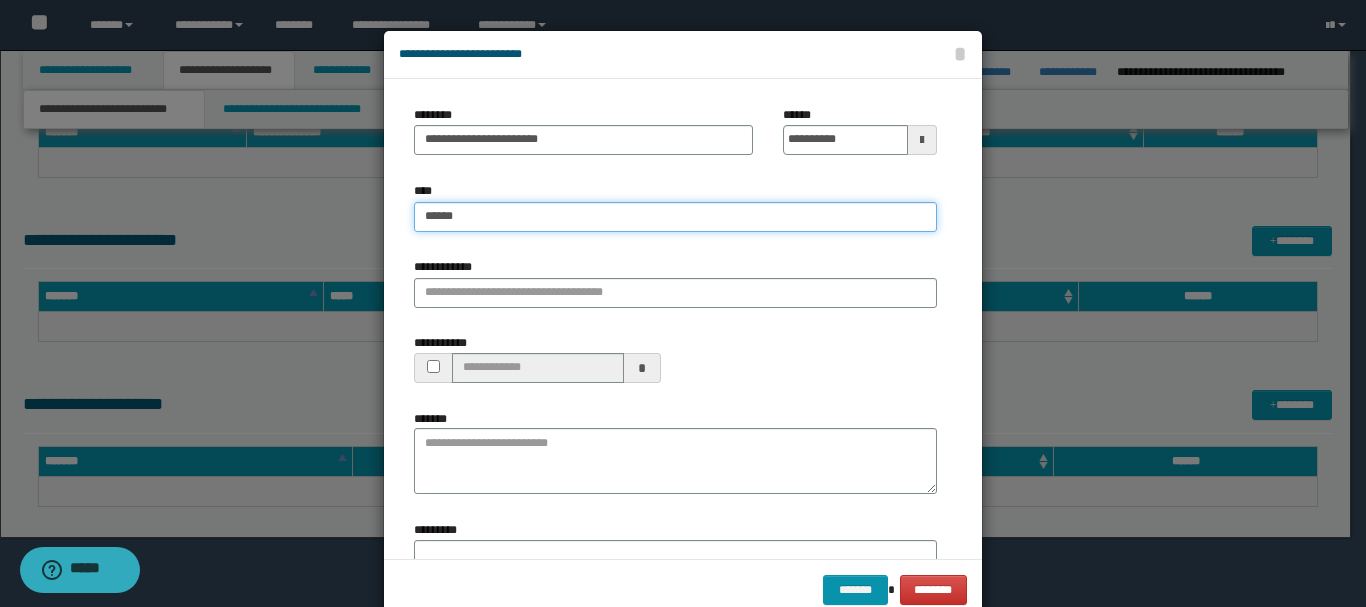 type on "*******" 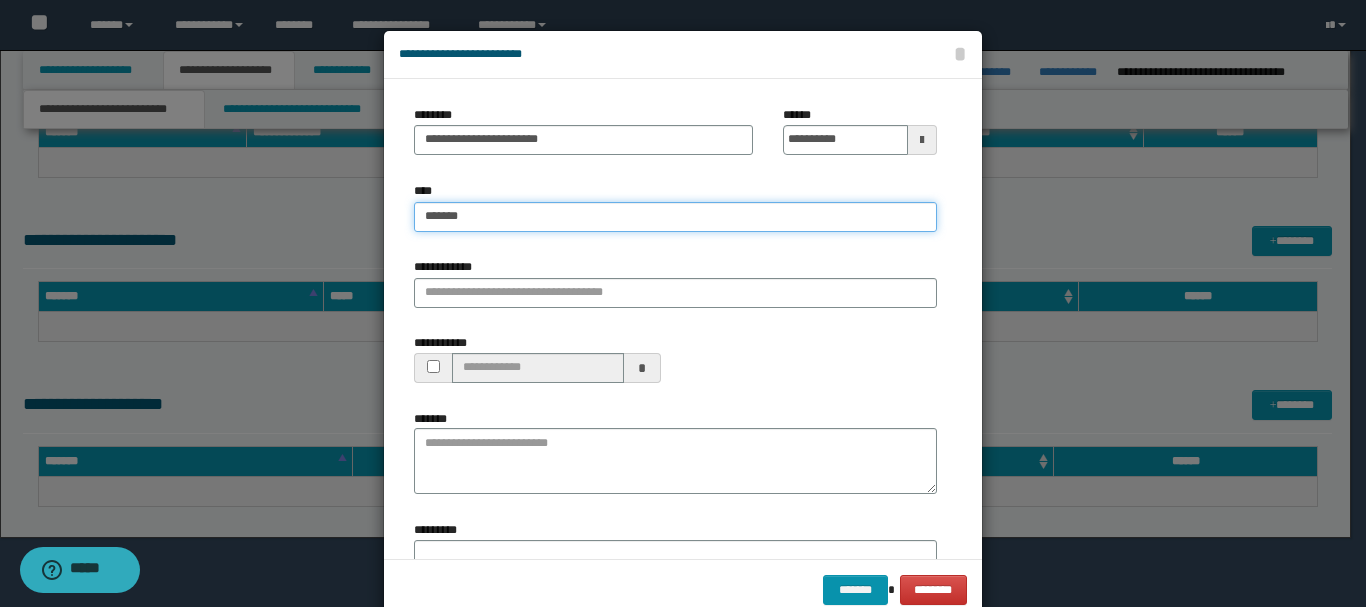 type on "*******" 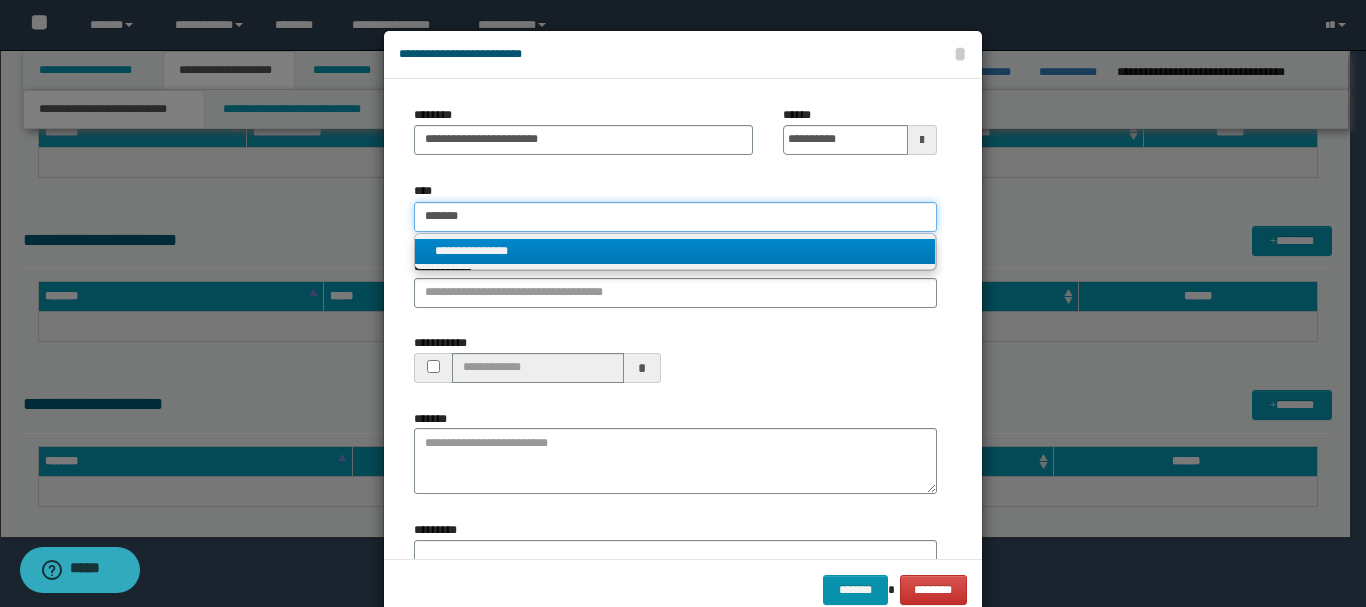 type on "*******" 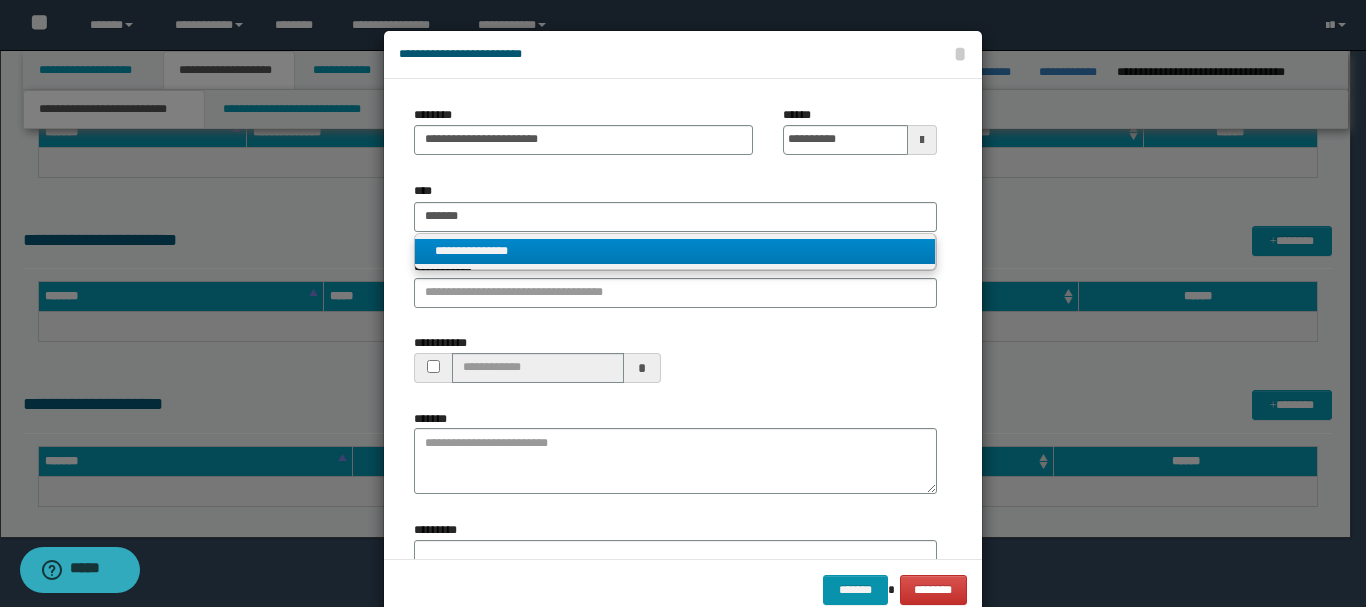 click on "**********" at bounding box center [675, 251] 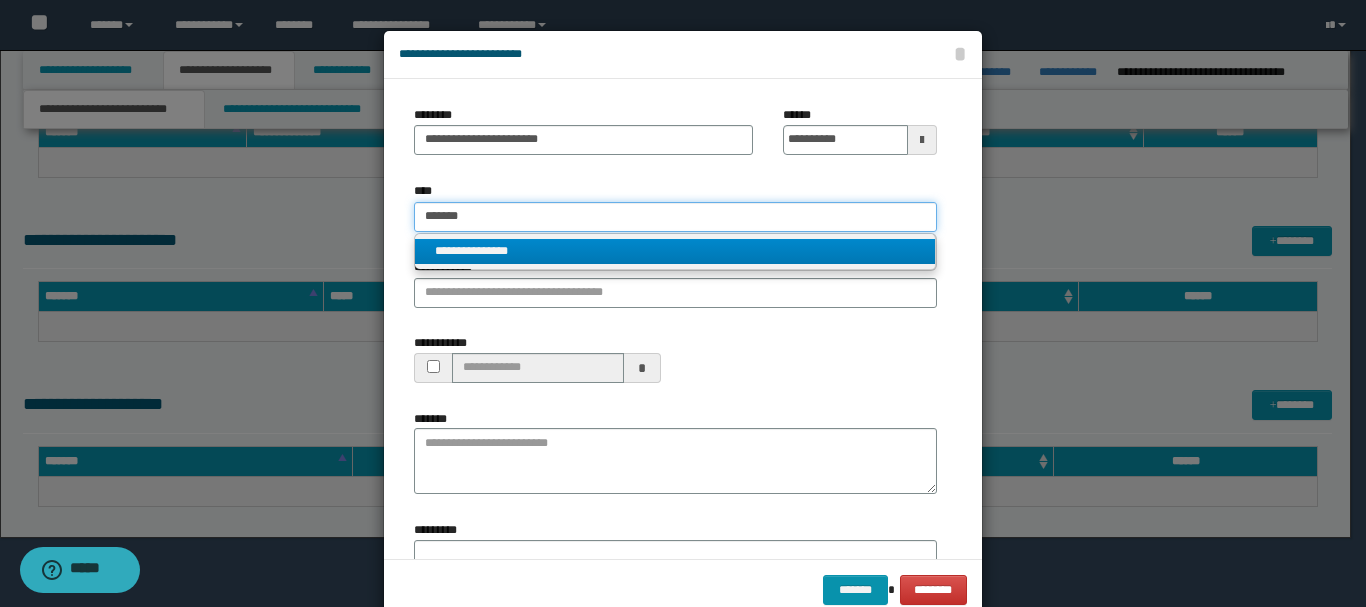 type 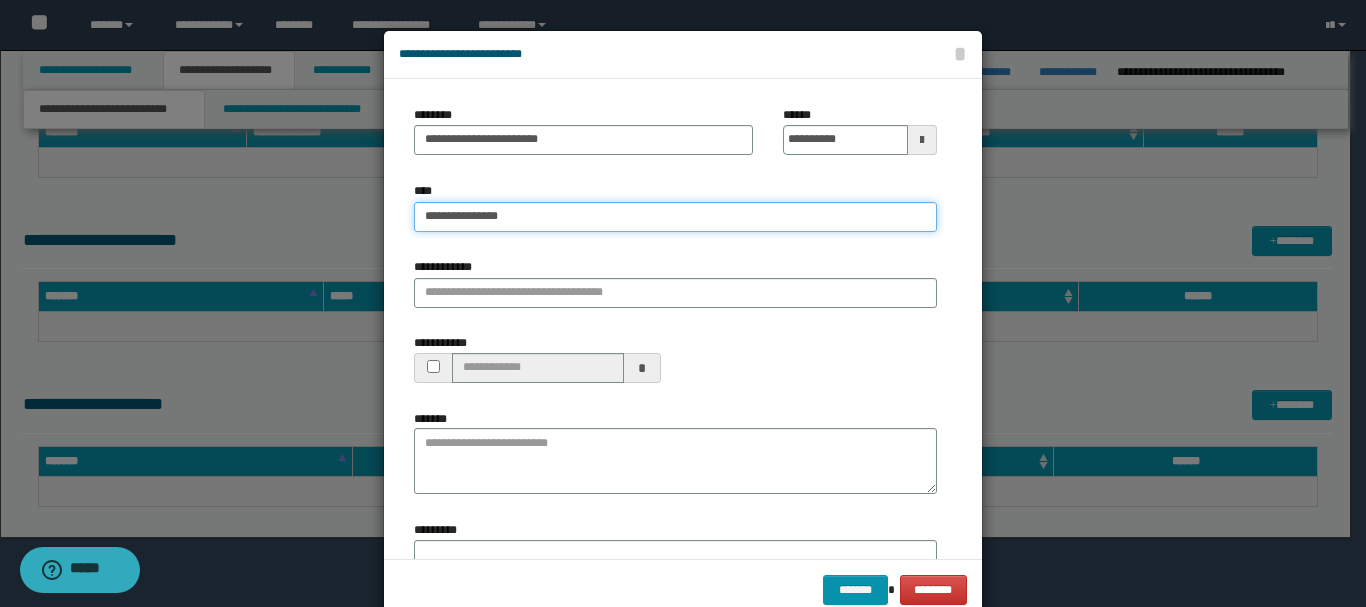 type on "**********" 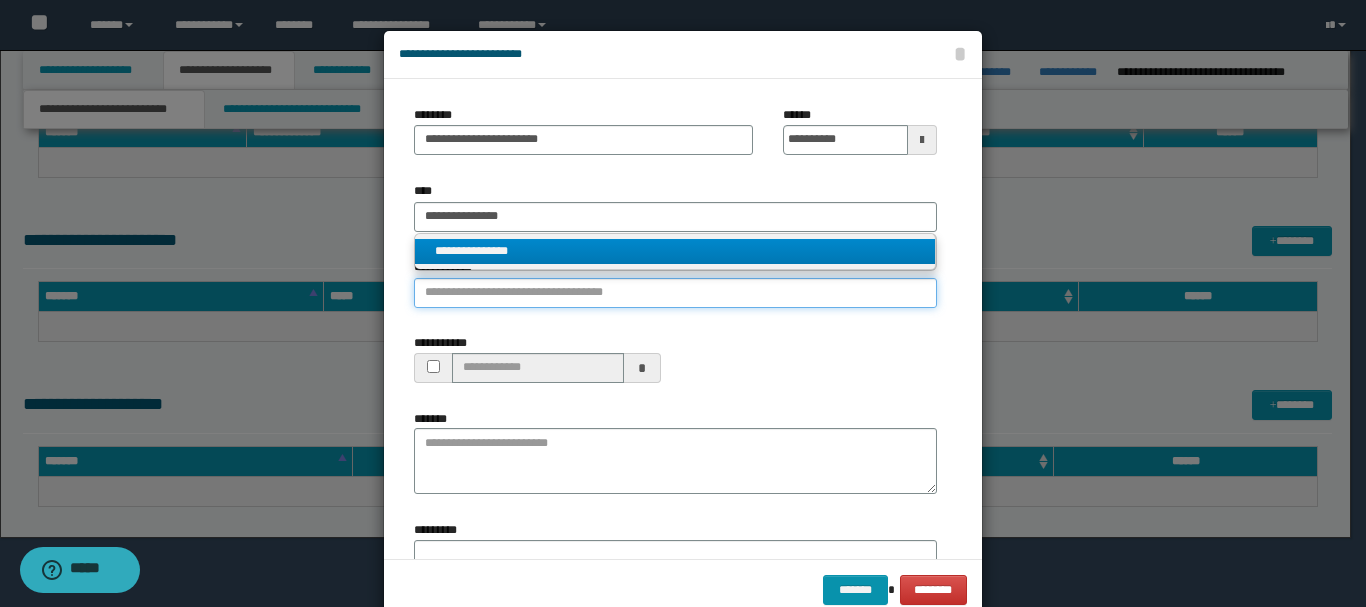 type 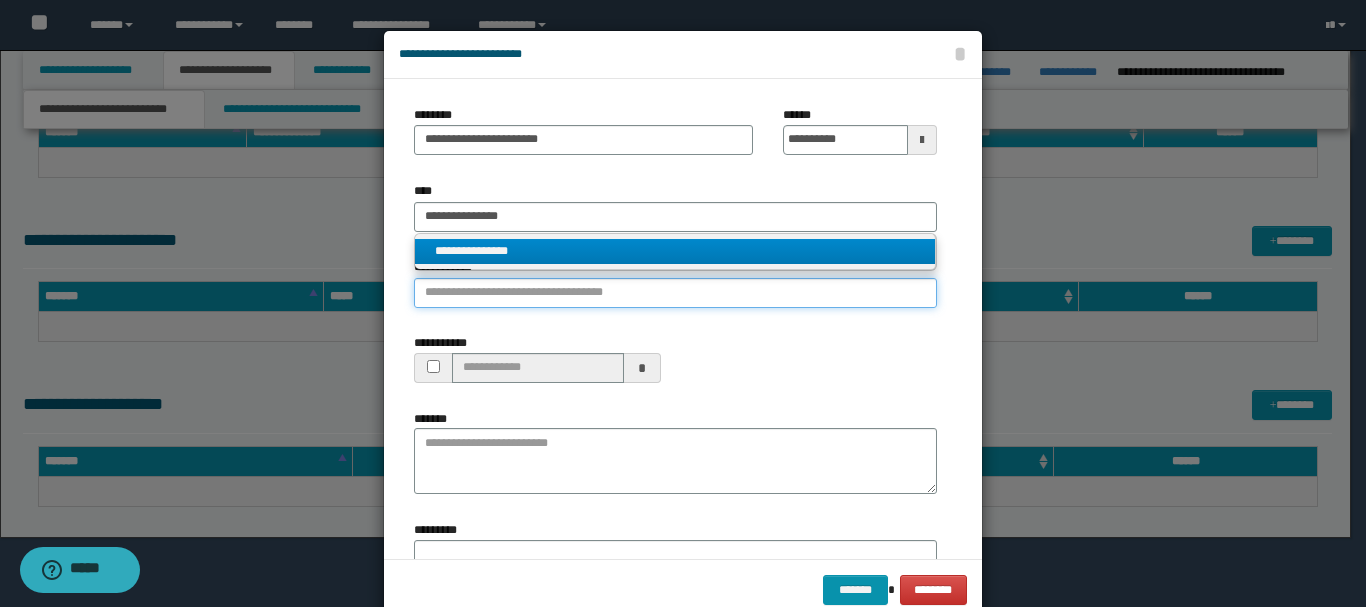 click on "**********" at bounding box center [675, 293] 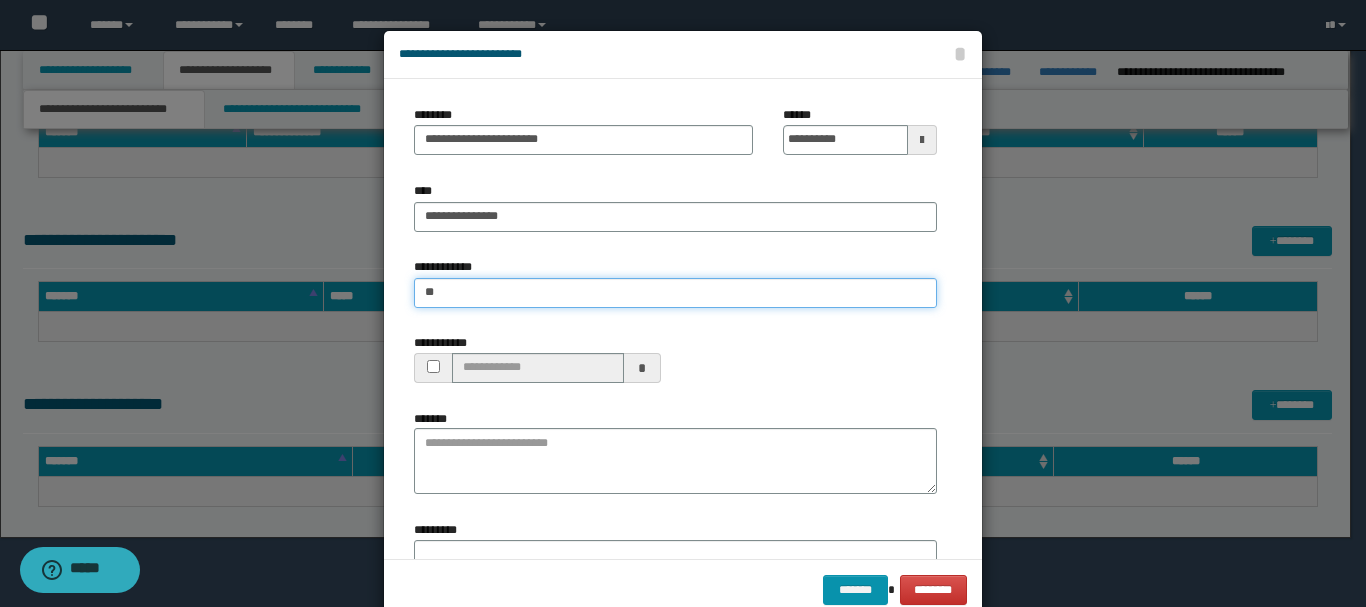 type on "***" 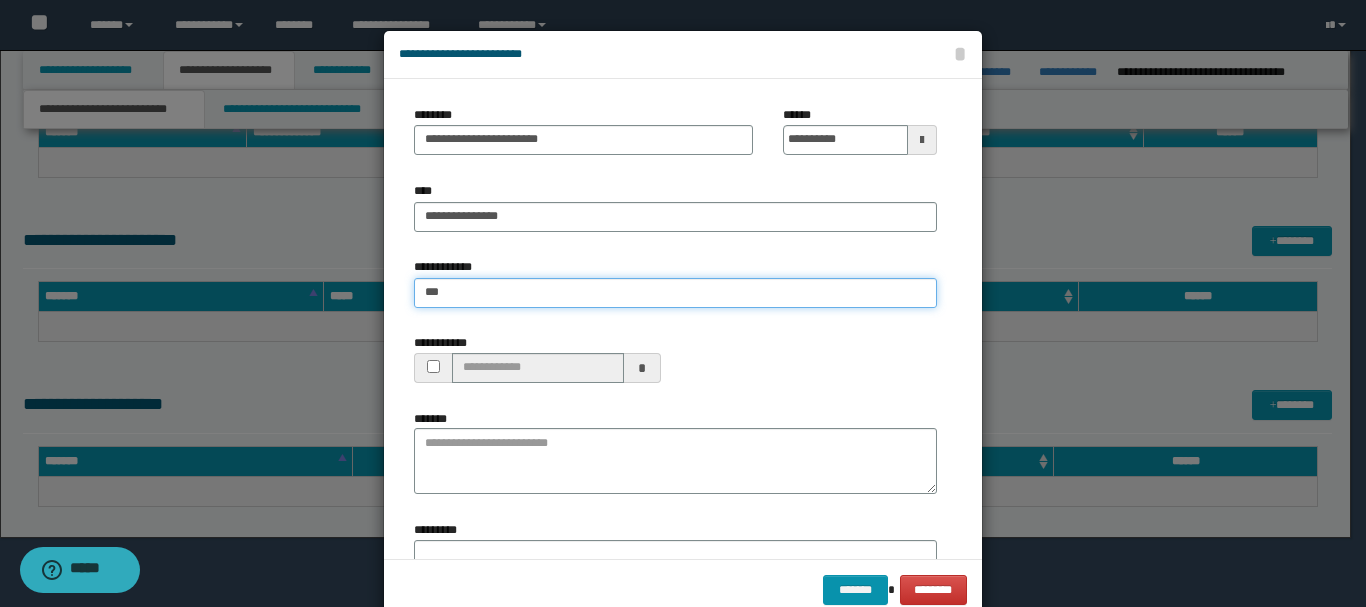 type 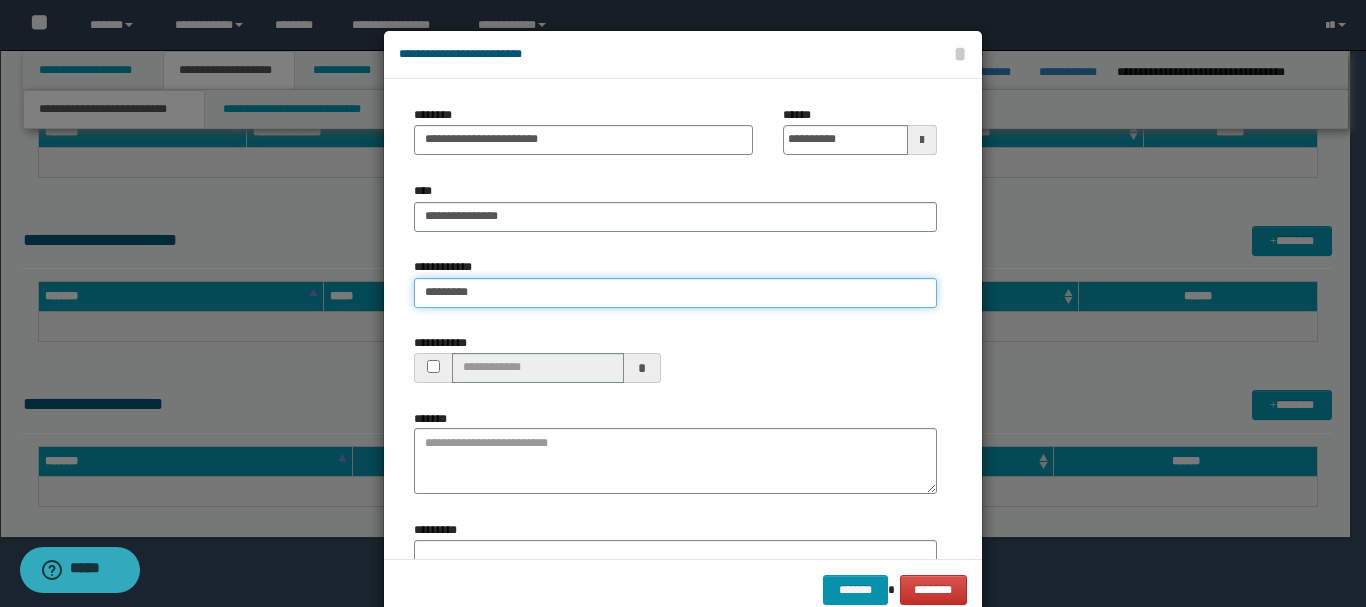 type on "**********" 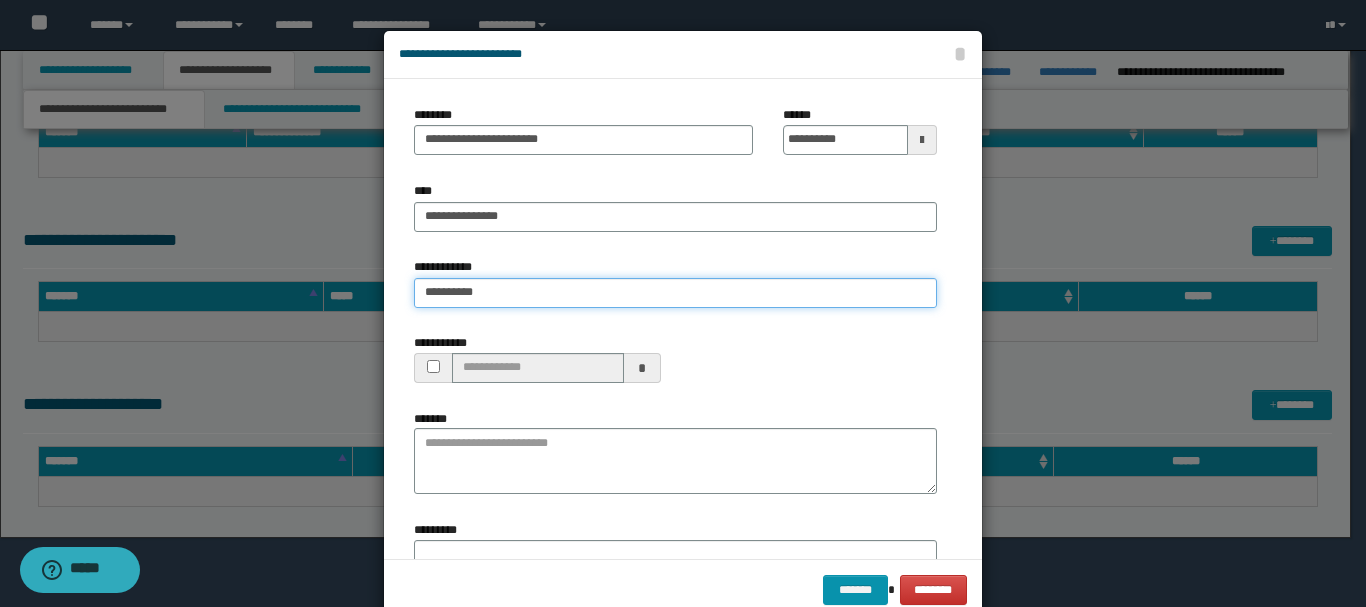 type on "**********" 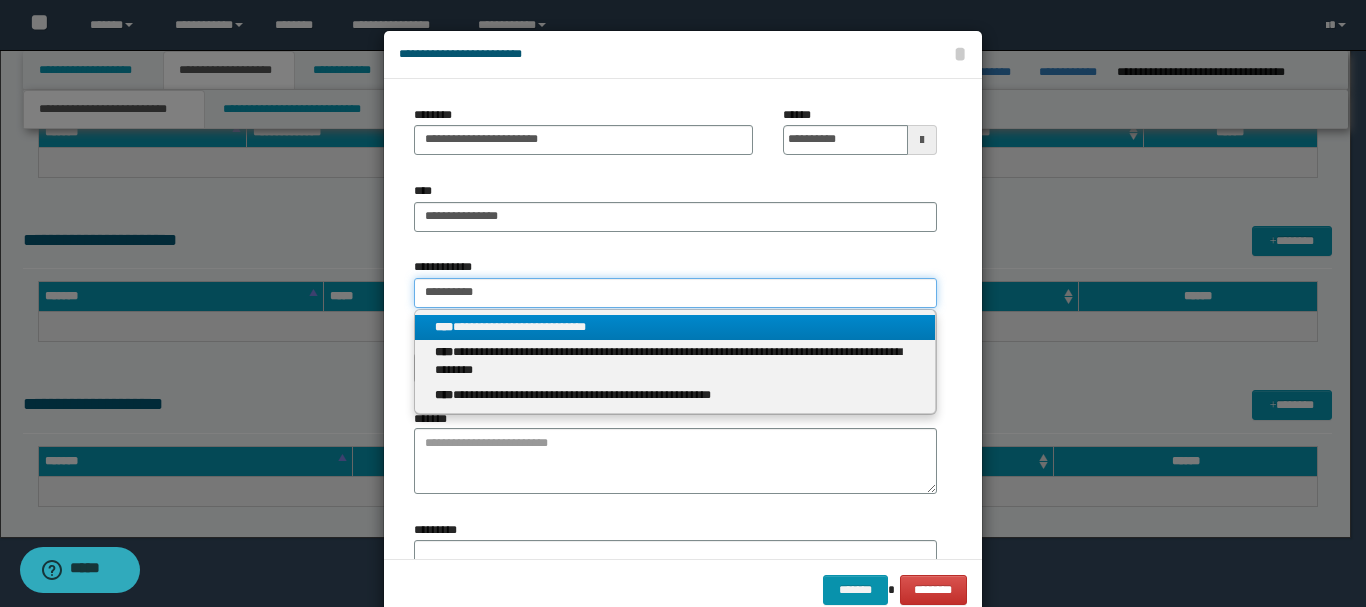 type on "**********" 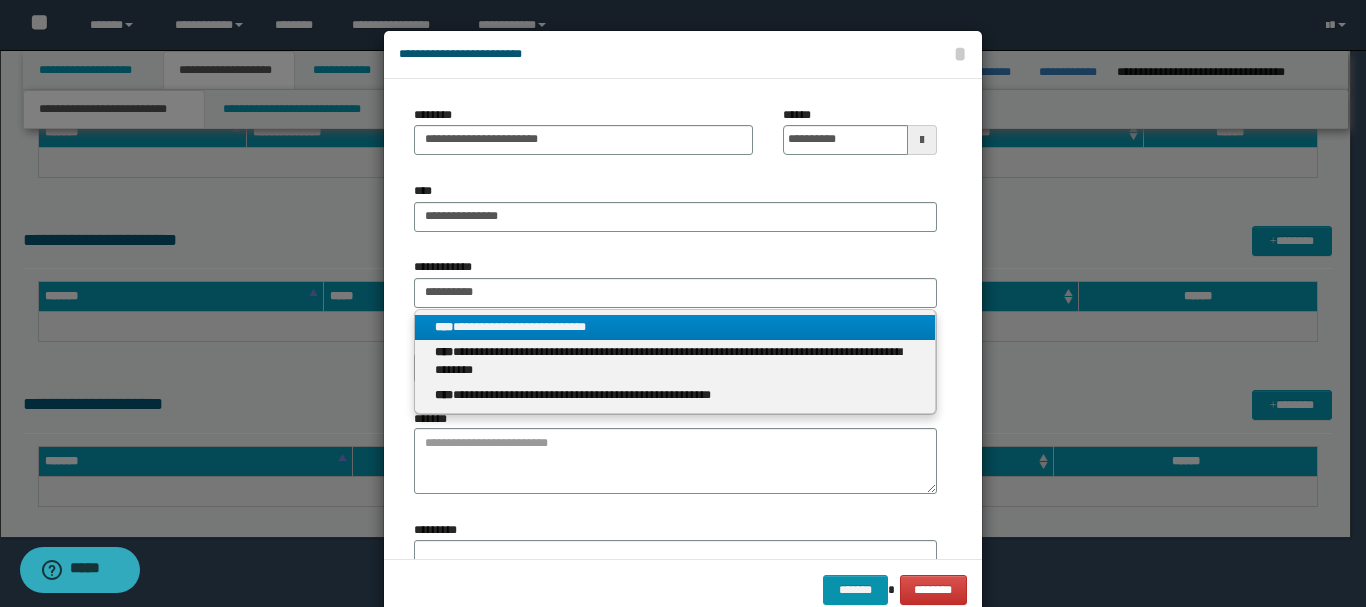 click on "**********" at bounding box center (675, 327) 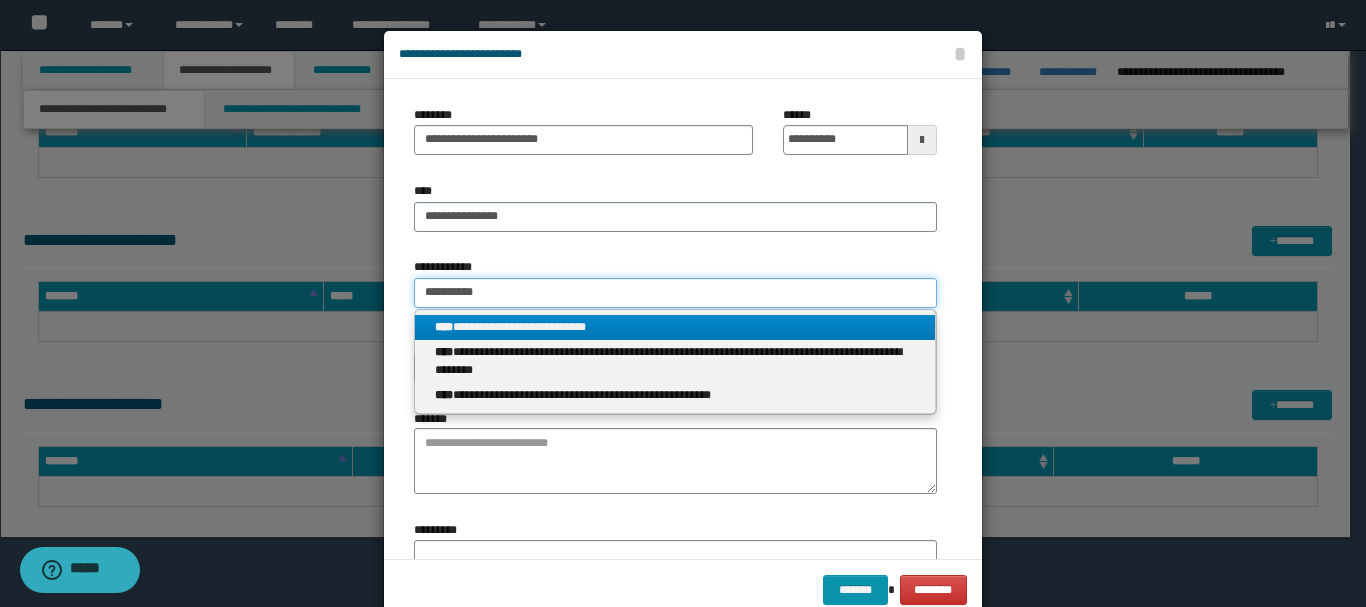 type 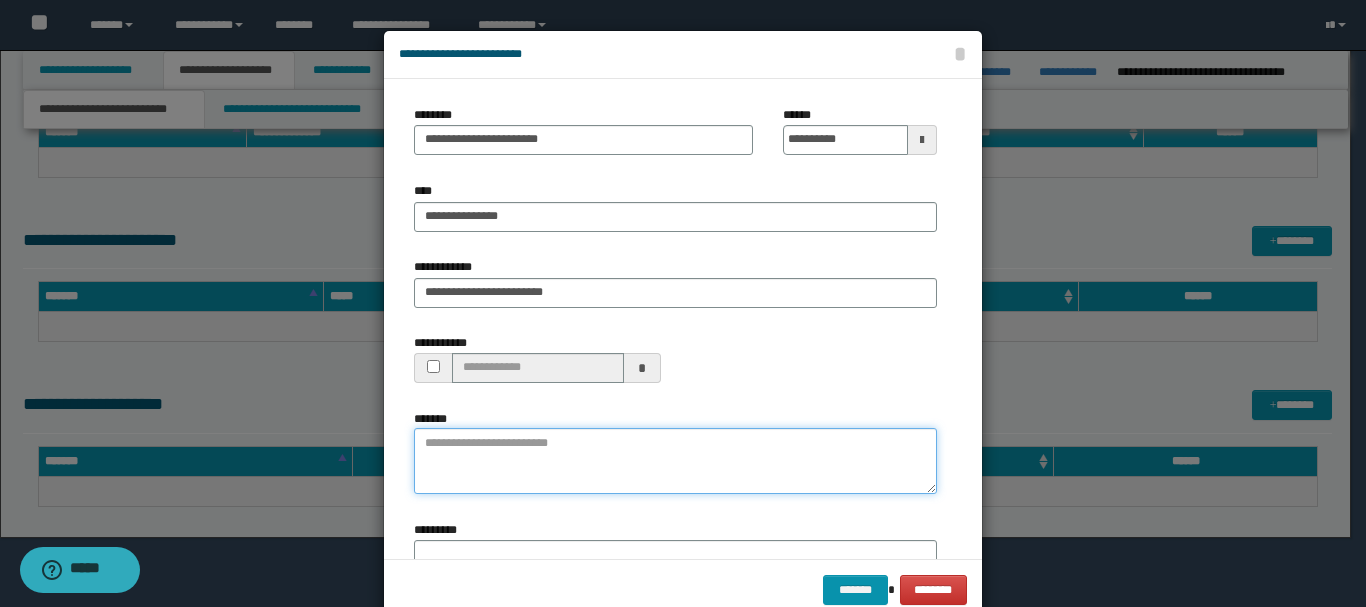 paste on "**********" 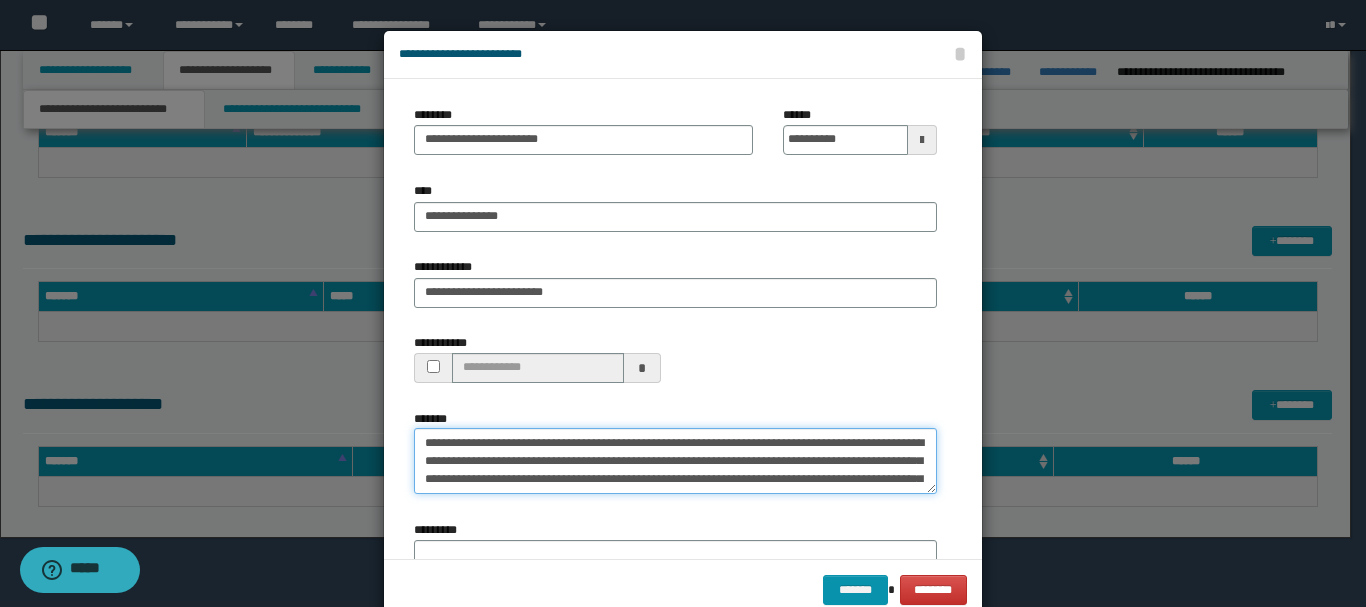 scroll, scrollTop: 13, scrollLeft: 0, axis: vertical 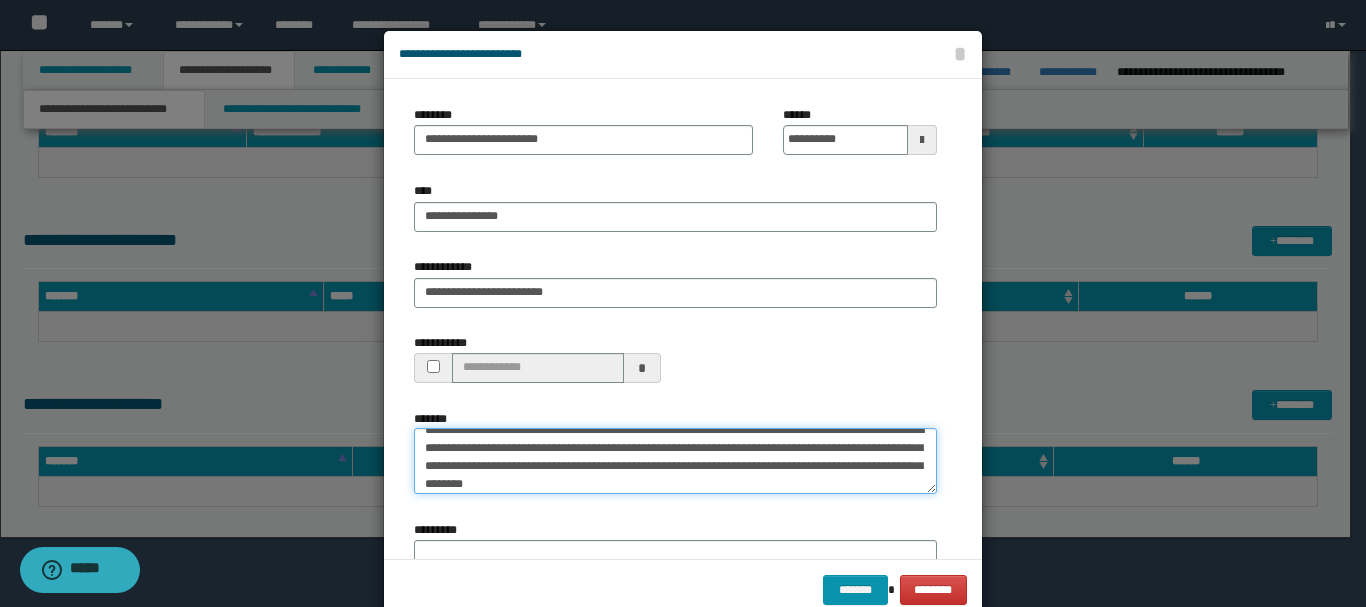 type on "**********" 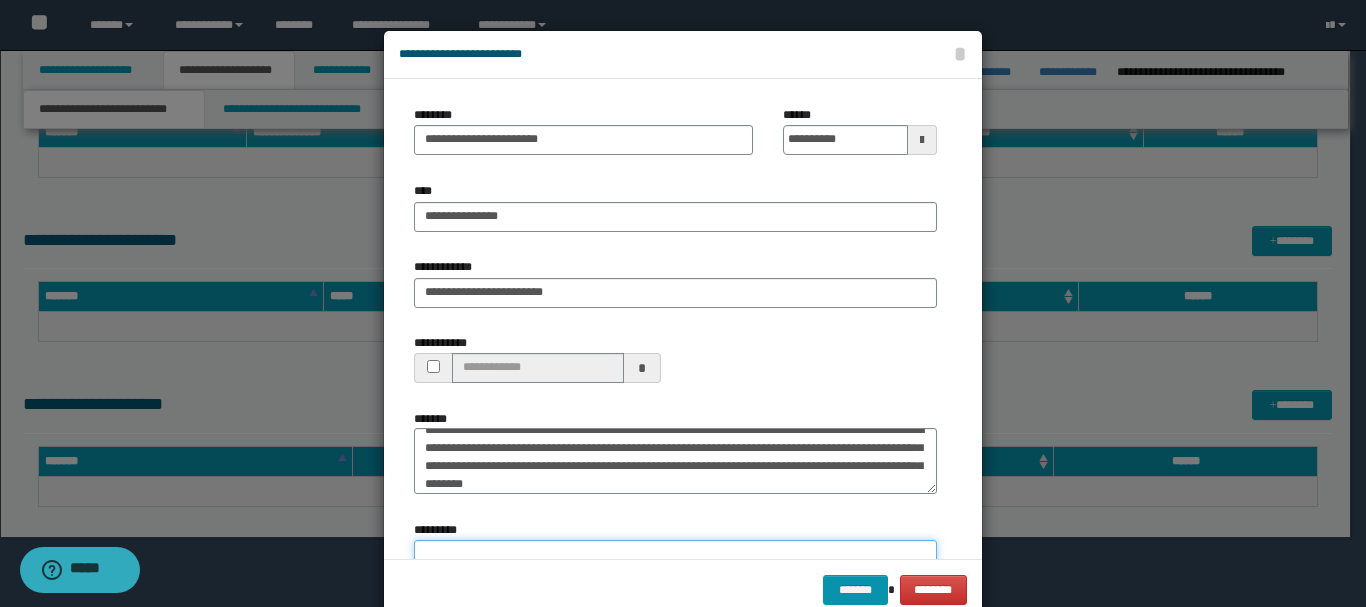 click on "*********" at bounding box center [675, 573] 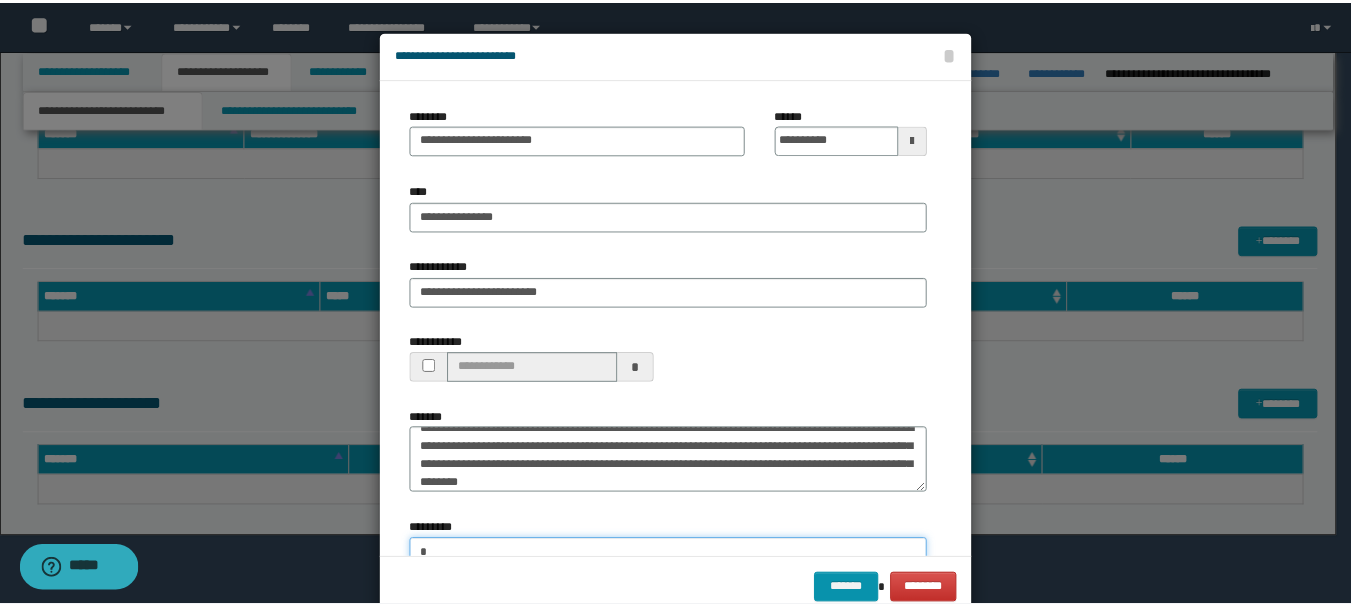scroll, scrollTop: 5, scrollLeft: 0, axis: vertical 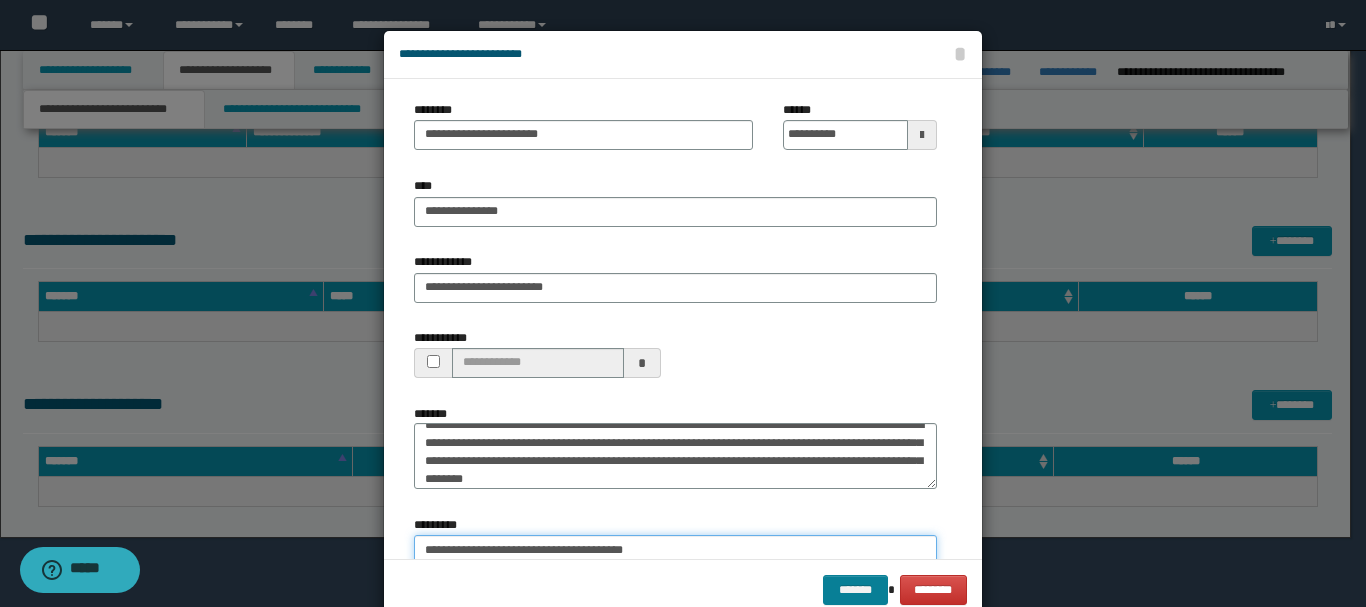 type on "**********" 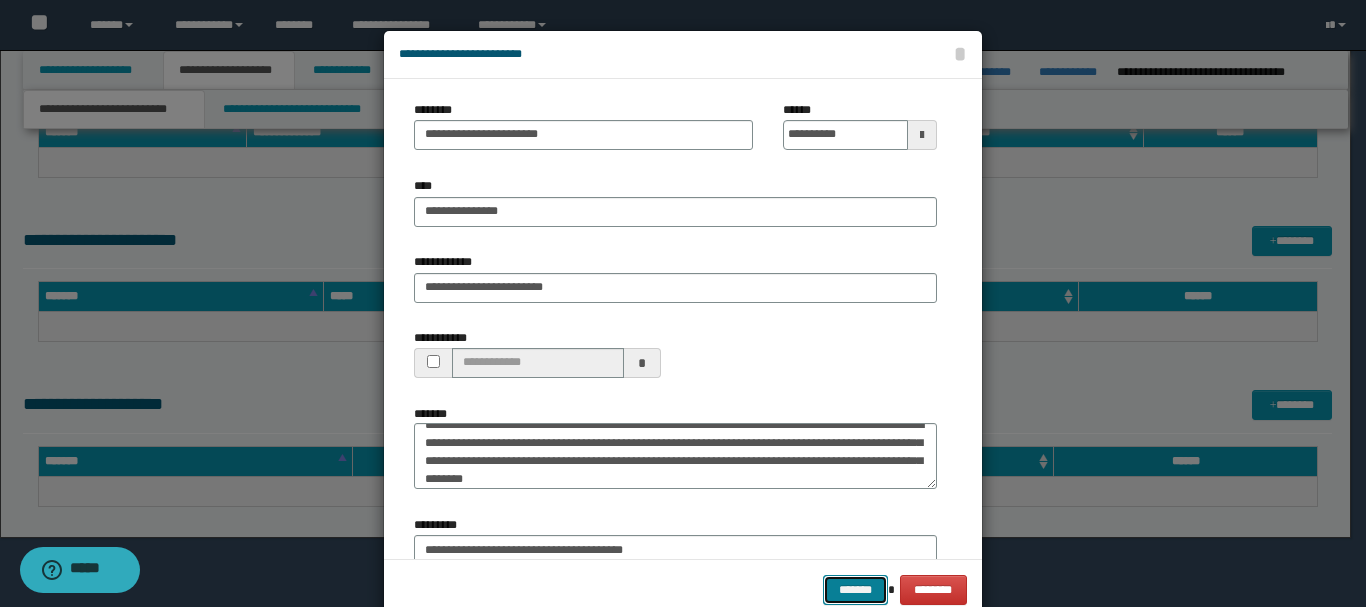 click on "*******" at bounding box center (855, 590) 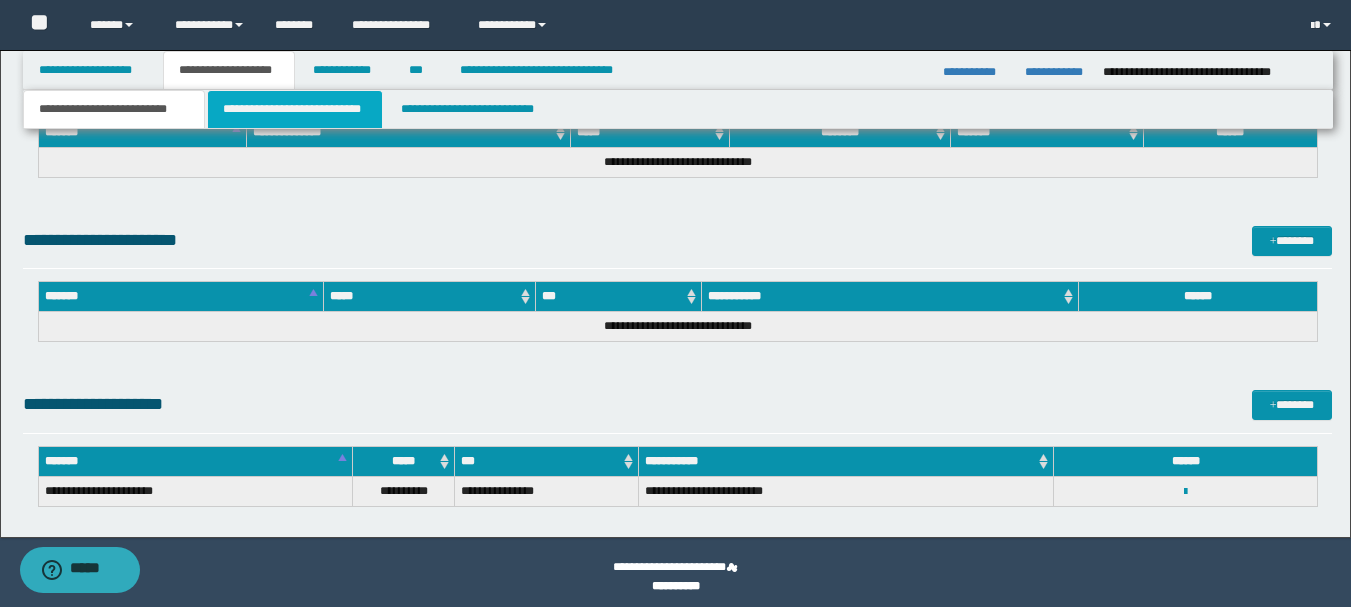 click on "**********" at bounding box center (295, 109) 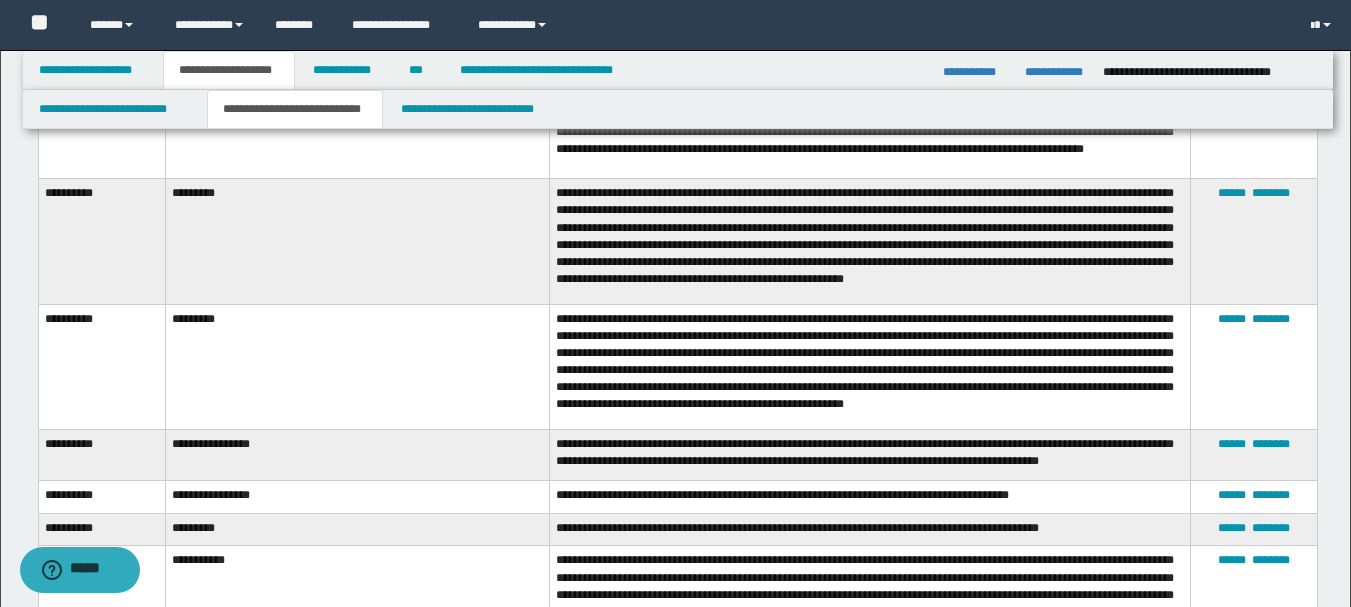 scroll, scrollTop: 300, scrollLeft: 0, axis: vertical 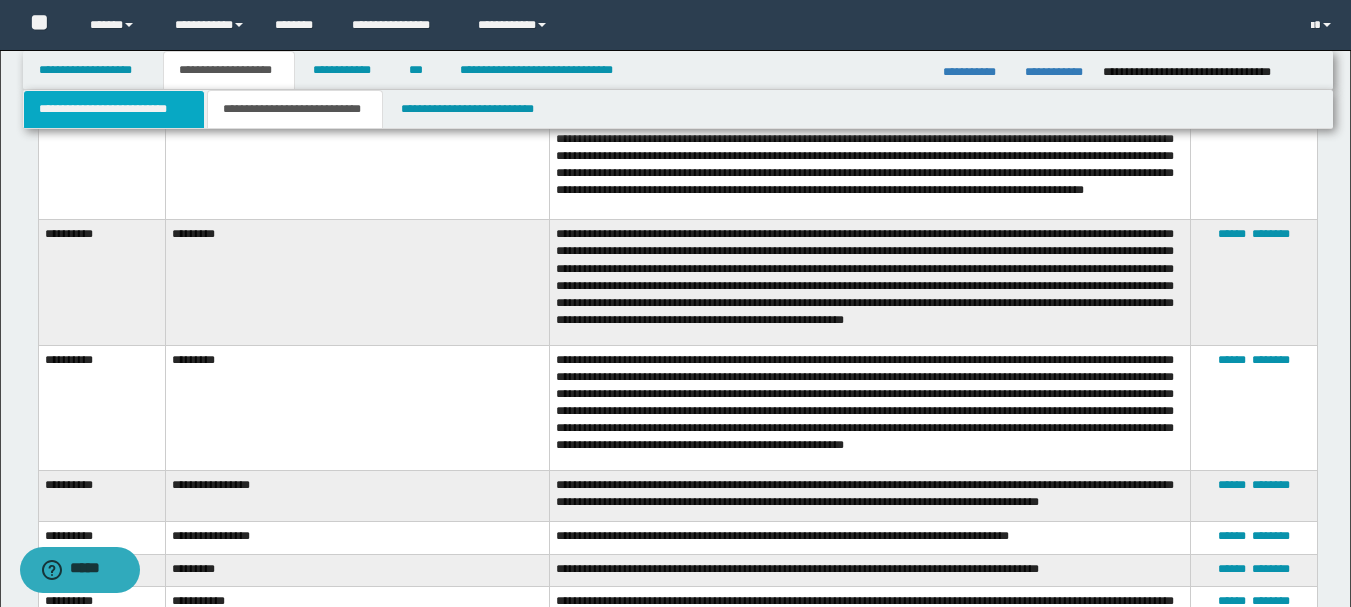 click on "**********" at bounding box center [114, 109] 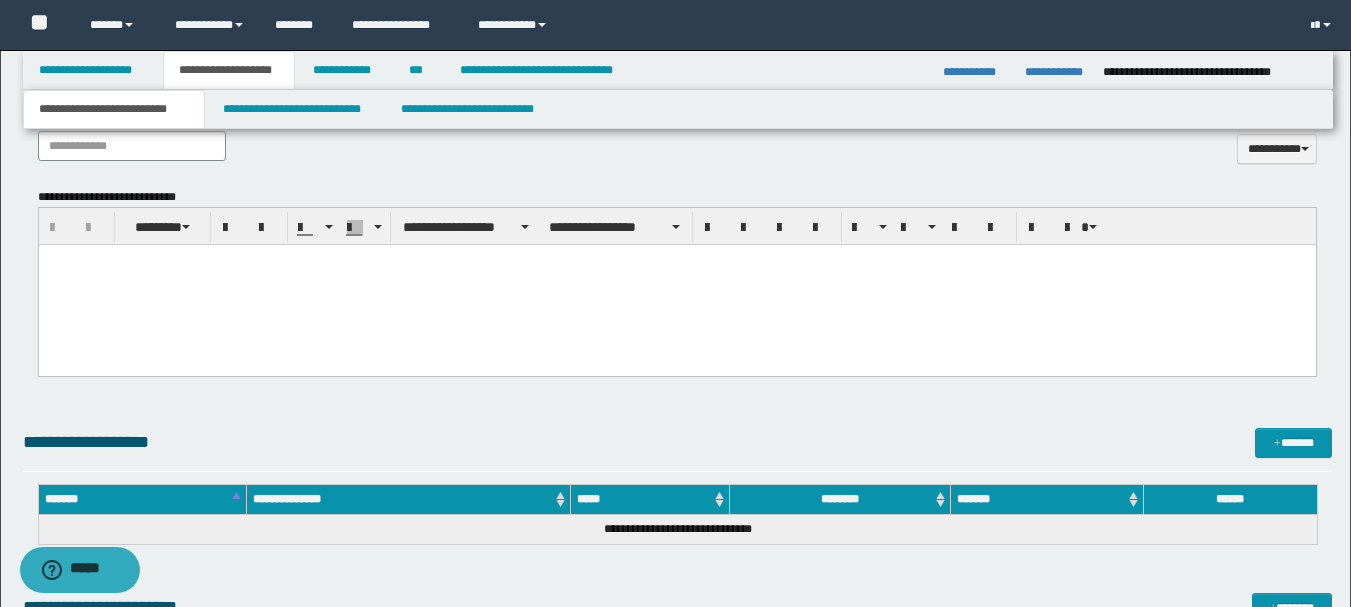 scroll, scrollTop: 1409, scrollLeft: 0, axis: vertical 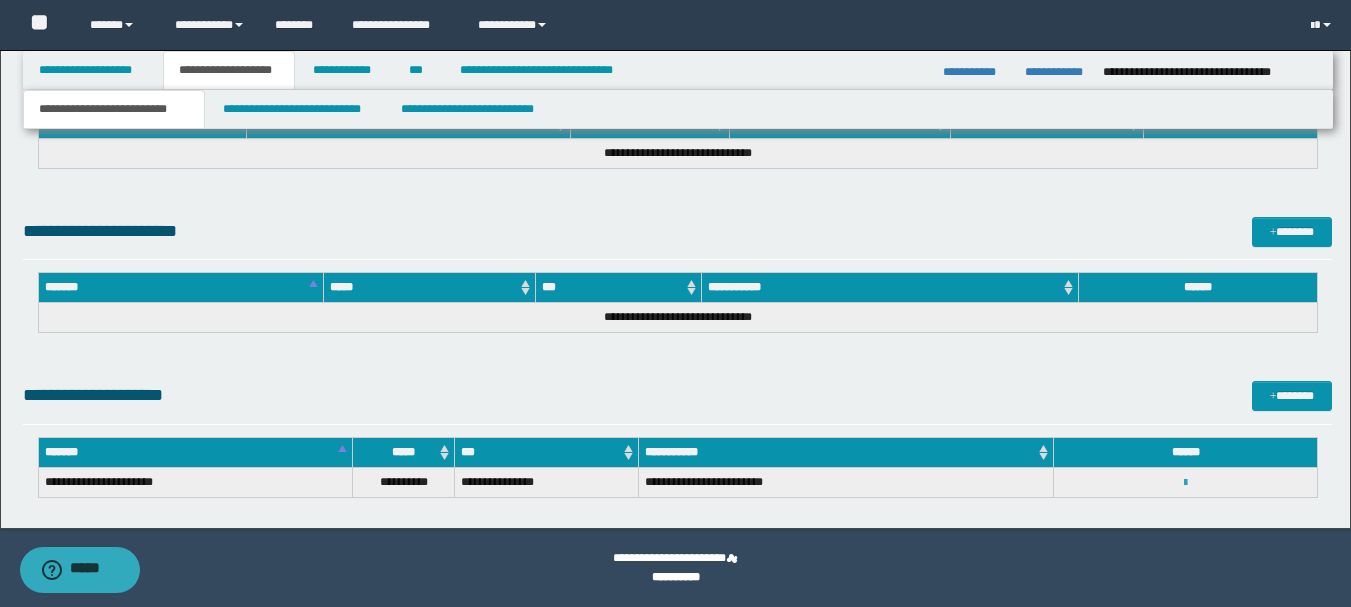 click at bounding box center [1185, 483] 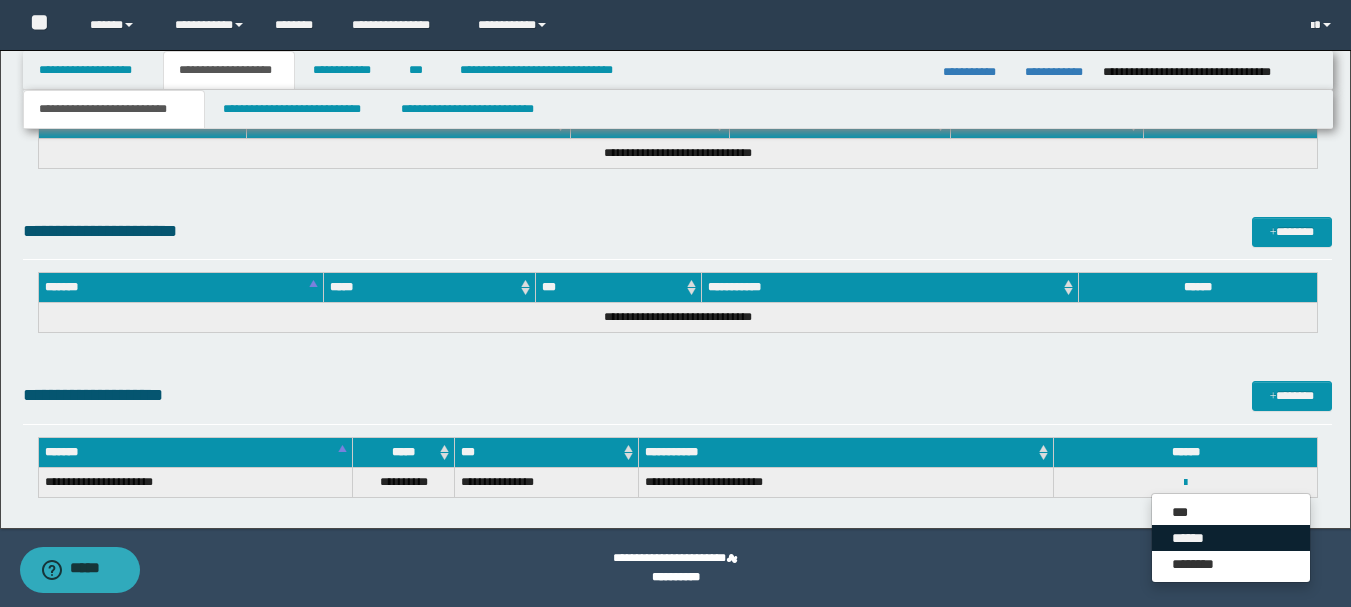 click on "******" at bounding box center [1231, 538] 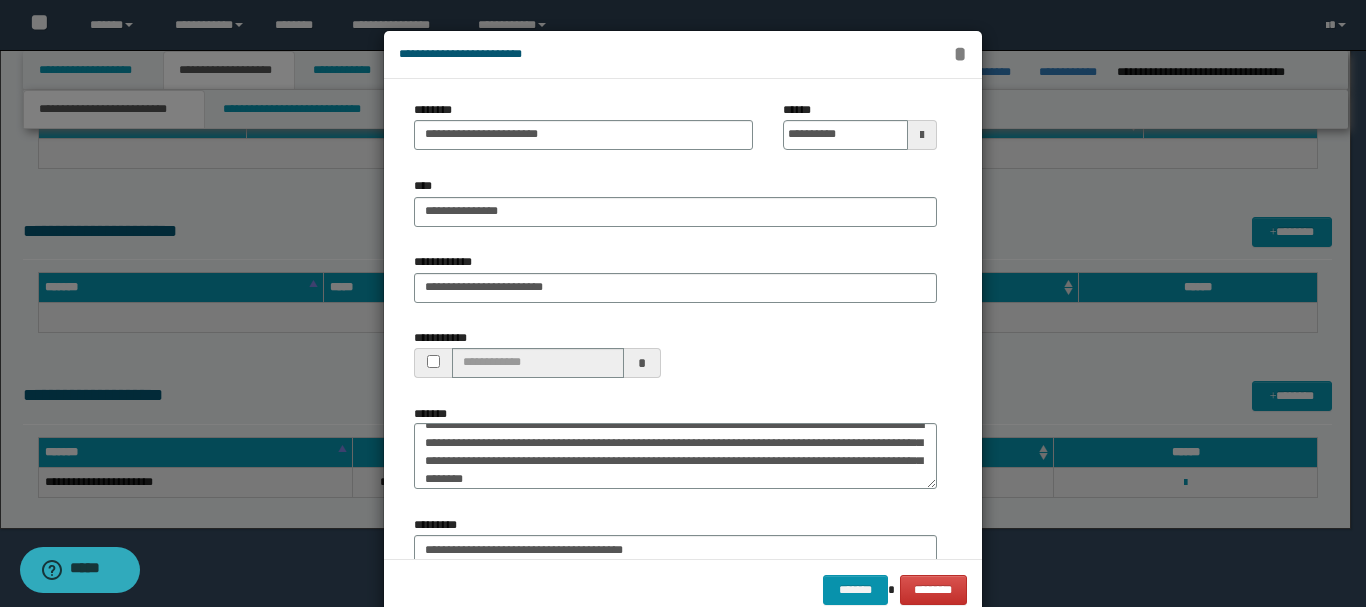 click on "*" at bounding box center (959, 54) 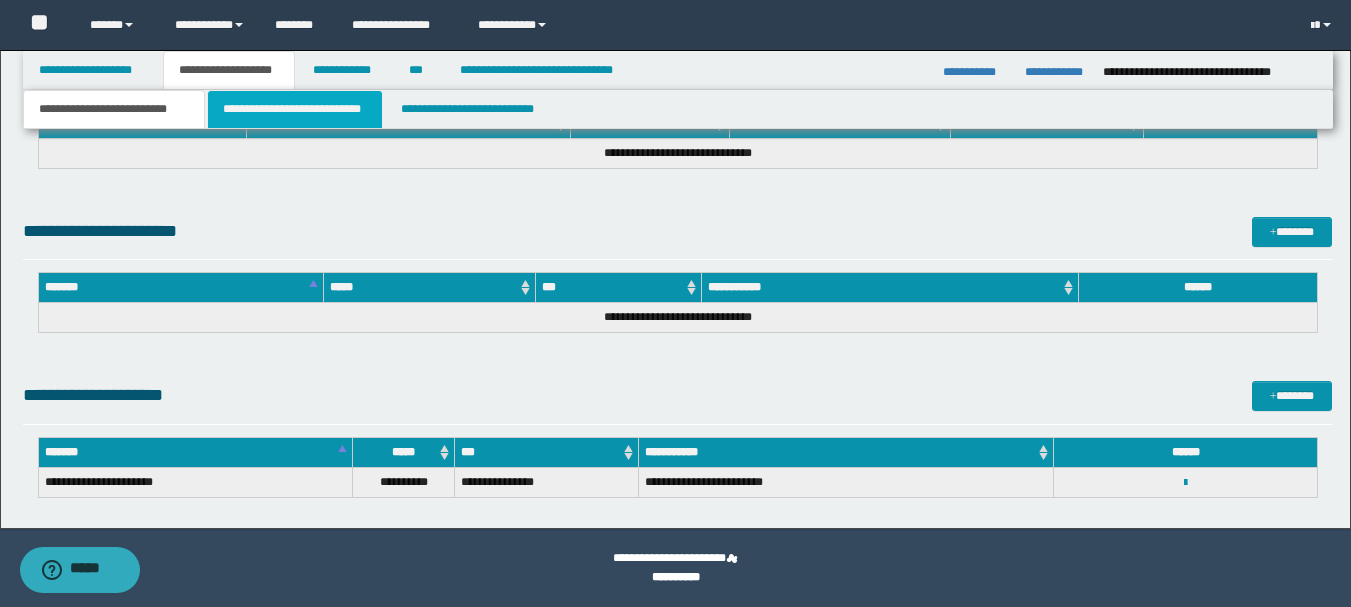 click on "**********" at bounding box center (295, 109) 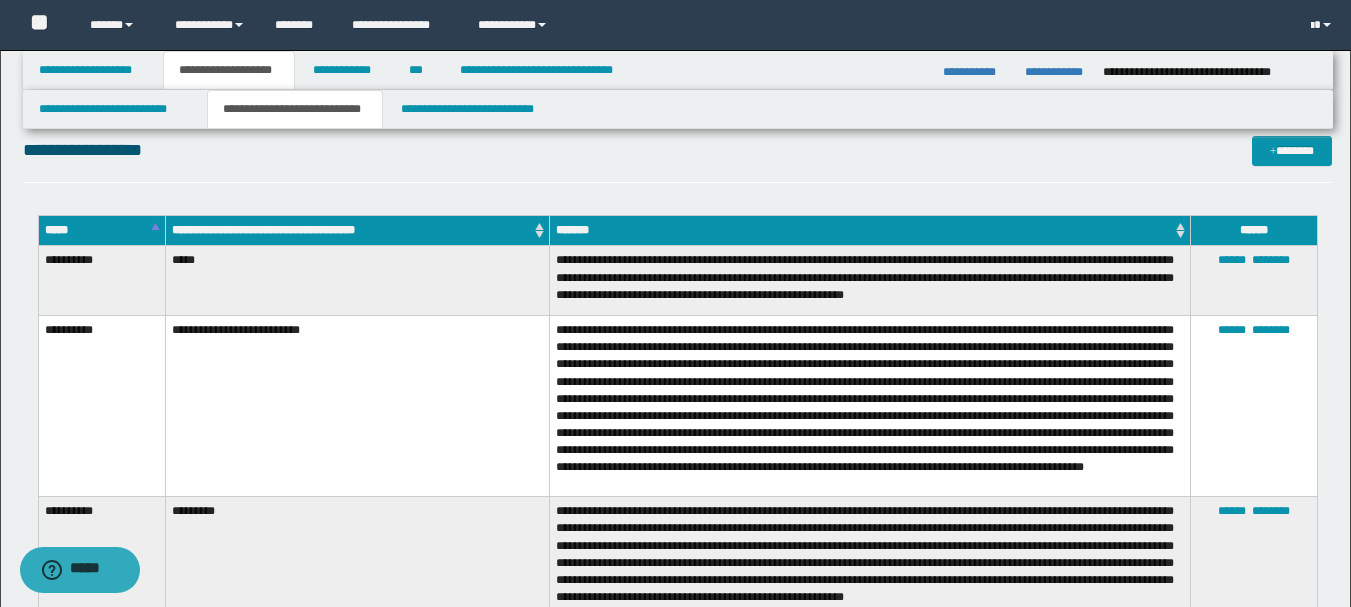 scroll, scrollTop: 0, scrollLeft: 0, axis: both 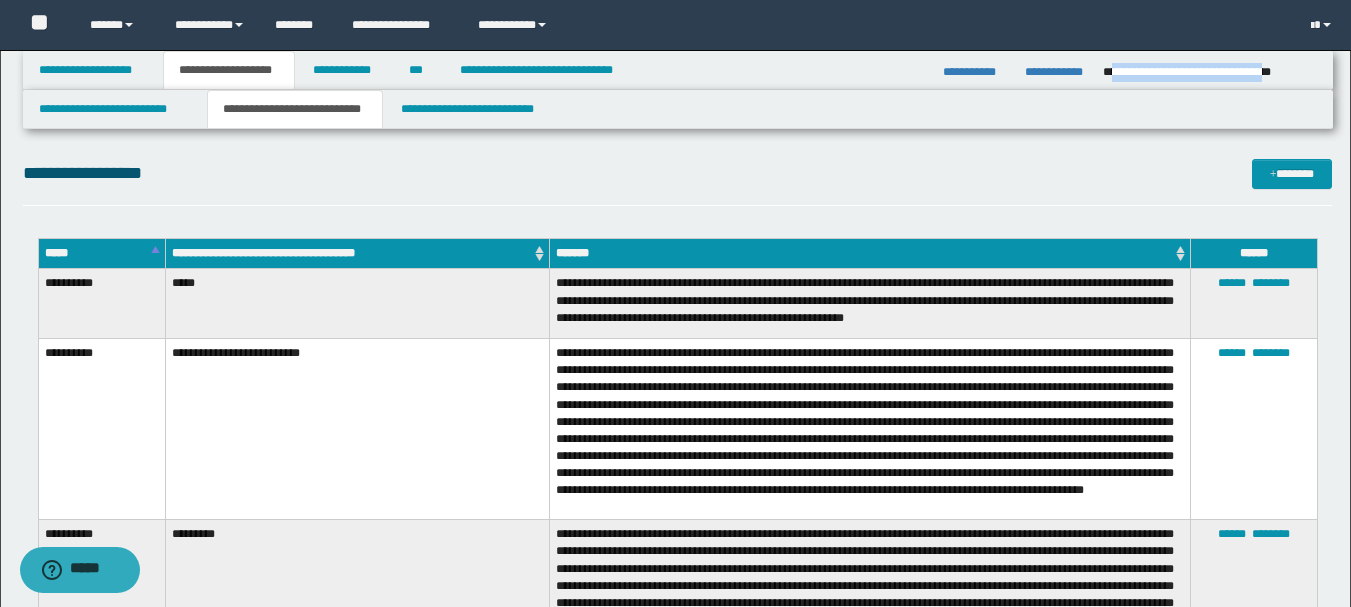 drag, startPoint x: 1109, startPoint y: 70, endPoint x: 1311, endPoint y: 73, distance: 202.02228 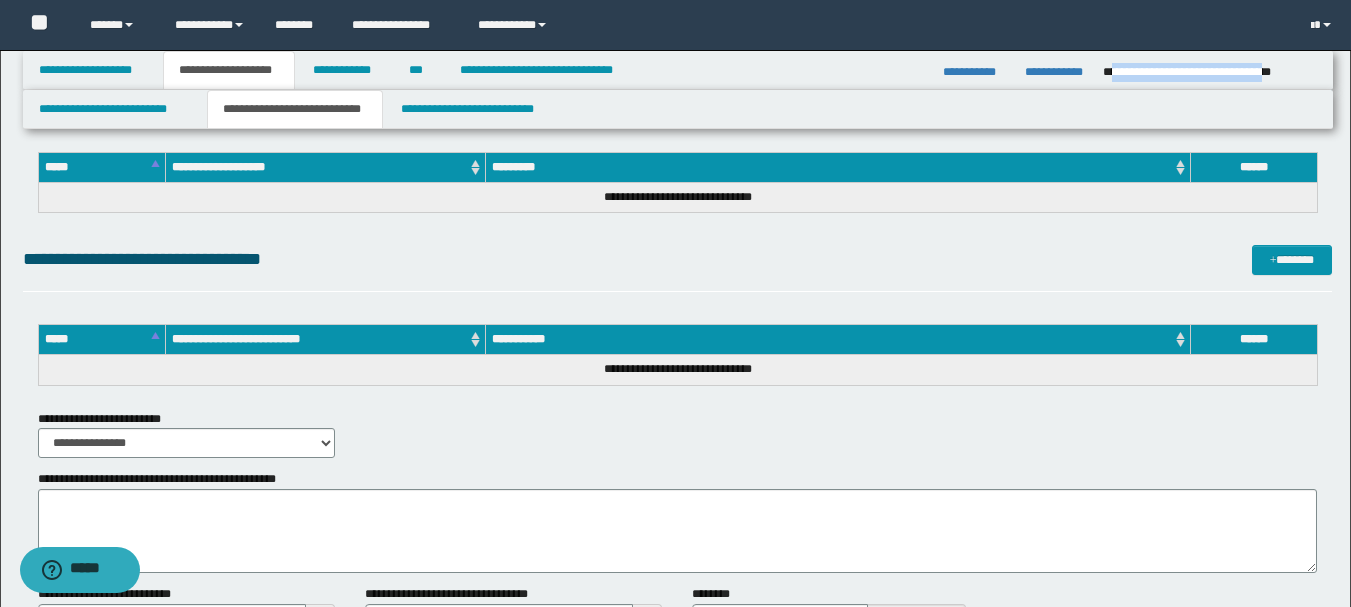 scroll, scrollTop: 1900, scrollLeft: 0, axis: vertical 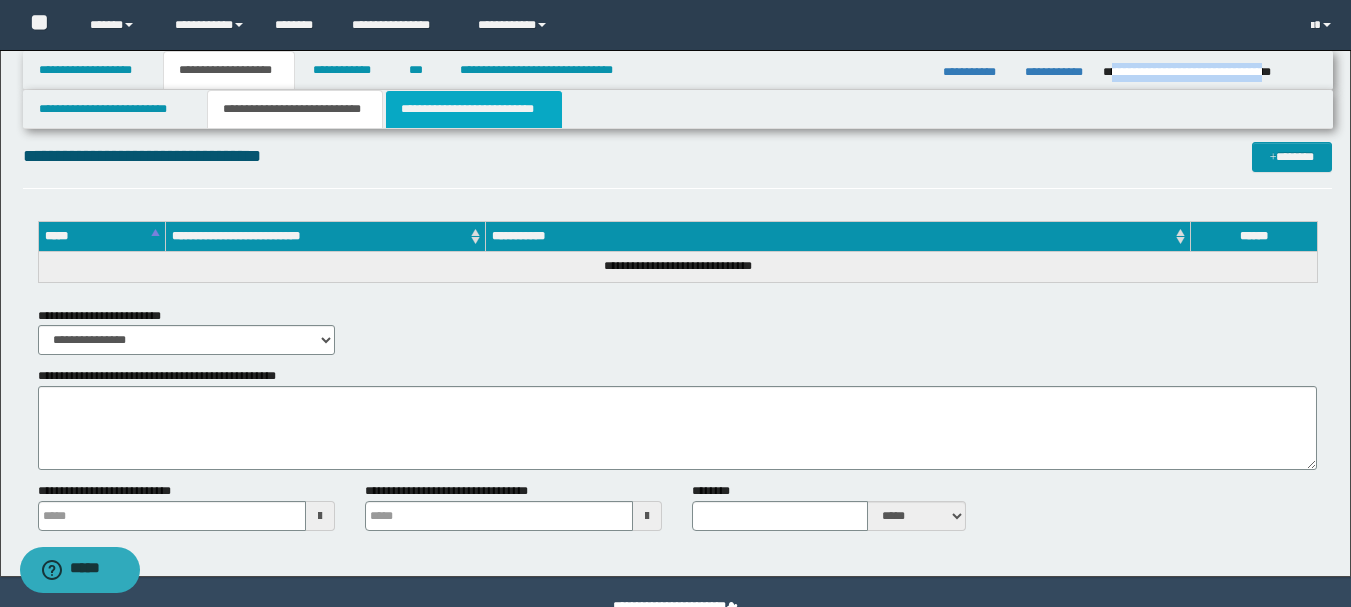 click on "**********" at bounding box center [474, 109] 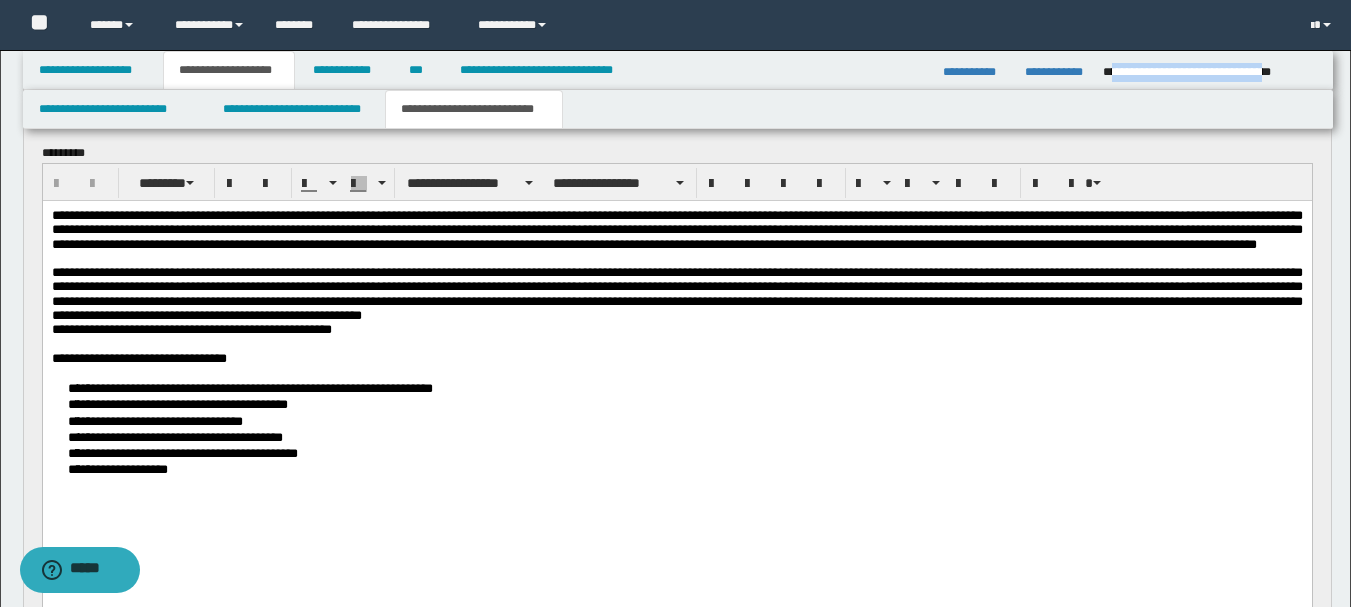 scroll, scrollTop: 200, scrollLeft: 0, axis: vertical 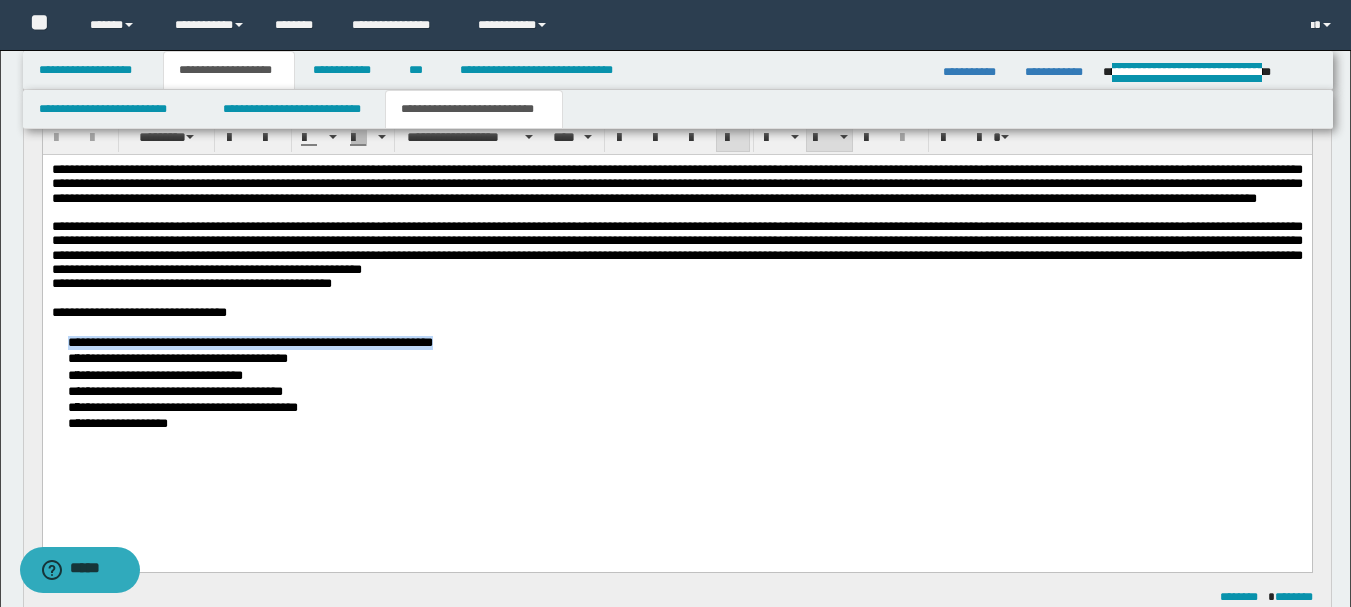 drag, startPoint x: 565, startPoint y: 365, endPoint x: 114, endPoint y: 358, distance: 451.05432 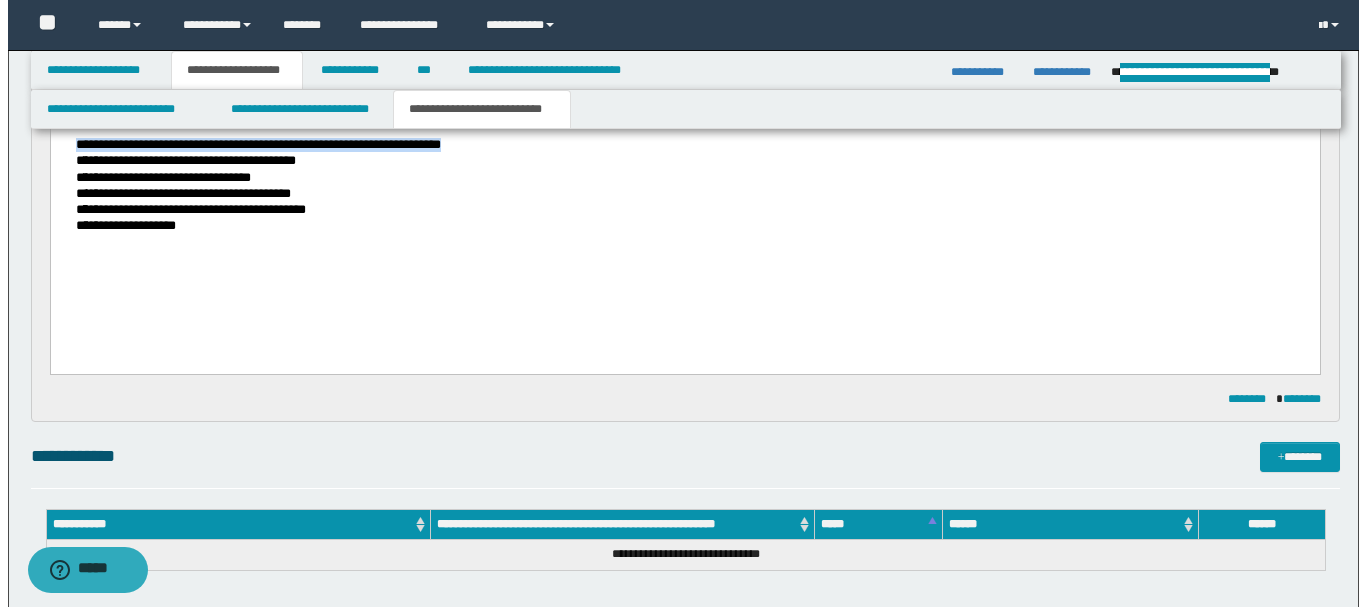 scroll, scrollTop: 400, scrollLeft: 0, axis: vertical 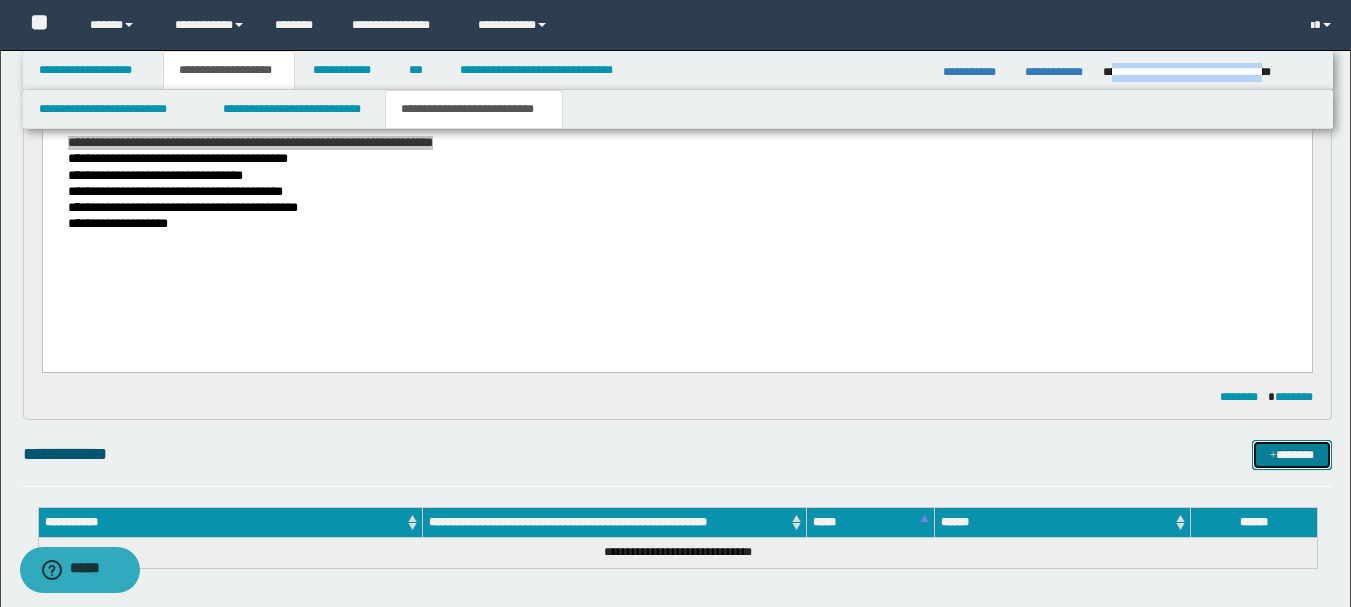 click on "*******" at bounding box center [1292, 455] 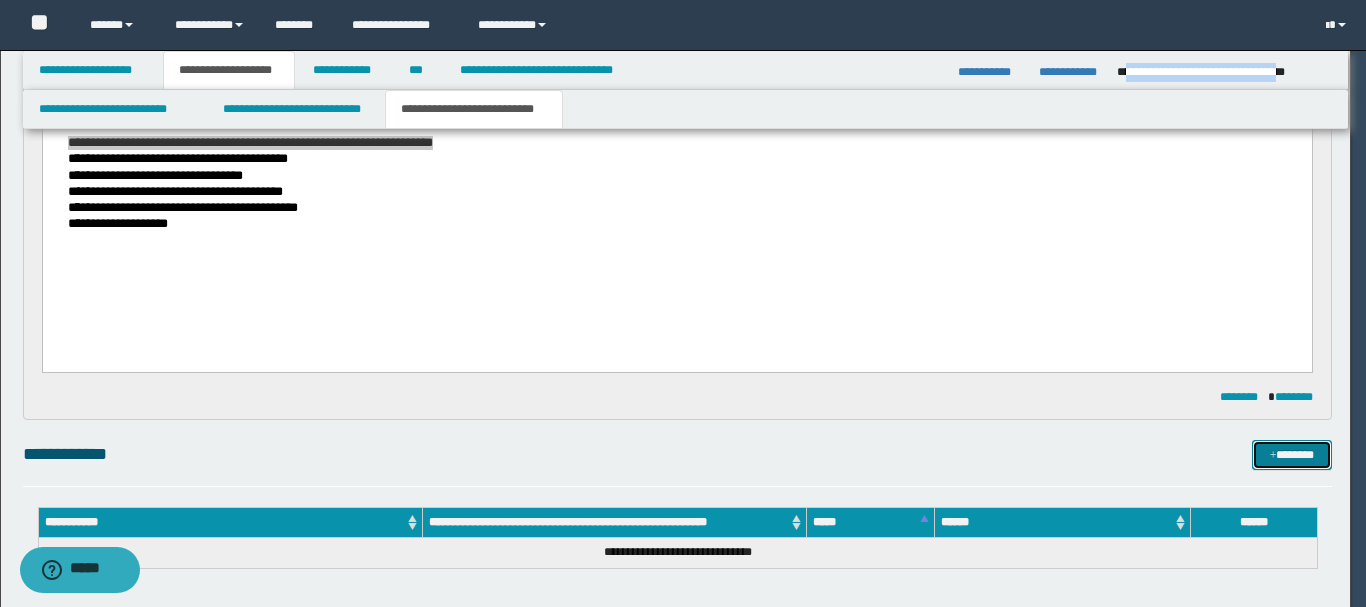 type 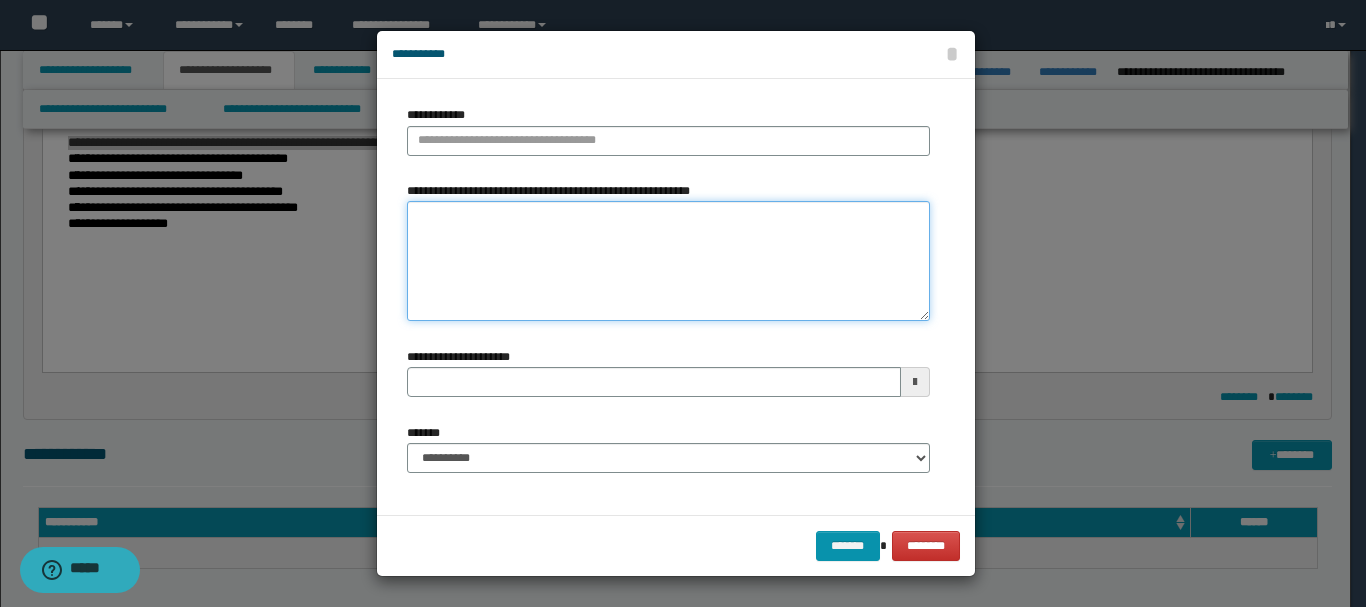 paste on "**********" 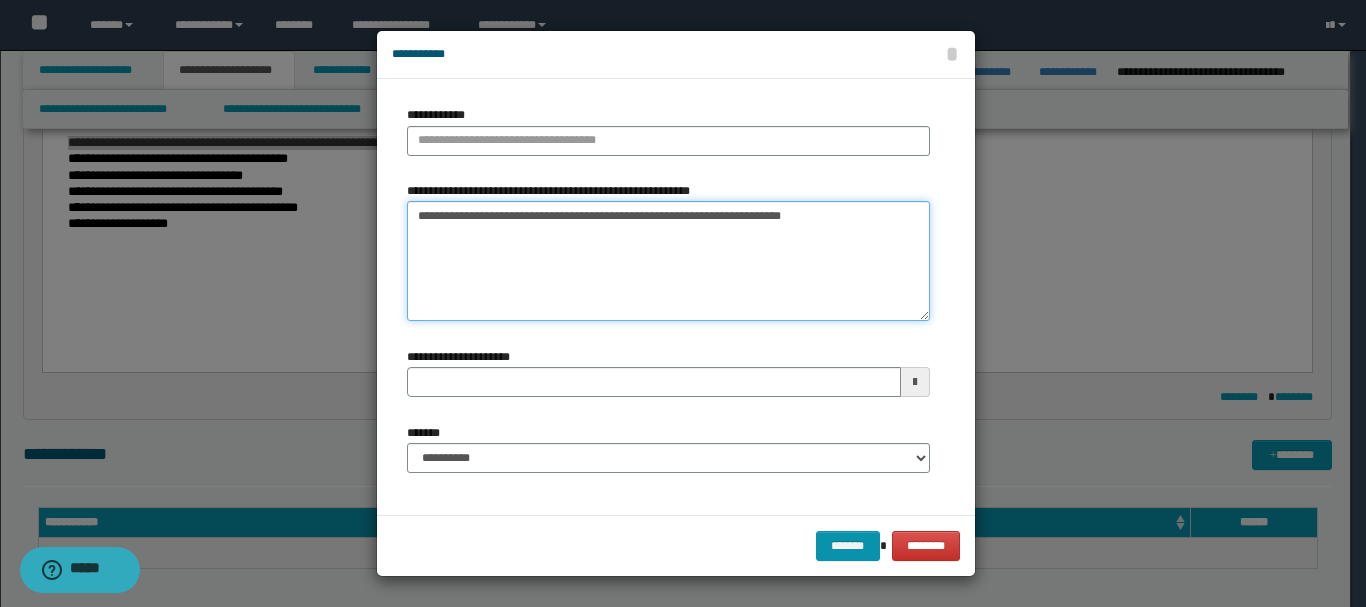 type 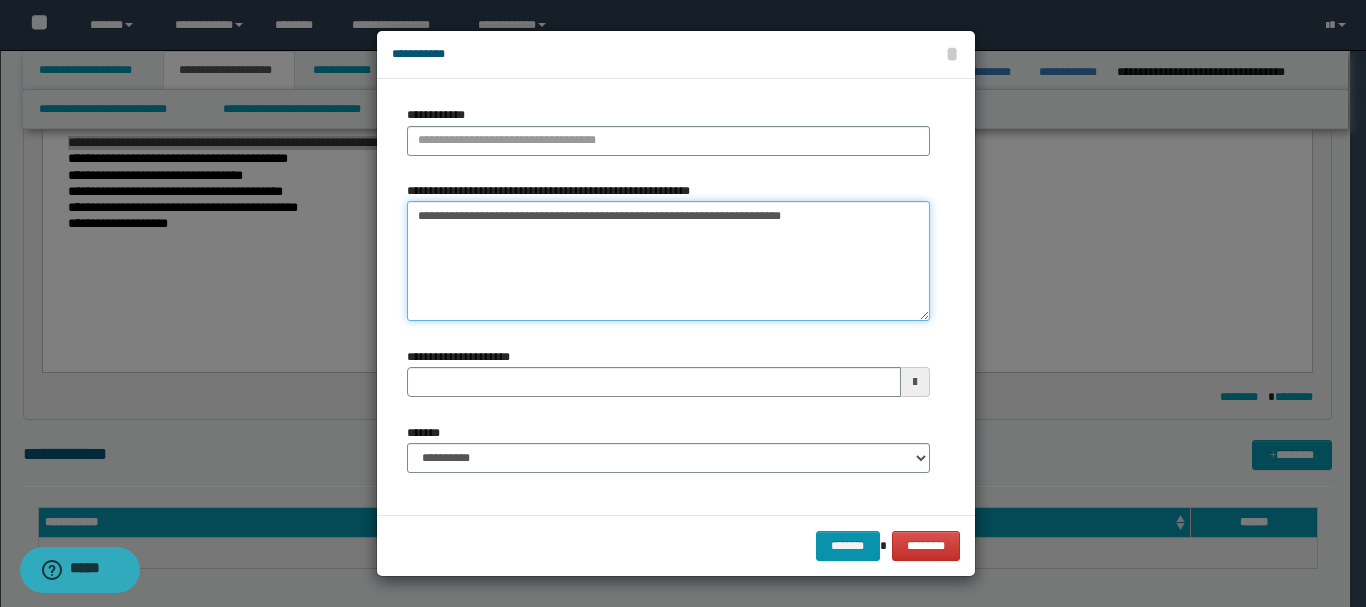 type on "**********" 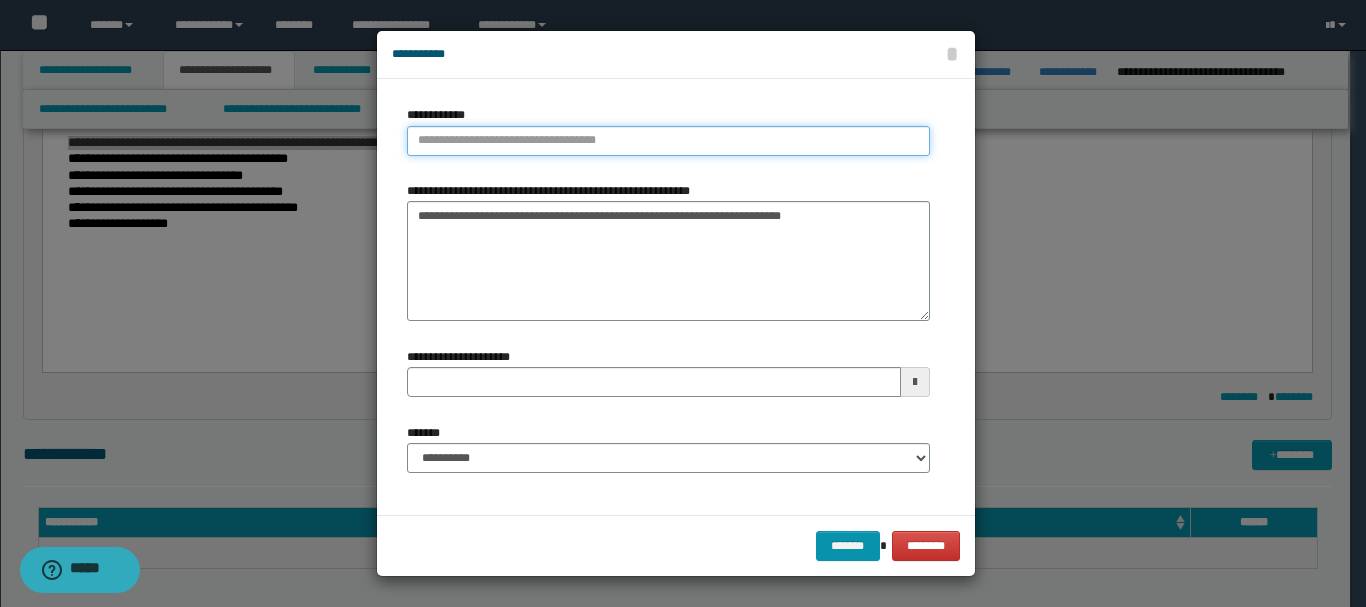 click on "**********" at bounding box center [668, 141] 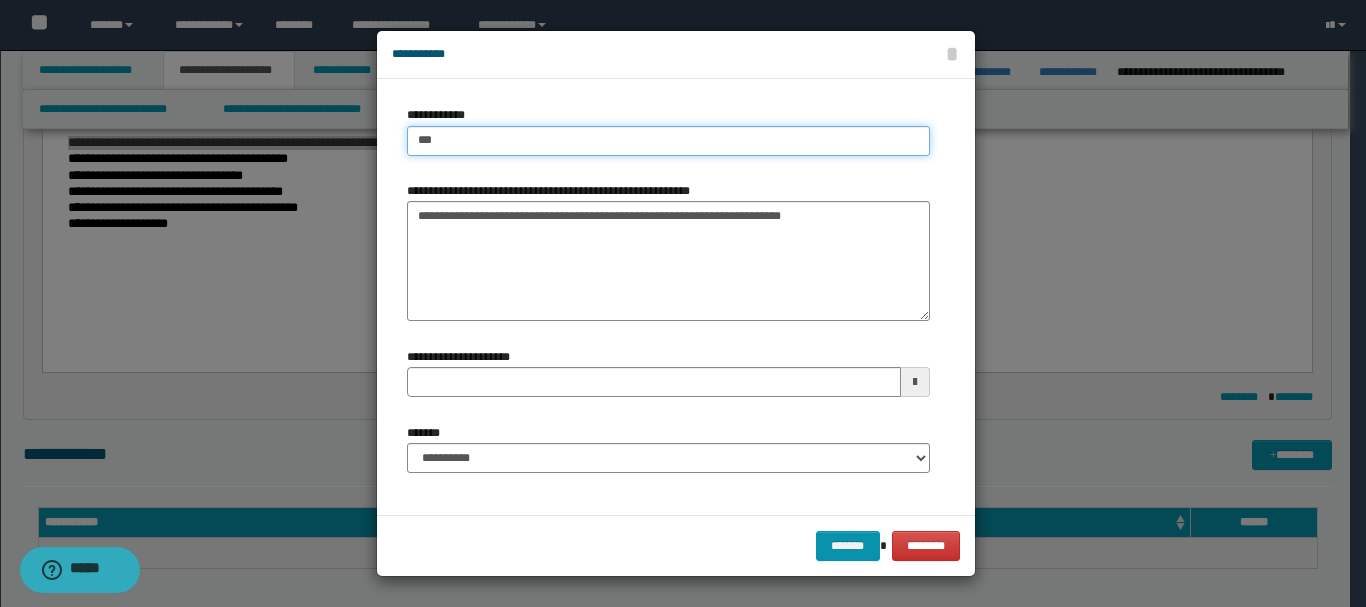 type on "****" 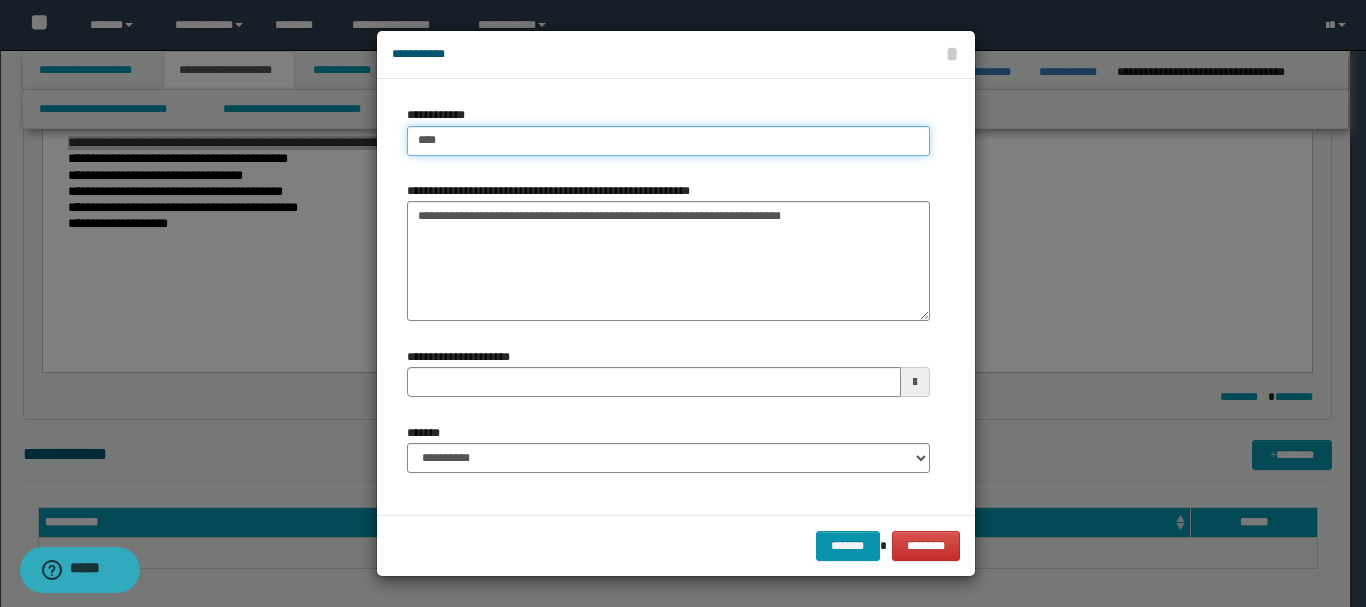 type on "****" 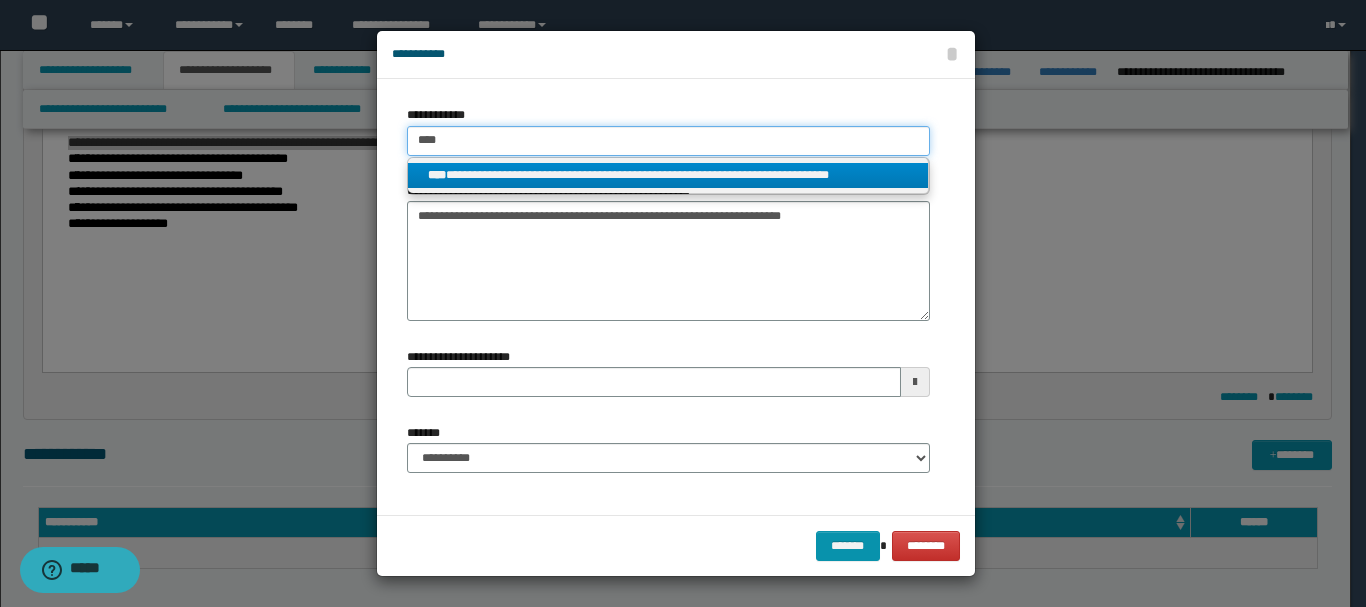 type on "****" 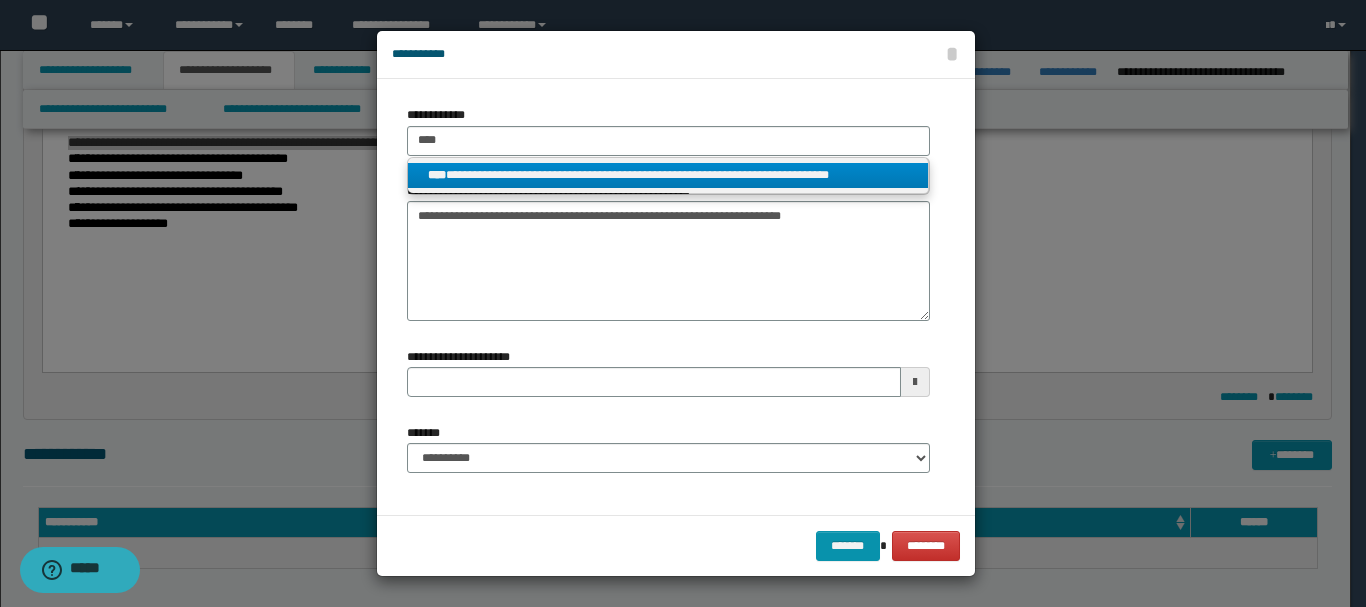 click on "**********" at bounding box center [668, 175] 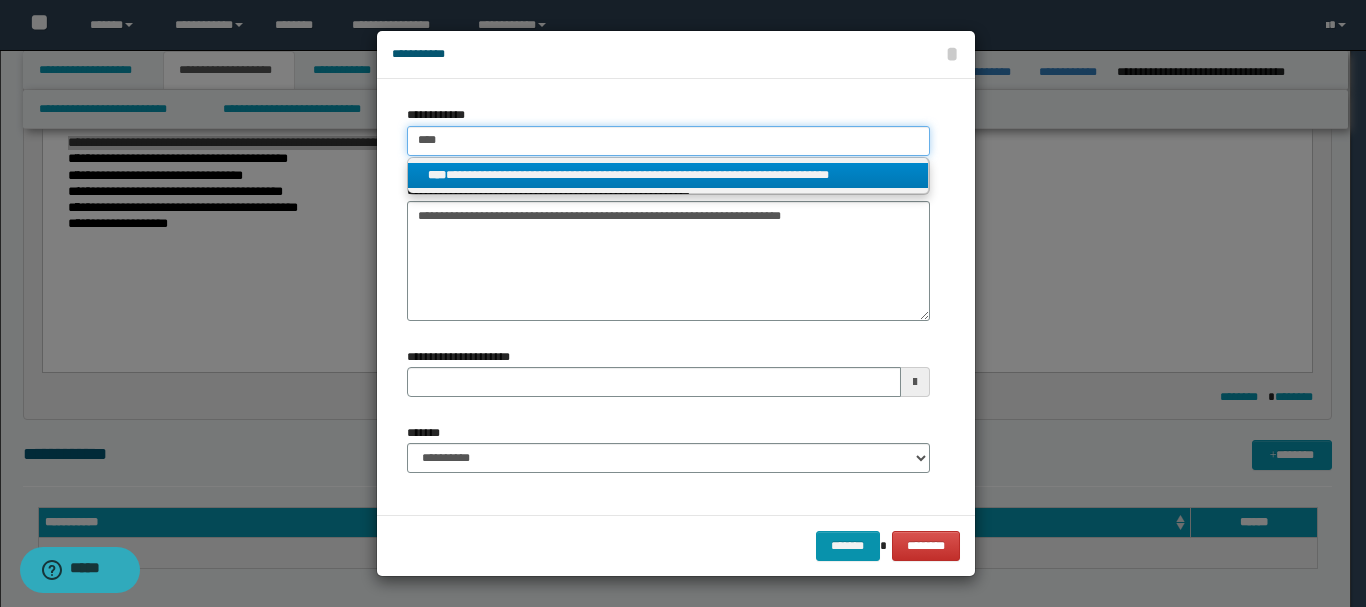 type 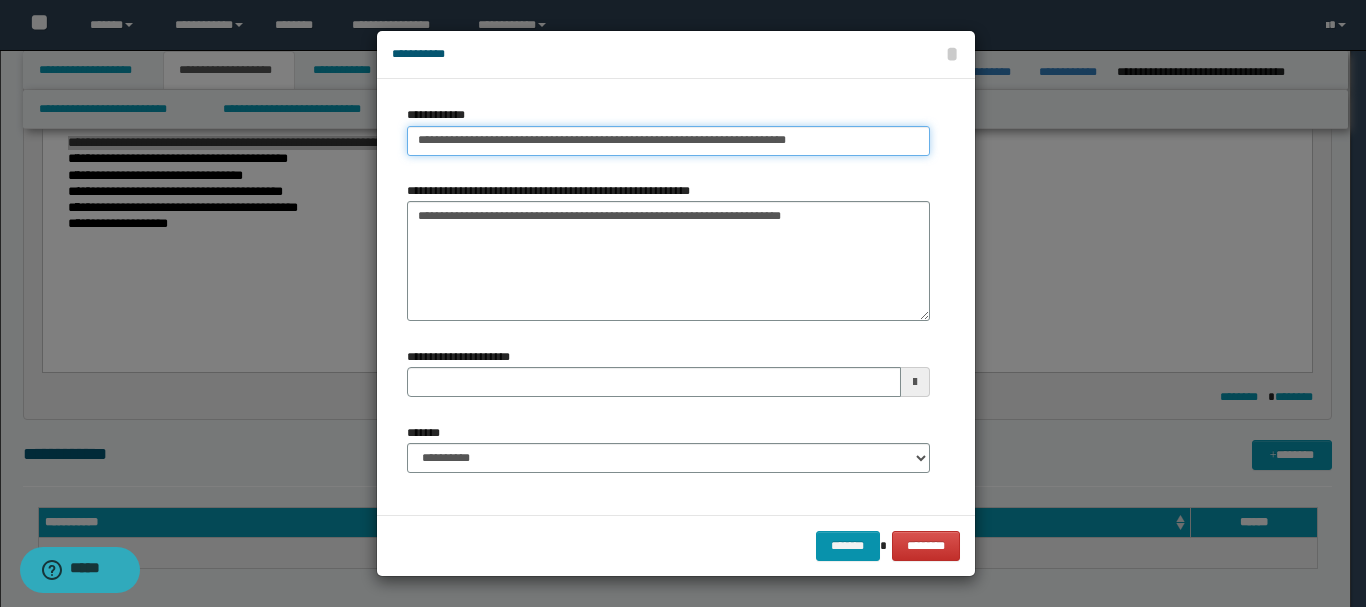 type 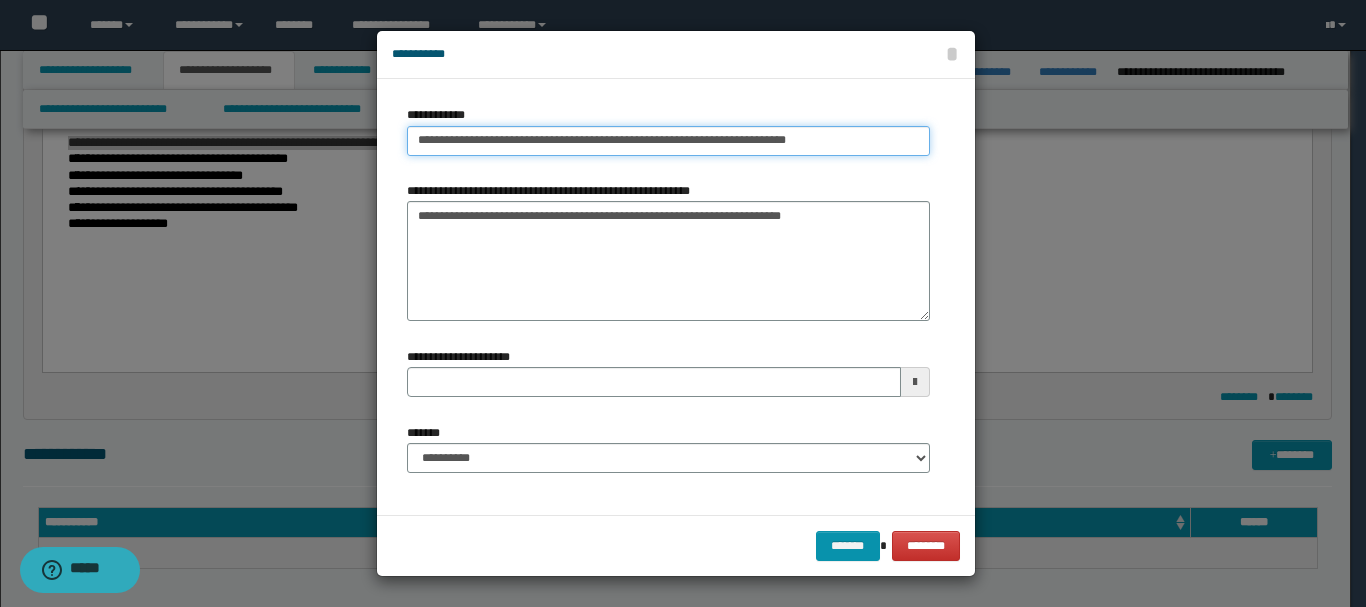 type on "**********" 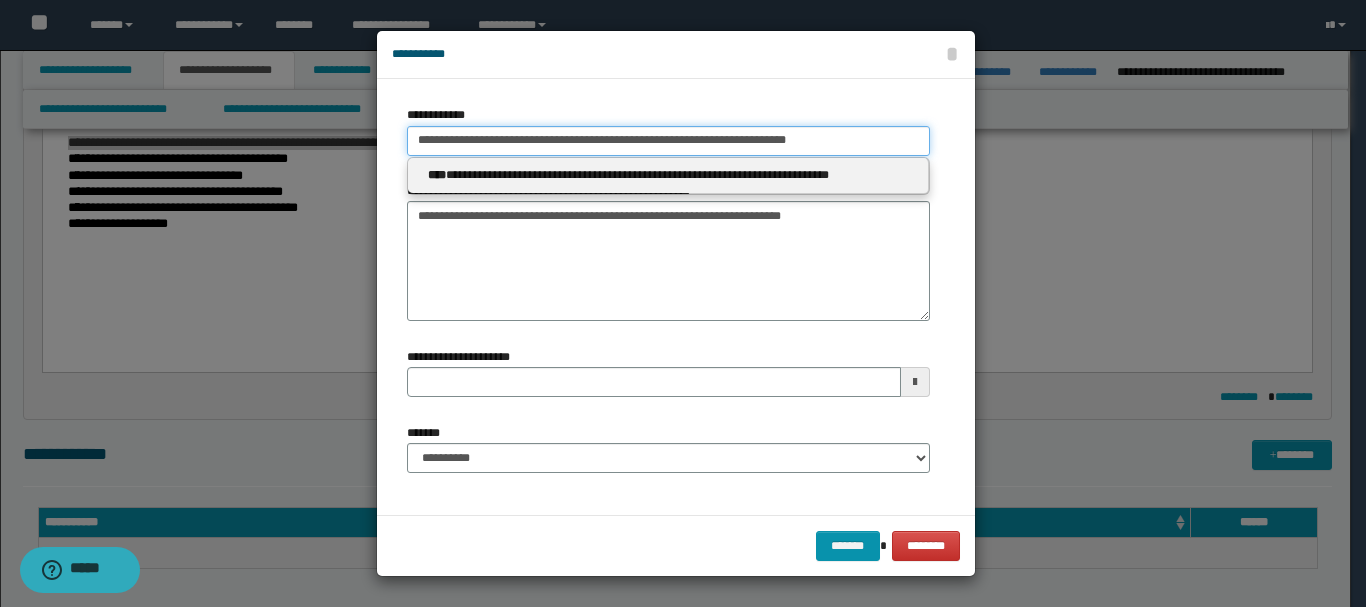 type 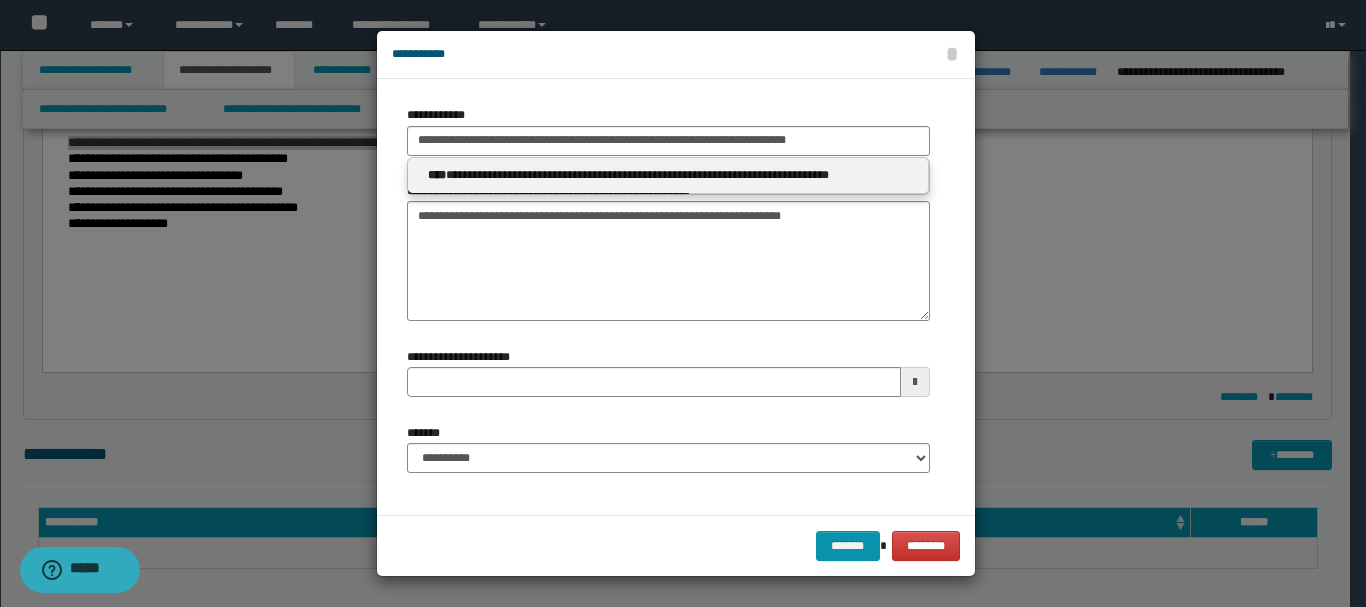 type 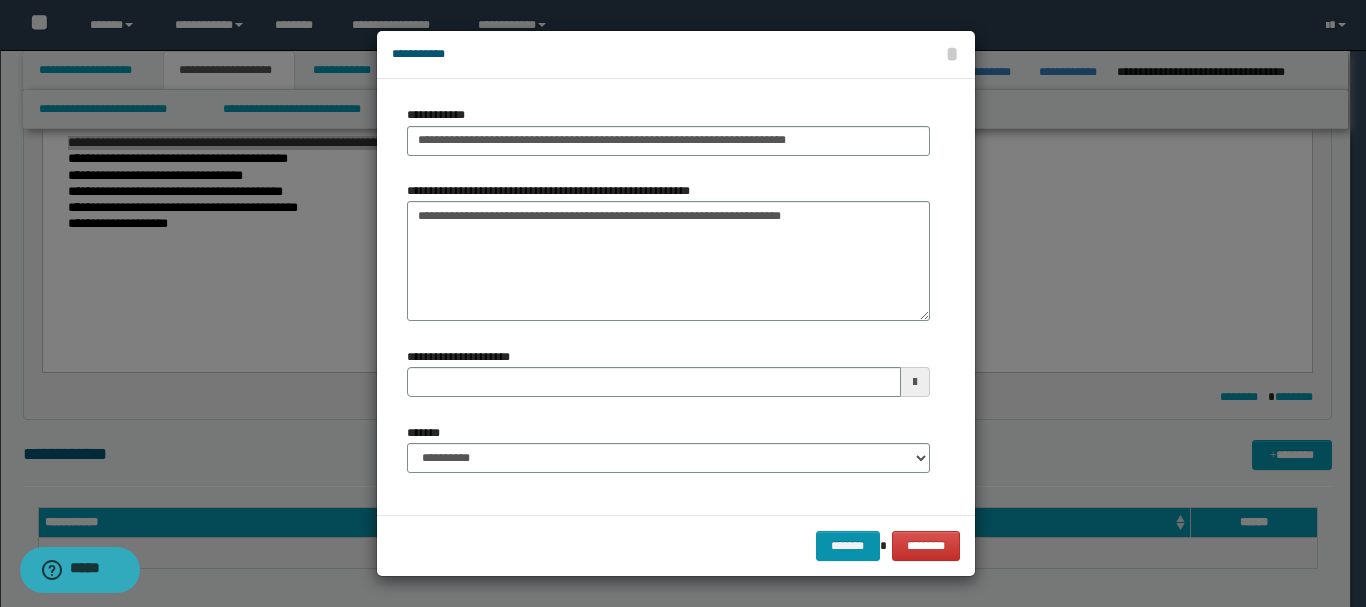click at bounding box center [915, 382] 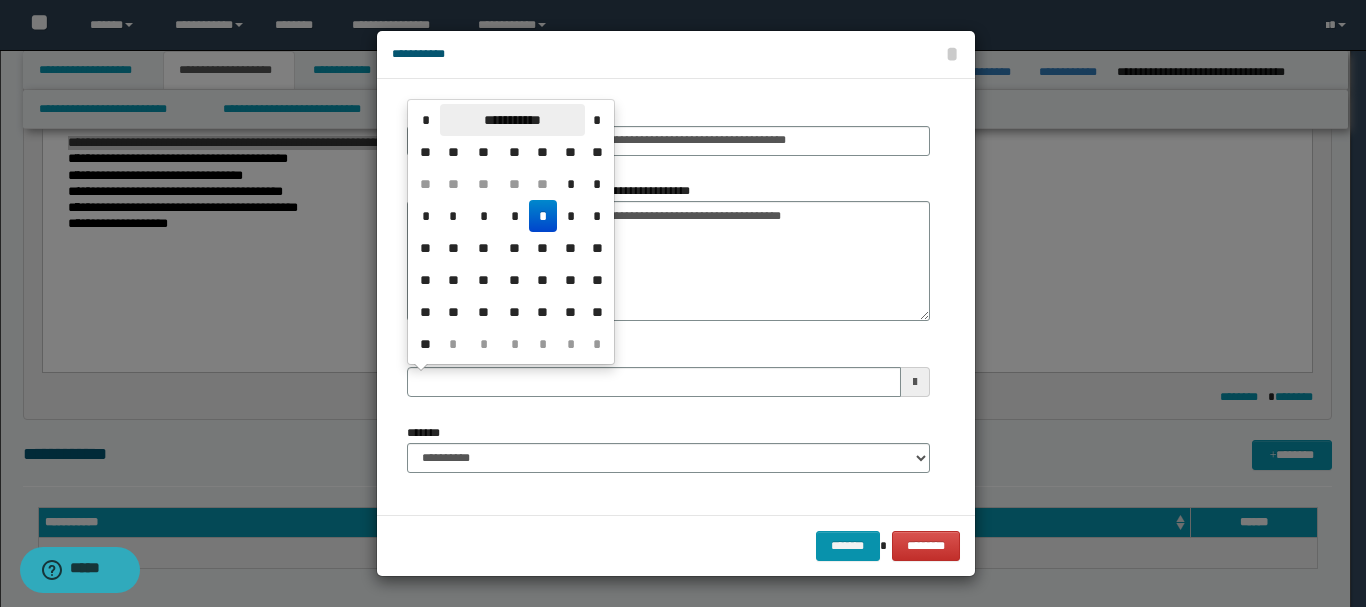 click on "**********" at bounding box center [512, 120] 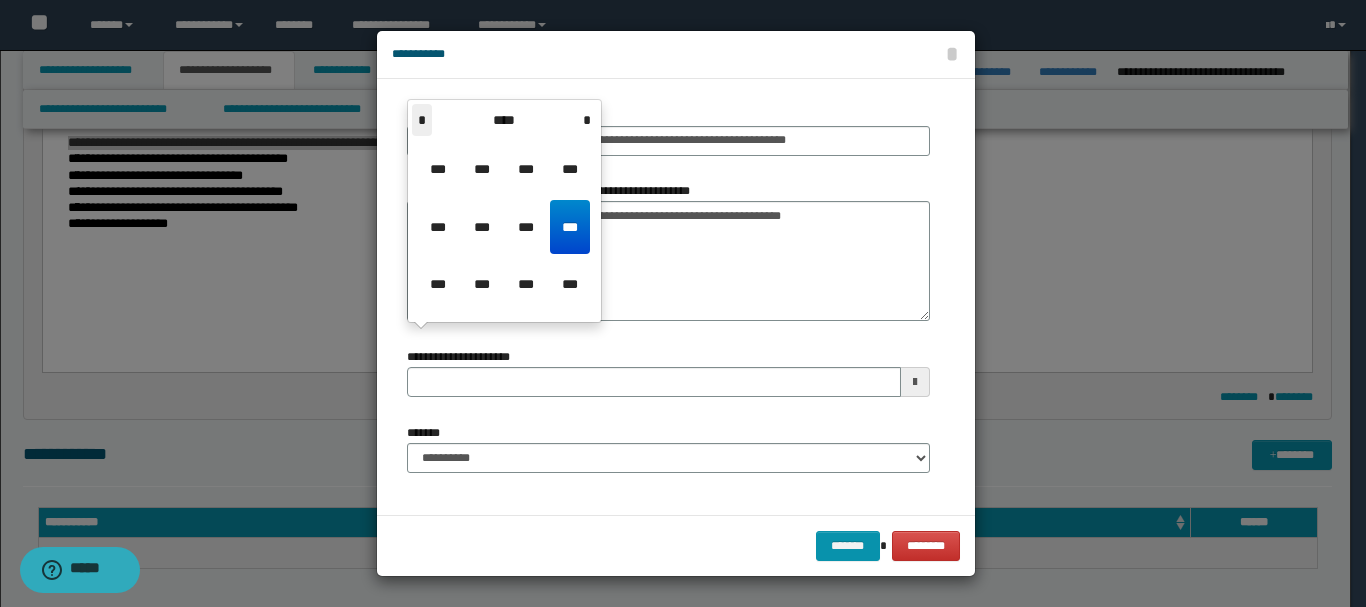 click on "*" at bounding box center [422, 120] 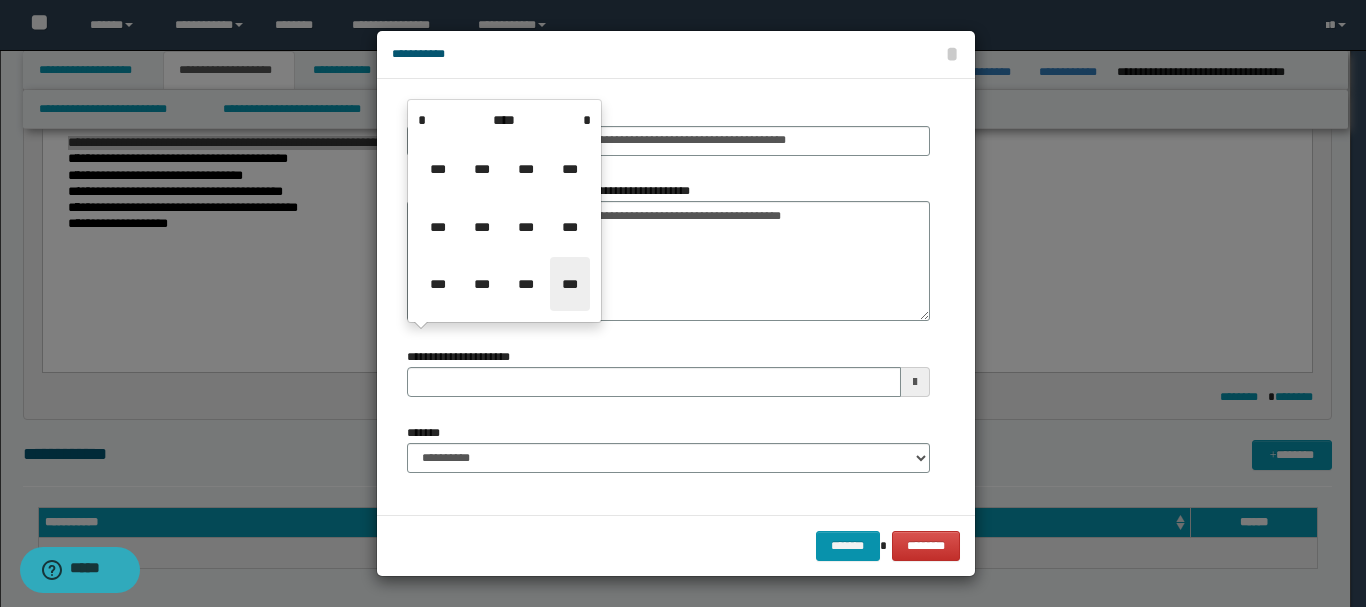 click on "***" at bounding box center (570, 284) 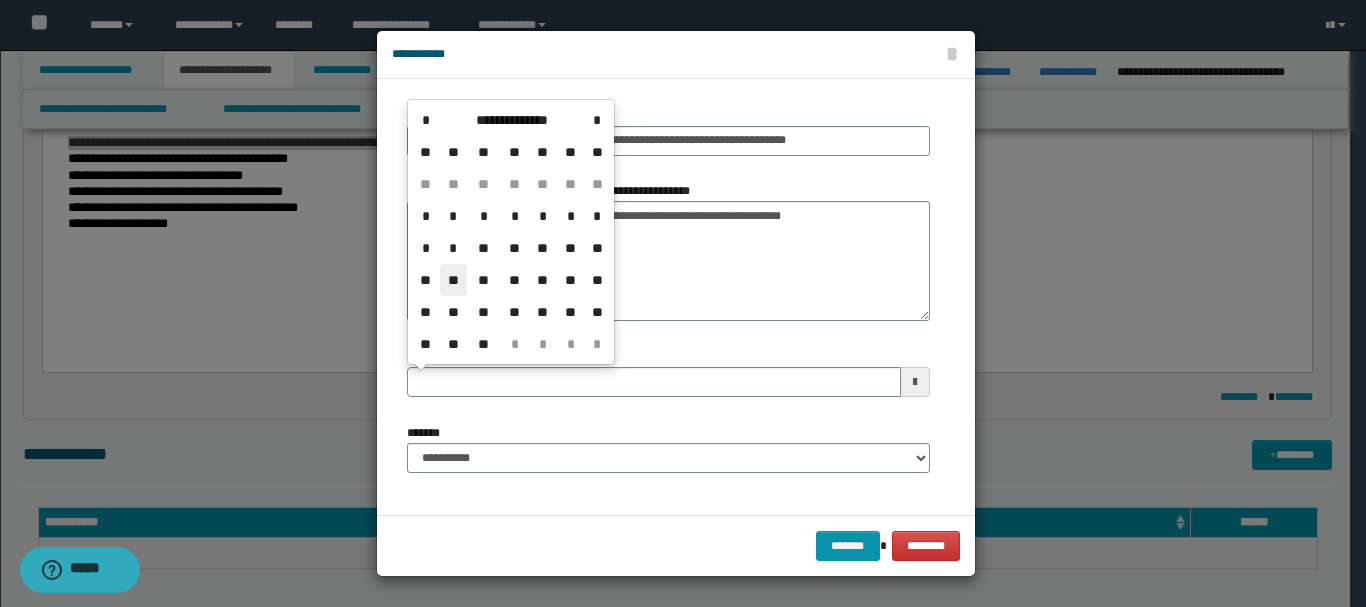 click on "**" at bounding box center (454, 280) 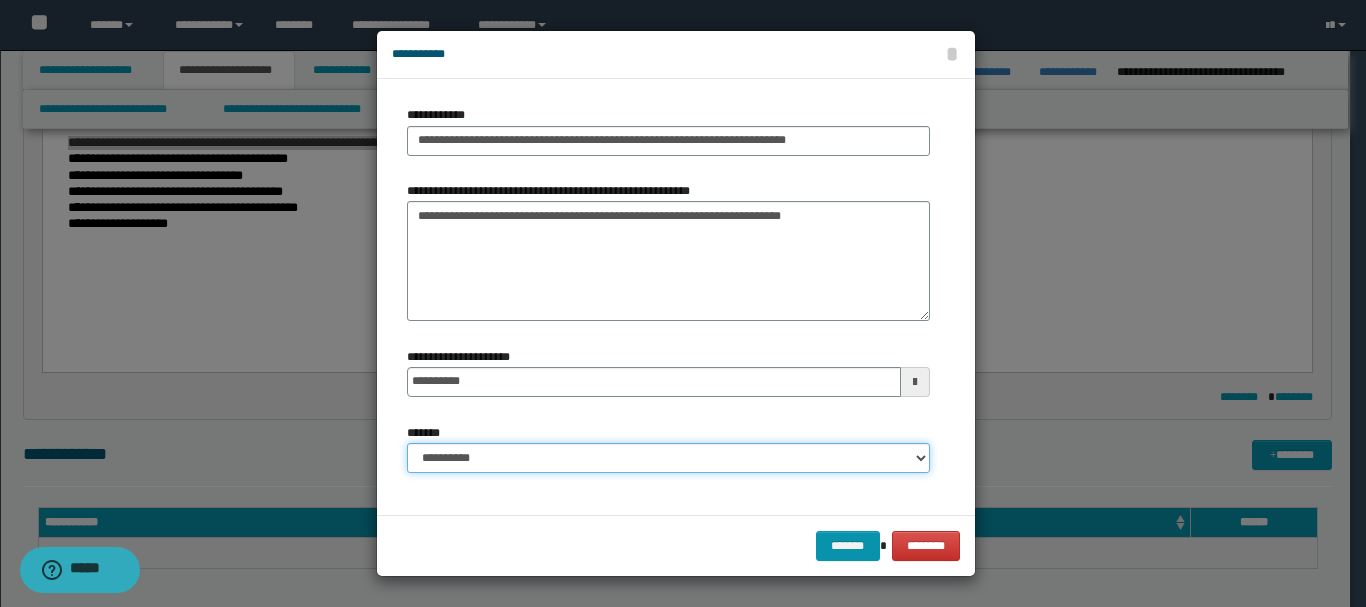 click on "**********" at bounding box center [668, 458] 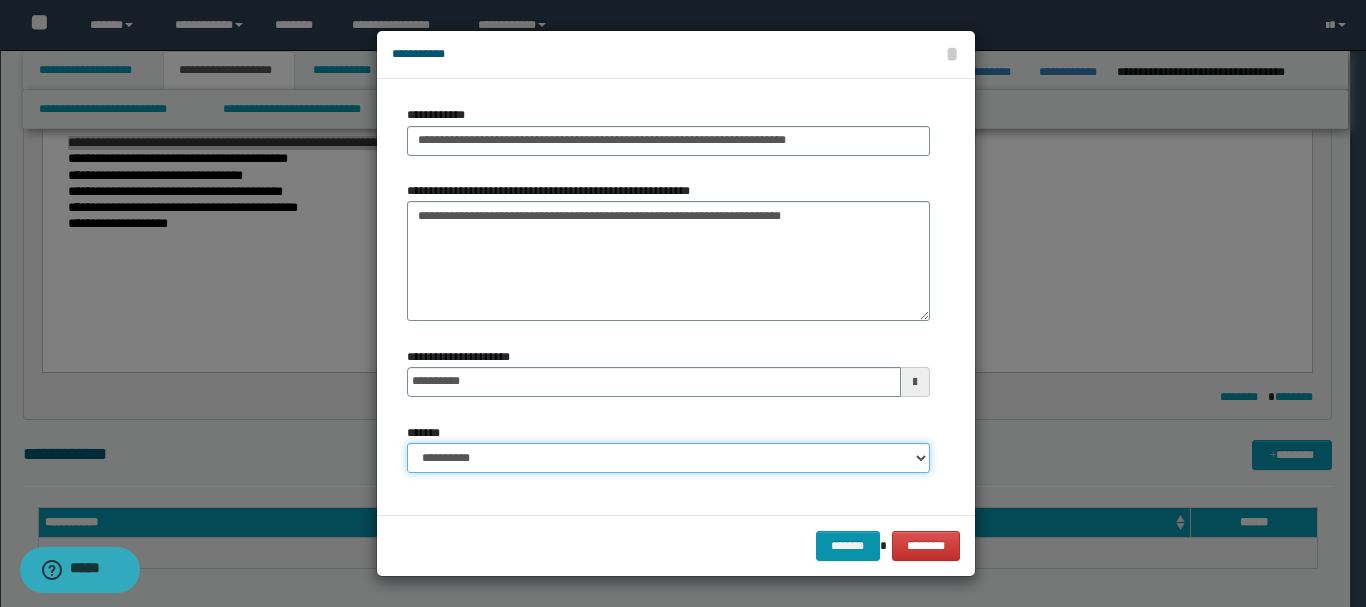 select on "*" 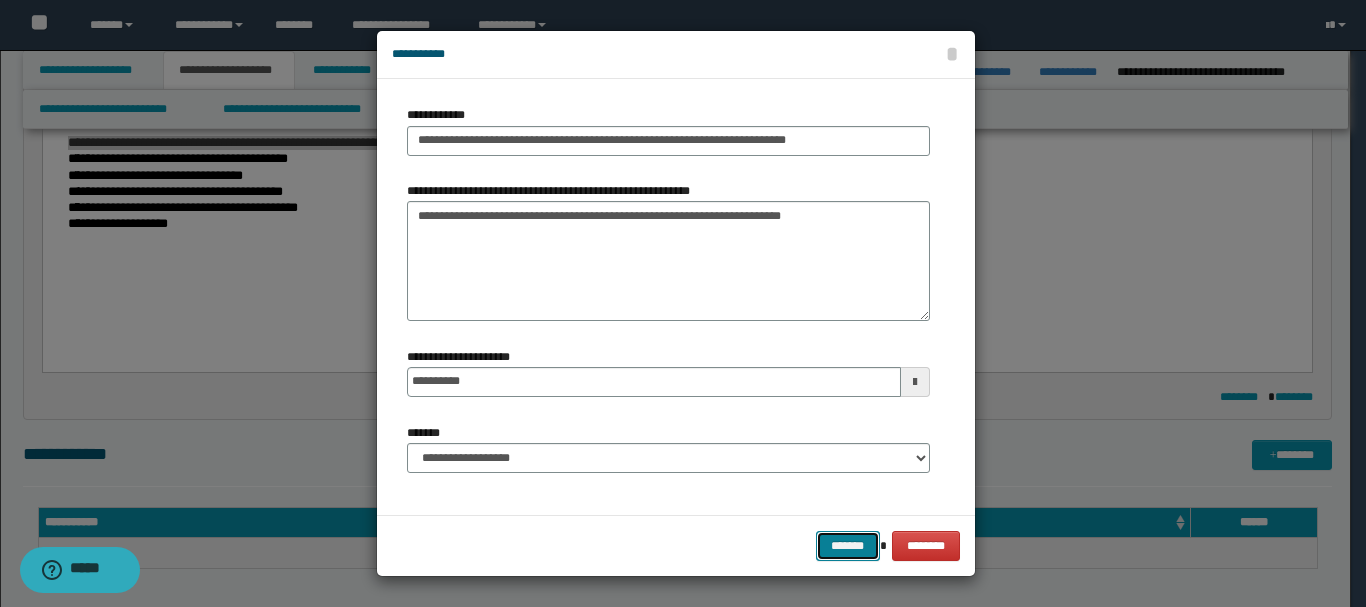 click on "*******" at bounding box center [848, 546] 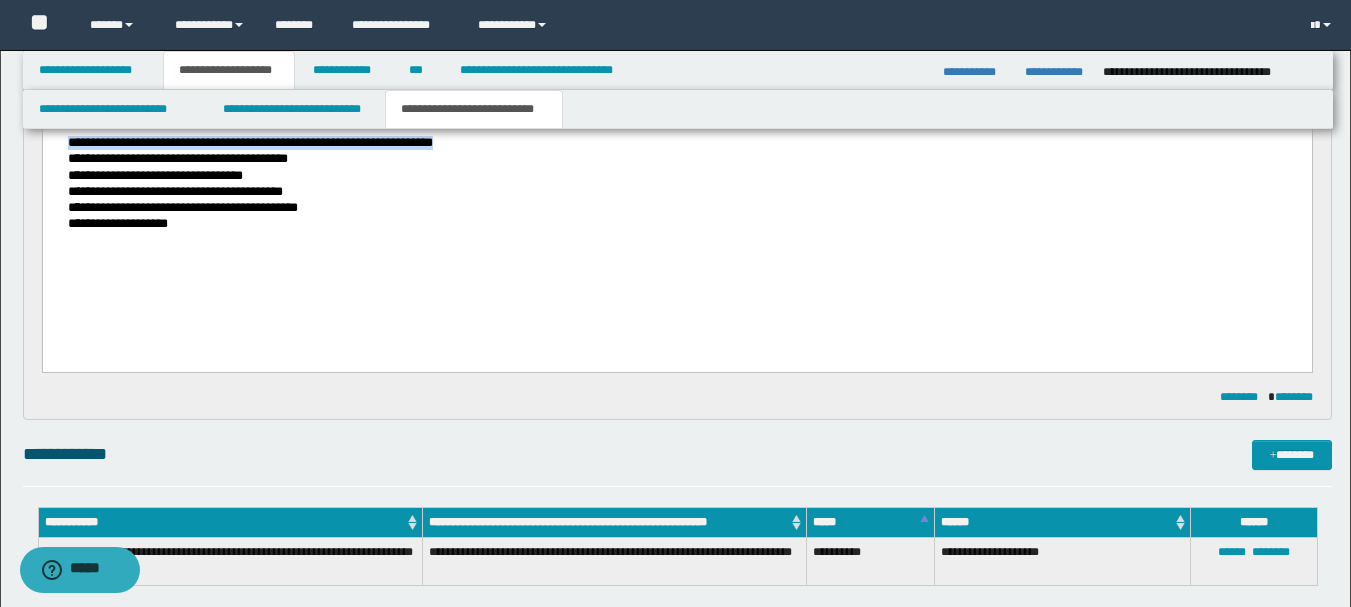 click on "**********" at bounding box center [177, 159] 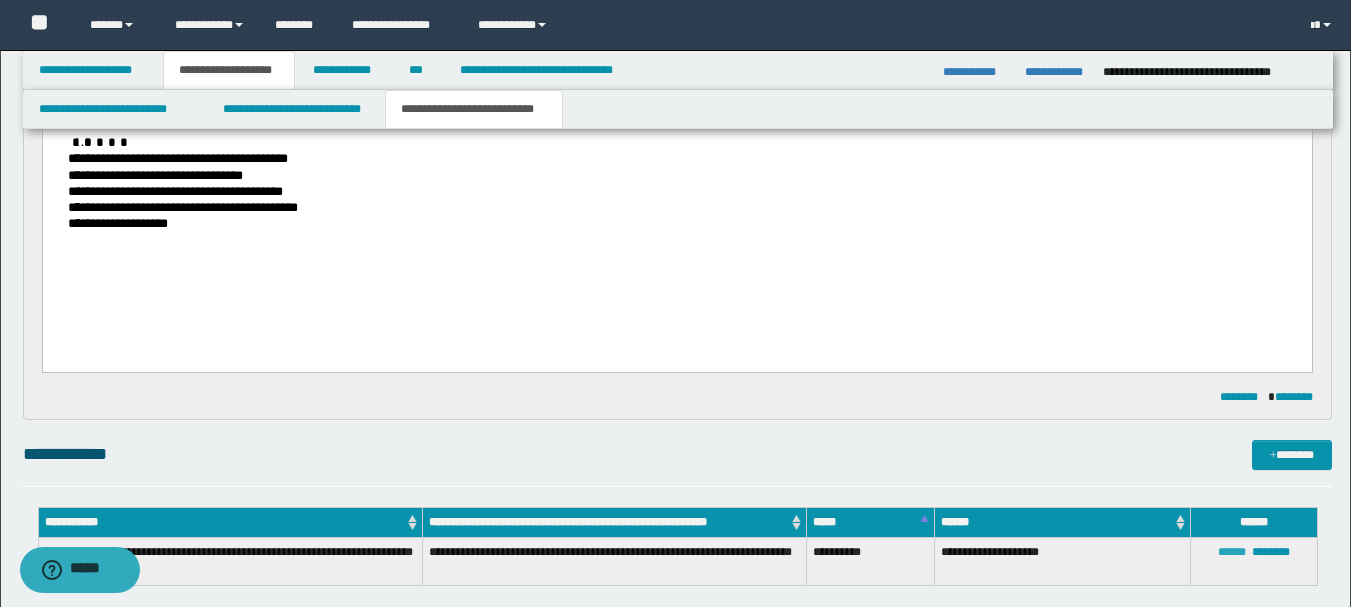 click on "******" at bounding box center [1232, 552] 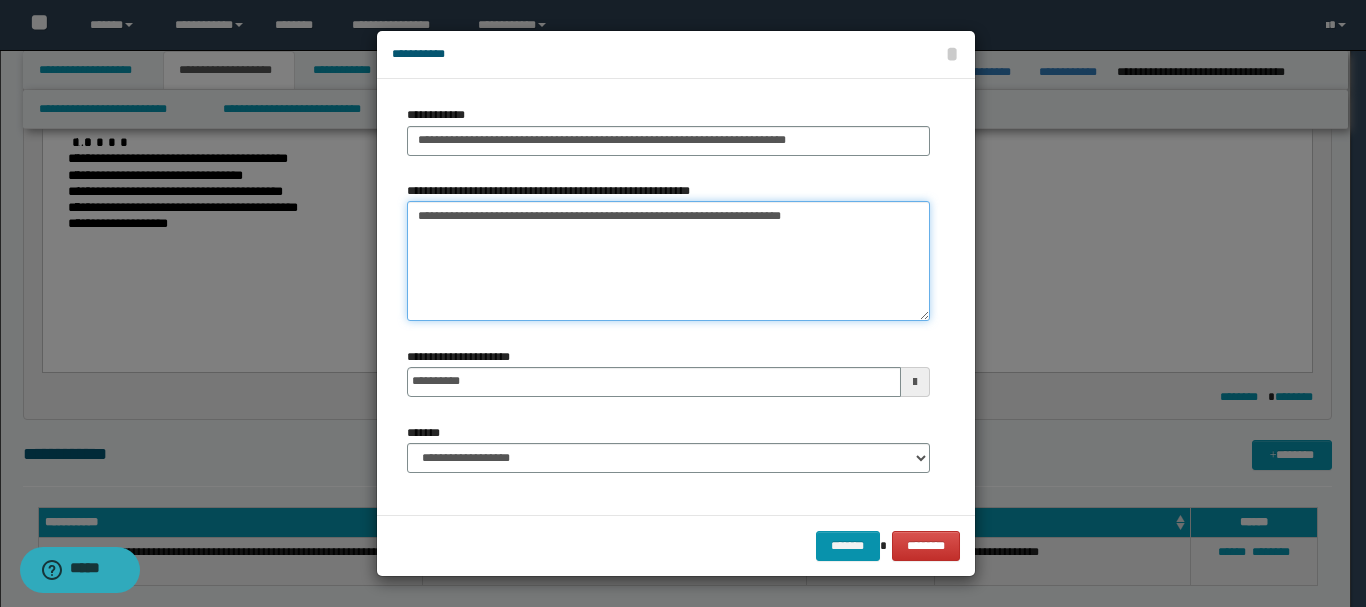 drag, startPoint x: 842, startPoint y: 218, endPoint x: 418, endPoint y: 213, distance: 424.02948 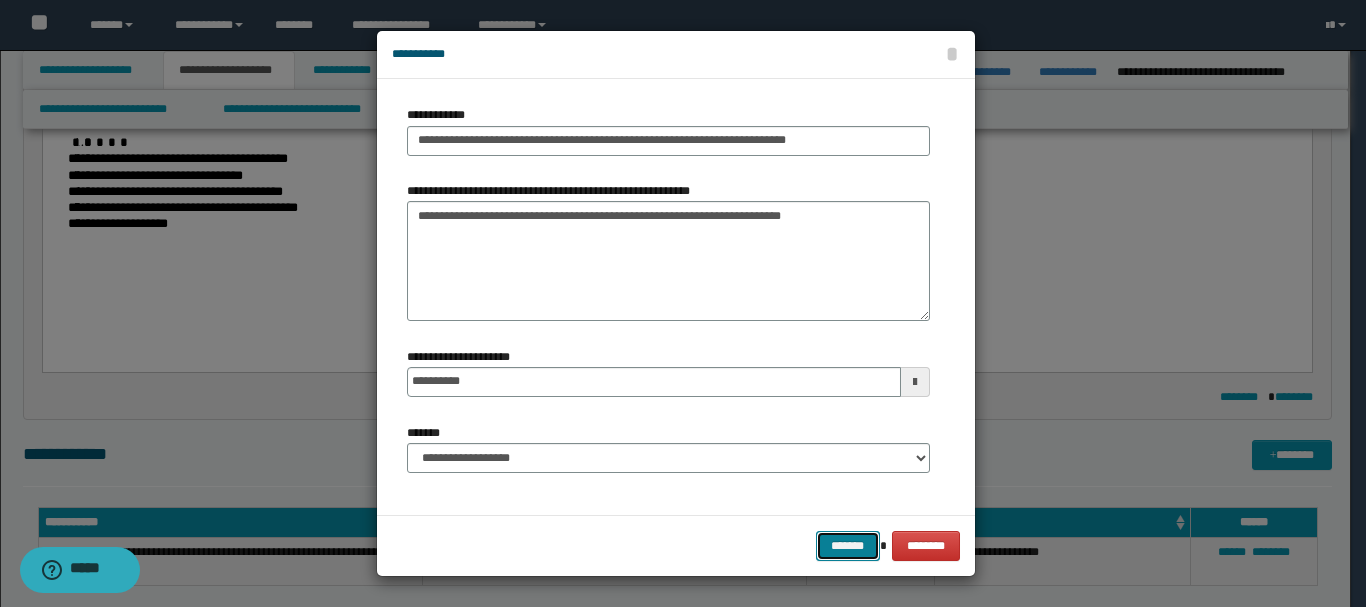 click on "*******" at bounding box center (848, 546) 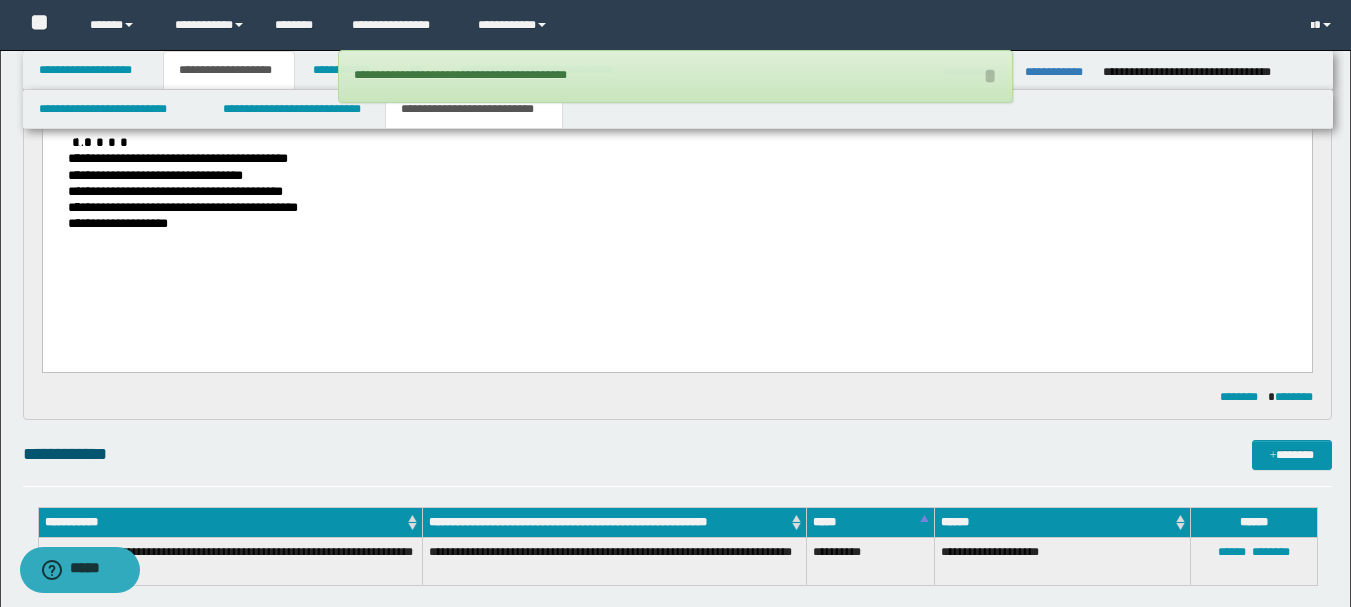 click at bounding box center [101, 143] 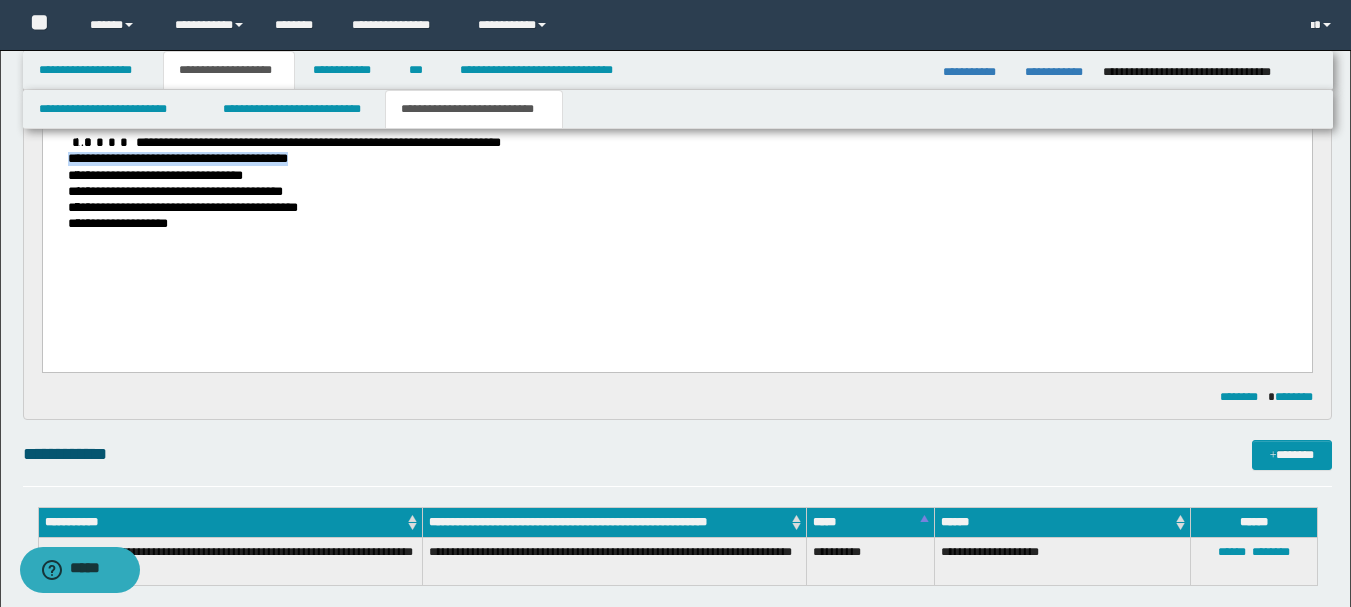 drag, startPoint x: 396, startPoint y: 183, endPoint x: 106, endPoint y: 183, distance: 290 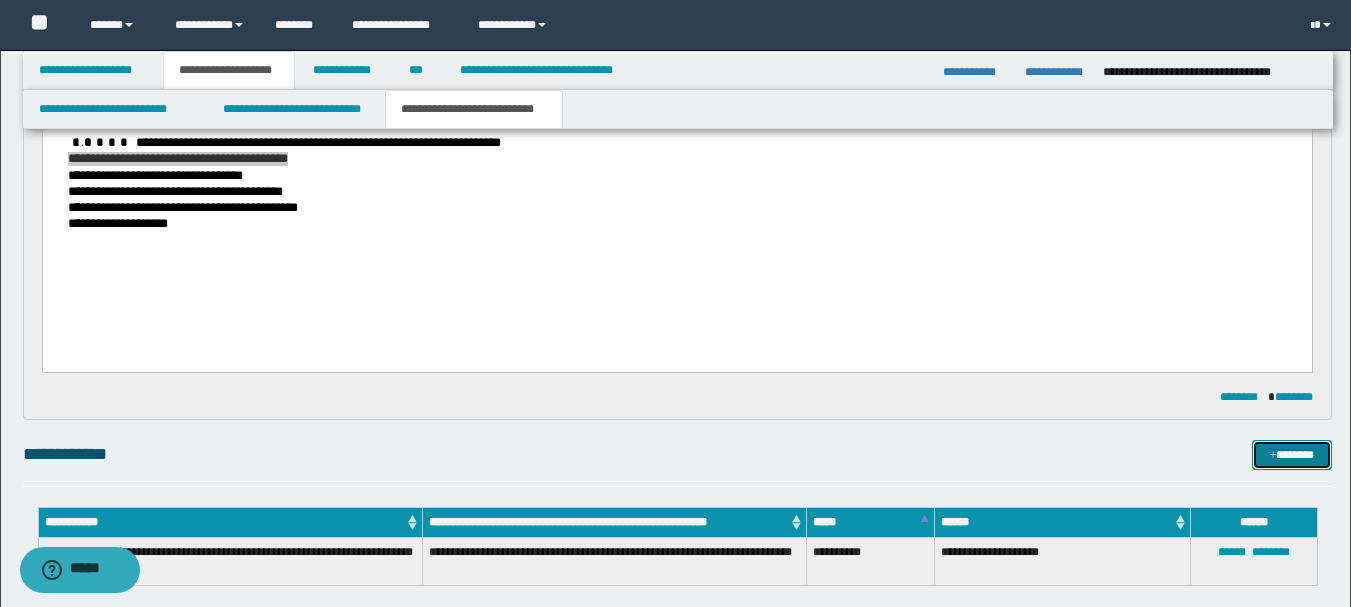 click on "*******" at bounding box center [1292, 455] 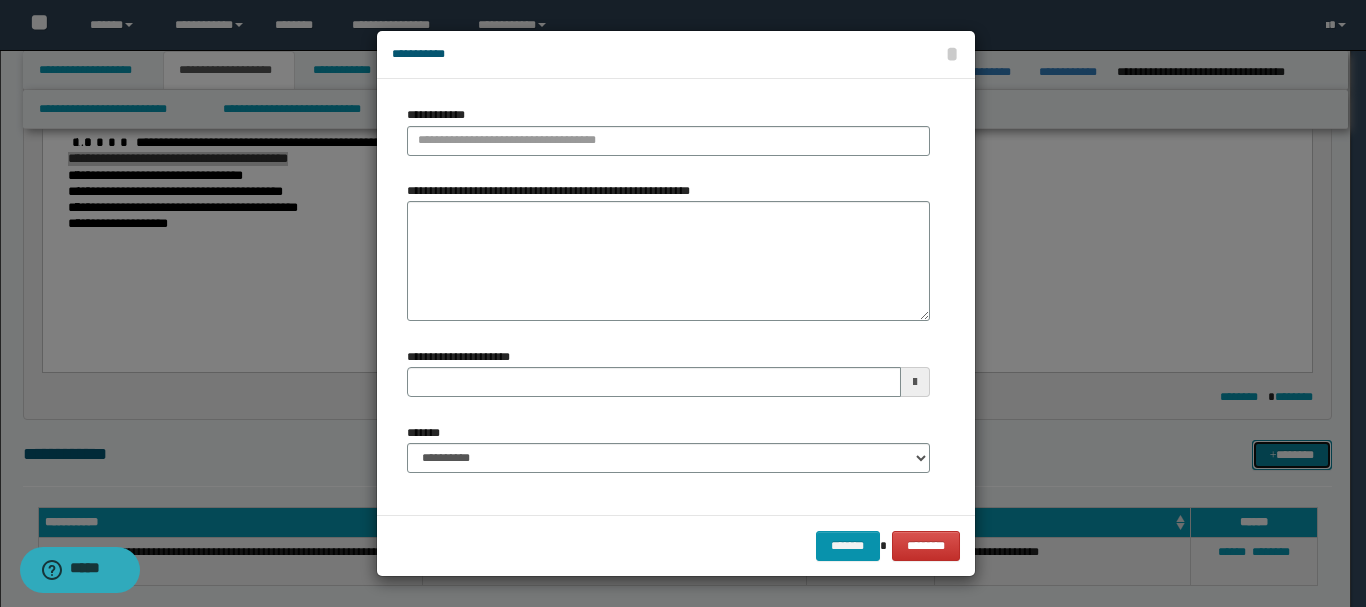 type 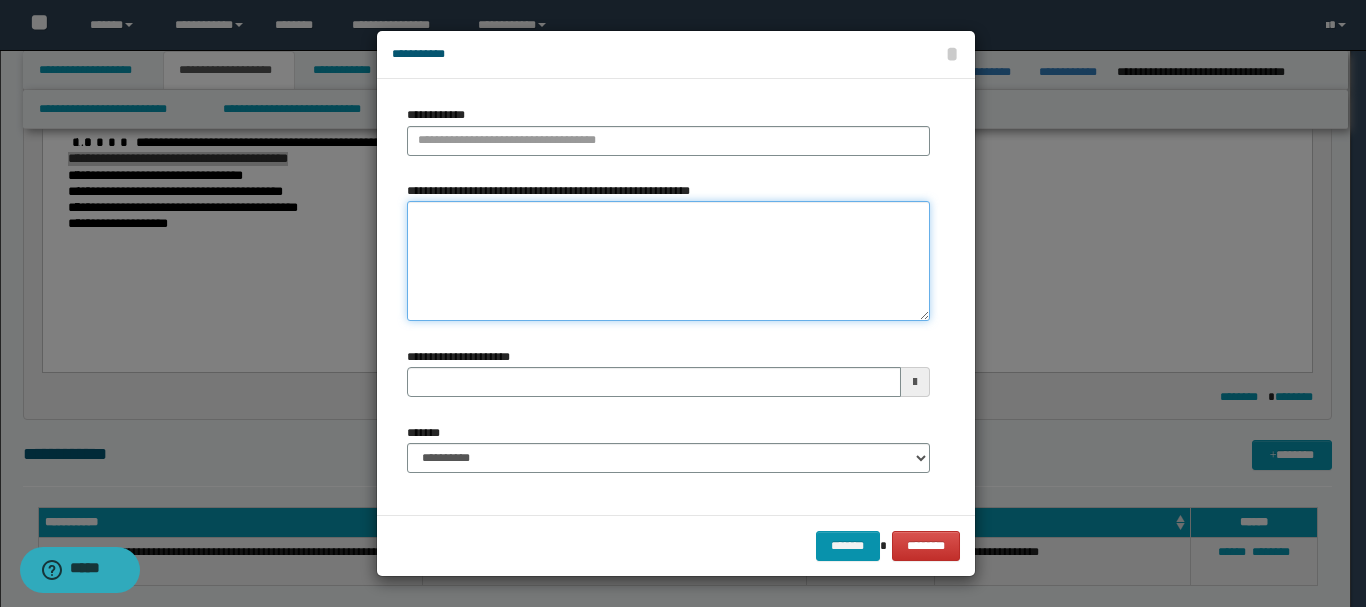 paste on "**********" 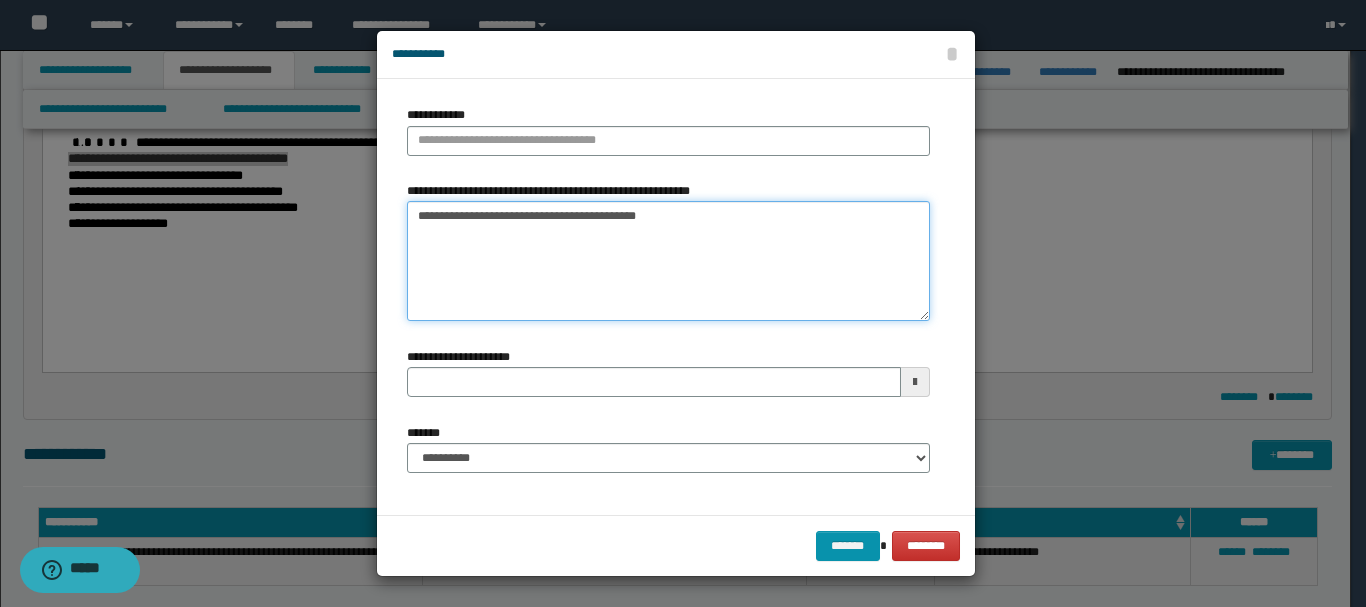 type on "**********" 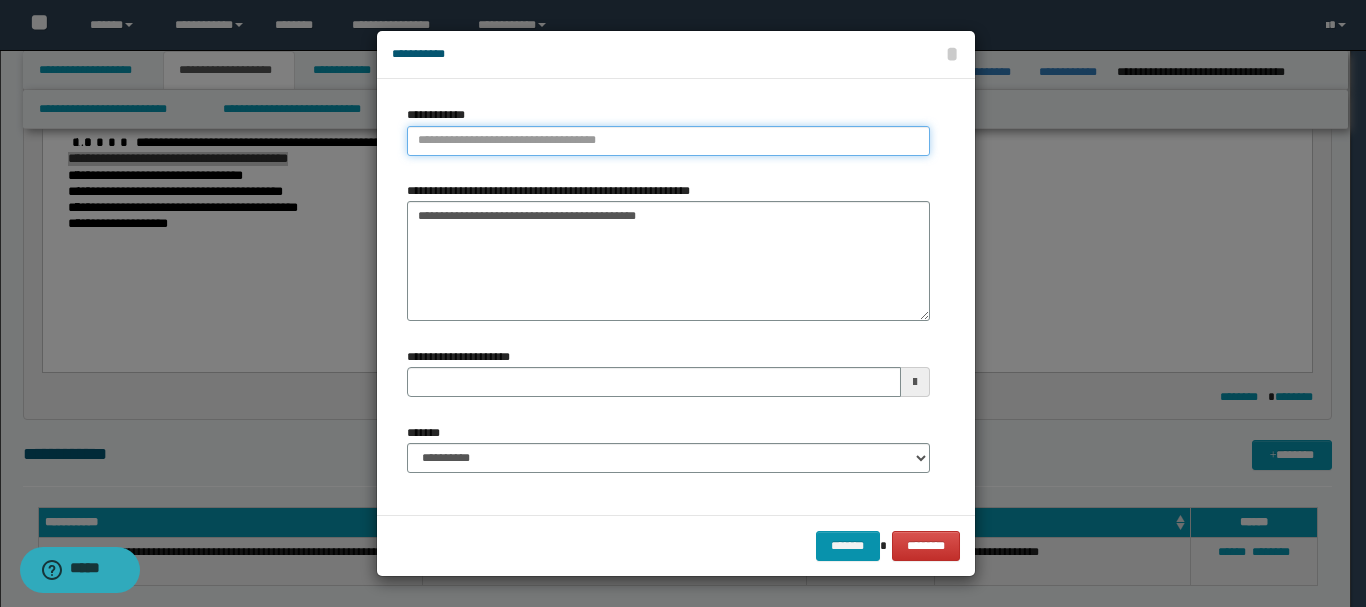 type on "**********" 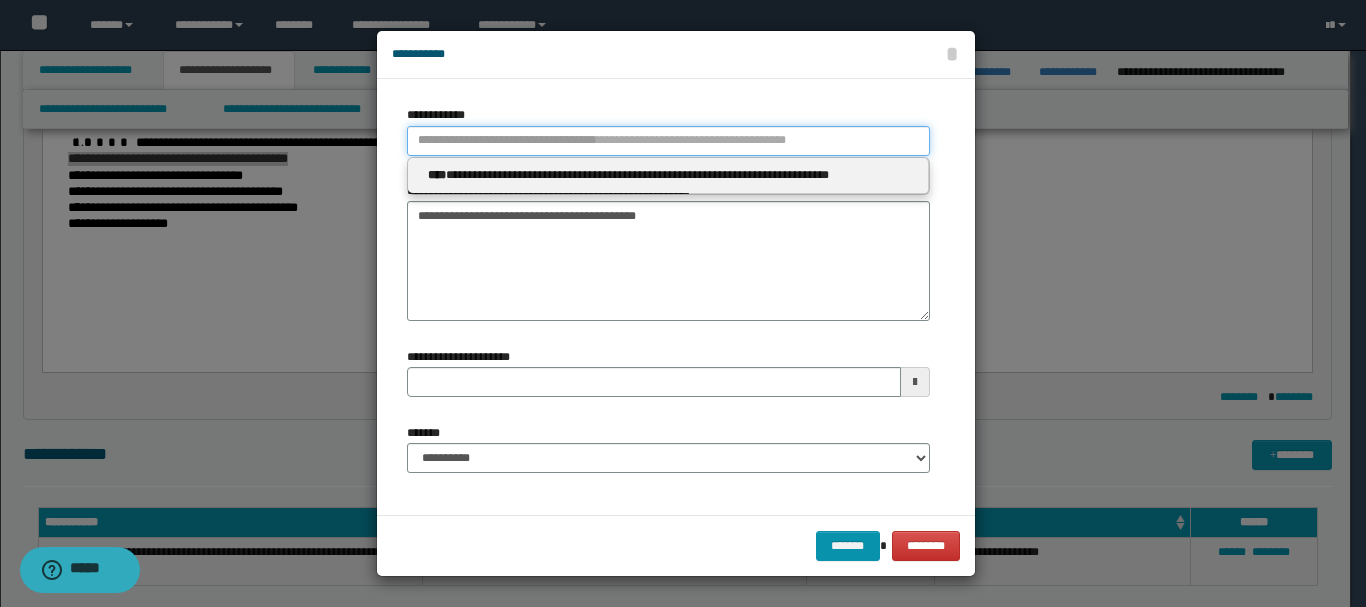 click on "**********" at bounding box center [668, 141] 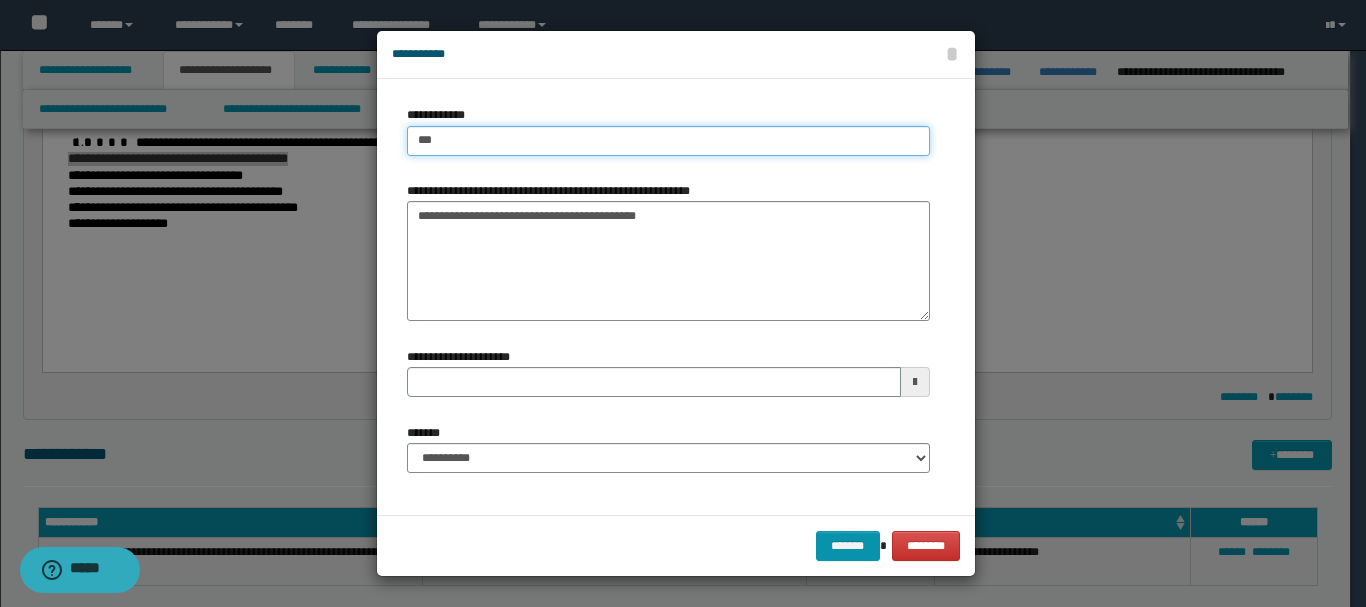 type on "****" 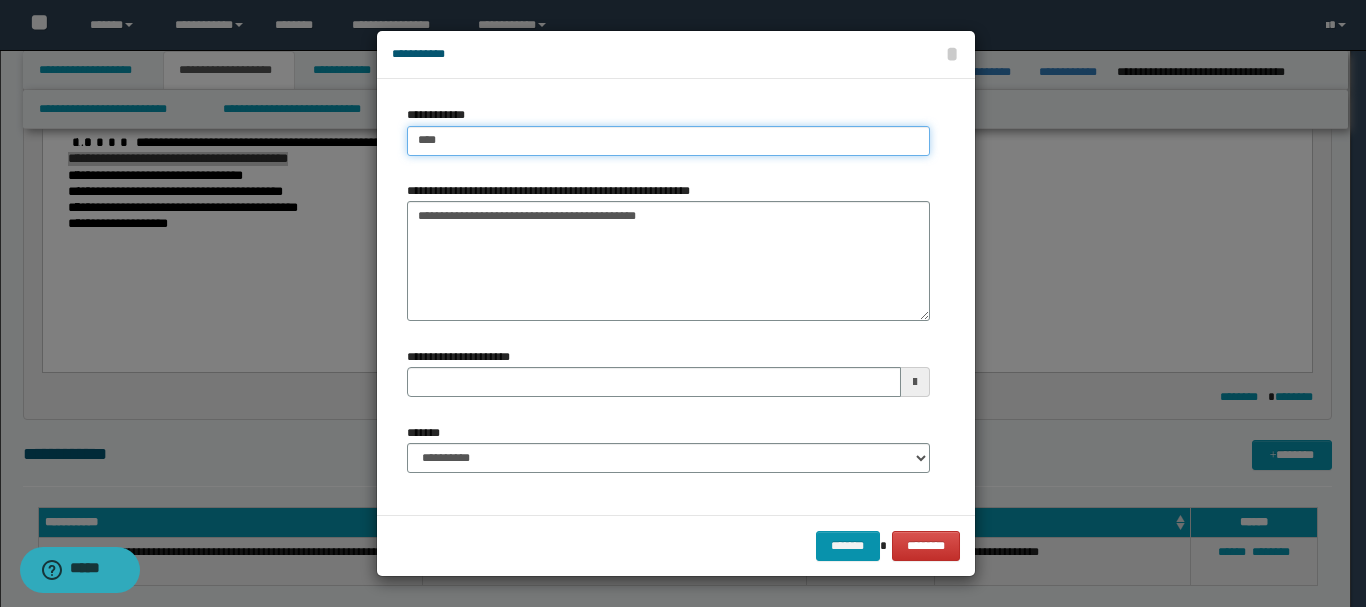 type on "****" 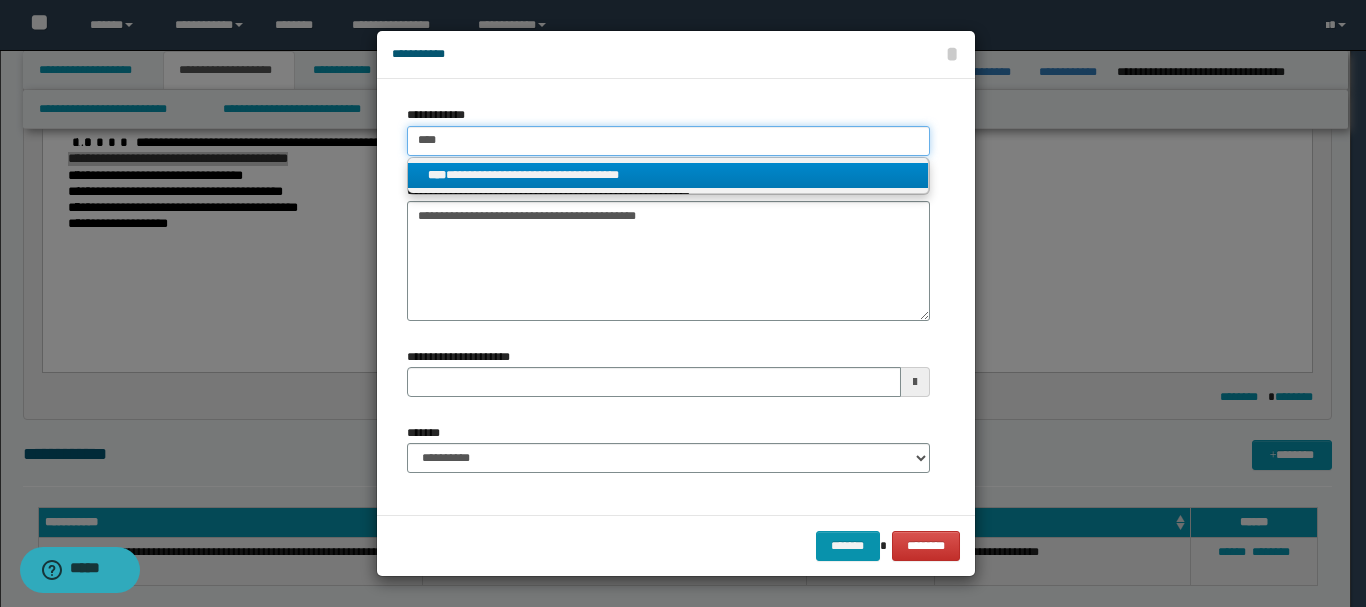 type on "****" 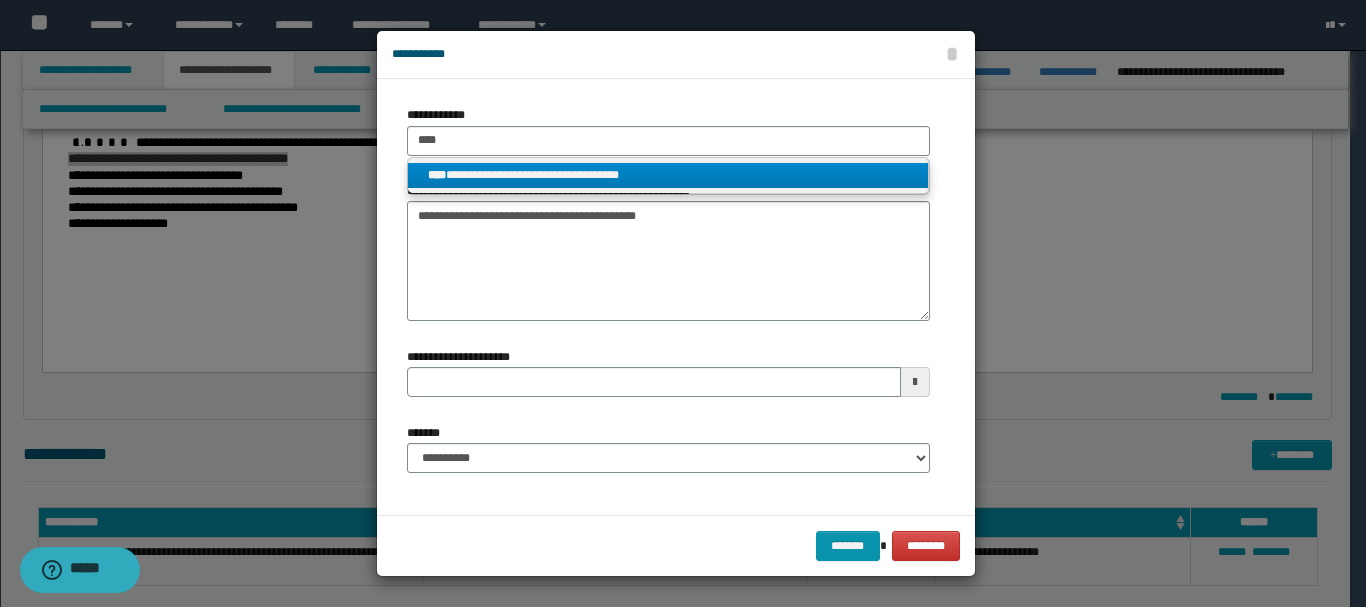 click on "**********" at bounding box center (668, 175) 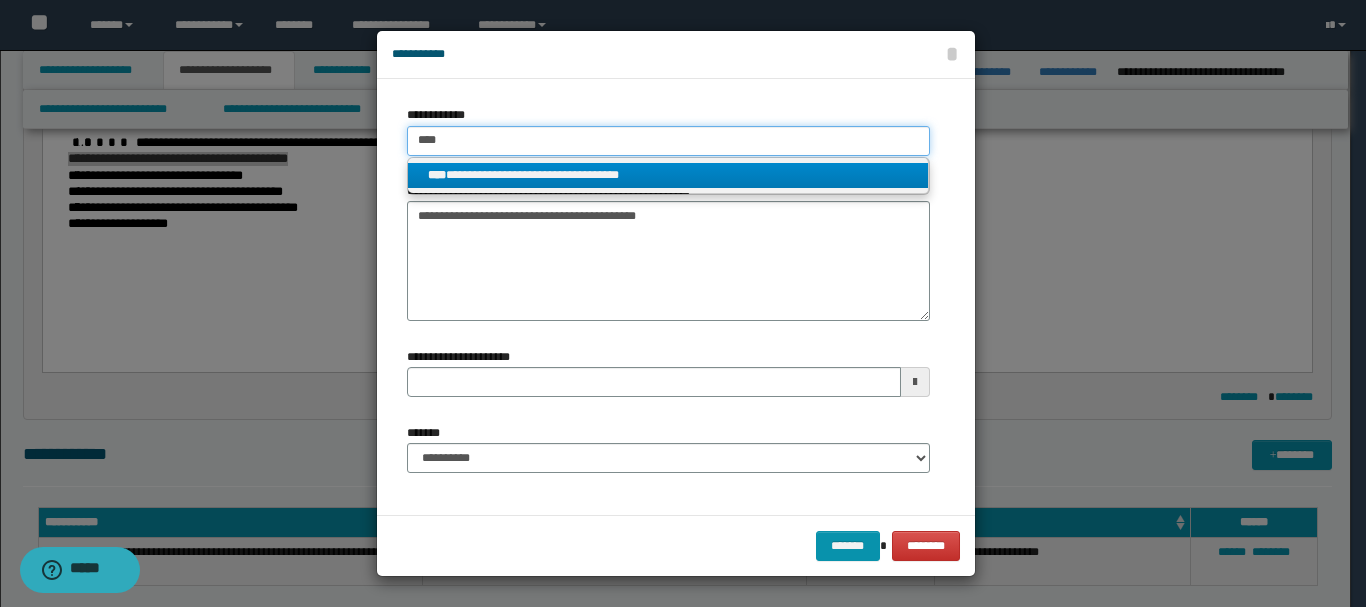 type 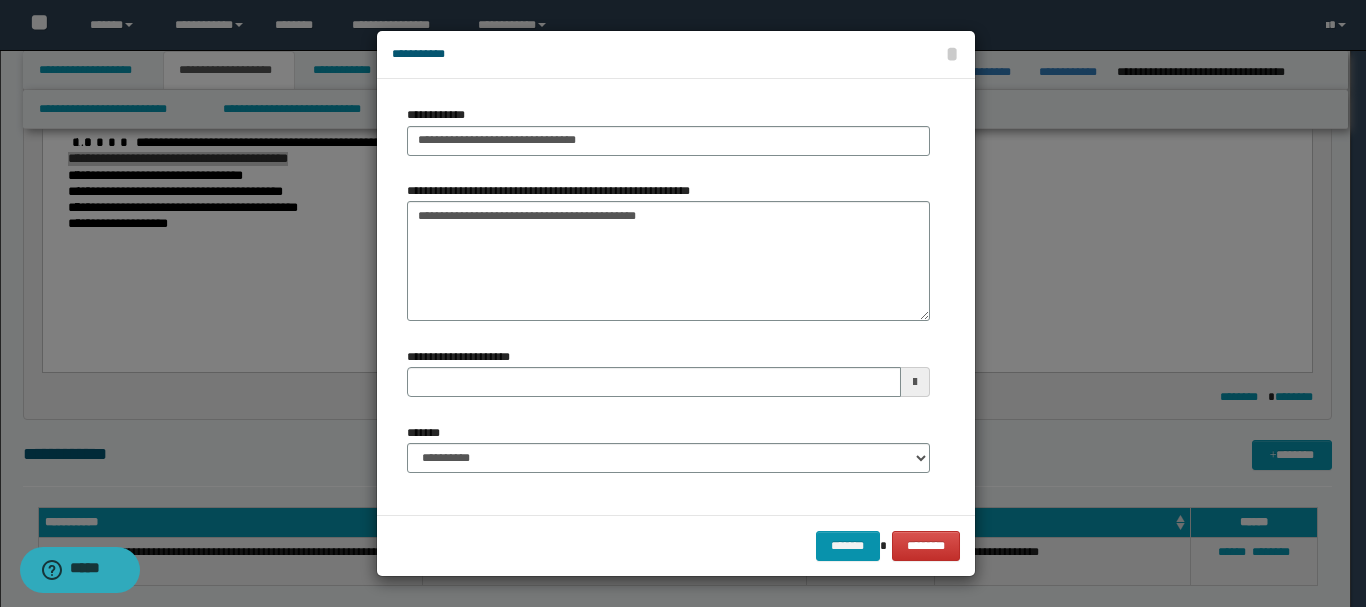 click at bounding box center [915, 382] 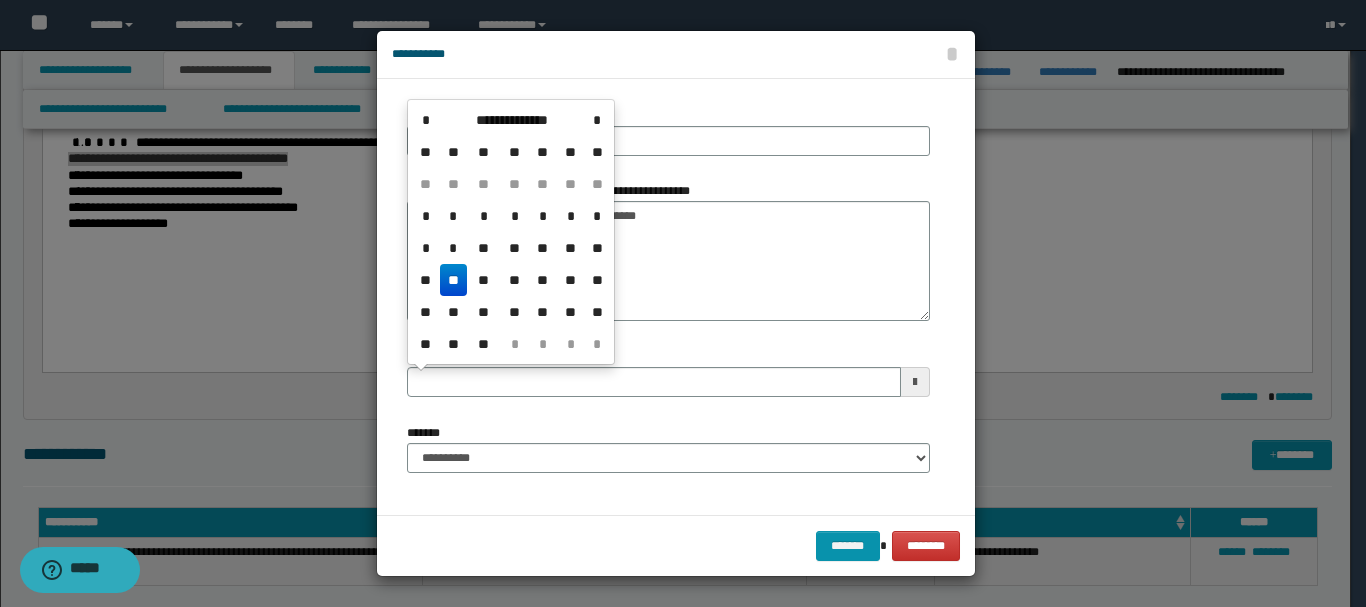 click on "**" at bounding box center (454, 280) 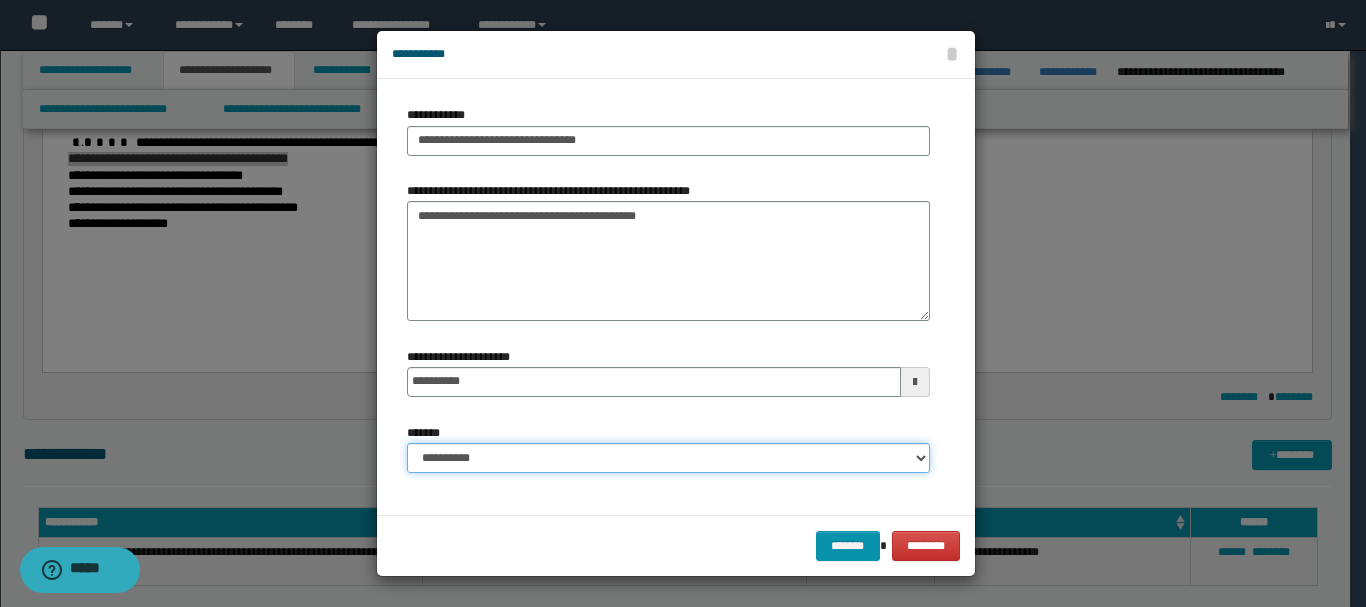click on "**********" at bounding box center [668, 458] 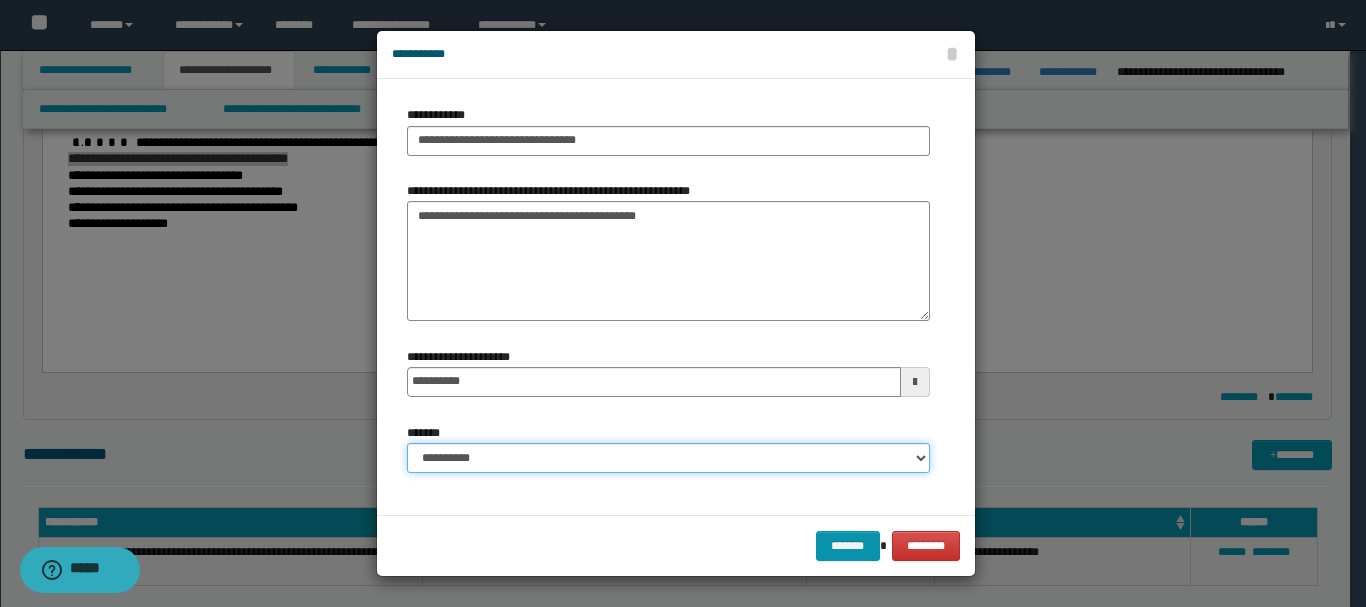 select on "*" 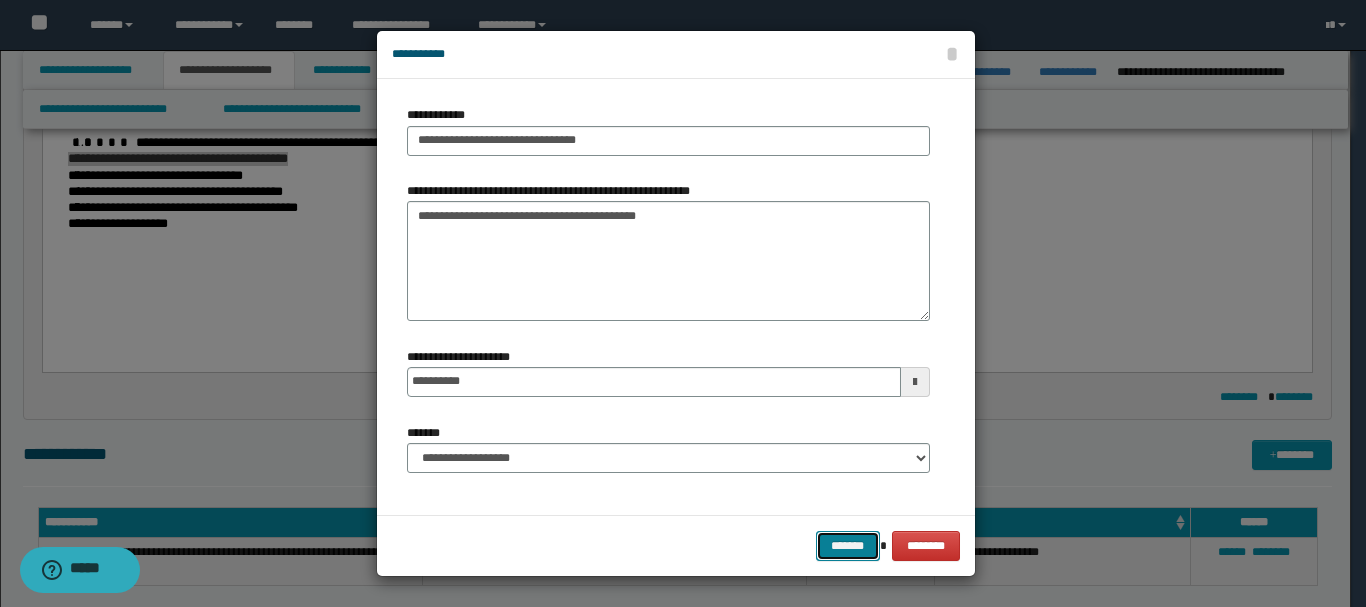click on "*******" at bounding box center (848, 546) 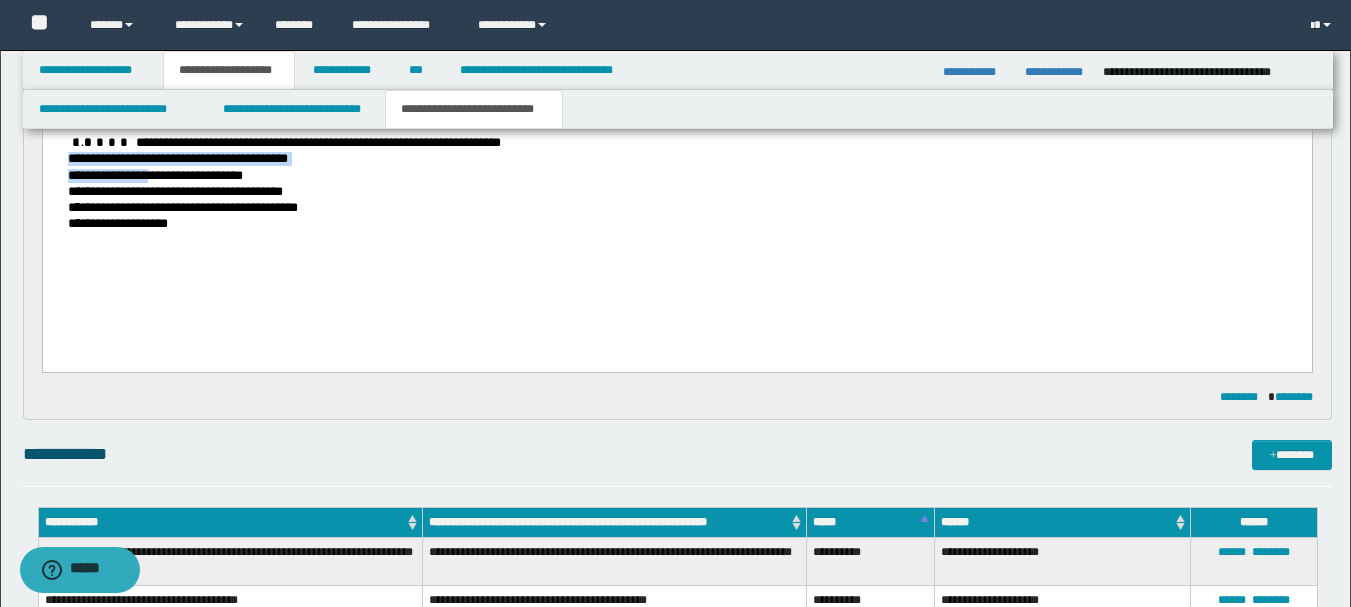 drag, startPoint x: 103, startPoint y: 197, endPoint x: 198, endPoint y: 203, distance: 95.189285 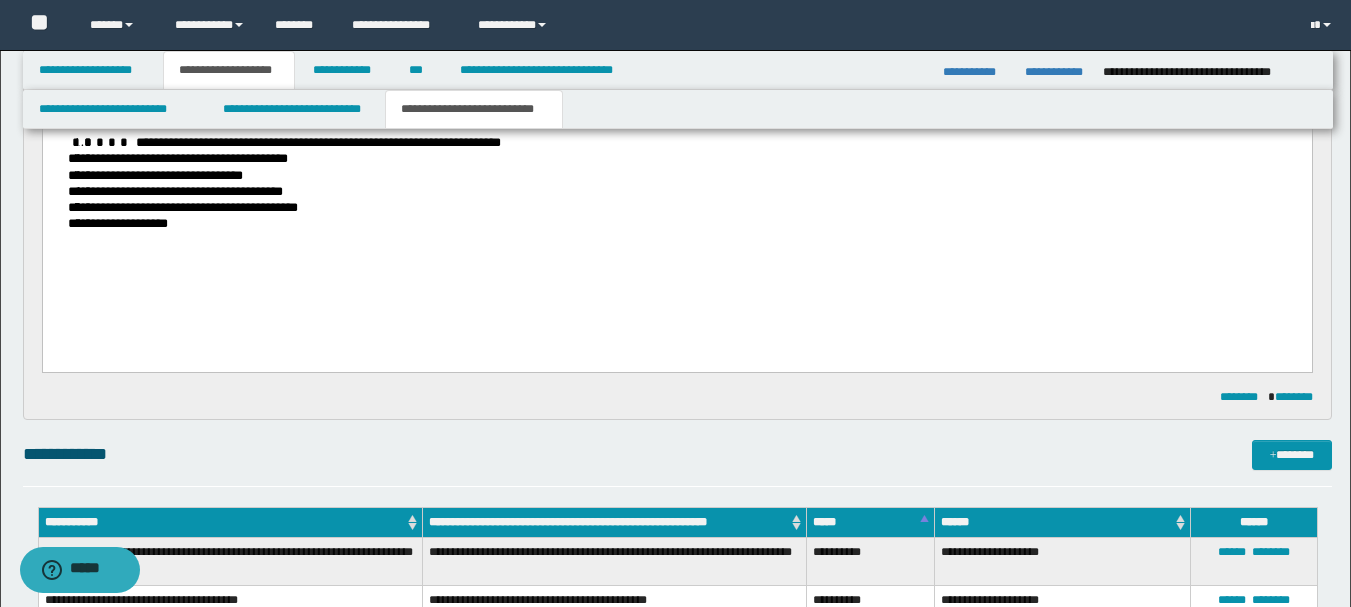 click on "**********" at bounding box center (174, 192) 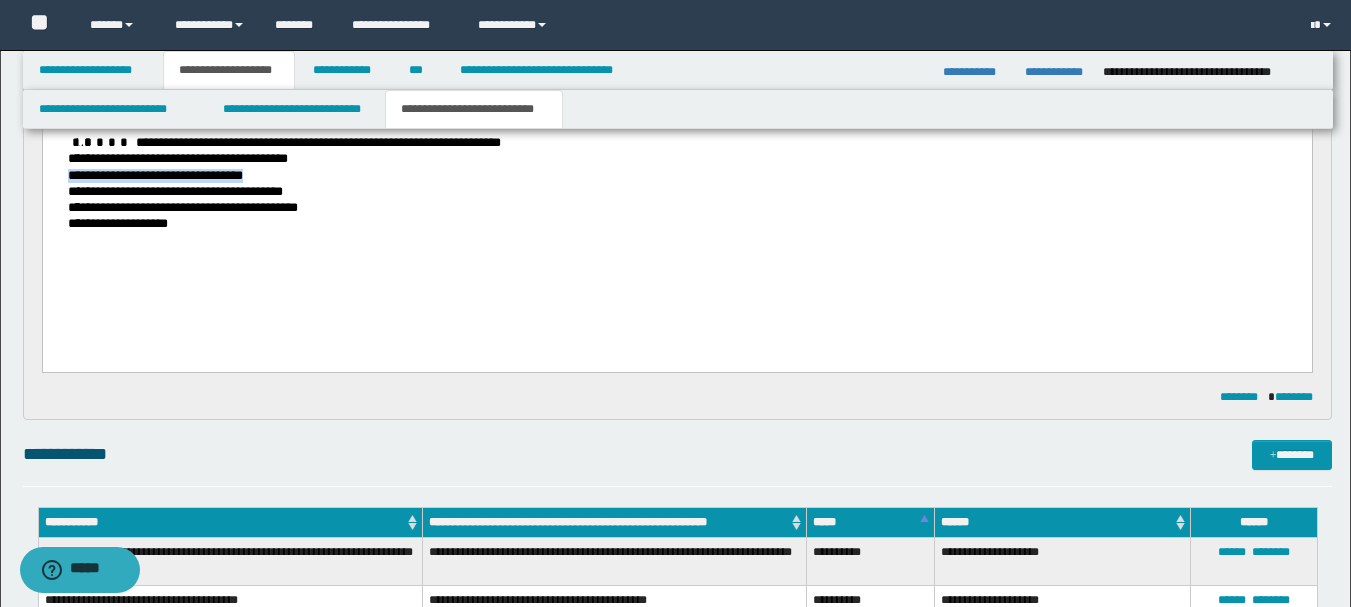 drag, startPoint x: 313, startPoint y: 195, endPoint x: 105, endPoint y: 197, distance: 208.00961 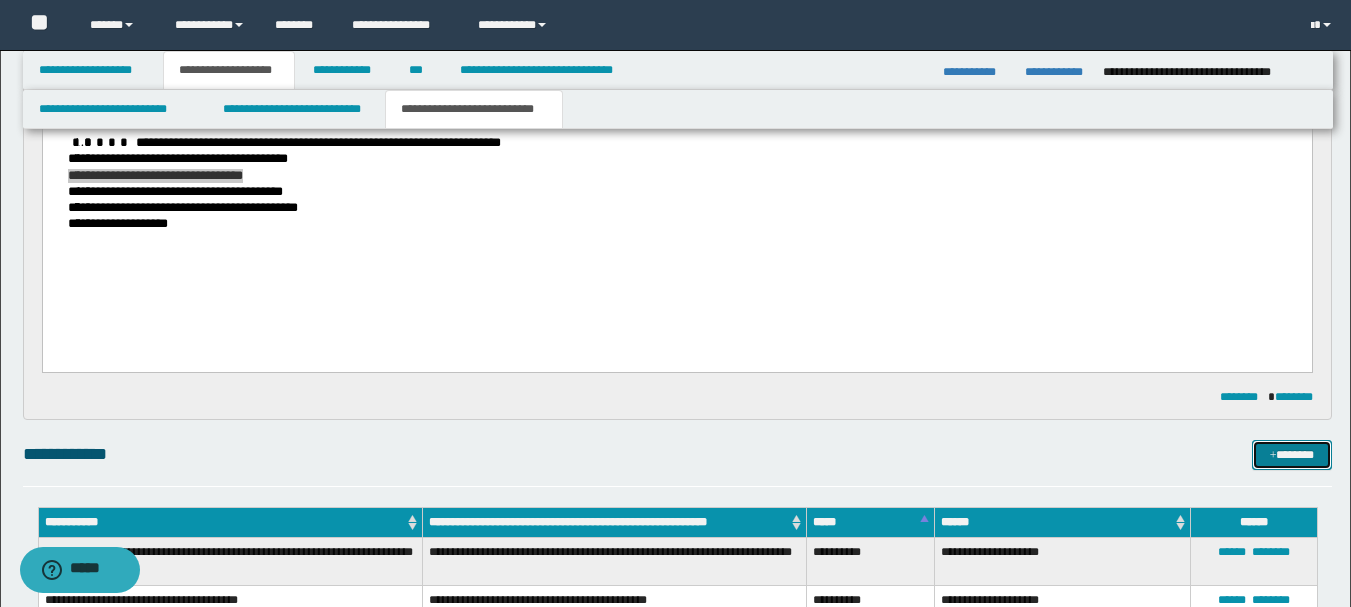 click at bounding box center [1273, 456] 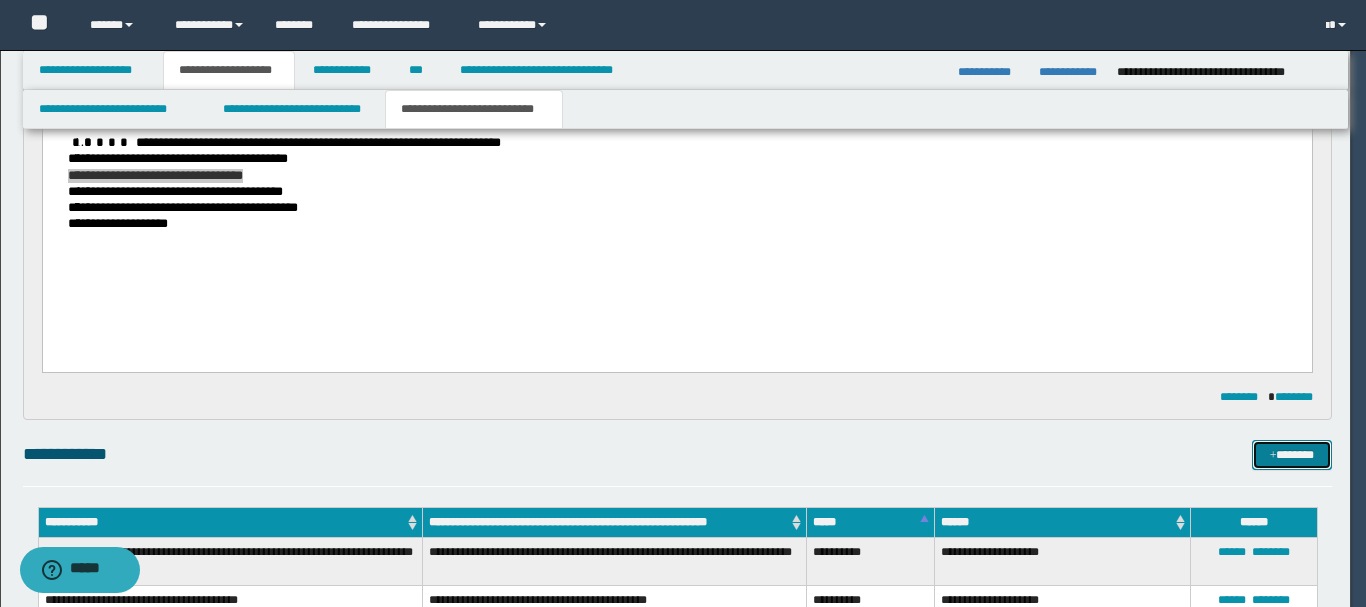 type 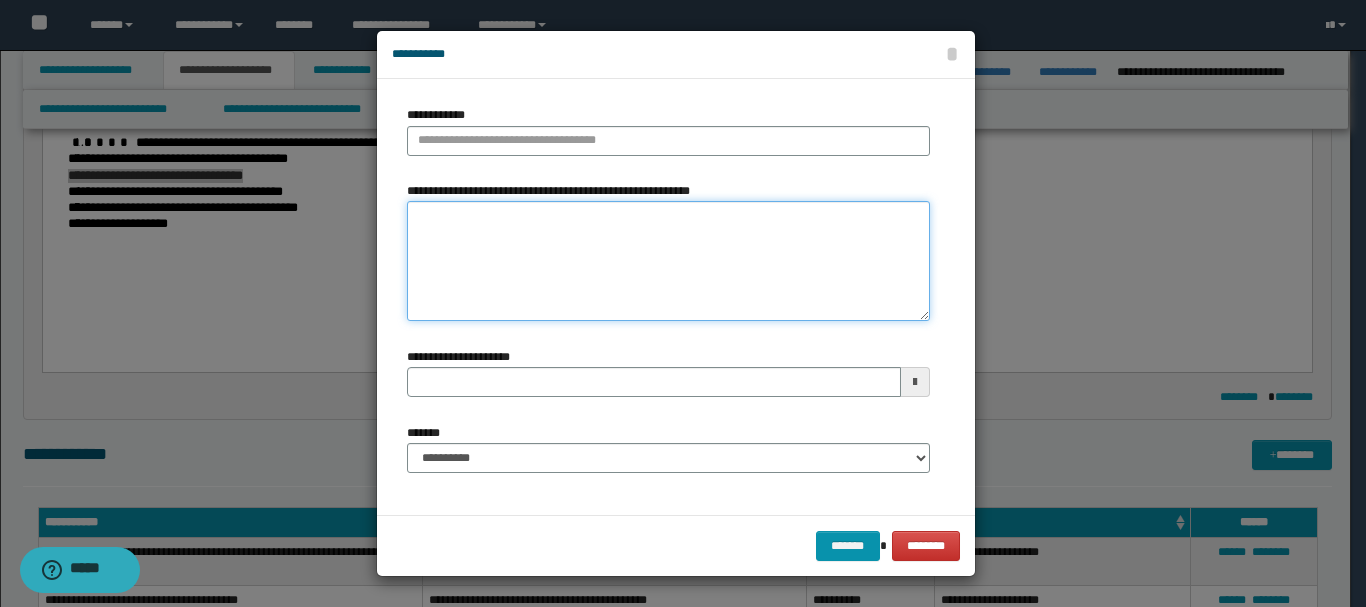 paste on "**********" 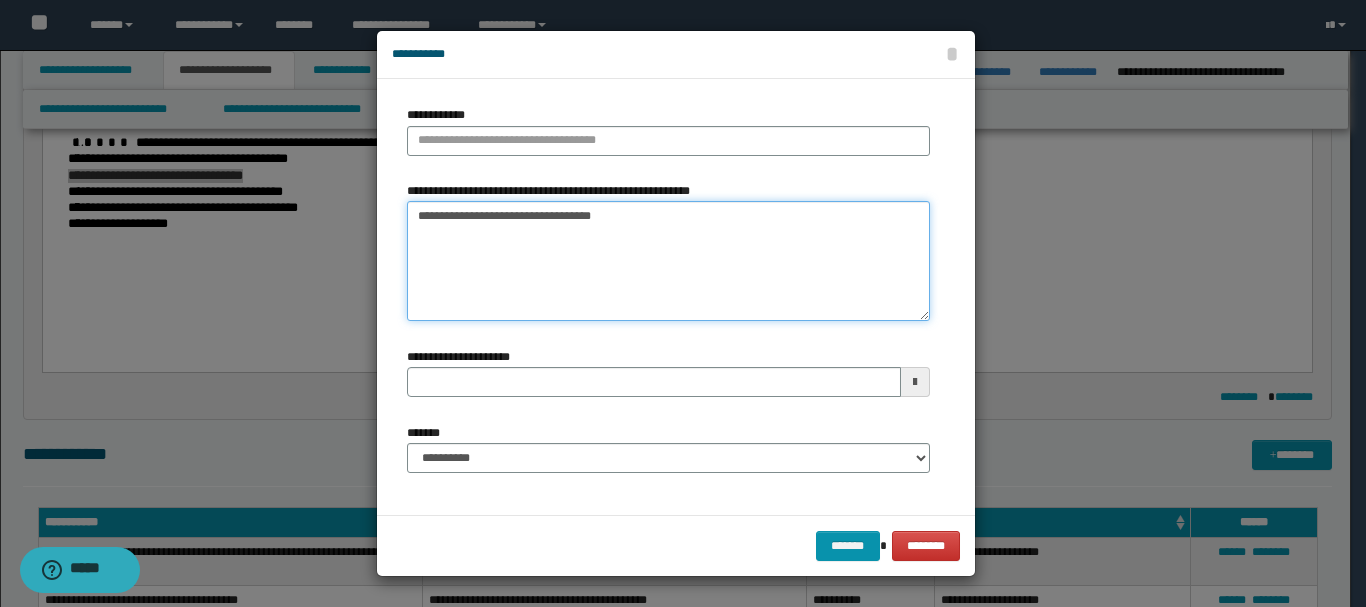 type 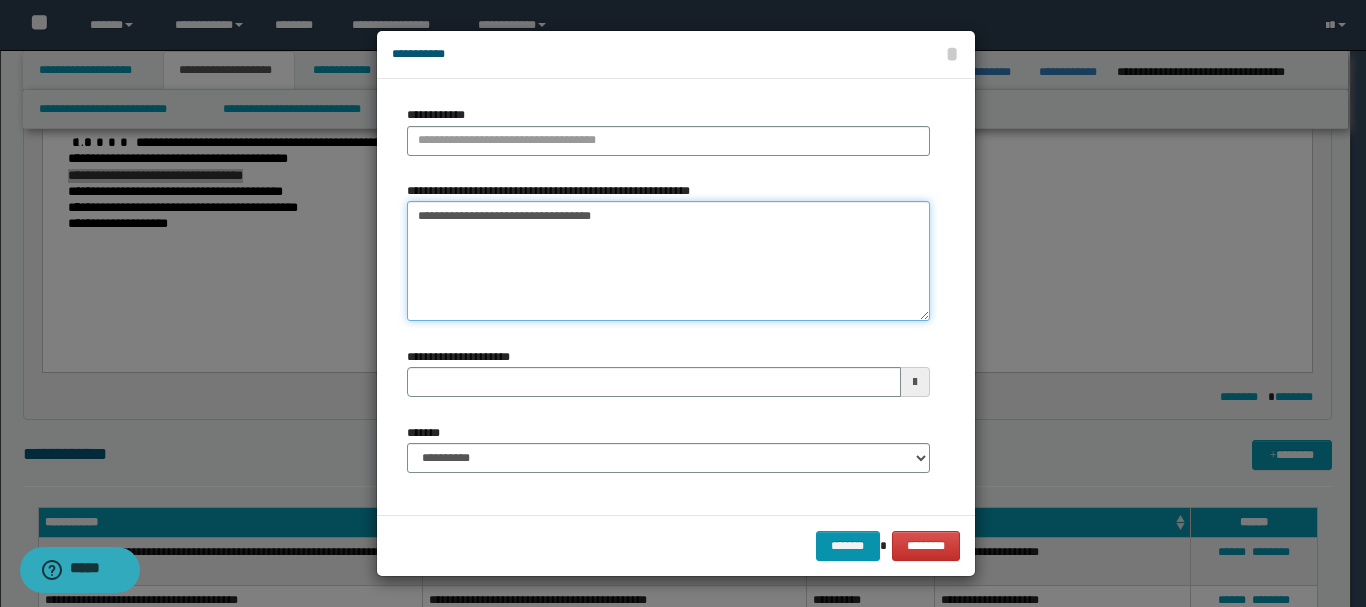 type on "**********" 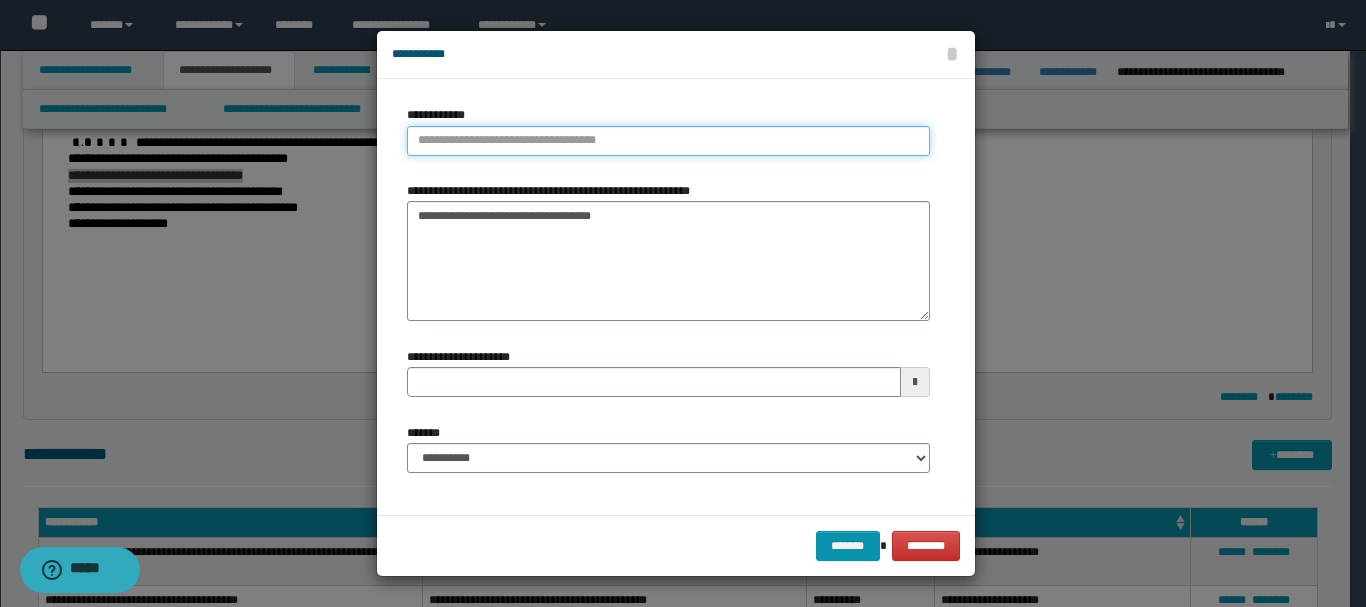 type on "**********" 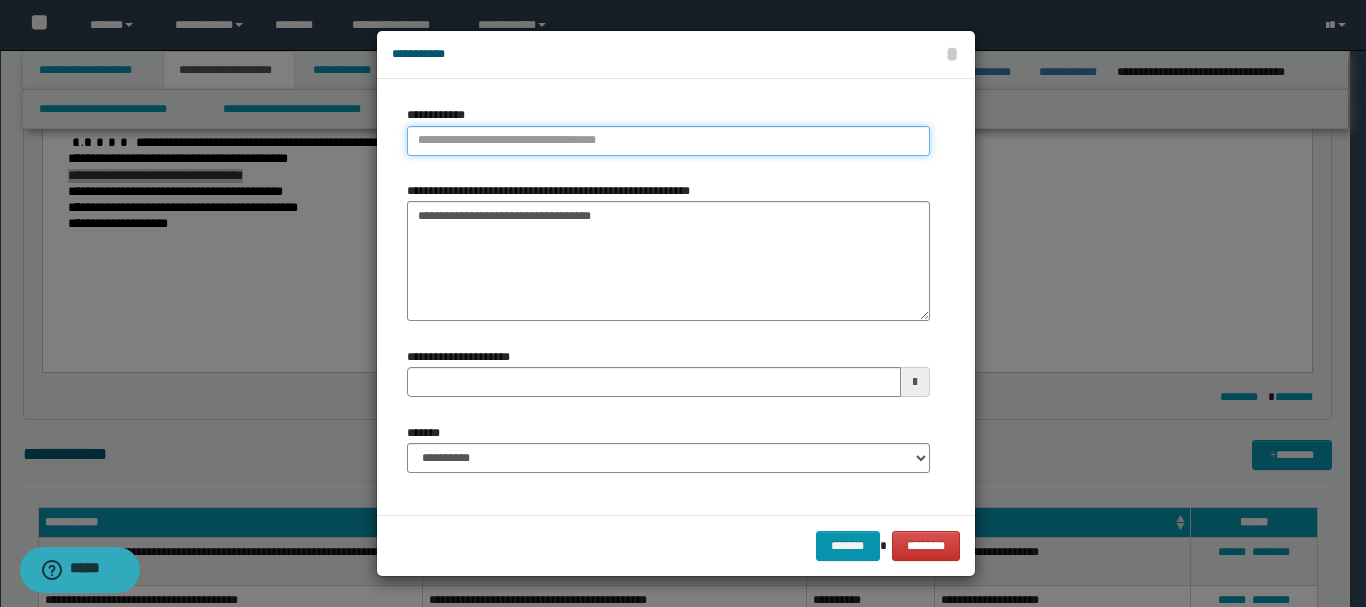 click on "**********" at bounding box center (668, 141) 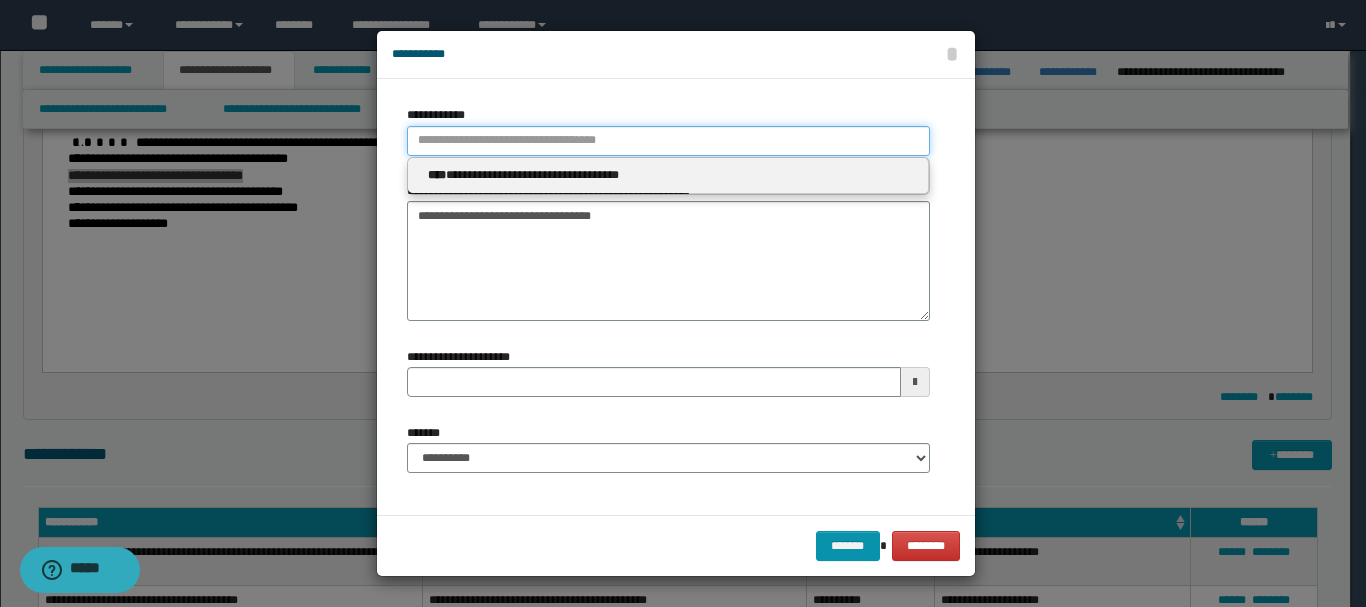 type 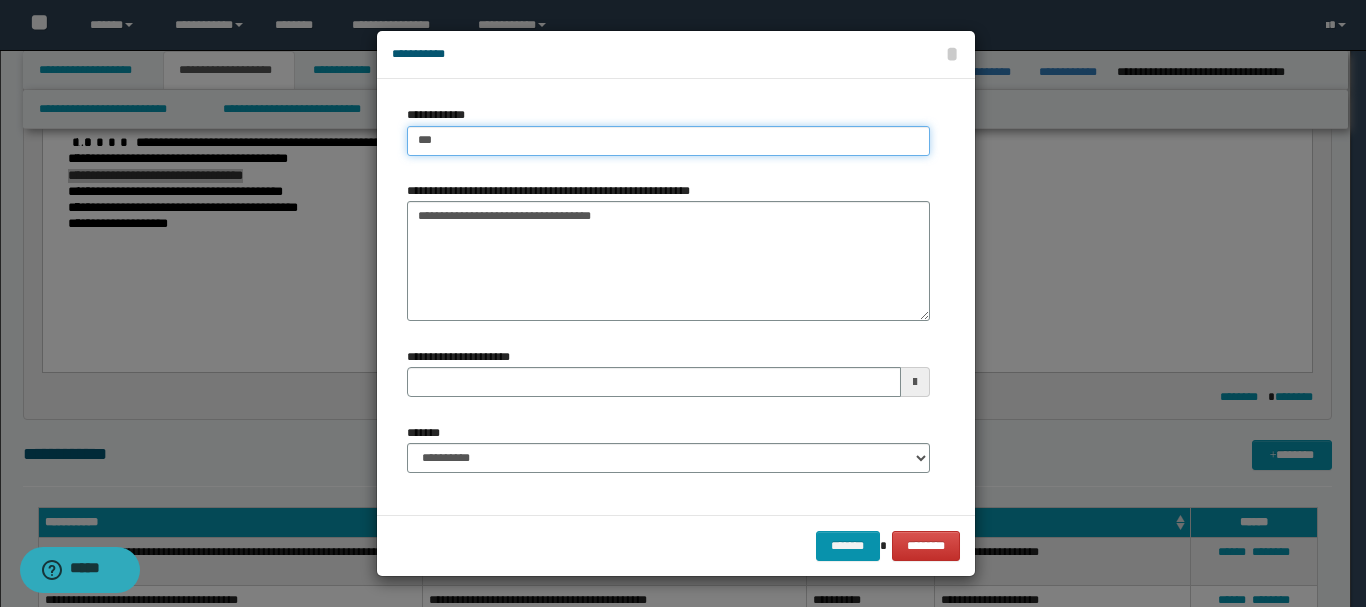 type on "****" 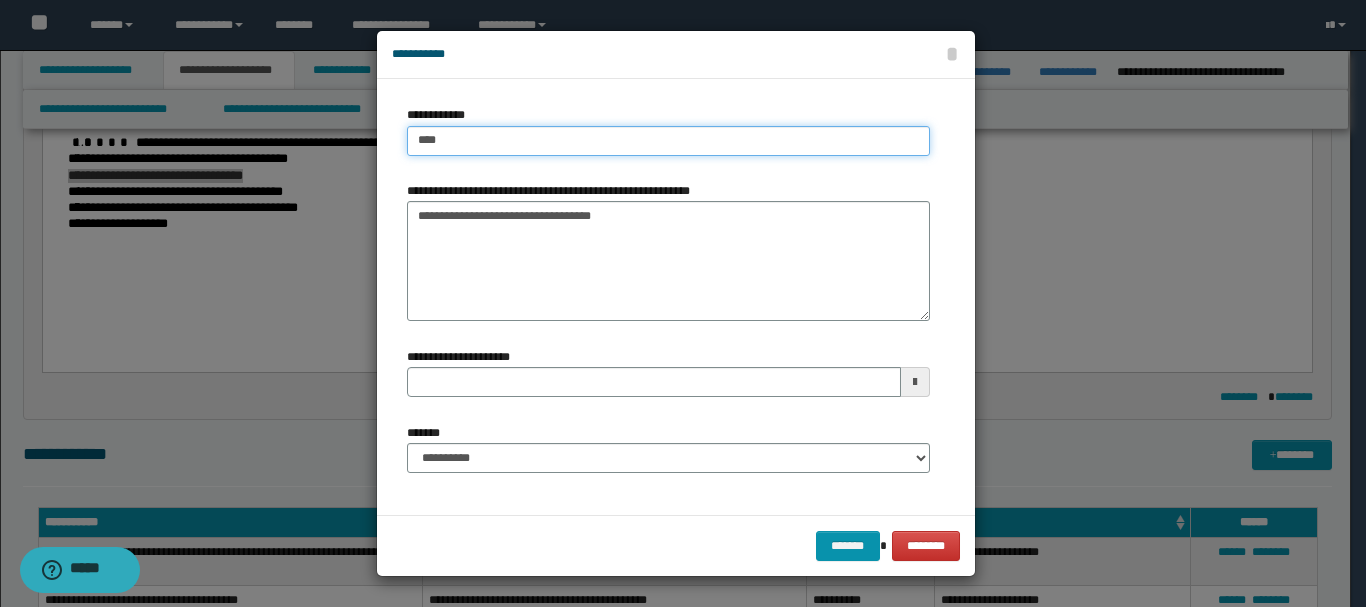 type on "****" 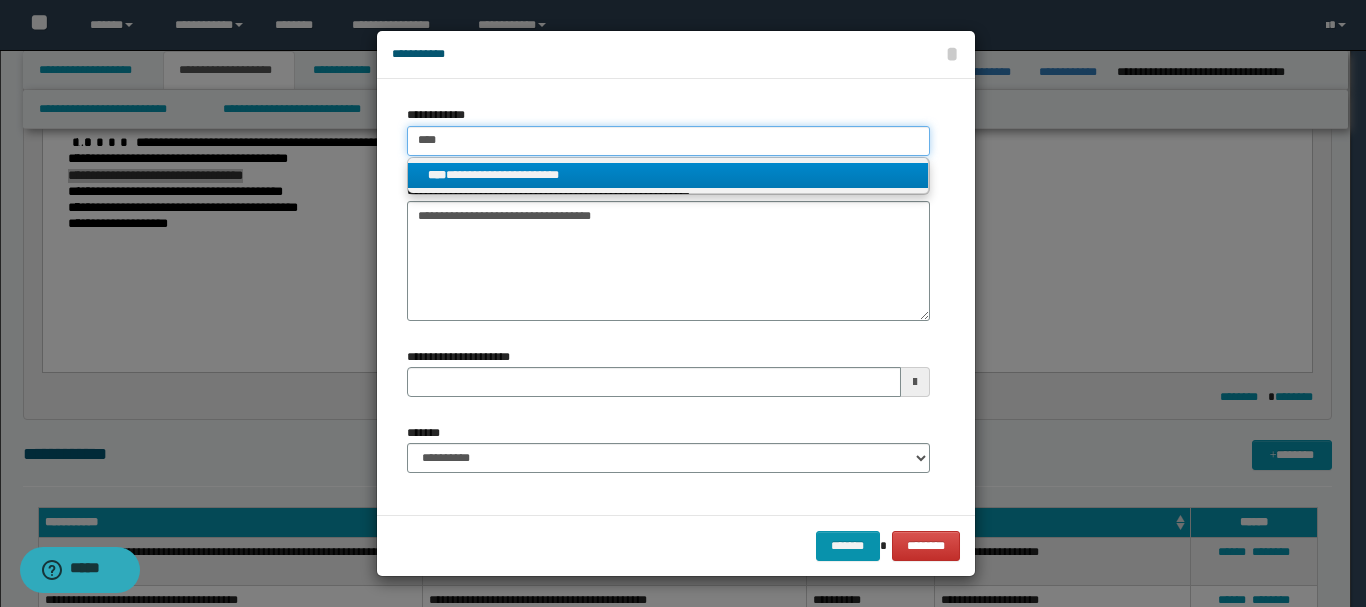 type on "****" 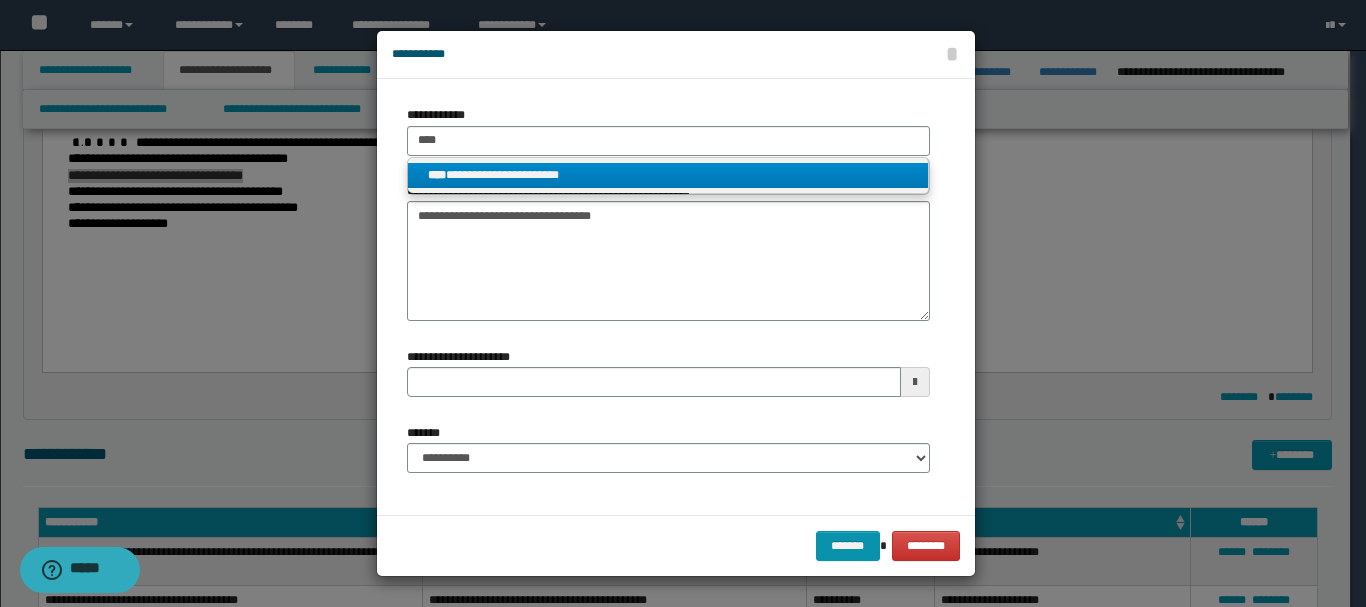 click on "**********" at bounding box center [668, 175] 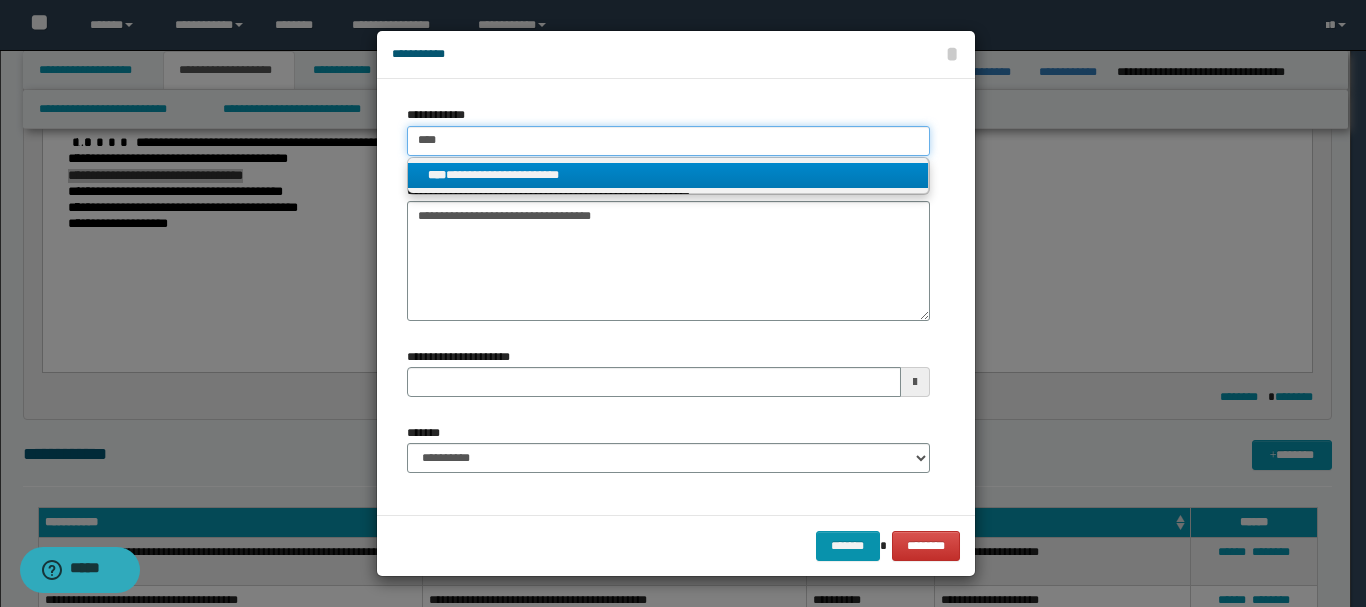 type 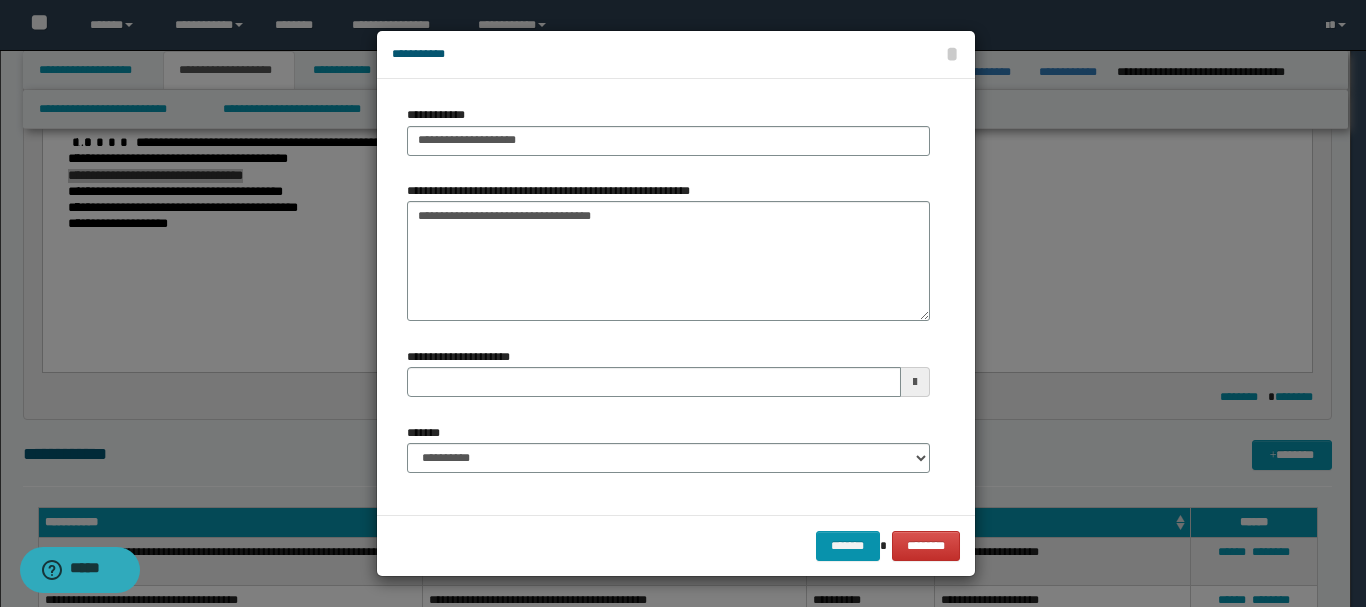 click at bounding box center (915, 382) 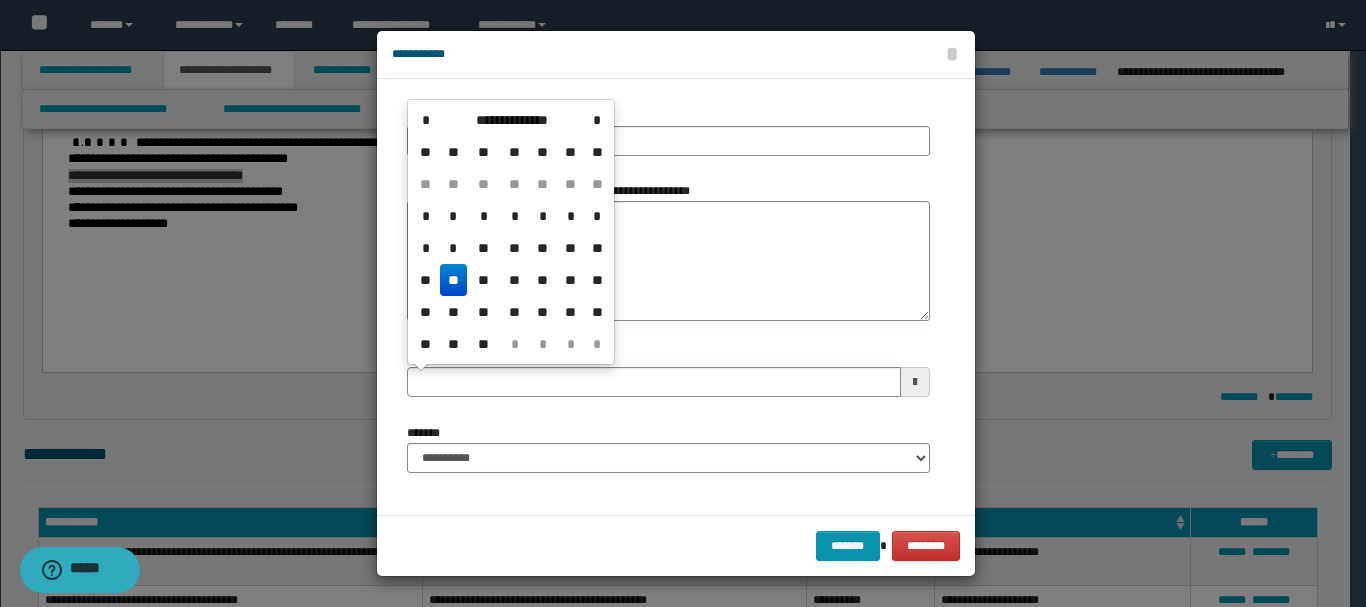 click on "**" at bounding box center (454, 280) 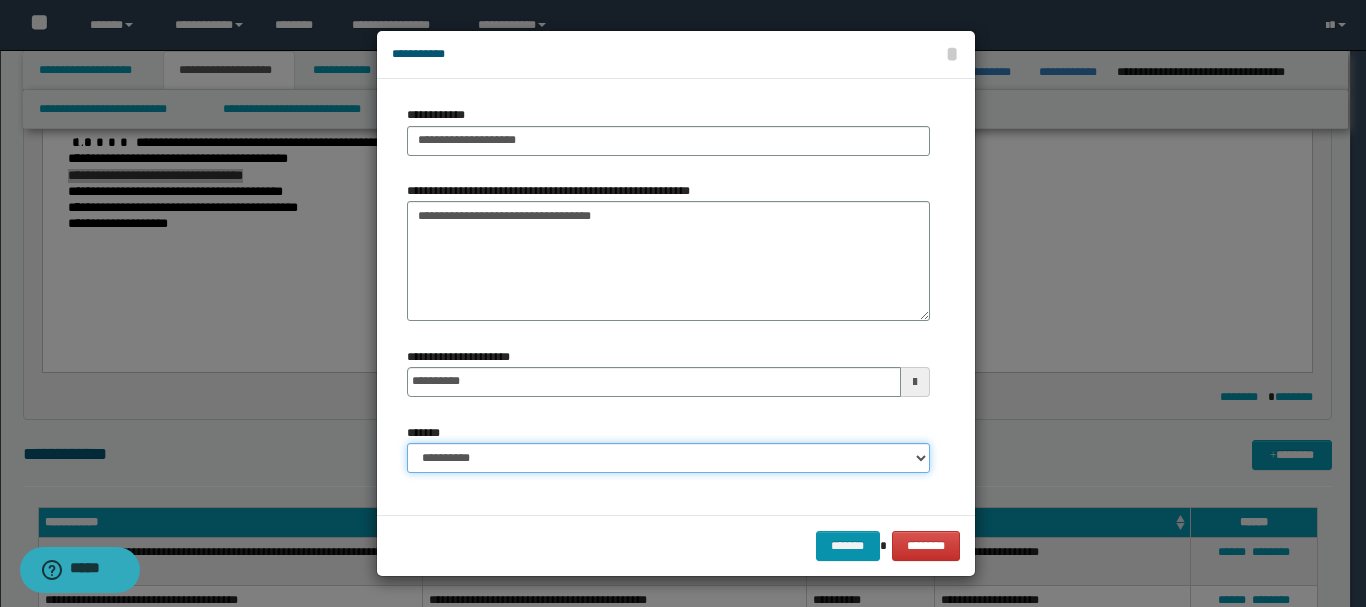 click on "**********" at bounding box center (668, 458) 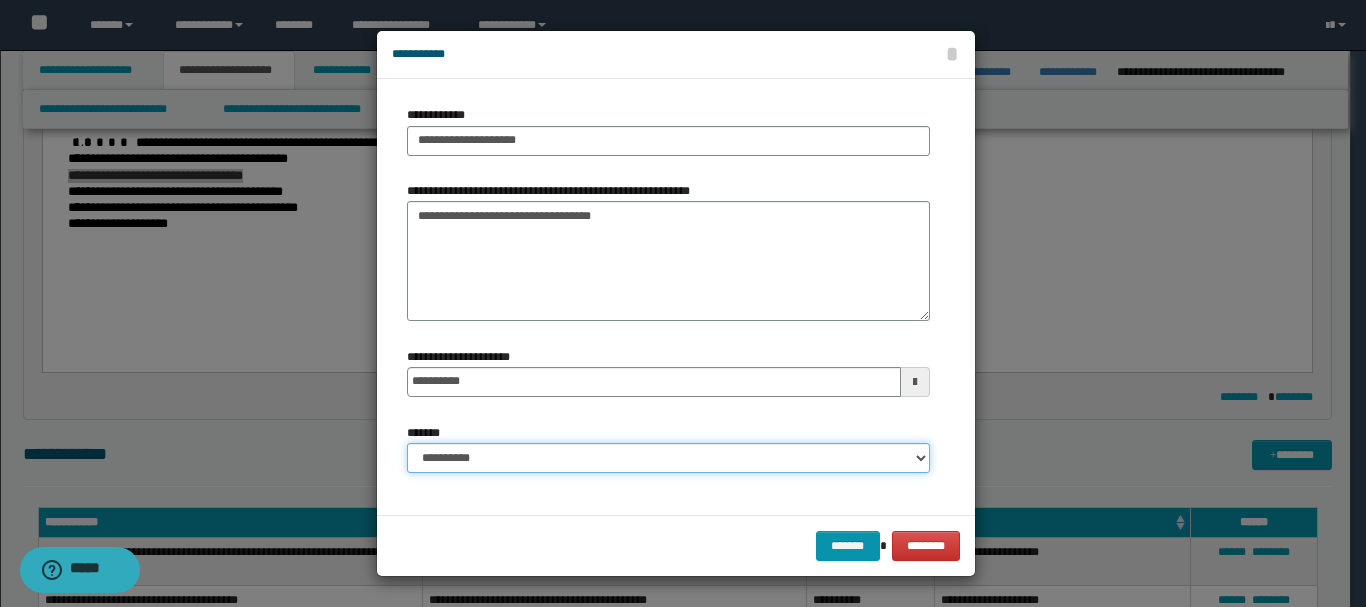 select on "*" 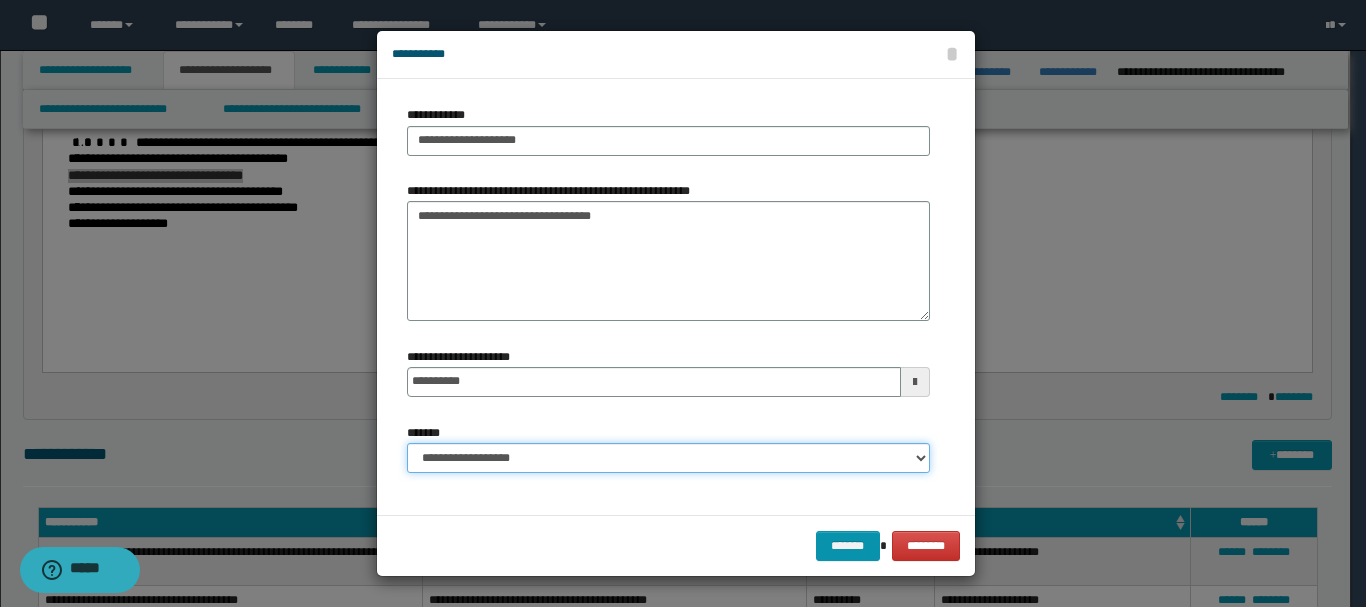 click on "**********" at bounding box center (668, 458) 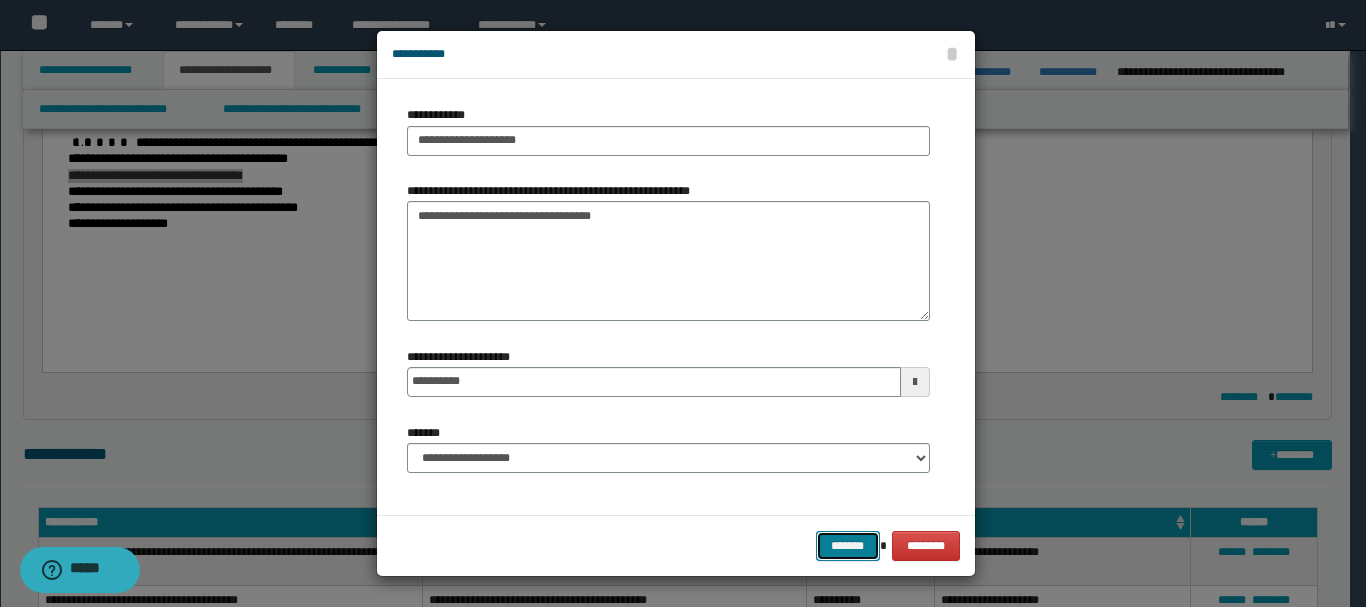click on "*******" at bounding box center (848, 546) 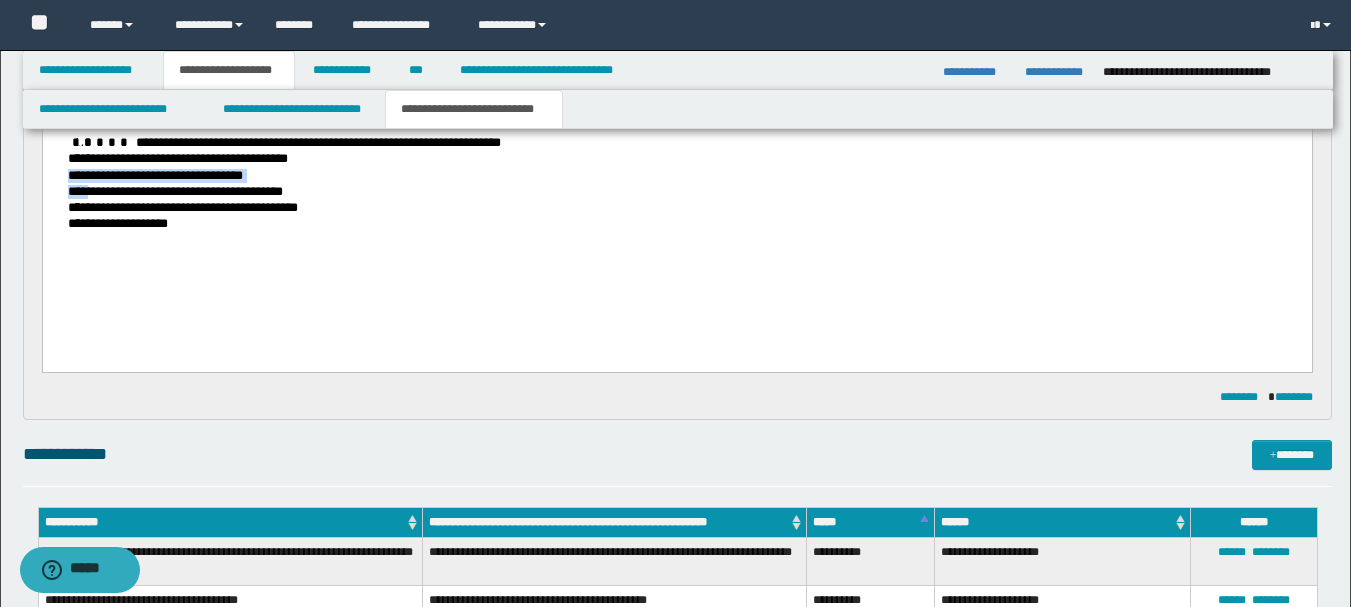 drag, startPoint x: 101, startPoint y: 211, endPoint x: 127, endPoint y: 211, distance: 26 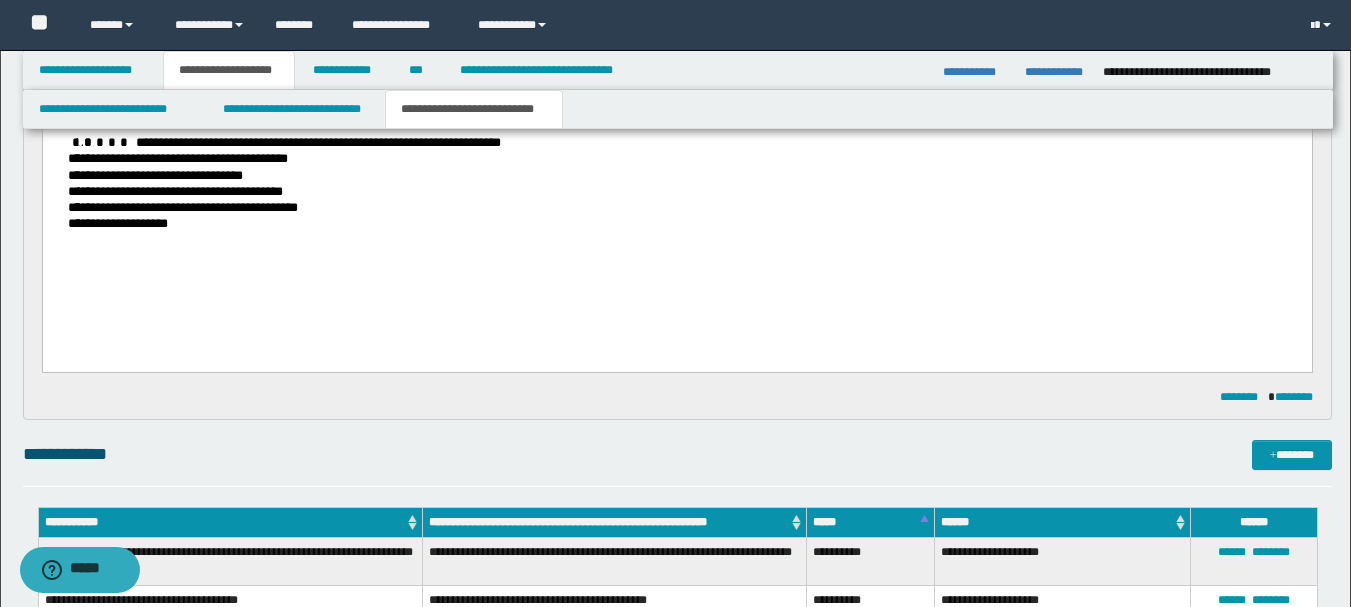 click on "**********" at bounding box center (182, 208) 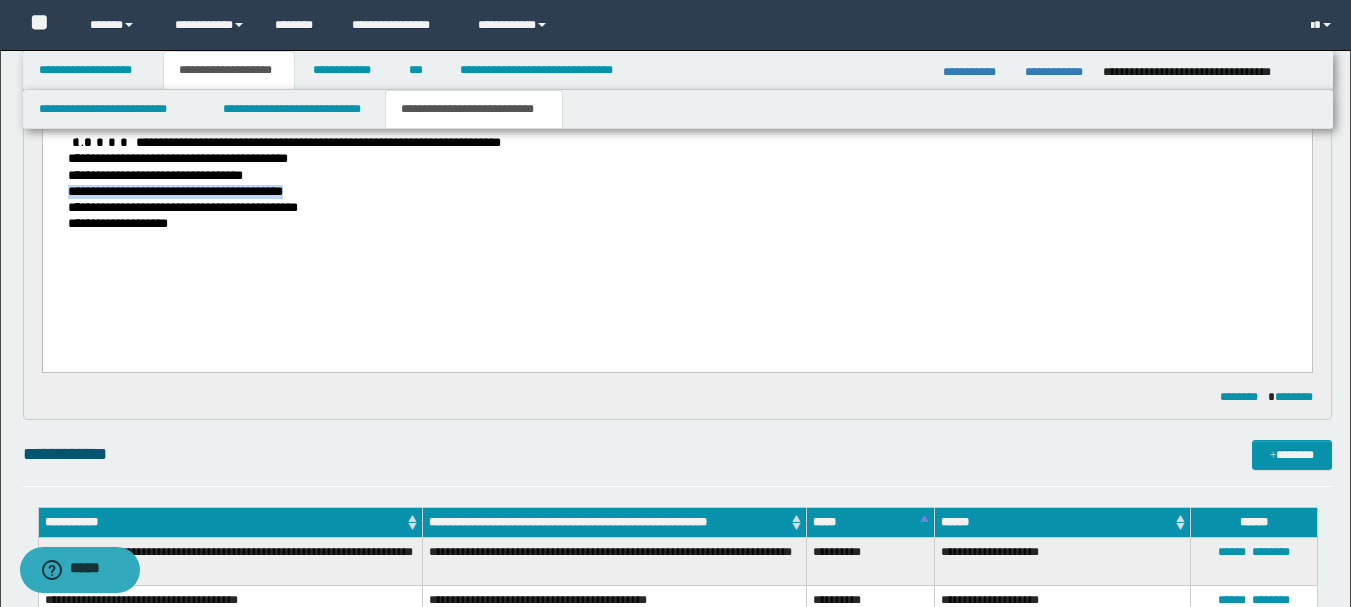 drag, startPoint x: 357, startPoint y: 209, endPoint x: 102, endPoint y: 210, distance: 255.00197 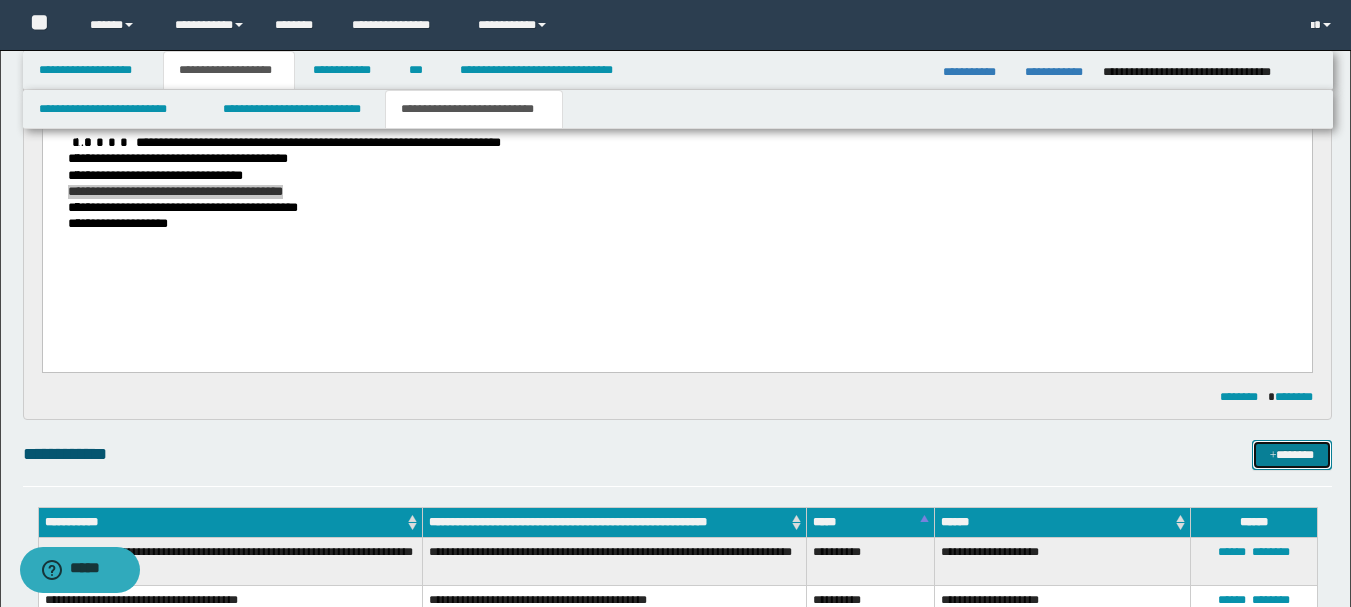 click on "*******" at bounding box center (1292, 455) 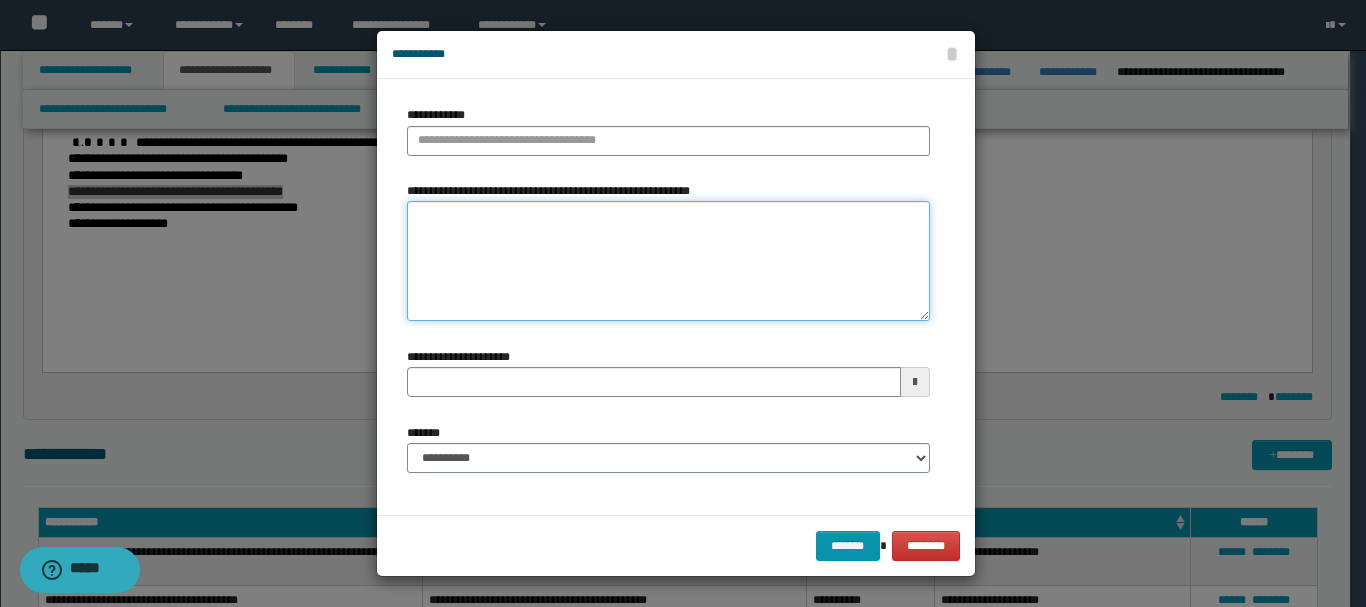 paste on "**********" 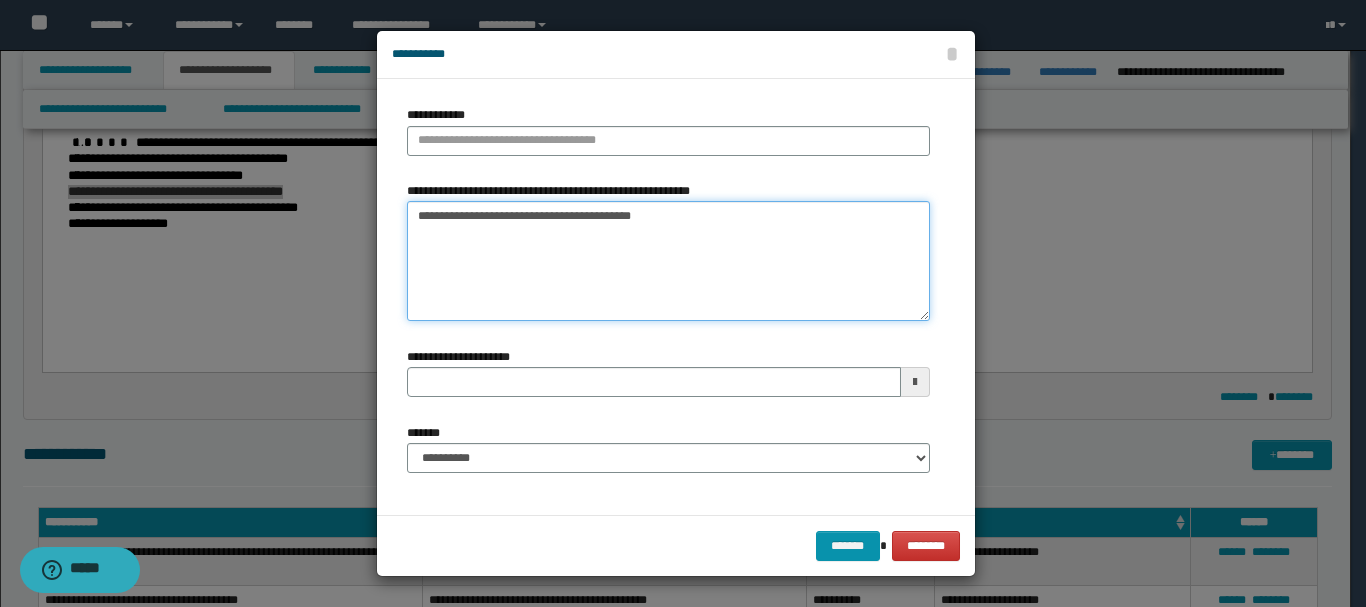 type 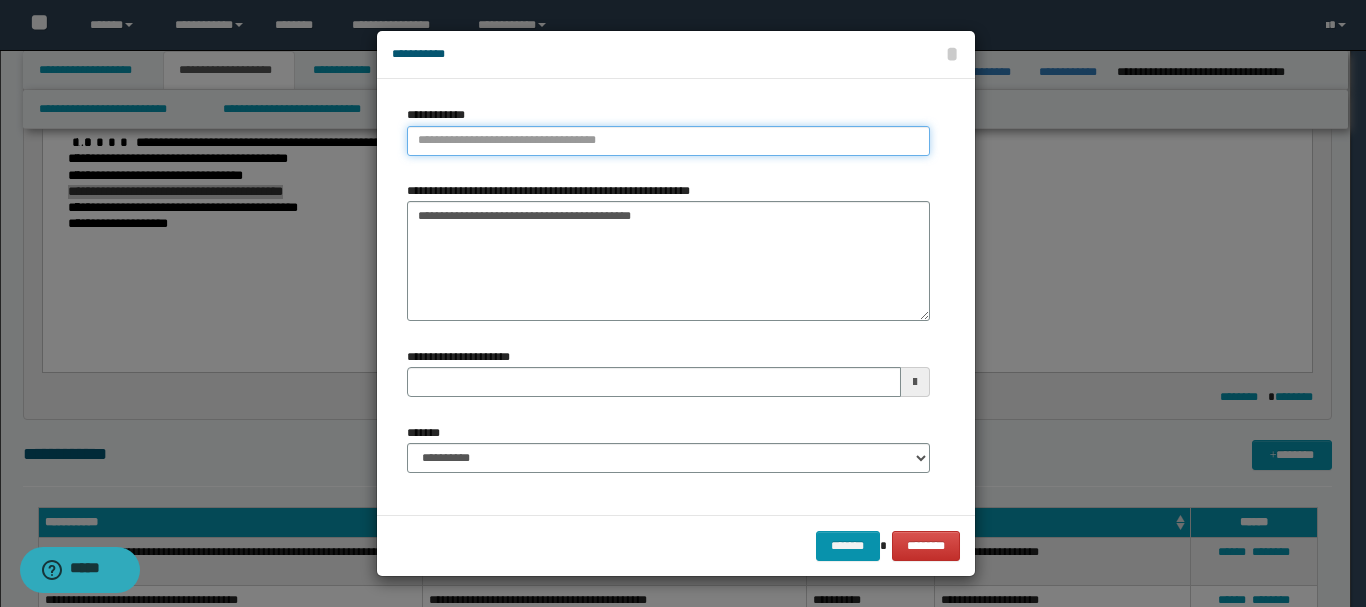 type on "**********" 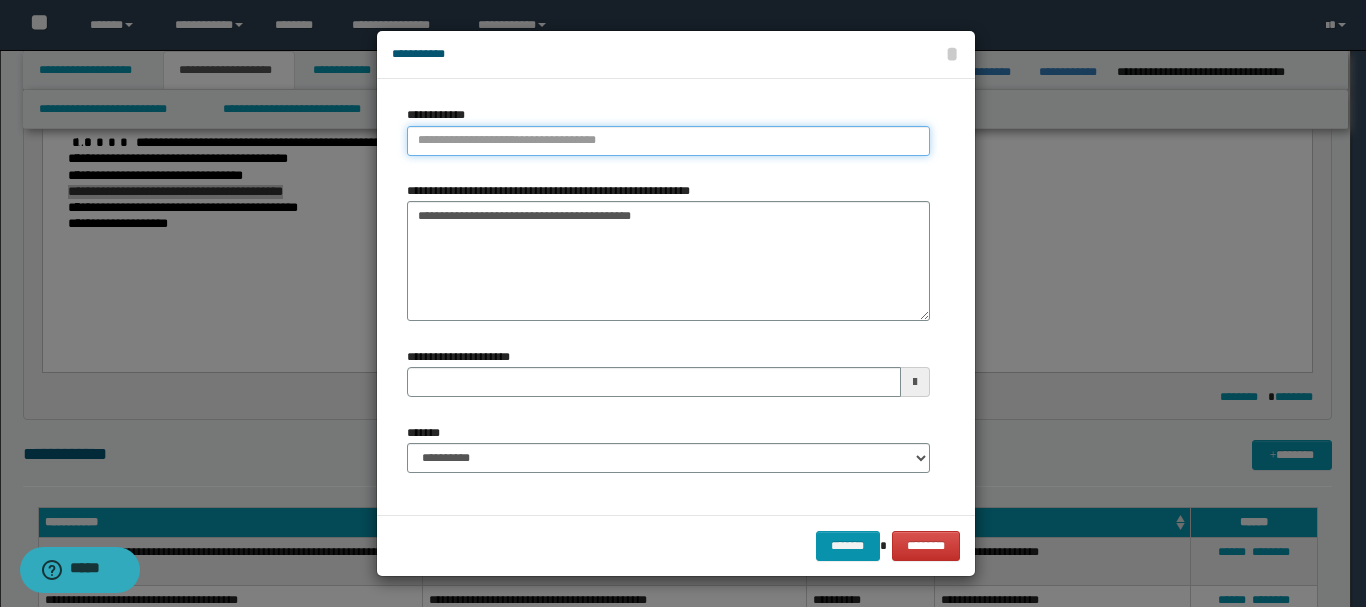 click on "**********" at bounding box center (668, 141) 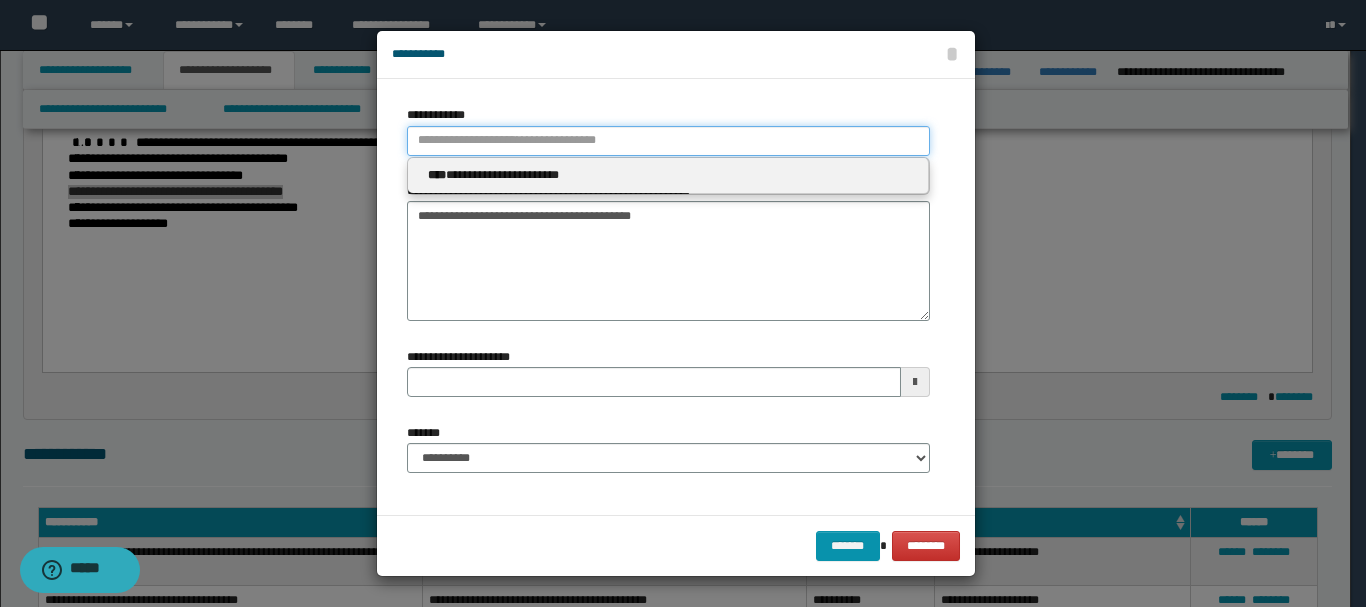 type 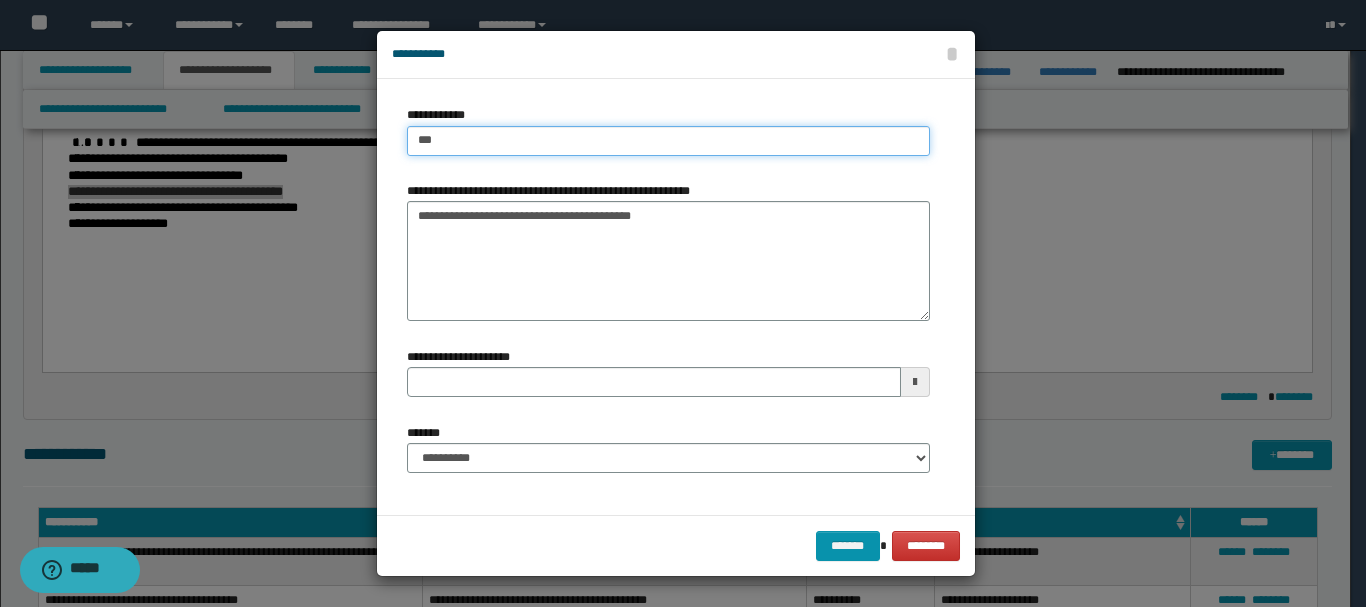 type on "****" 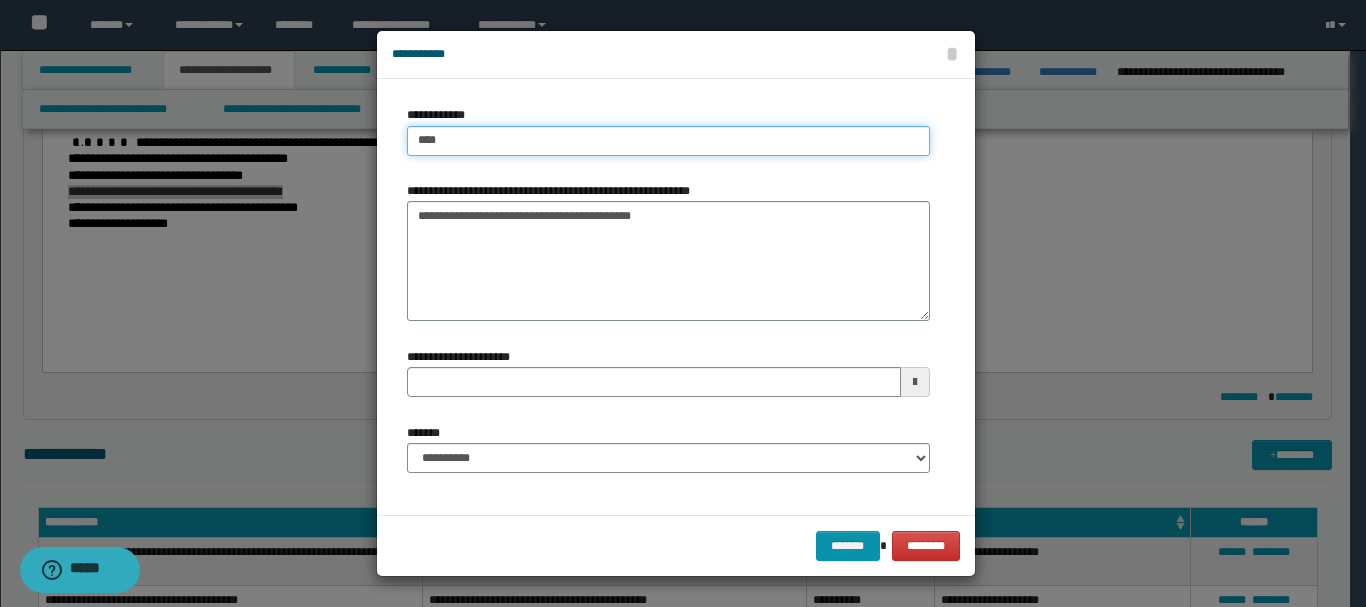type on "****" 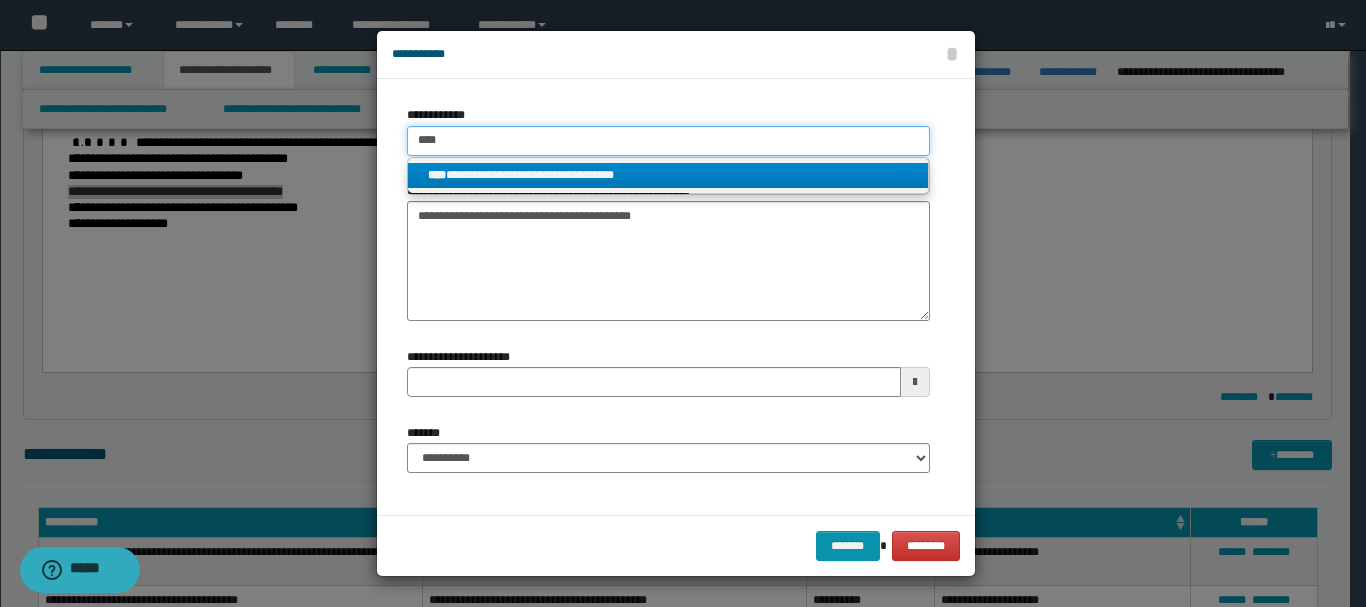 type on "****" 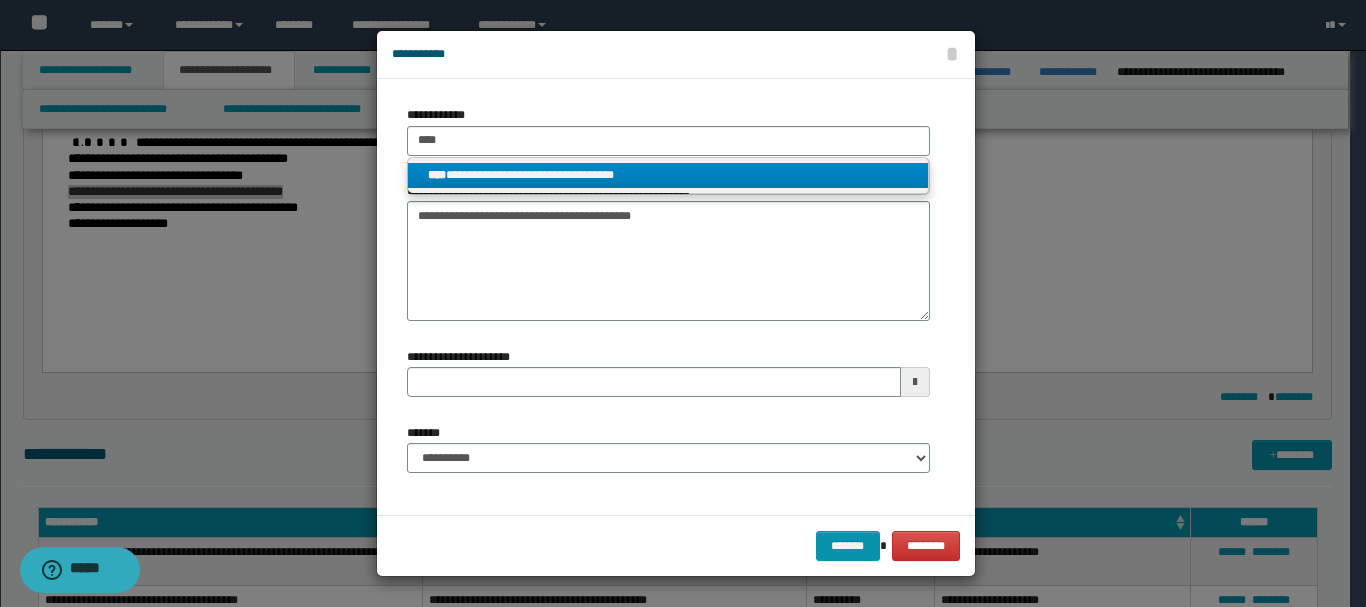 click on "**********" at bounding box center [668, 175] 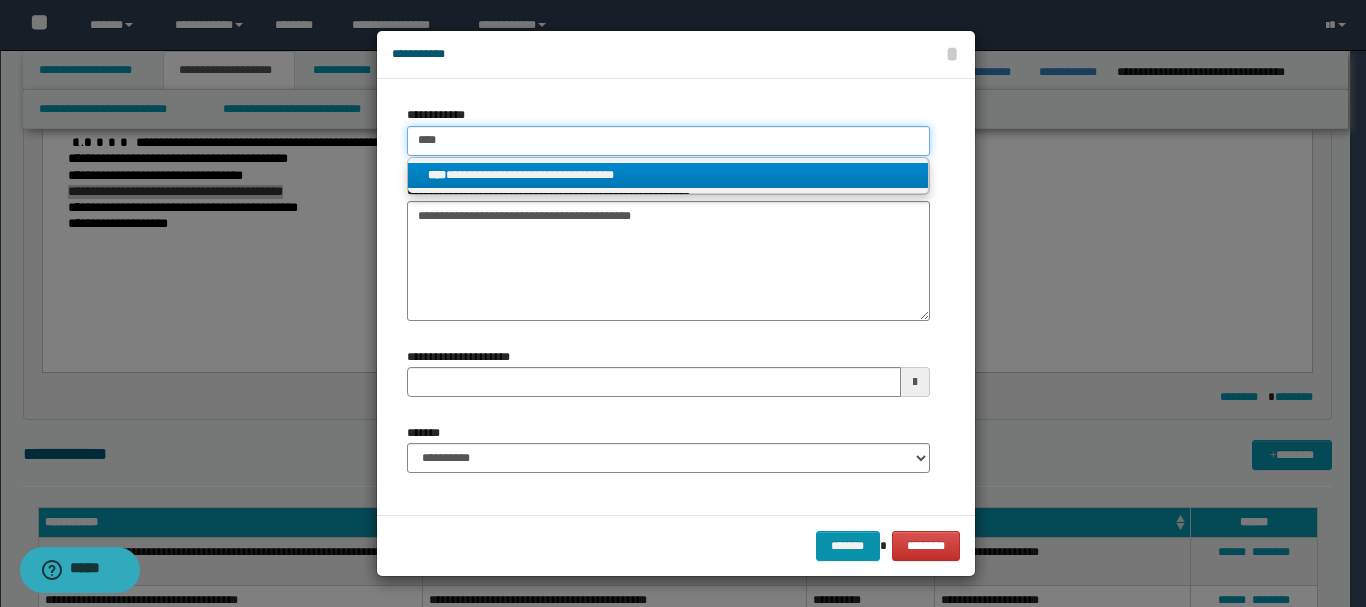 type 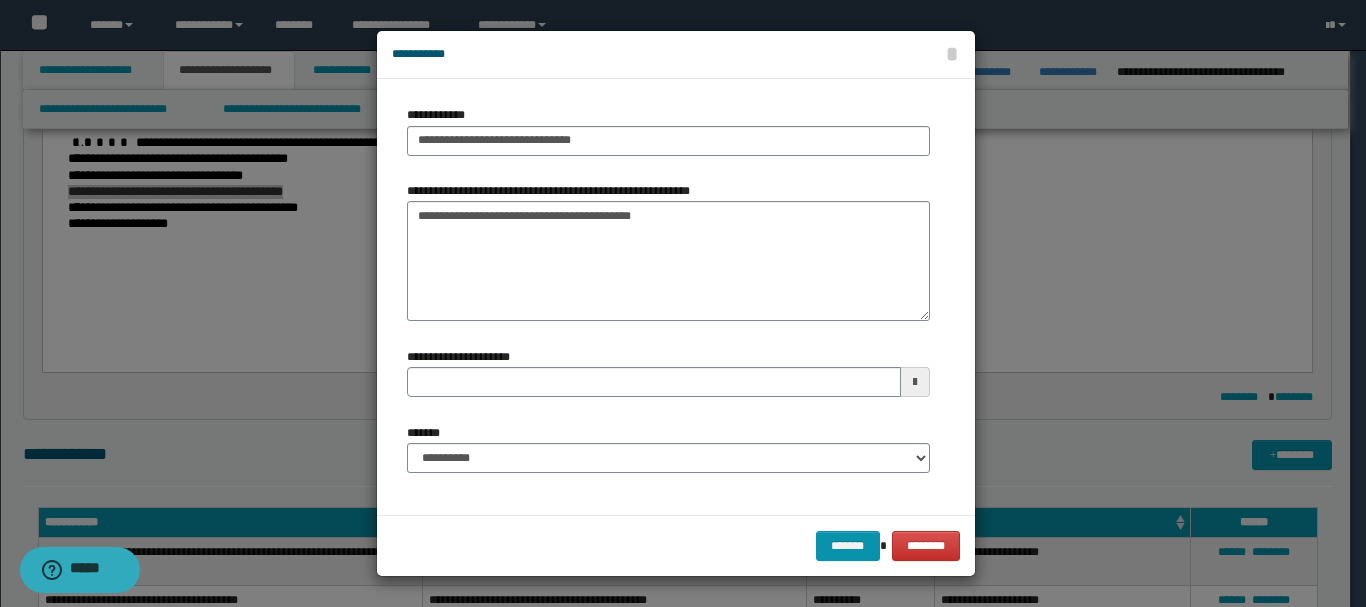 click at bounding box center [915, 382] 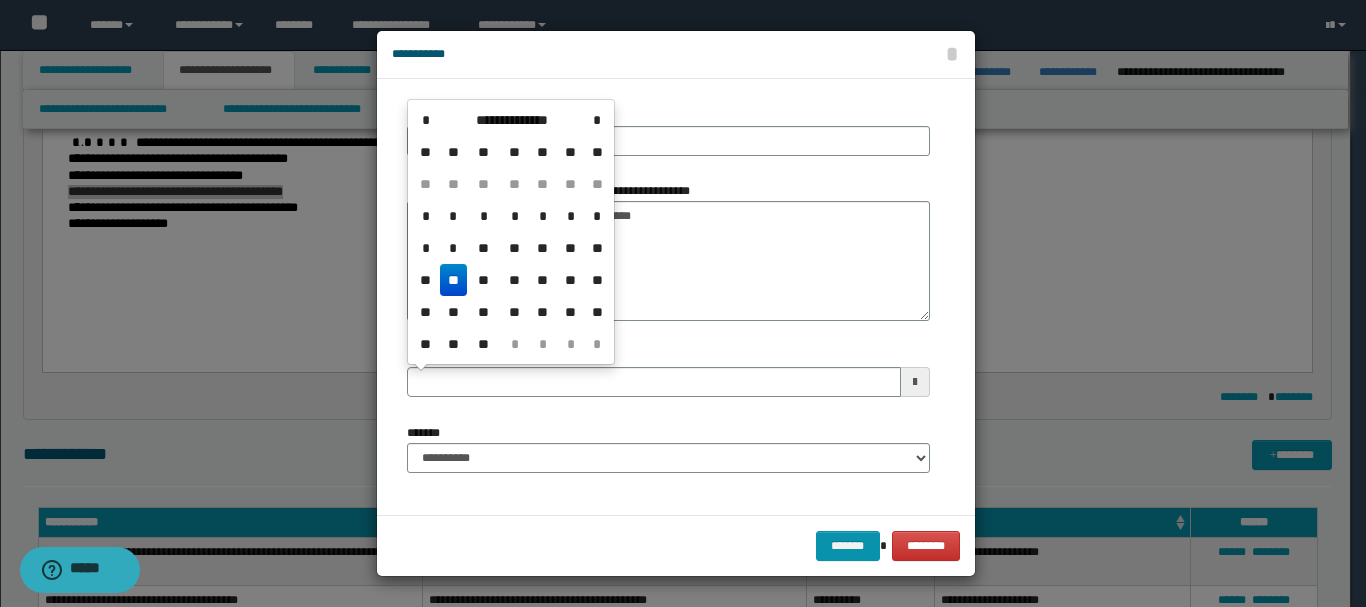 drag, startPoint x: 458, startPoint y: 281, endPoint x: 461, endPoint y: 296, distance: 15.297058 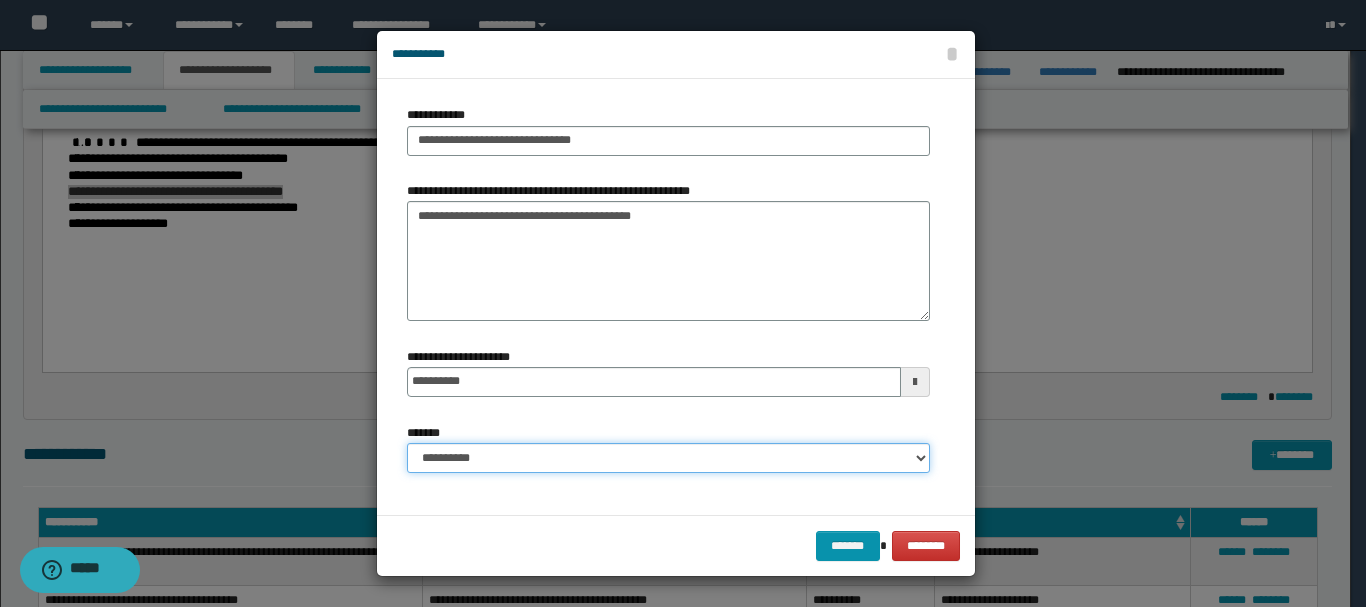 click on "**********" at bounding box center [668, 458] 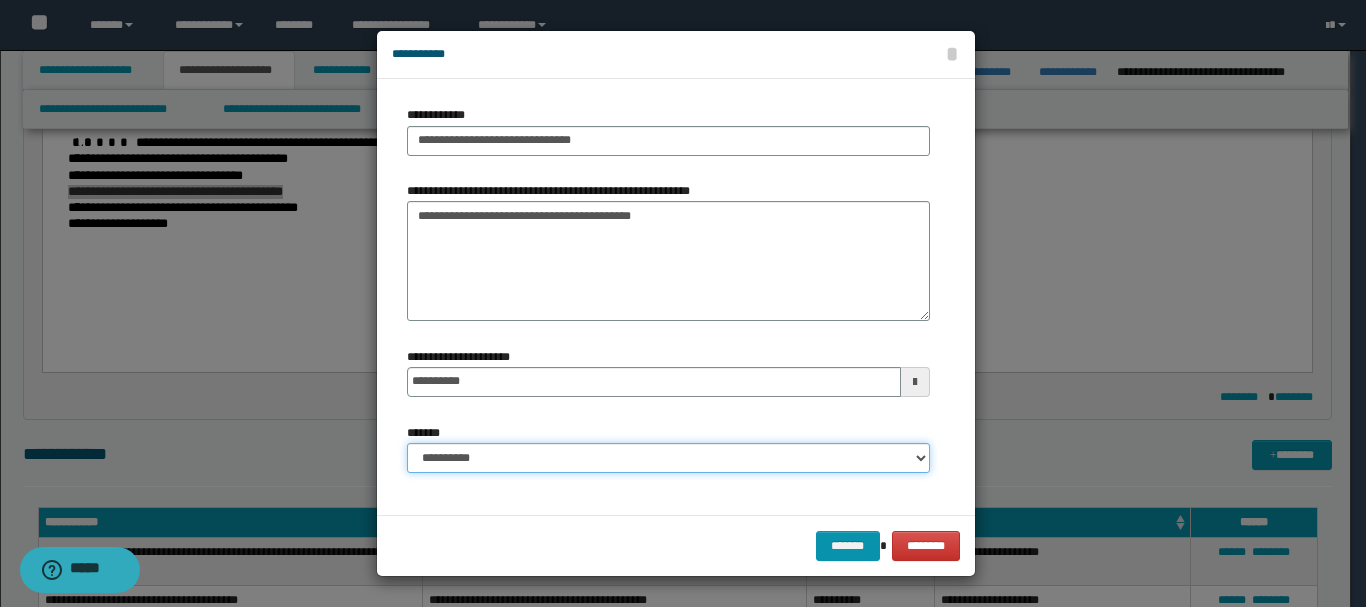 select on "*" 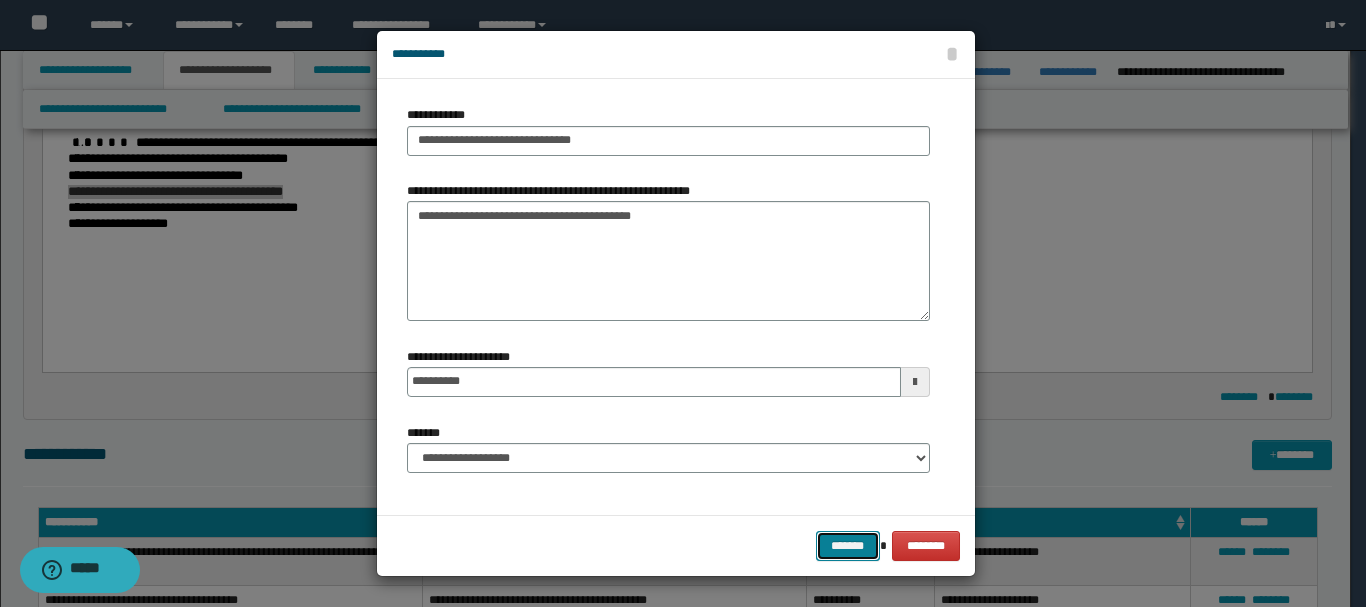 click on "*******" at bounding box center [848, 546] 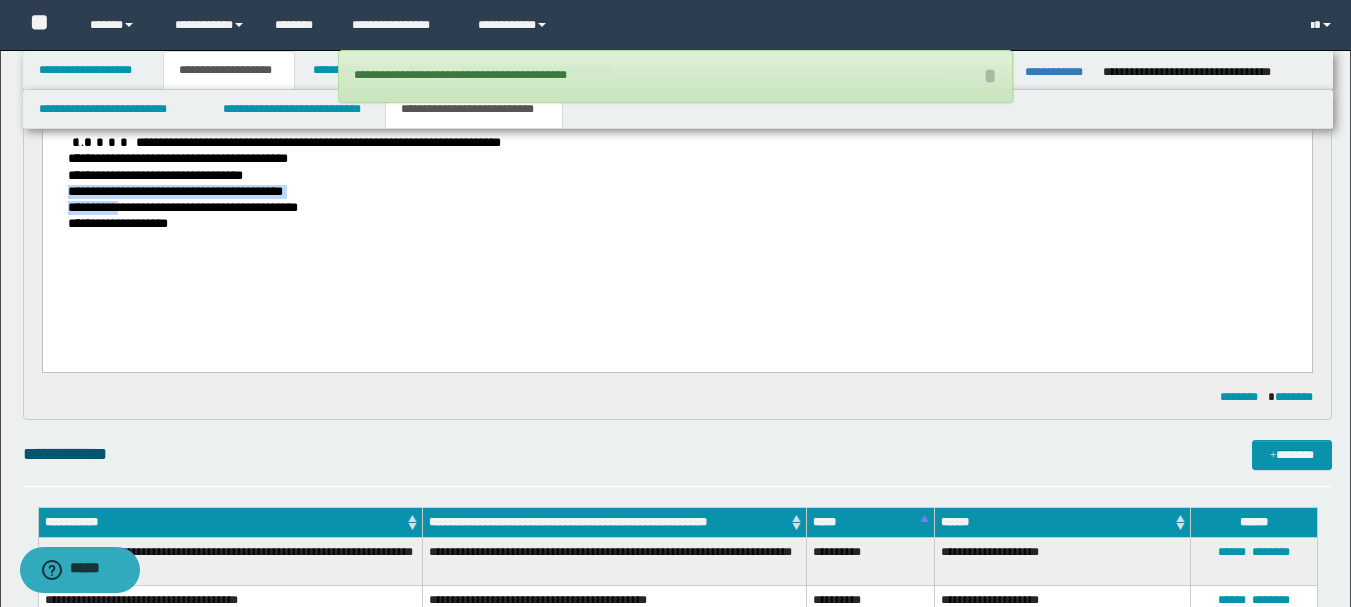 drag, startPoint x: 107, startPoint y: 227, endPoint x: 163, endPoint y: 228, distance: 56.008926 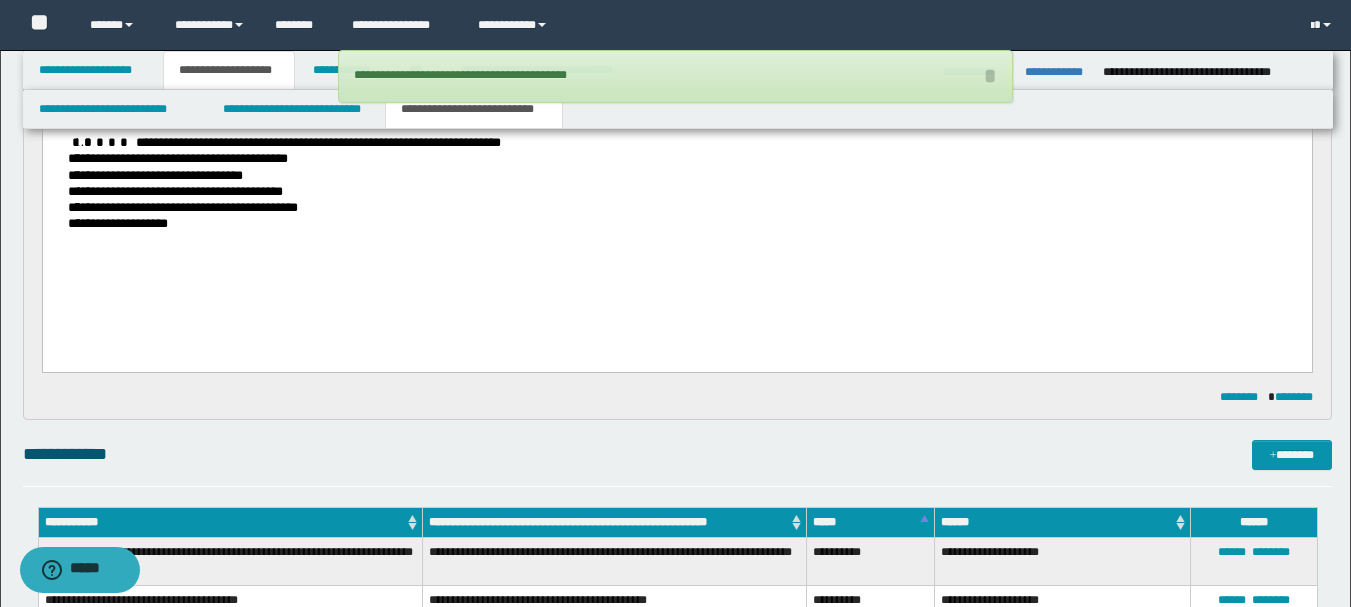 click on "**********" at bounding box center (696, 224) 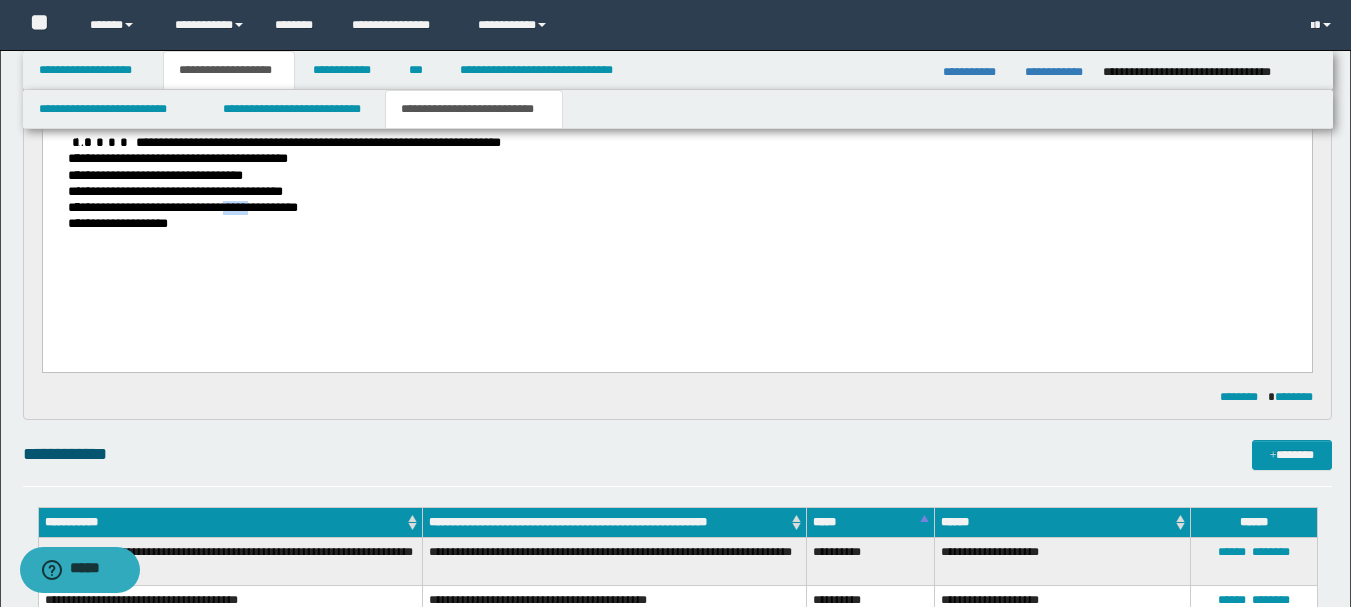 drag, startPoint x: 333, startPoint y: 228, endPoint x: 290, endPoint y: 228, distance: 43 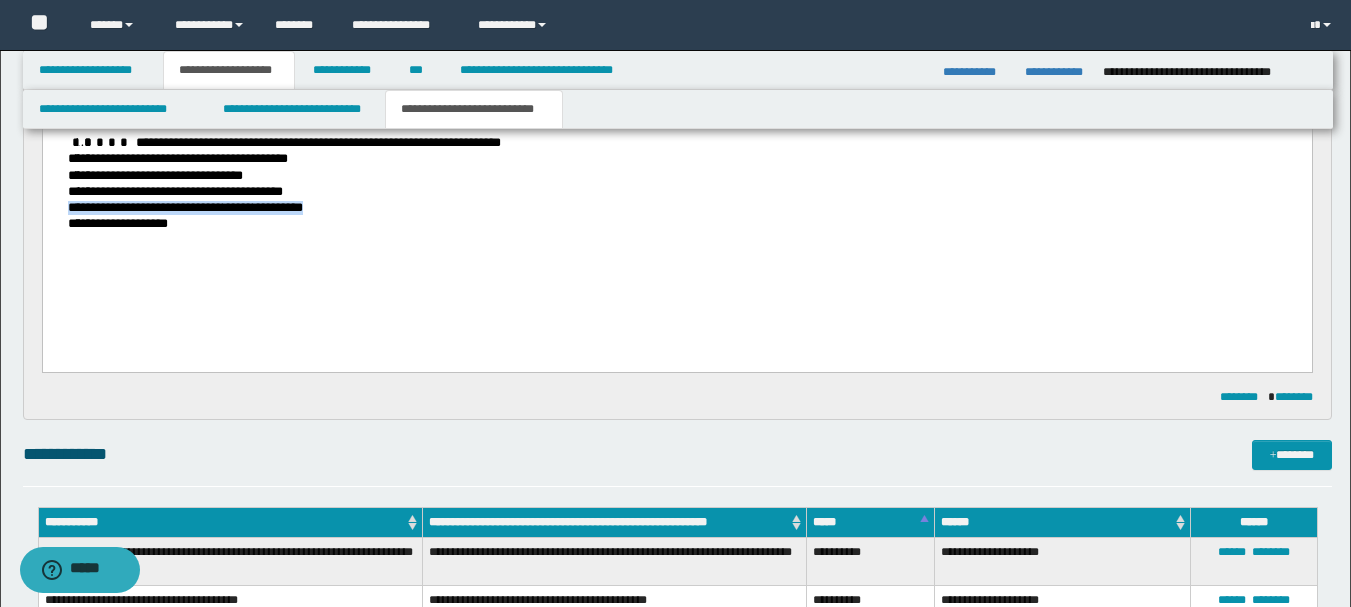 drag, startPoint x: 106, startPoint y: 225, endPoint x: 384, endPoint y: 232, distance: 278.0881 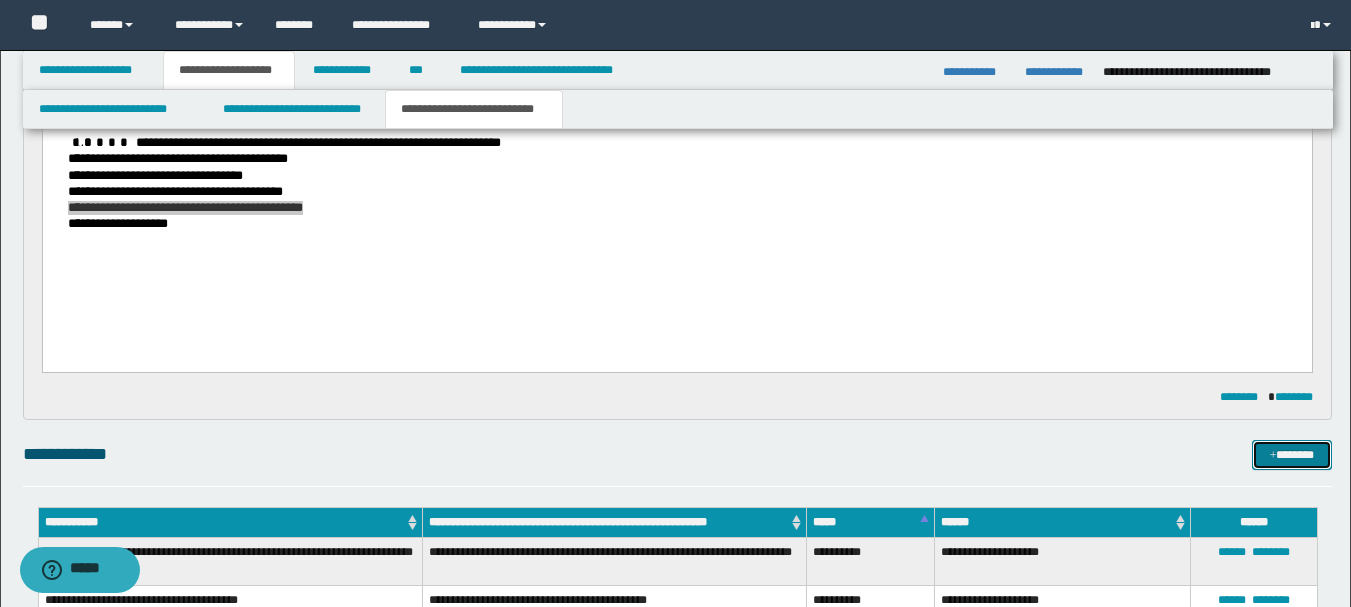 click on "*******" at bounding box center (1292, 455) 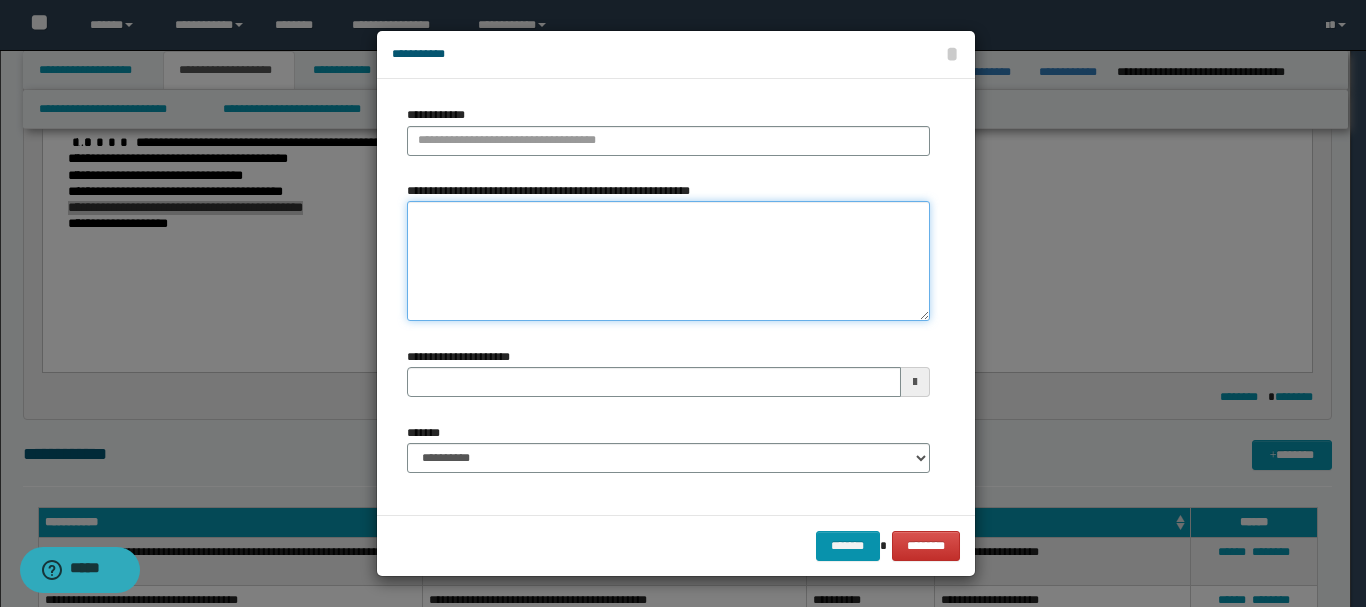 paste on "**********" 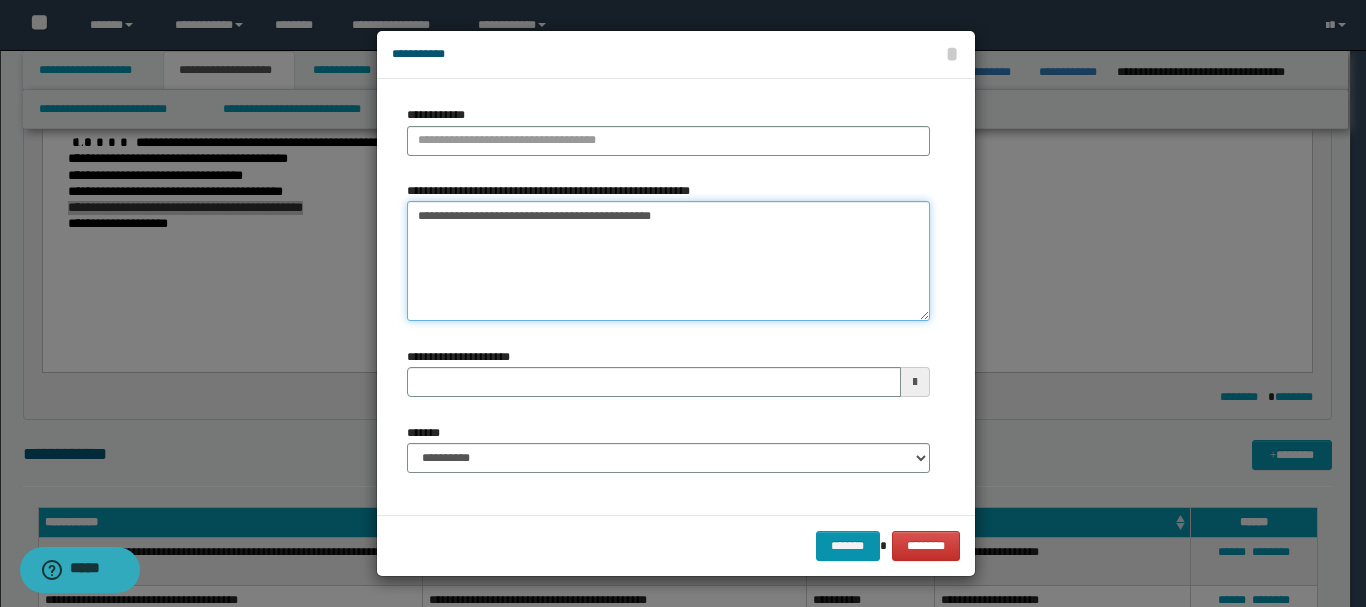 type 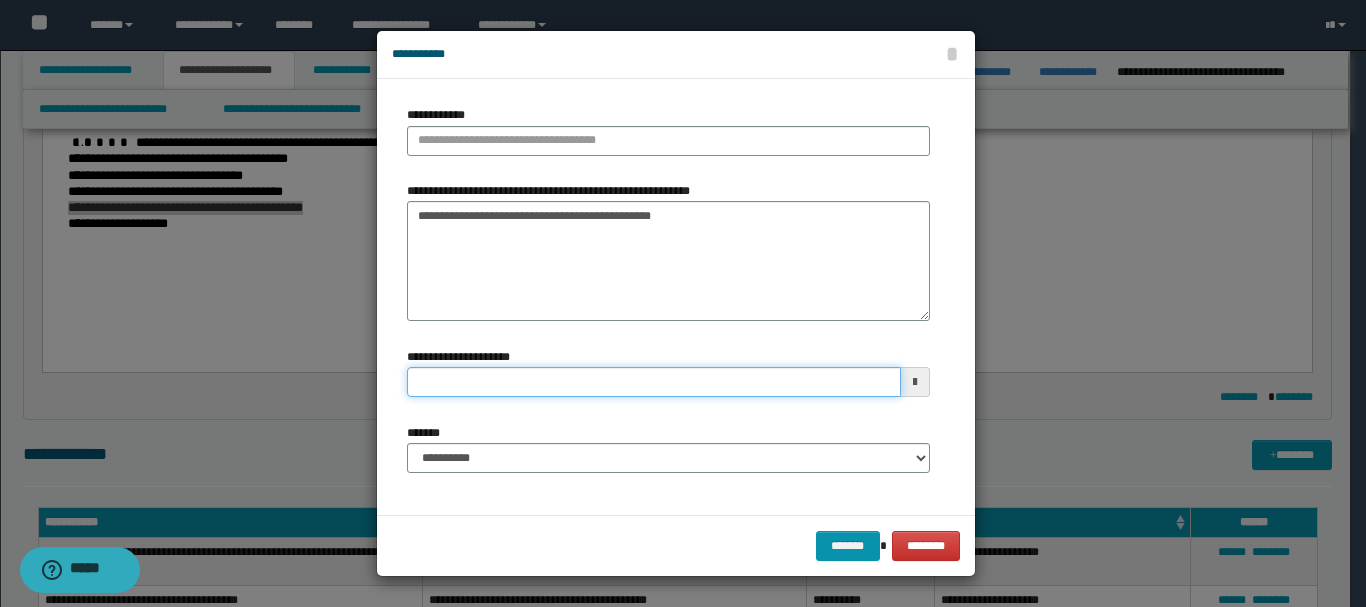 click on "**********" at bounding box center (654, 382) 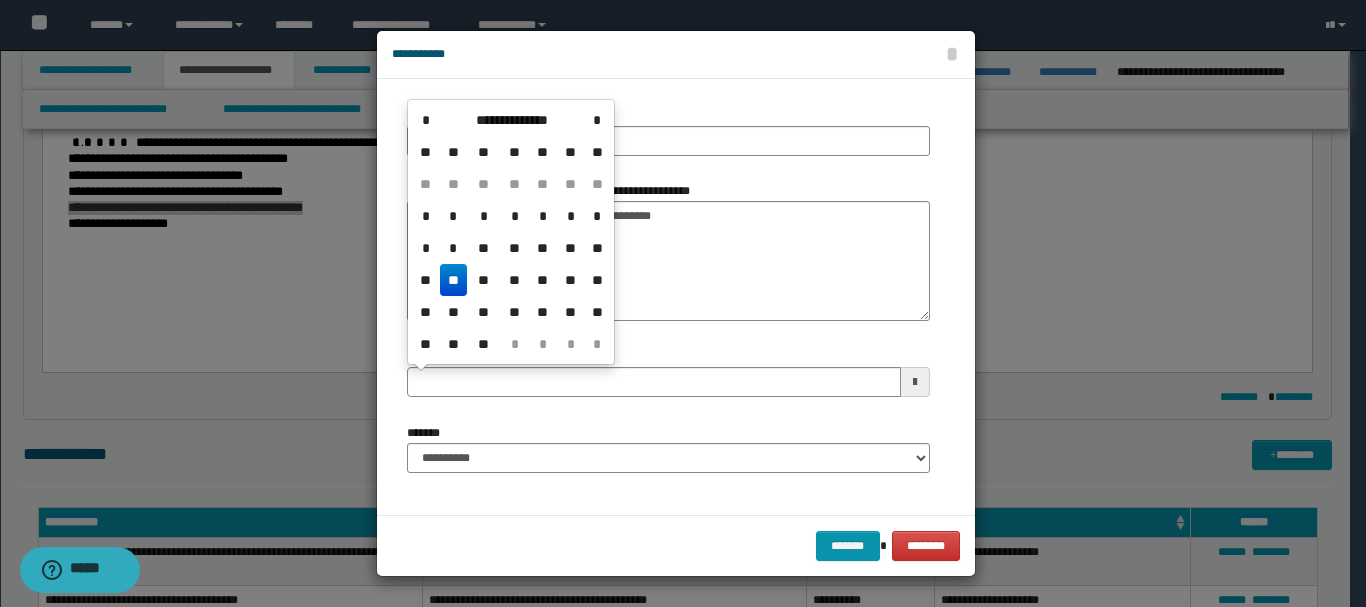 click on "**" at bounding box center (454, 280) 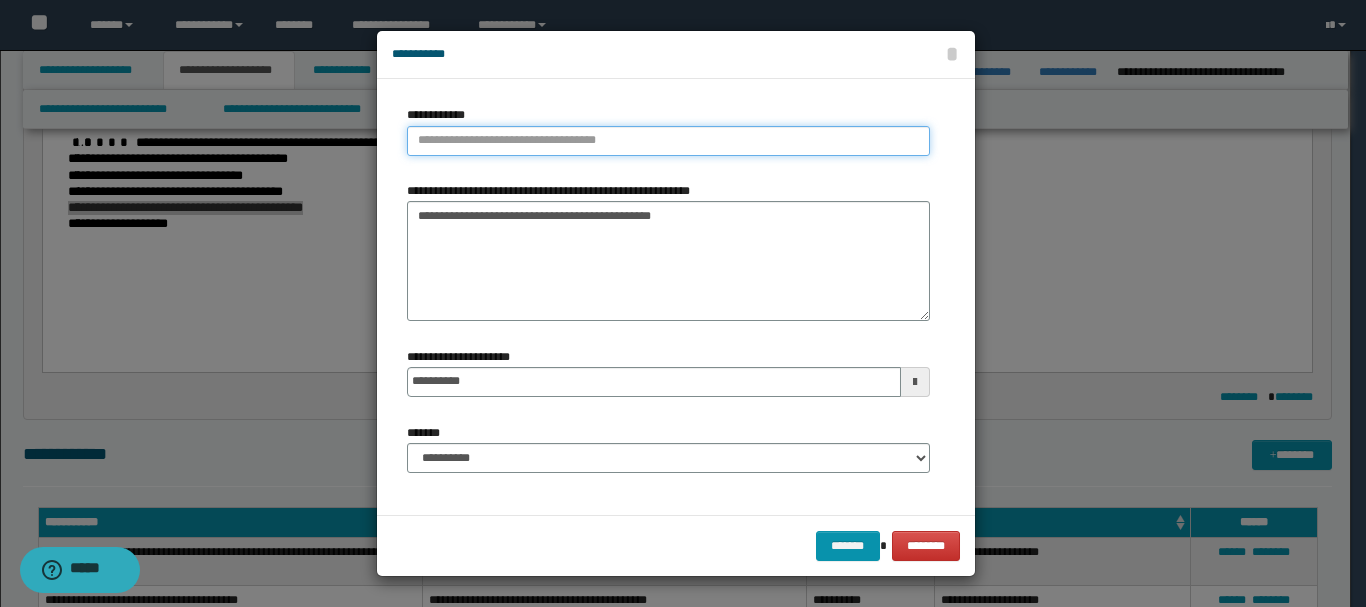 type on "**********" 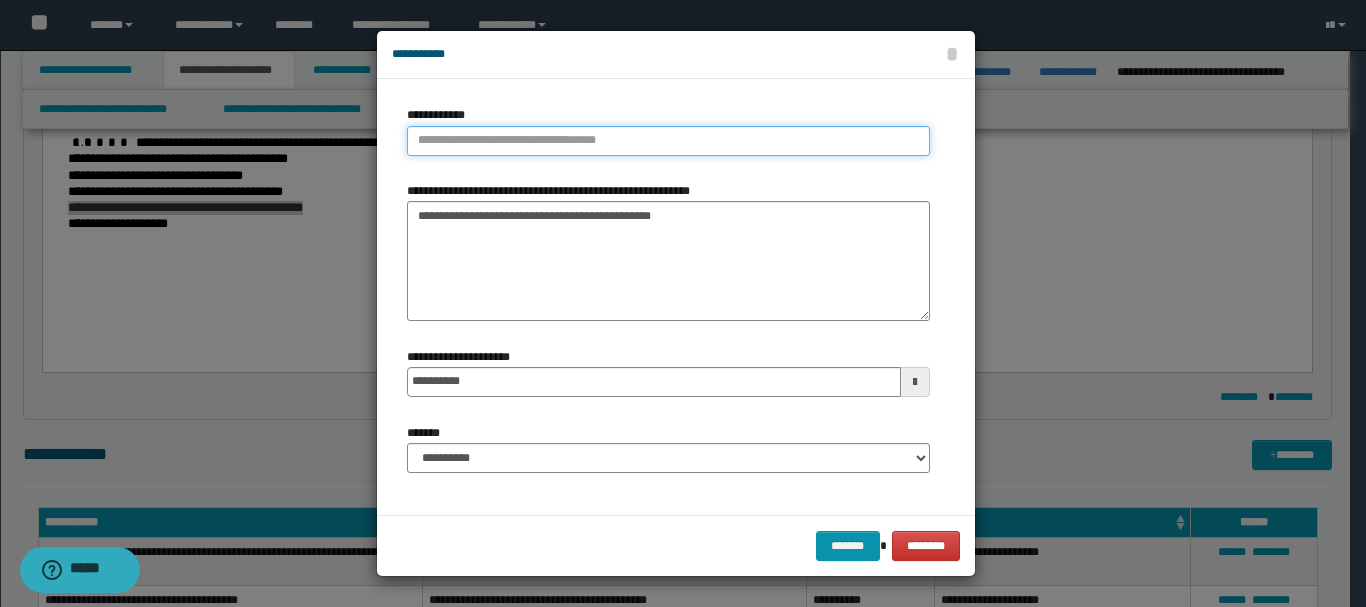 click on "**********" at bounding box center (668, 141) 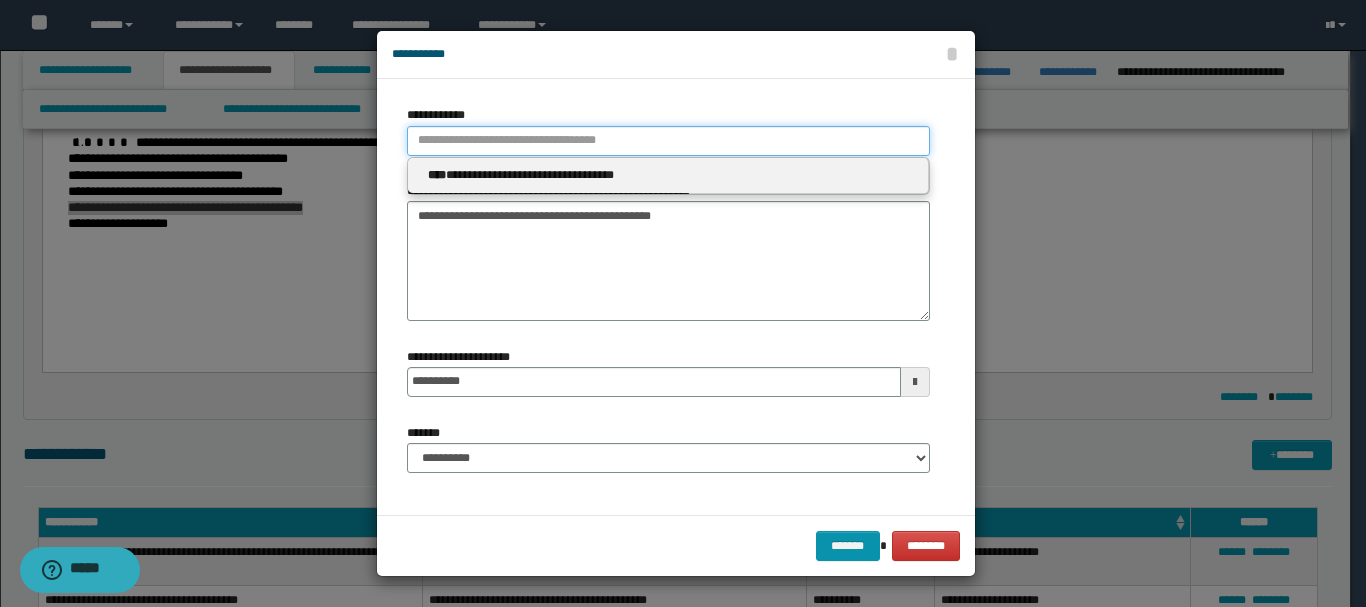 type 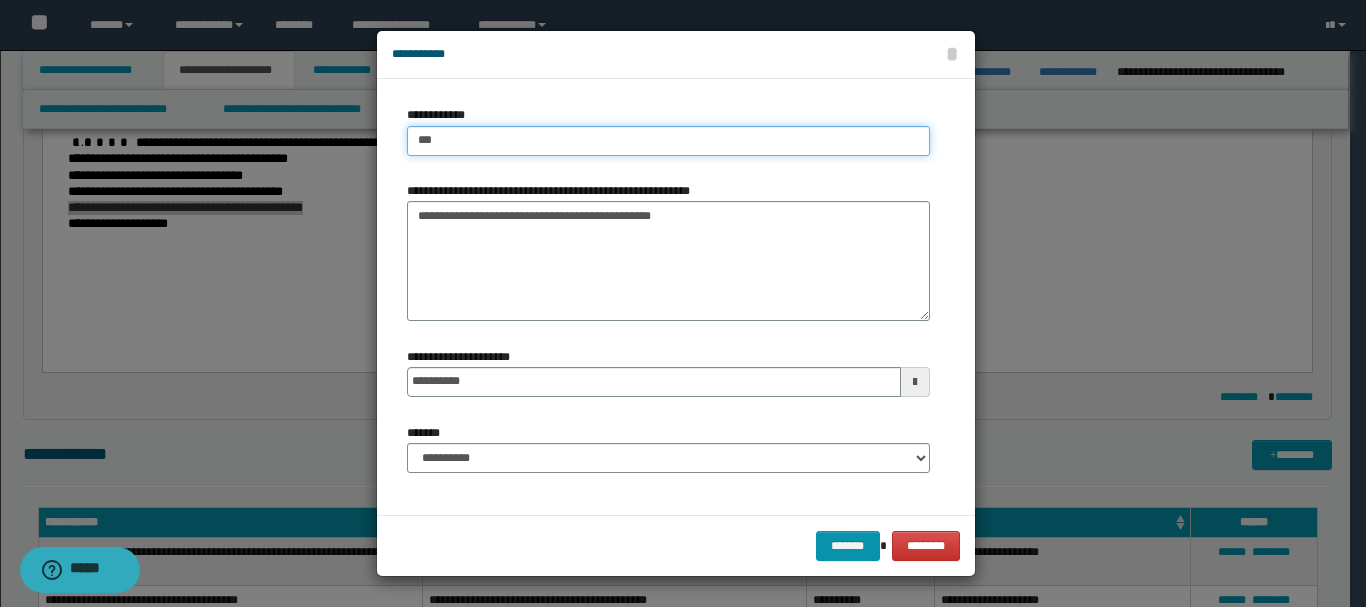 type on "****" 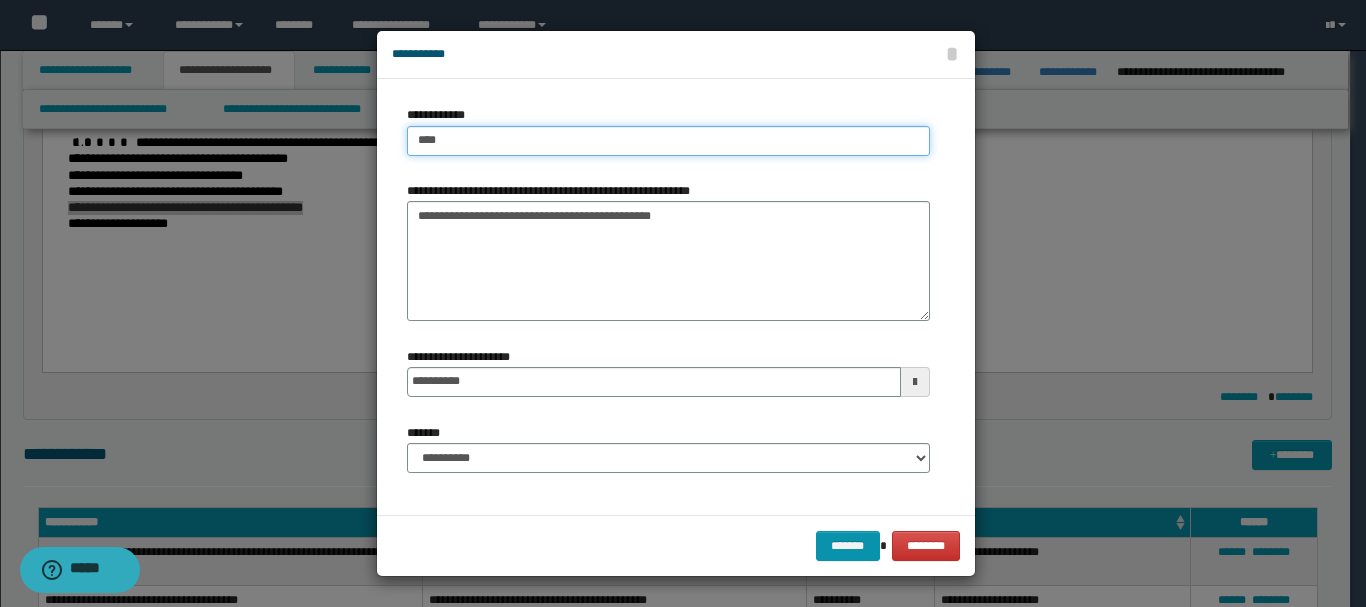type on "****" 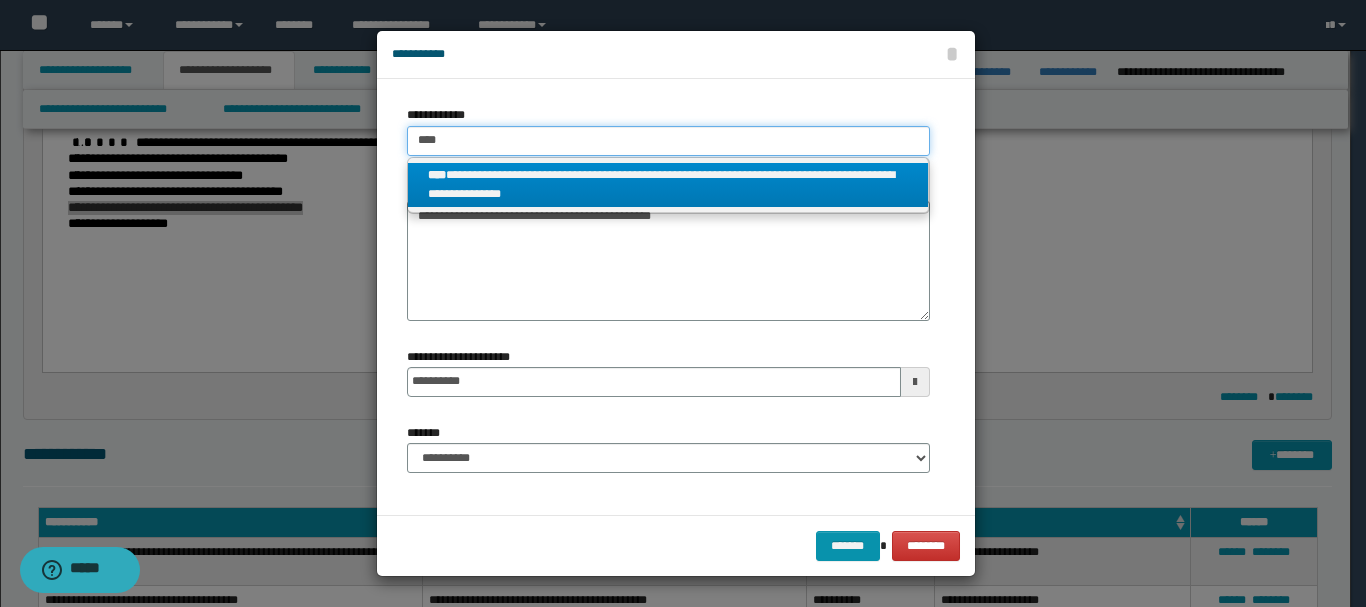 type on "****" 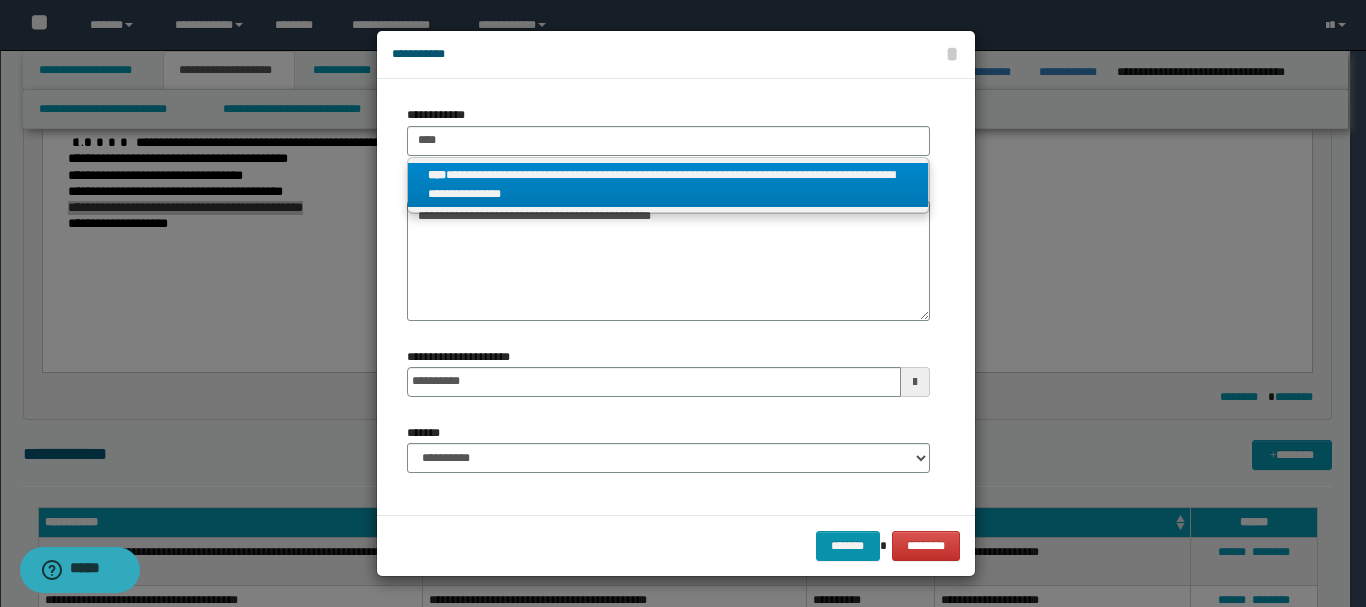 click on "**********" at bounding box center [668, 185] 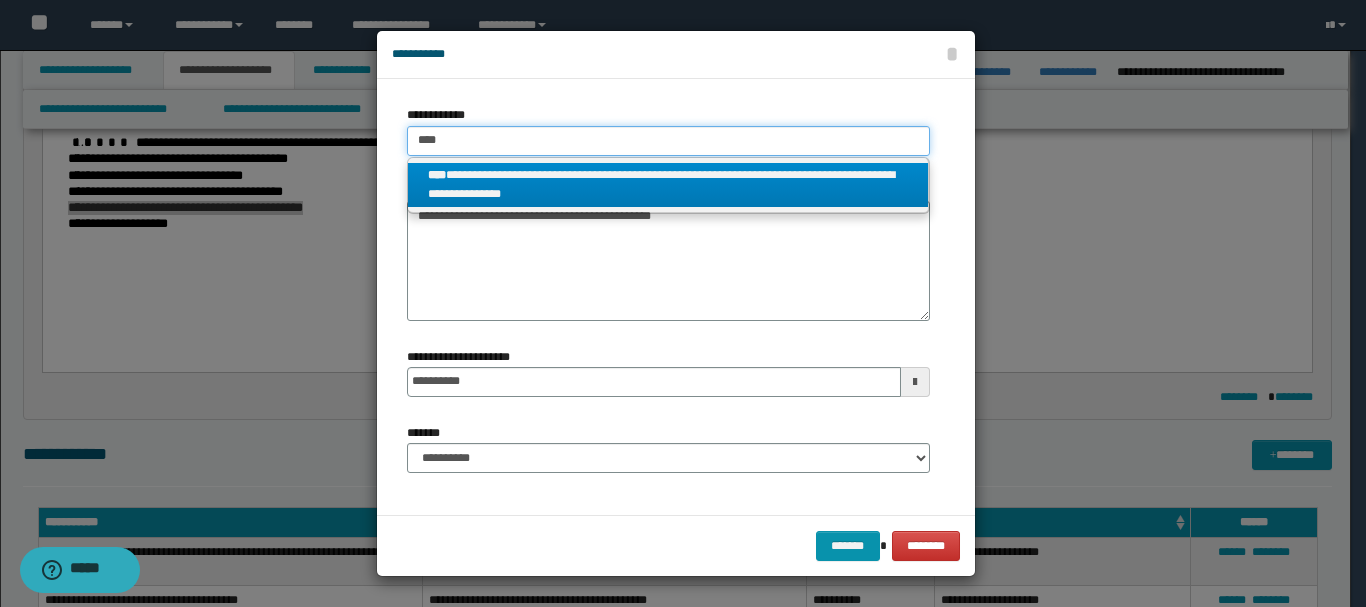 type 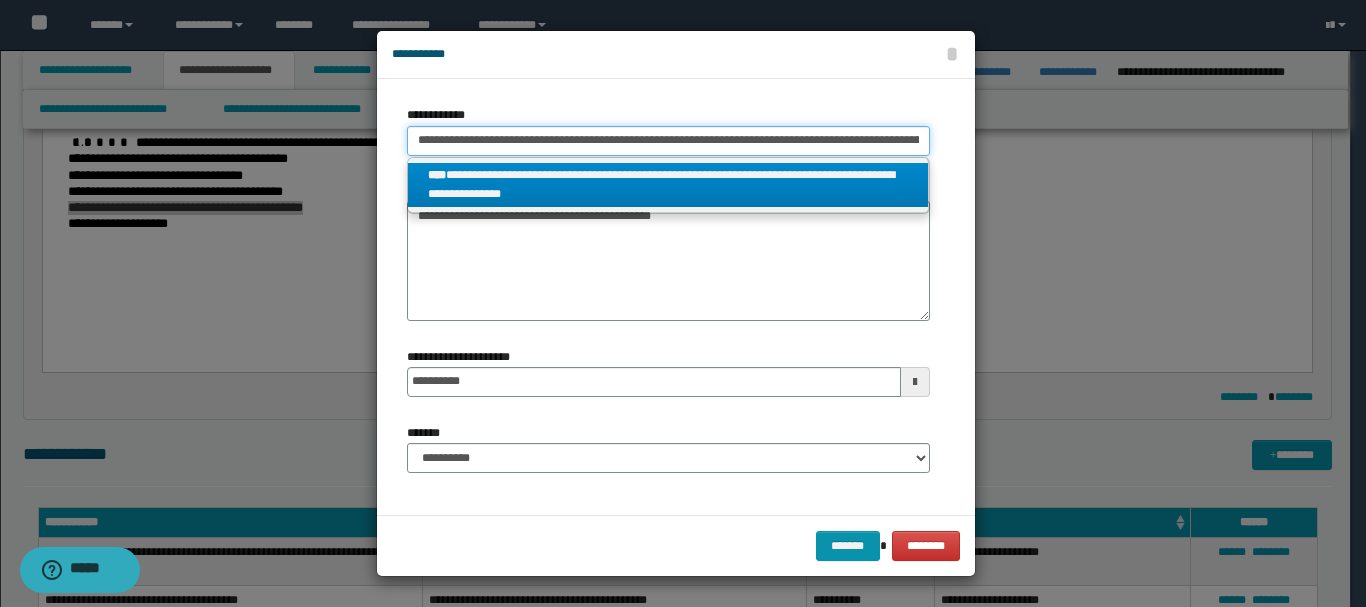 scroll, scrollTop: 0, scrollLeft: 34, axis: horizontal 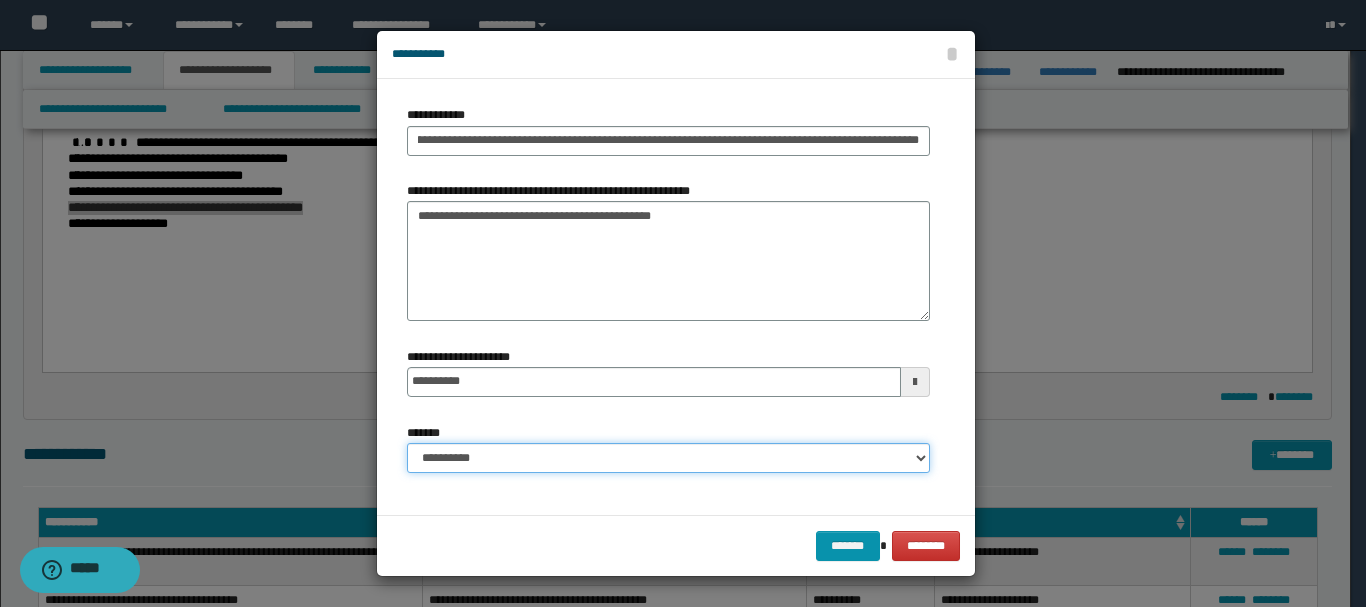 click on "**********" at bounding box center (668, 458) 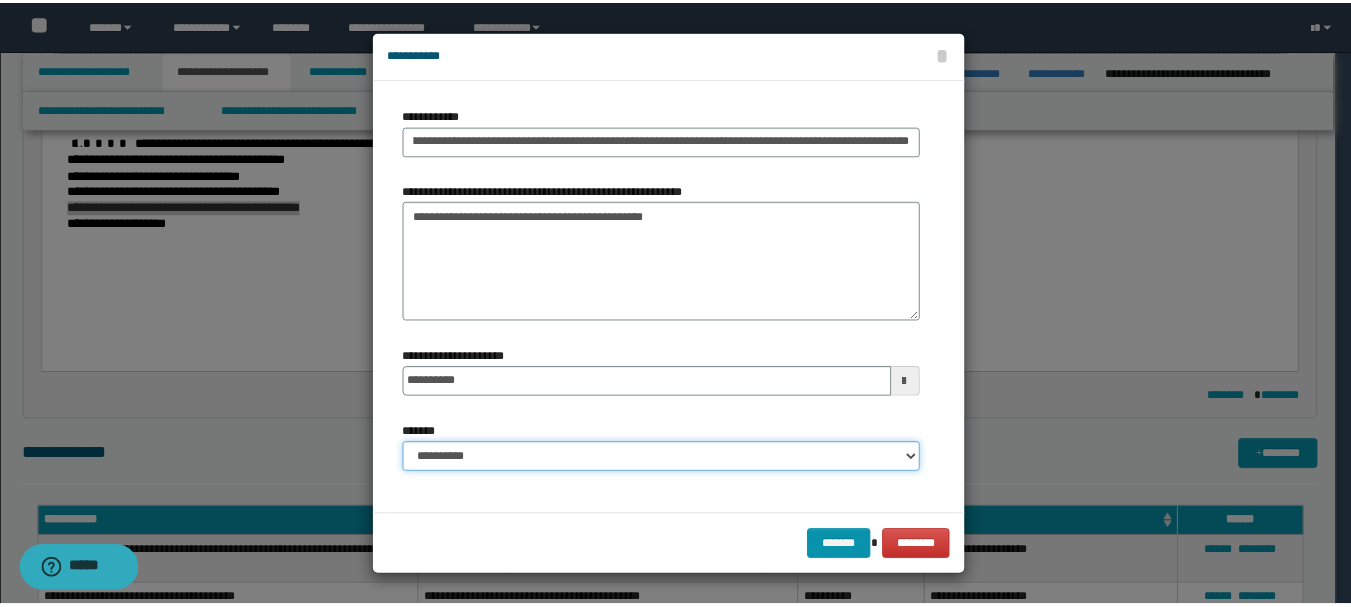 scroll, scrollTop: 0, scrollLeft: 0, axis: both 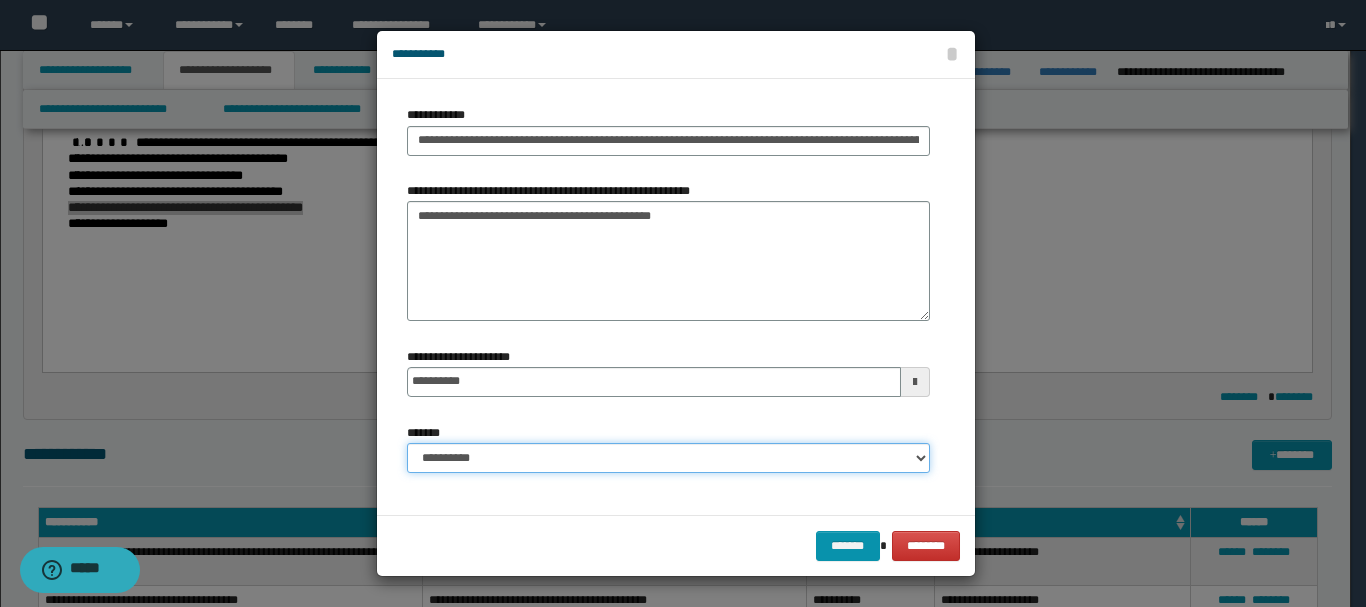 select on "*" 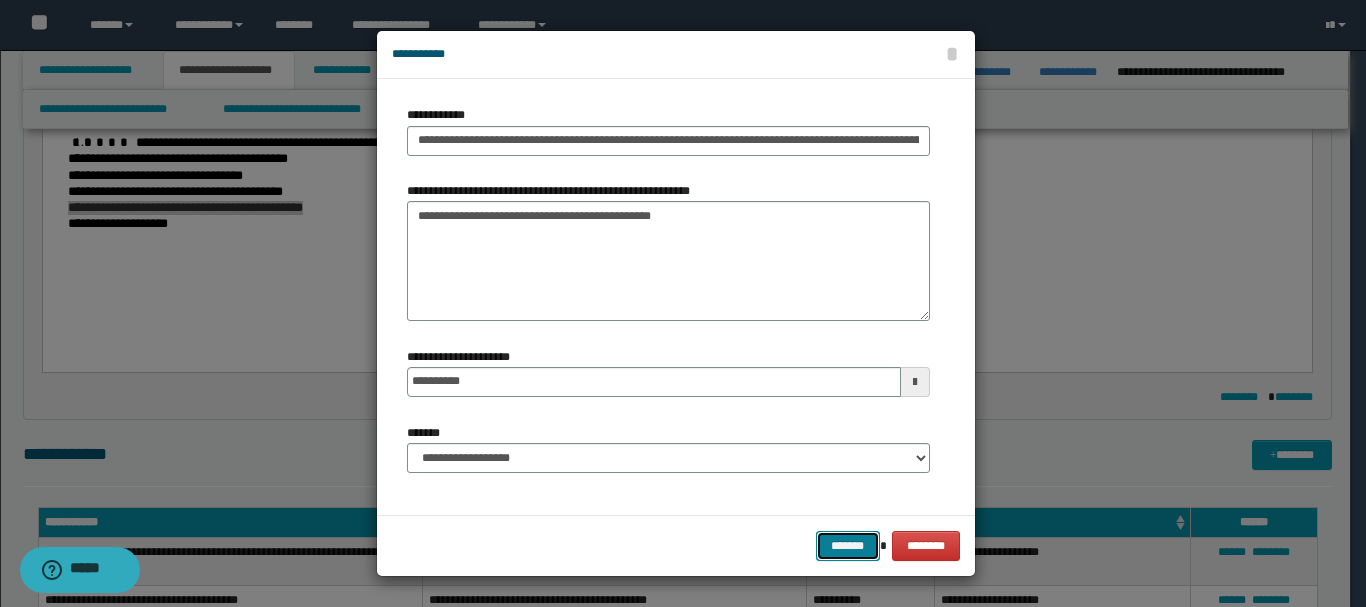 click on "*******" at bounding box center (848, 546) 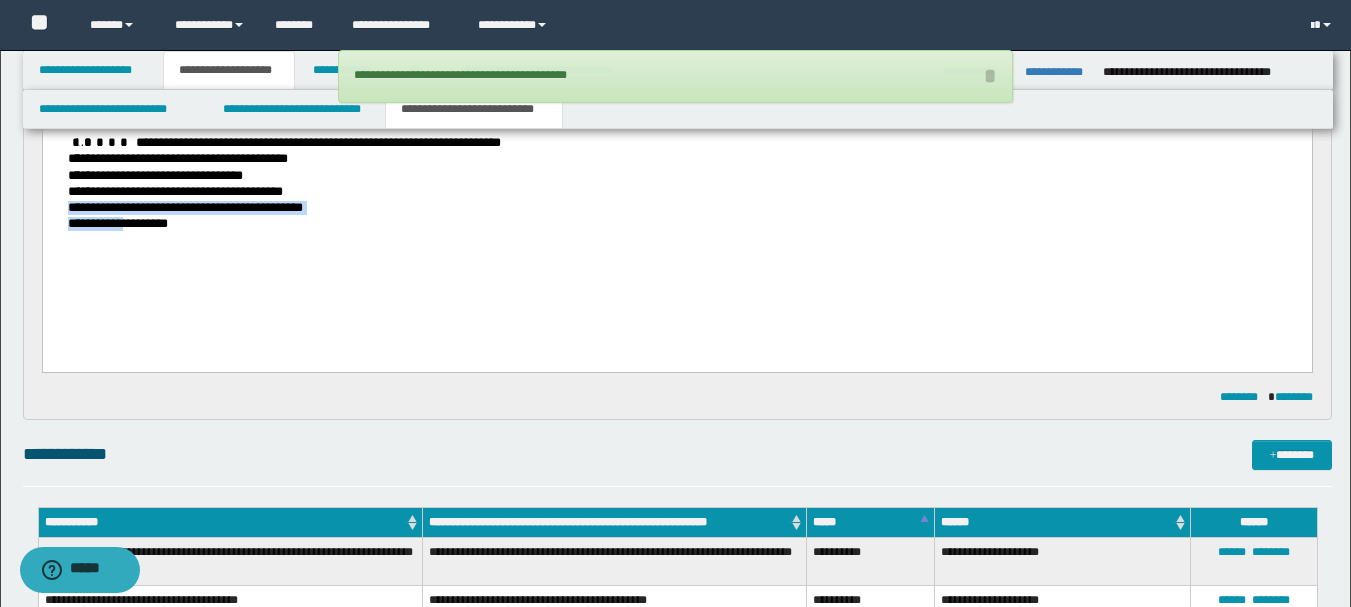 drag, startPoint x: 106, startPoint y: 241, endPoint x: 174, endPoint y: 242, distance: 68.007355 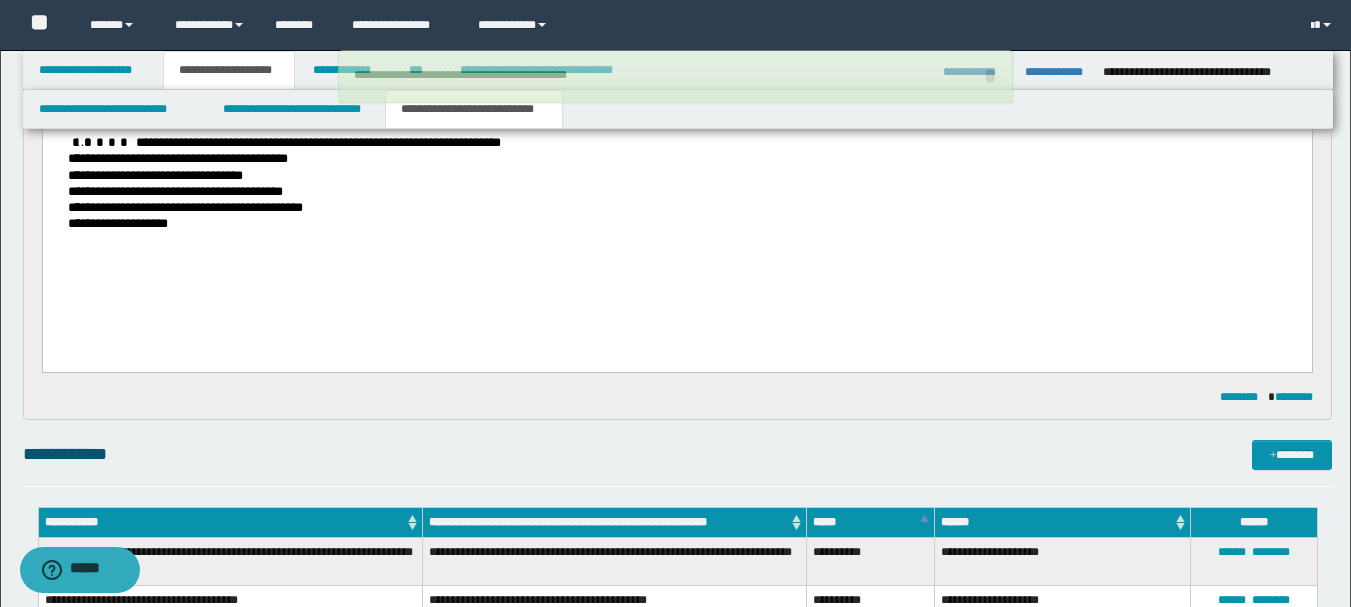 click on "**********" at bounding box center (676, 130) 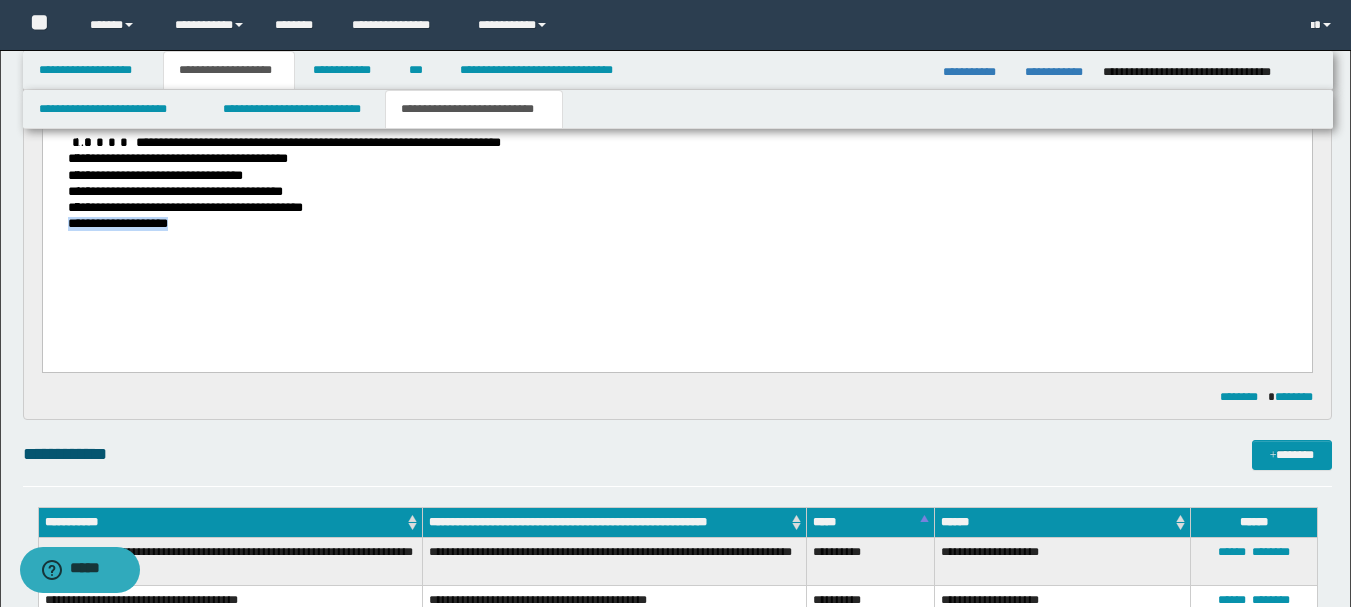 drag, startPoint x: 229, startPoint y: 244, endPoint x: 107, endPoint y: 245, distance: 122.0041 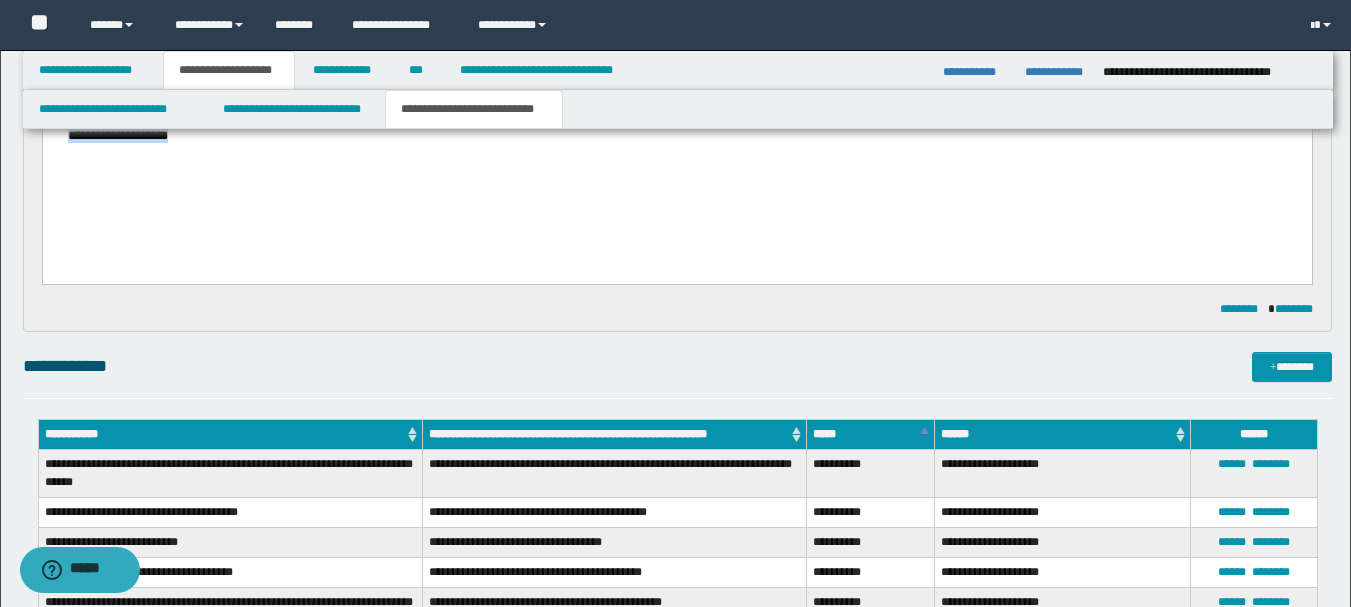 scroll, scrollTop: 600, scrollLeft: 0, axis: vertical 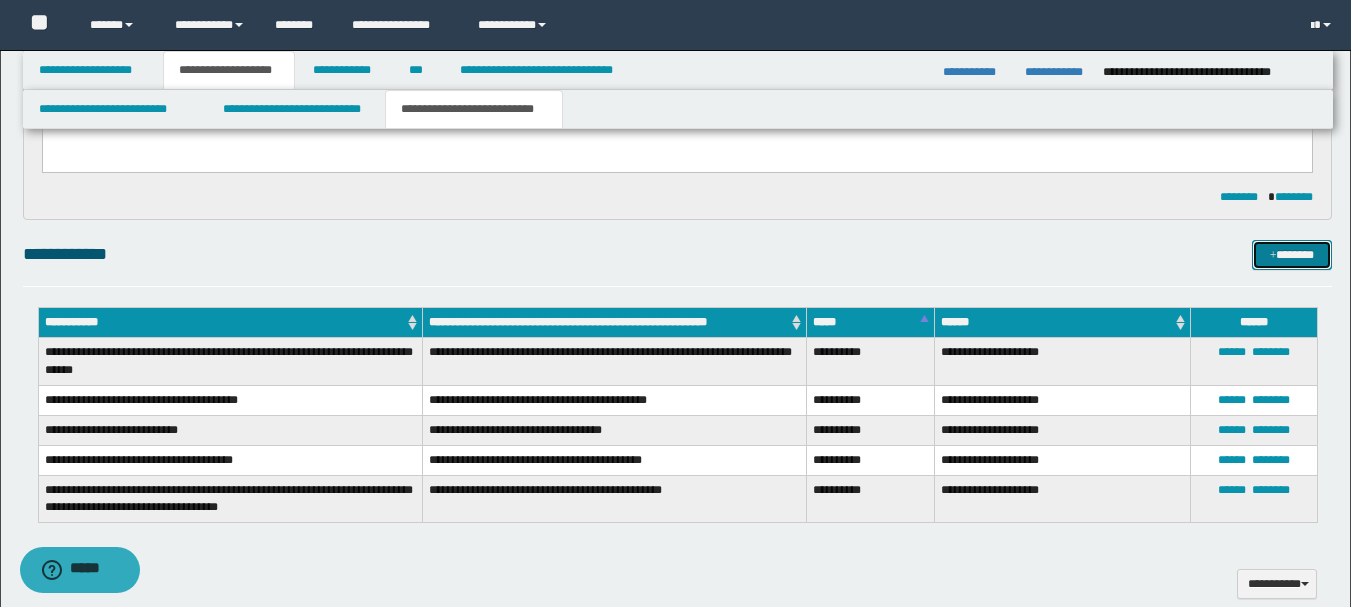 click on "*******" at bounding box center [1292, 255] 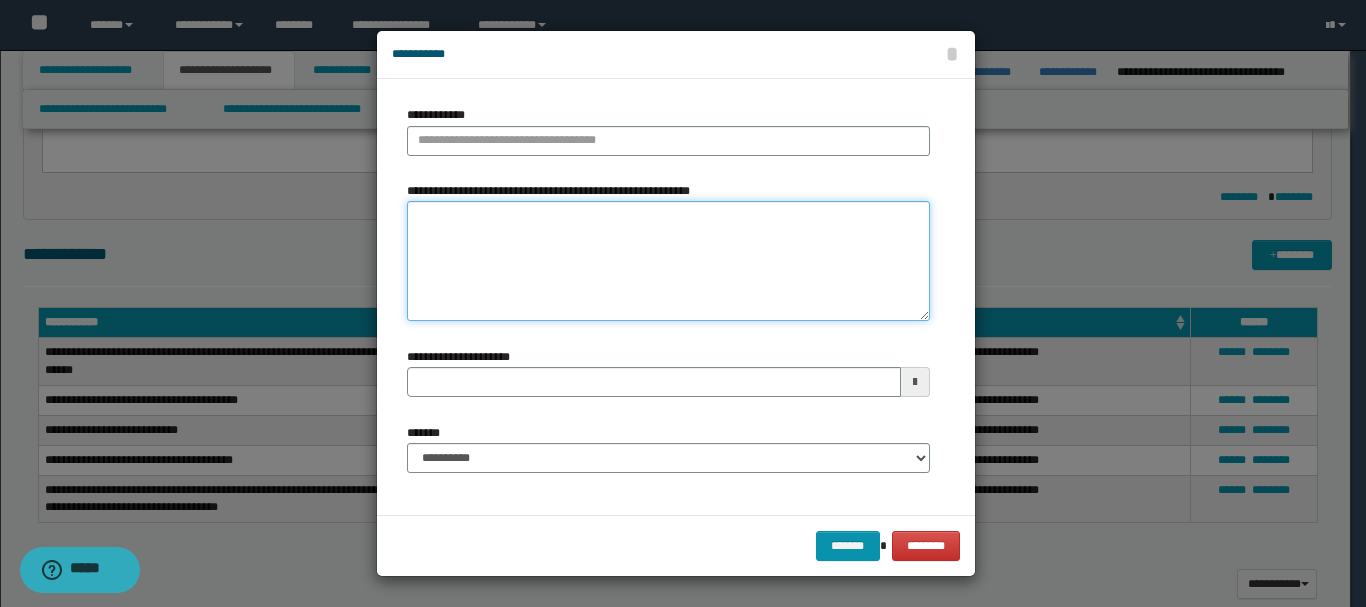 paste on "**********" 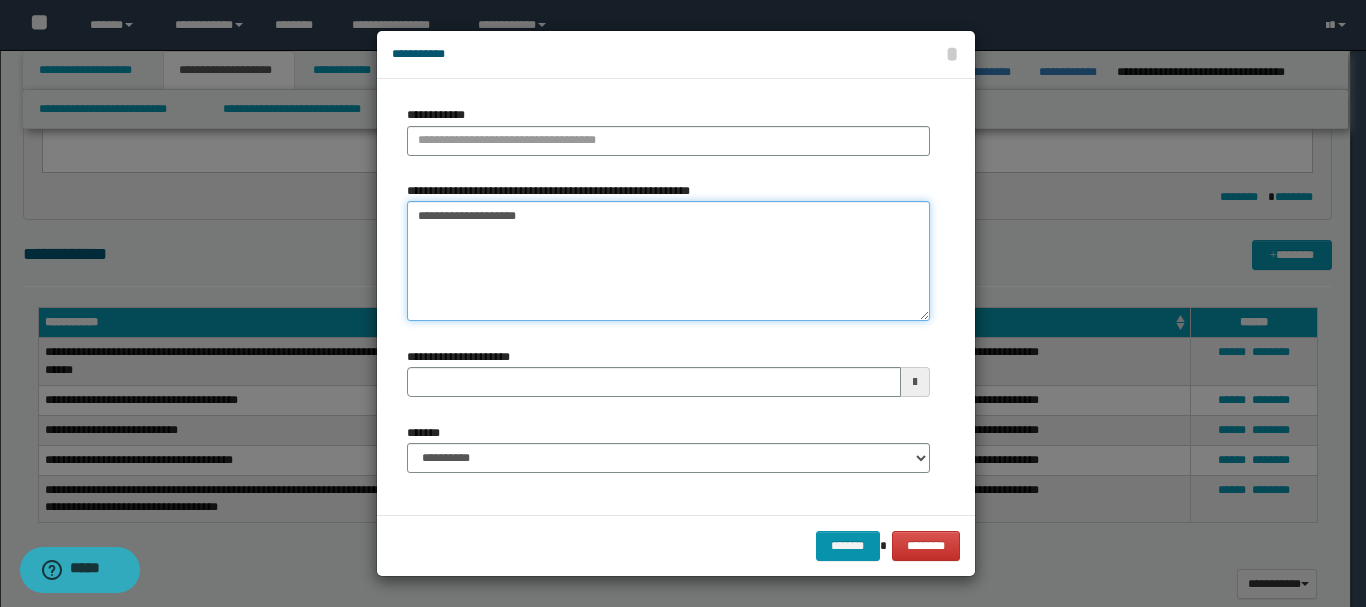 type 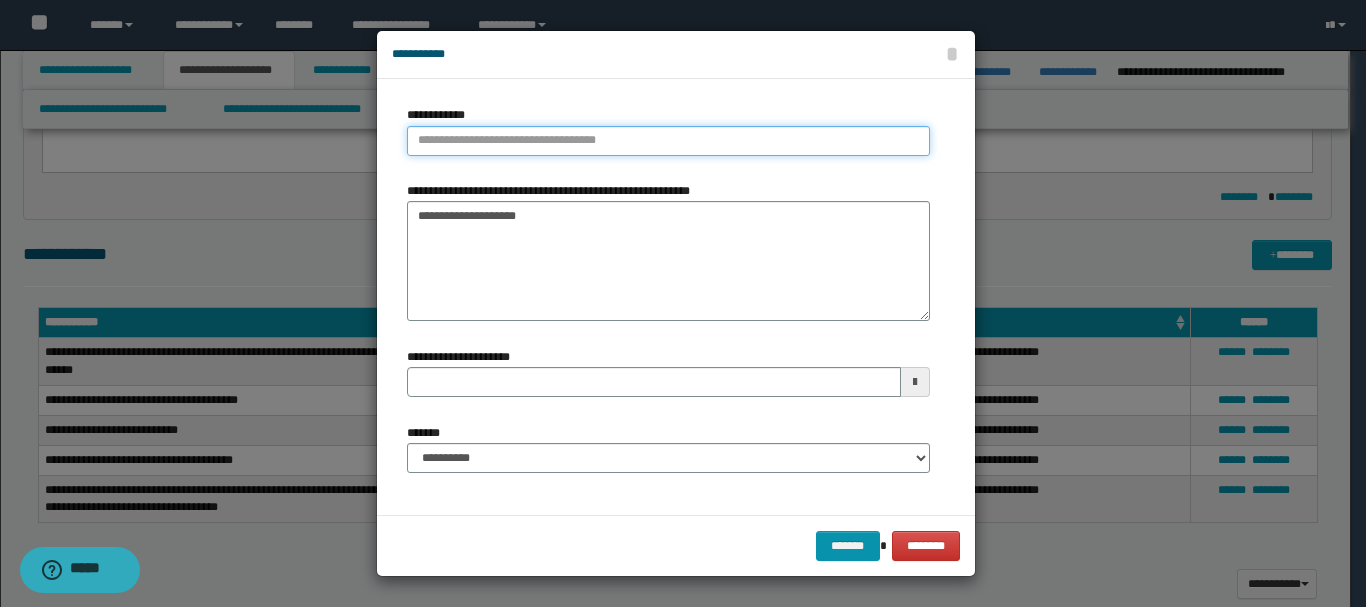 type on "**********" 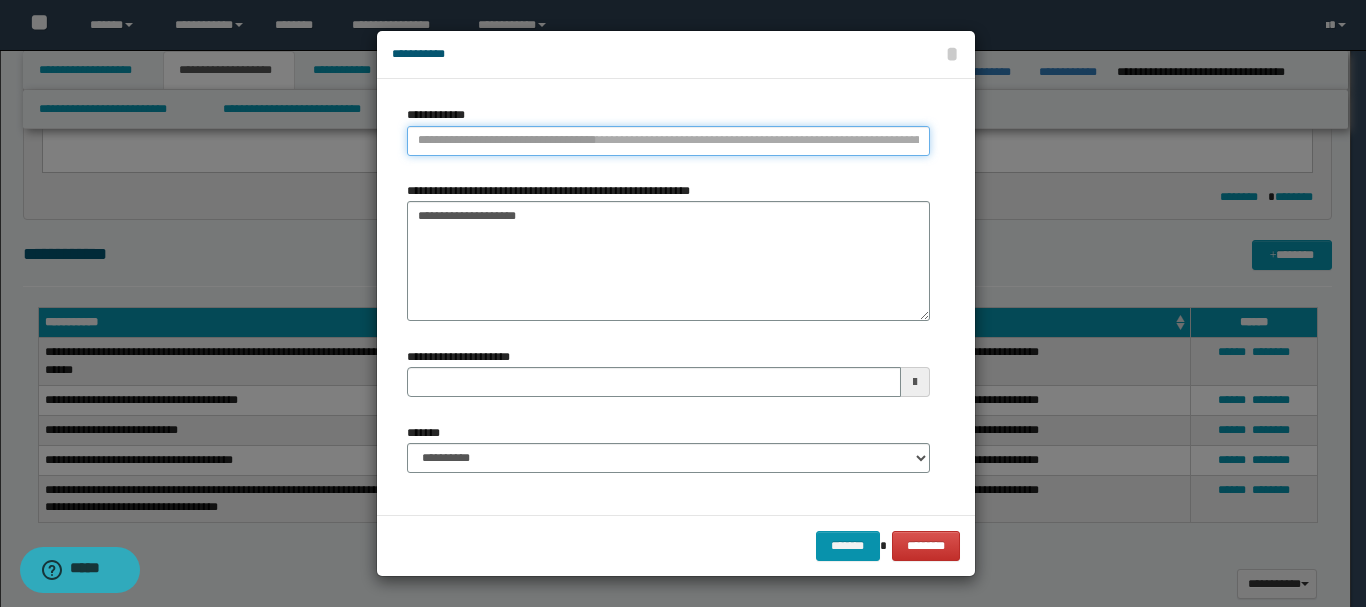 click on "**********" at bounding box center [668, 141] 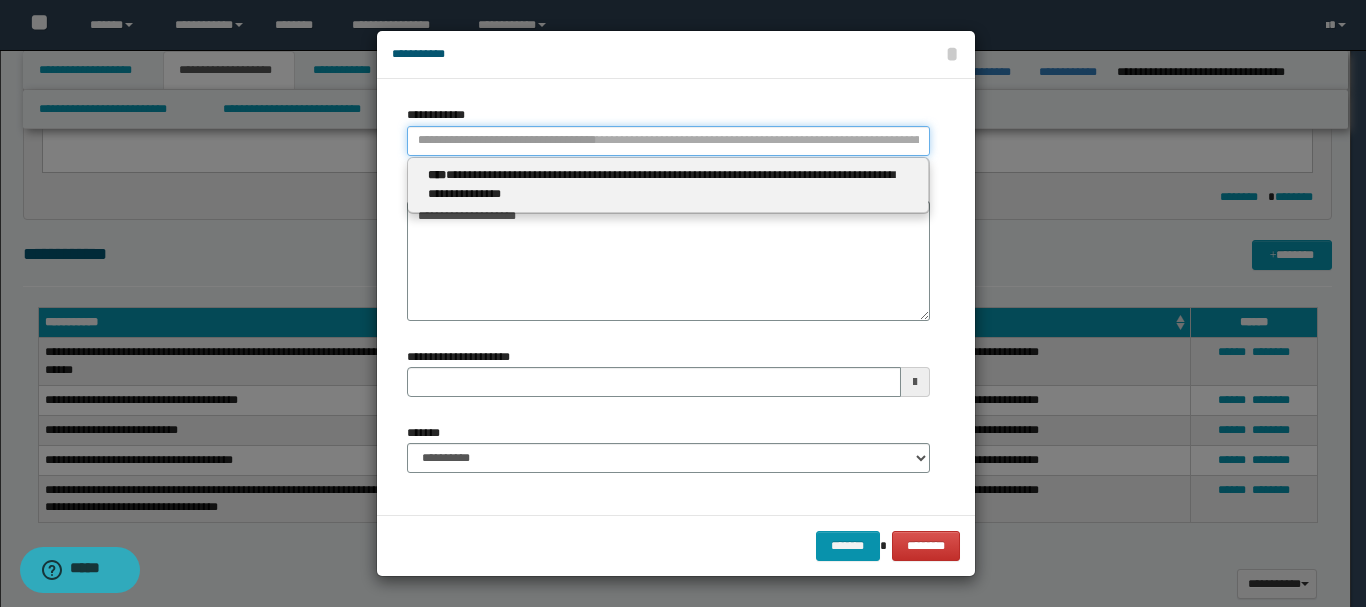 type 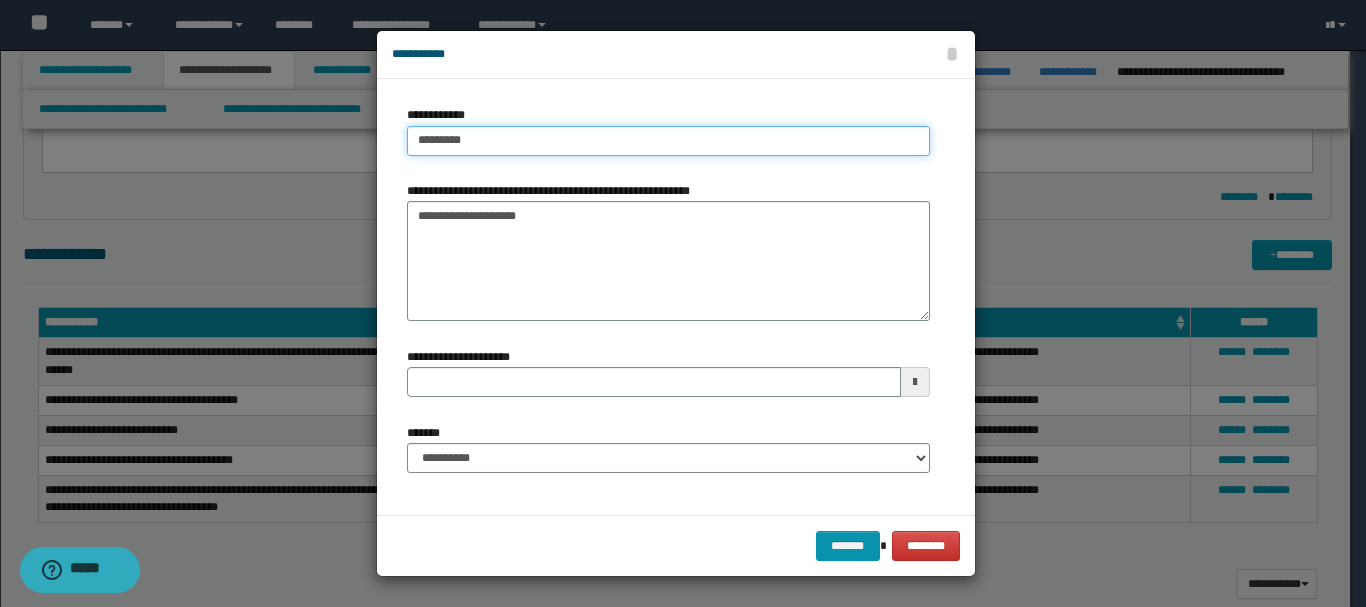 type on "**********" 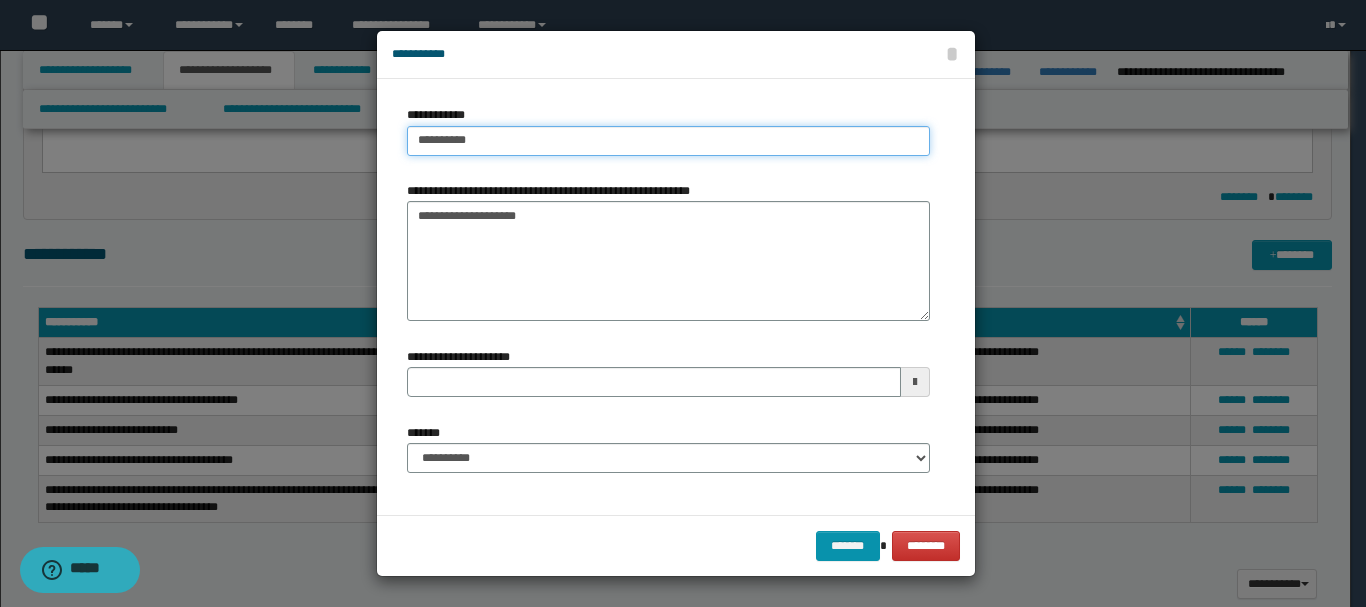 type on "**********" 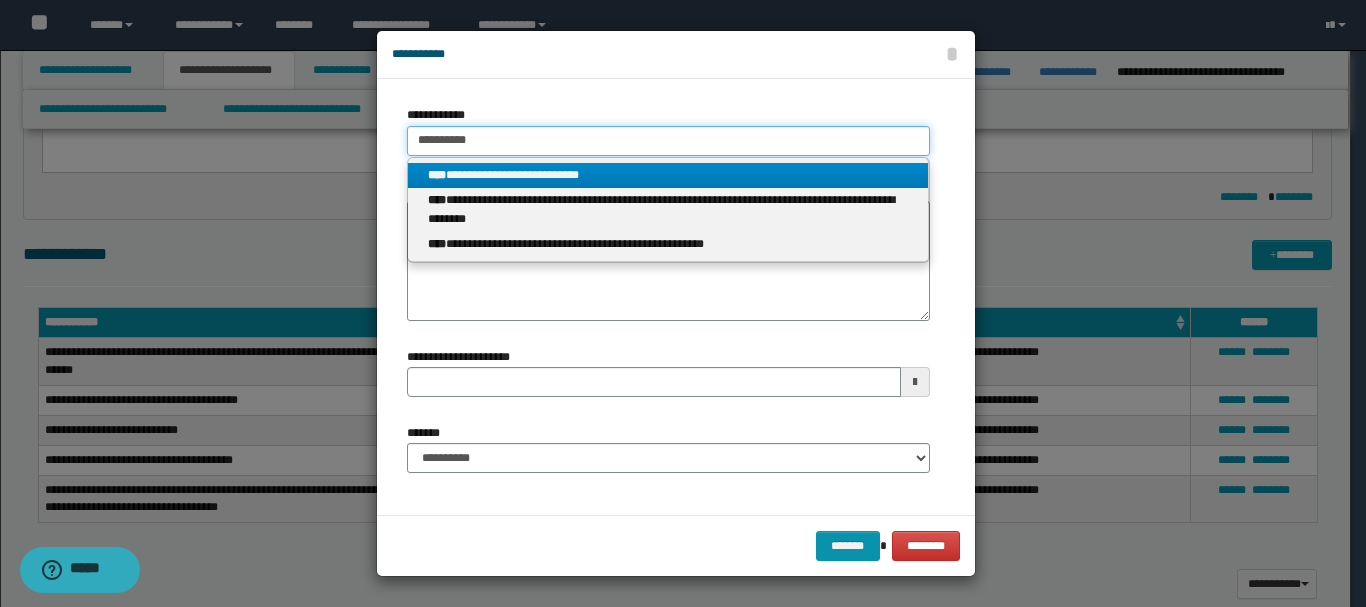 type on "**********" 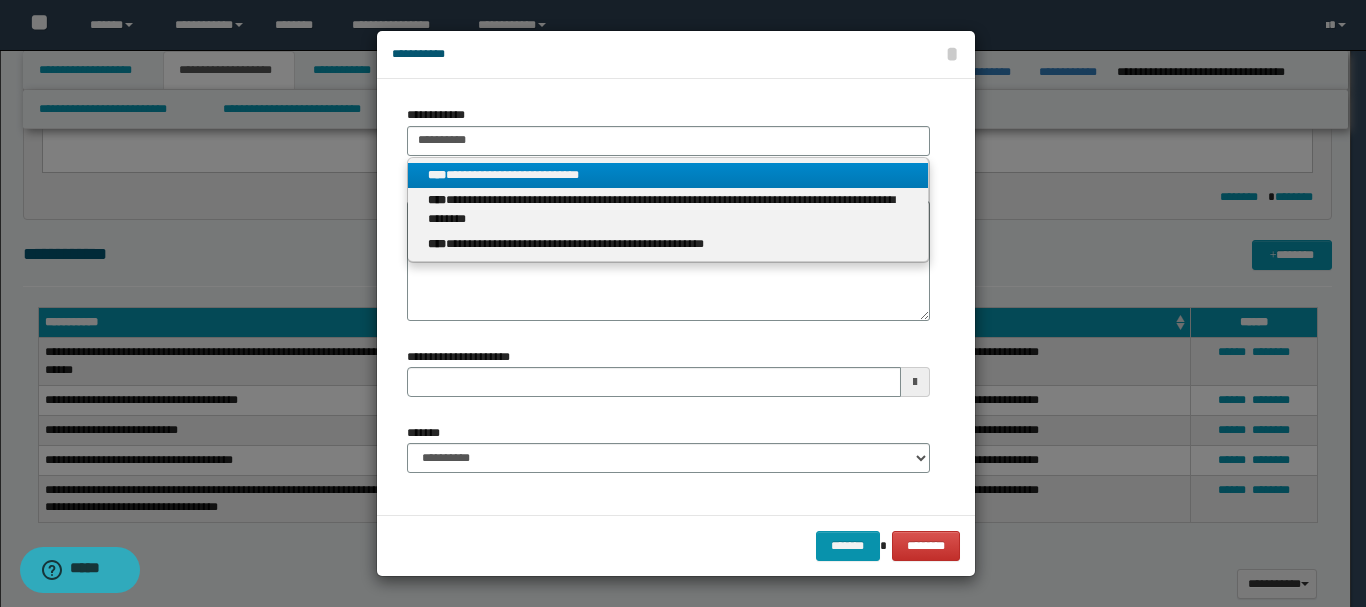 click on "**********" at bounding box center [668, 175] 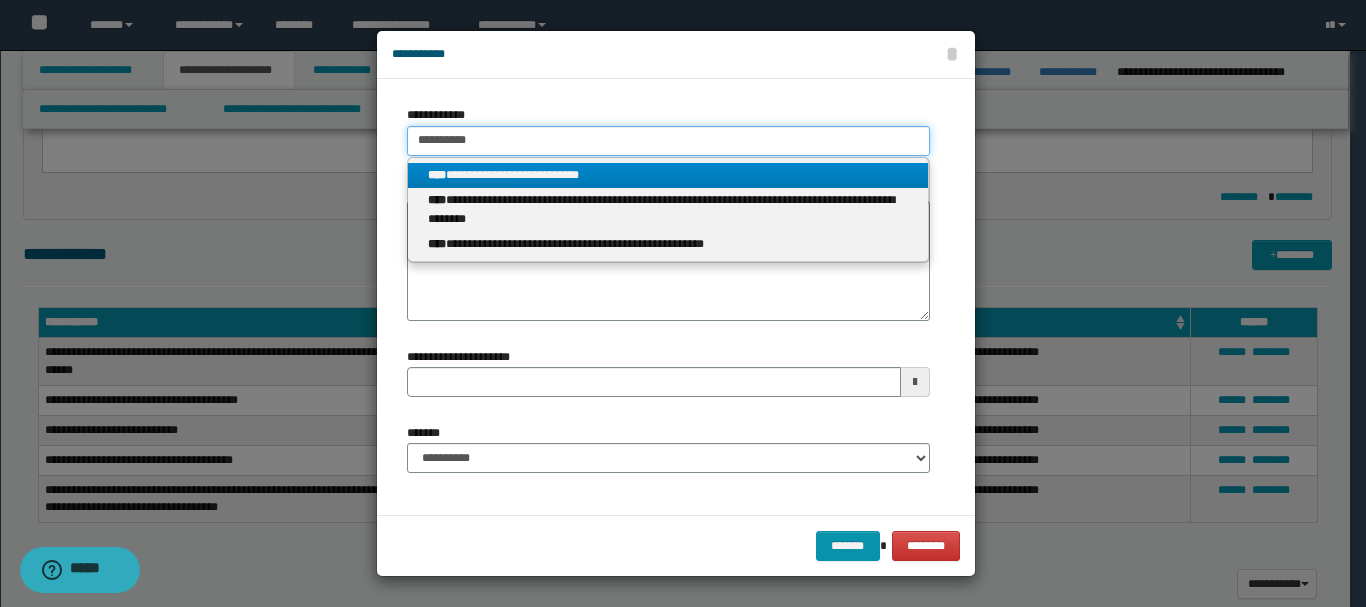 type 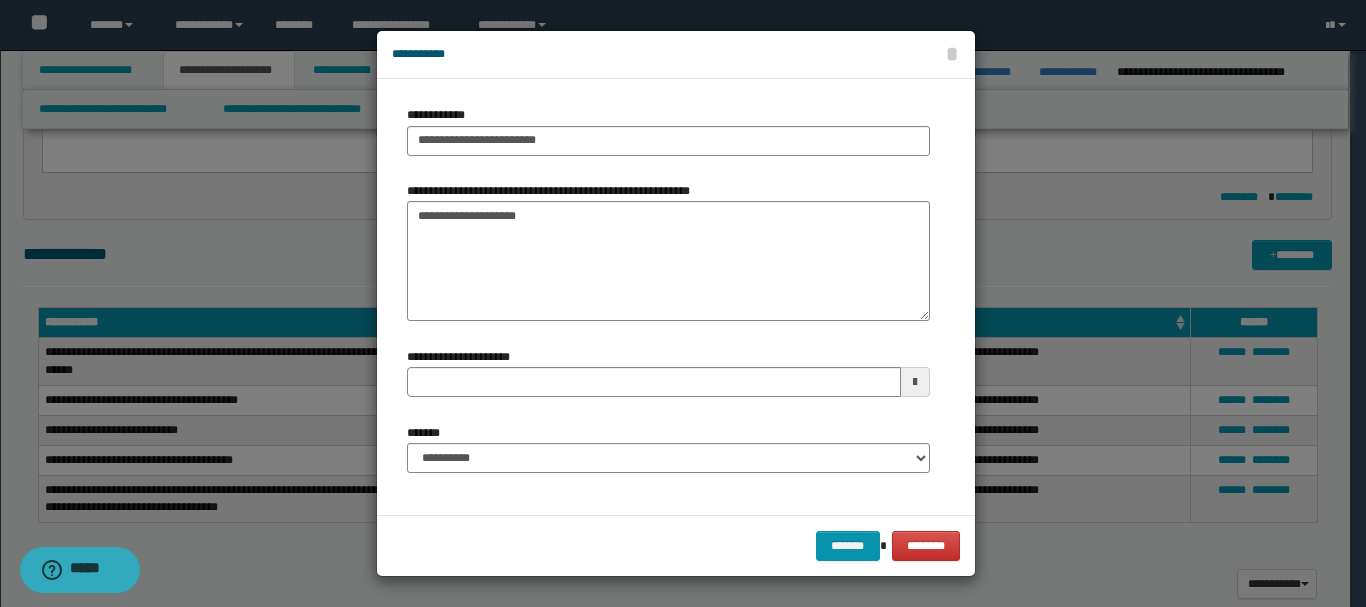 click at bounding box center (915, 382) 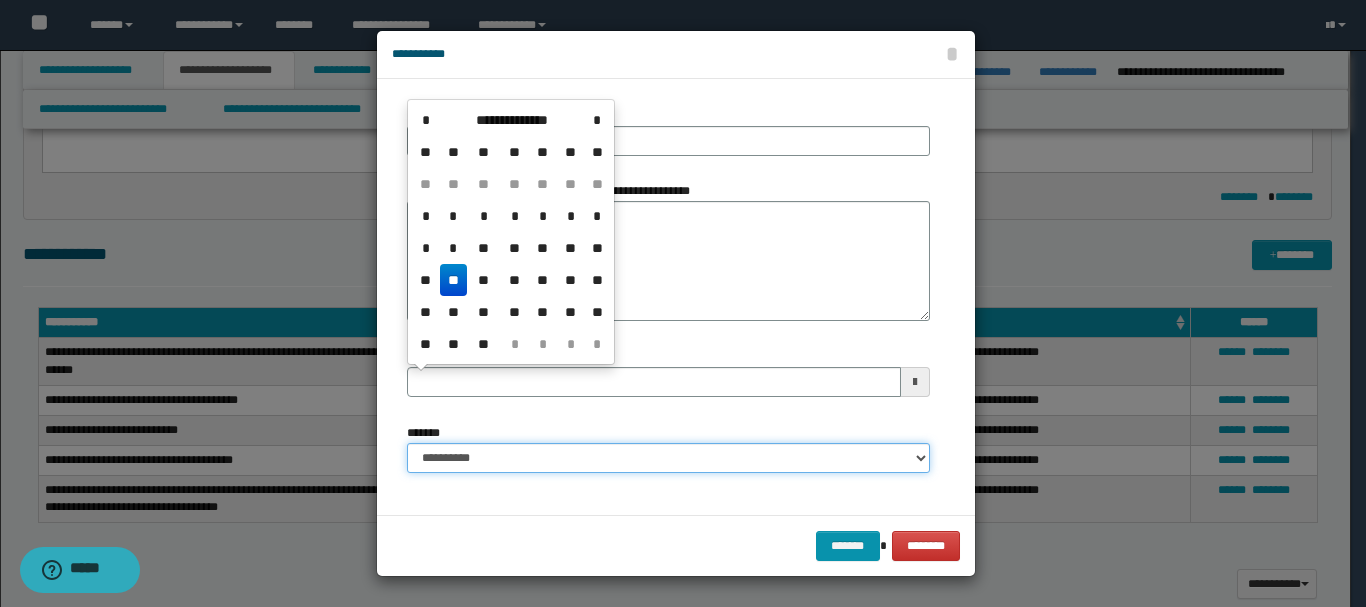 type 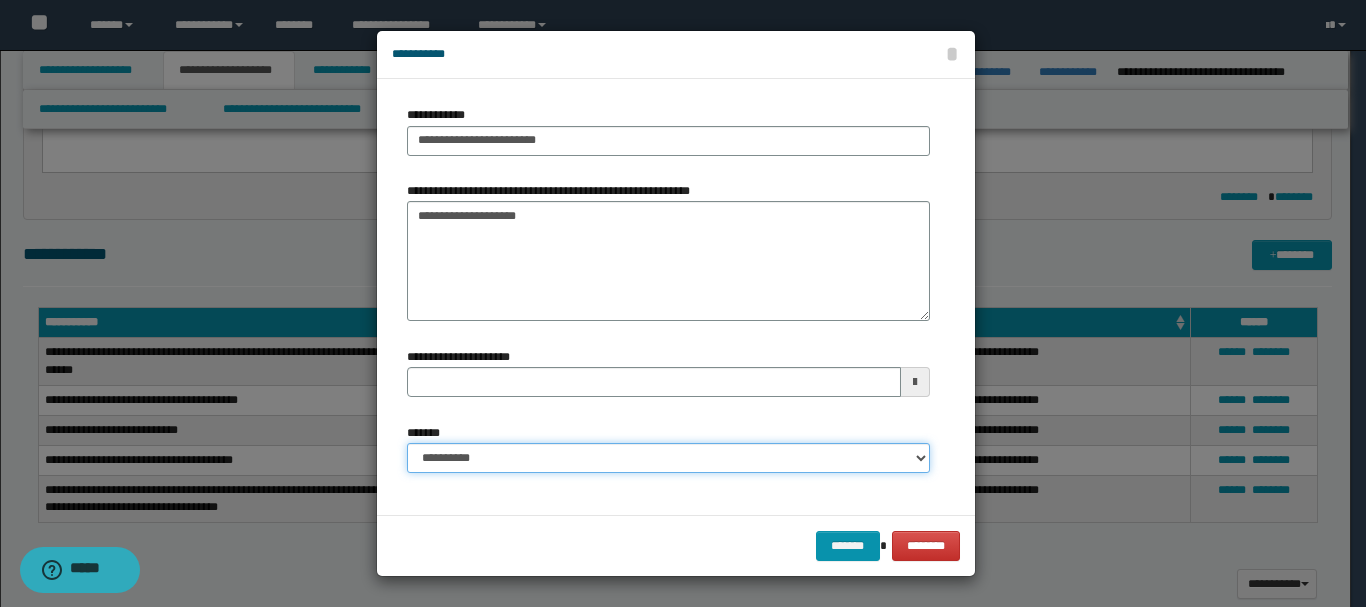 click on "**********" at bounding box center (668, 458) 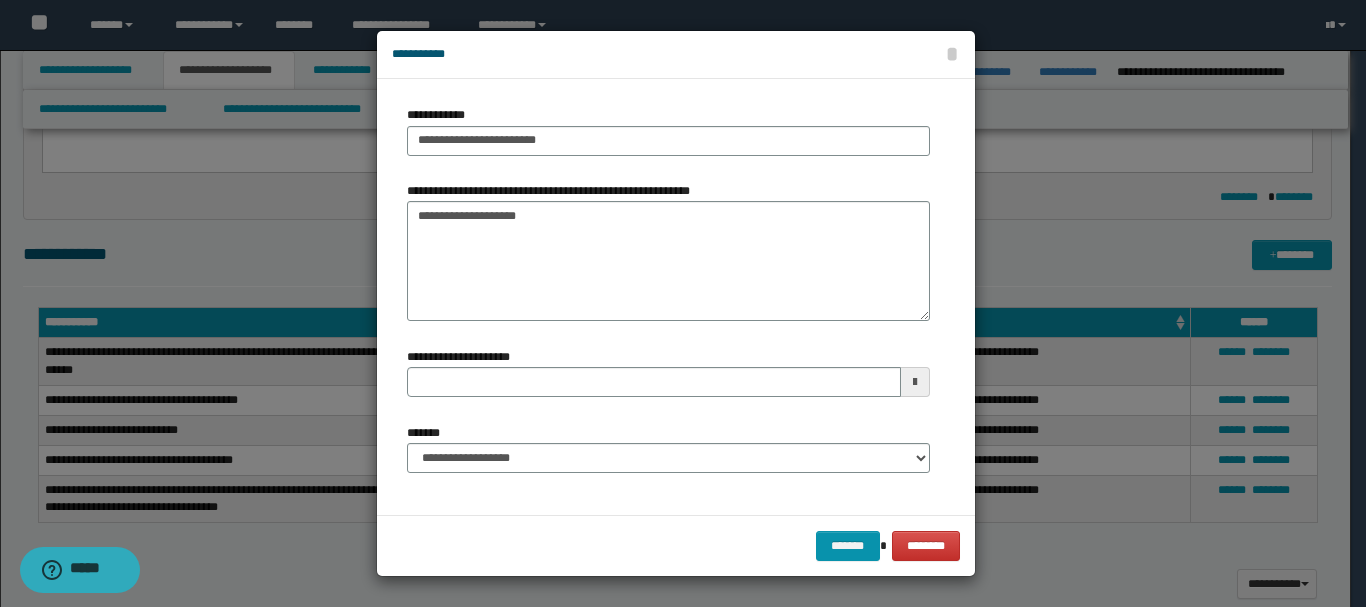 click at bounding box center (915, 382) 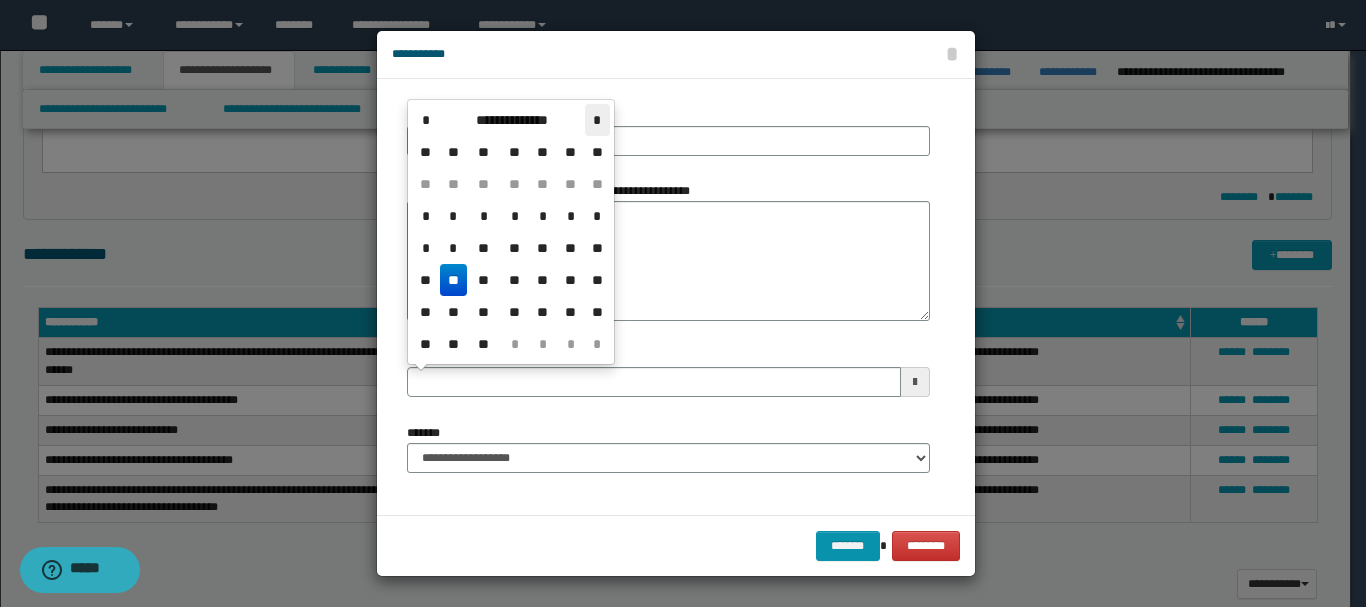 click on "*" at bounding box center (597, 120) 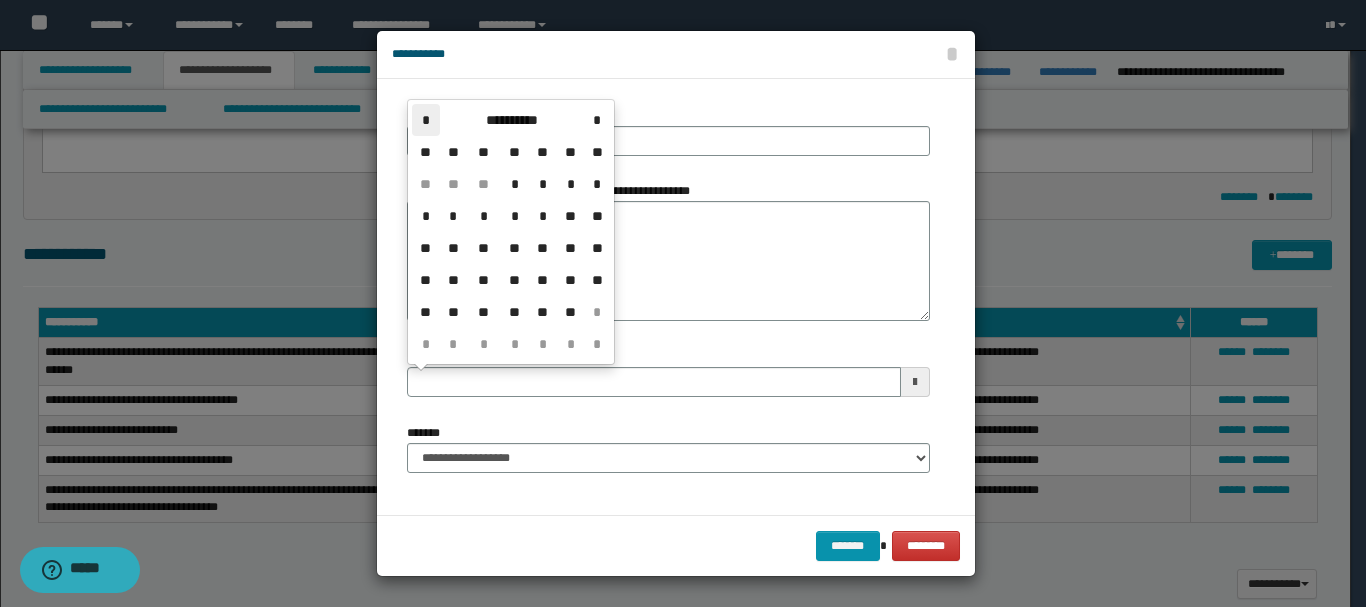 click on "*" at bounding box center [426, 120] 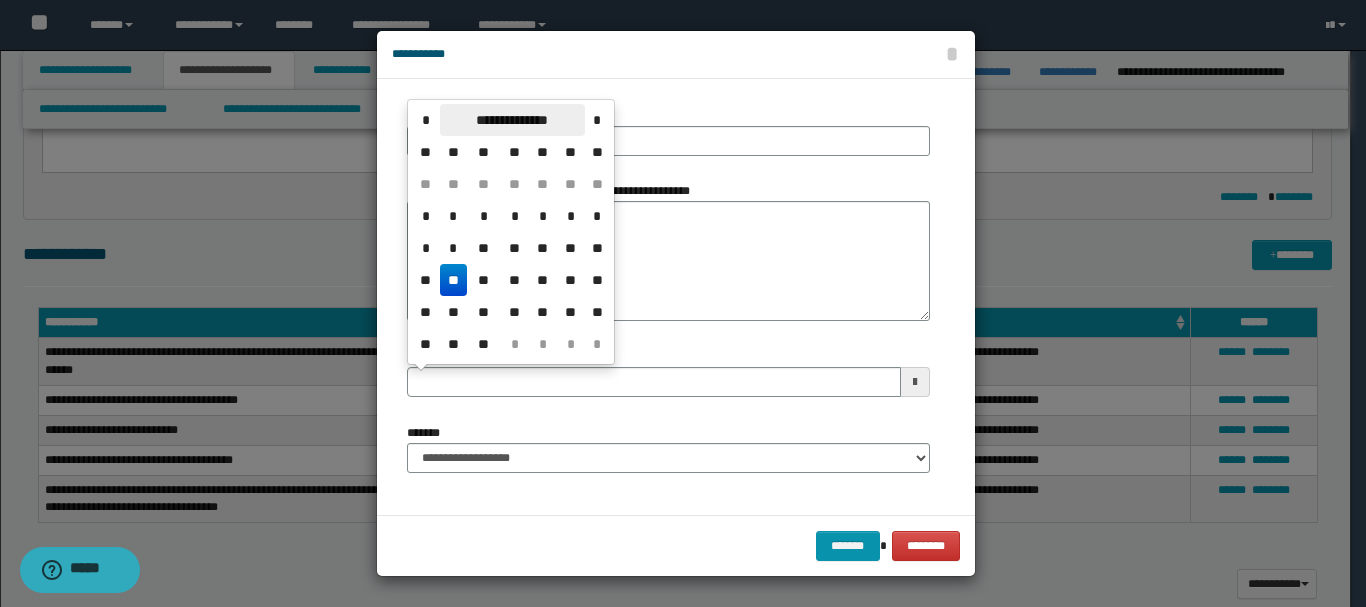 click on "**********" at bounding box center (512, 120) 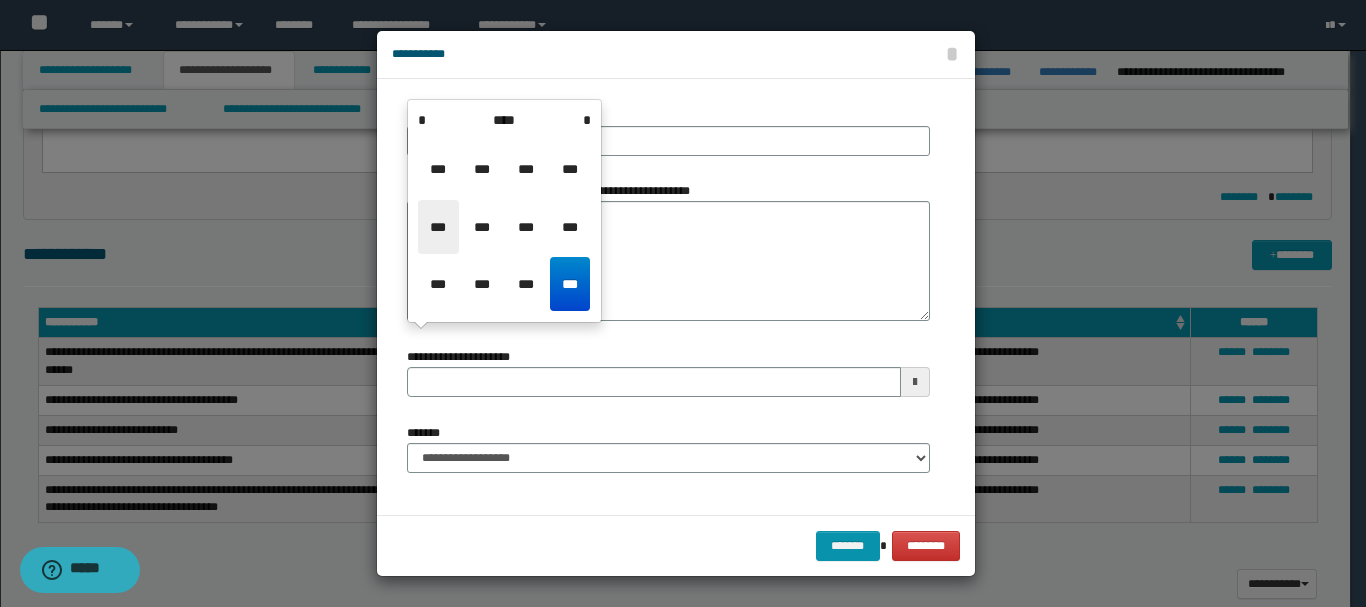 click on "***" at bounding box center [438, 227] 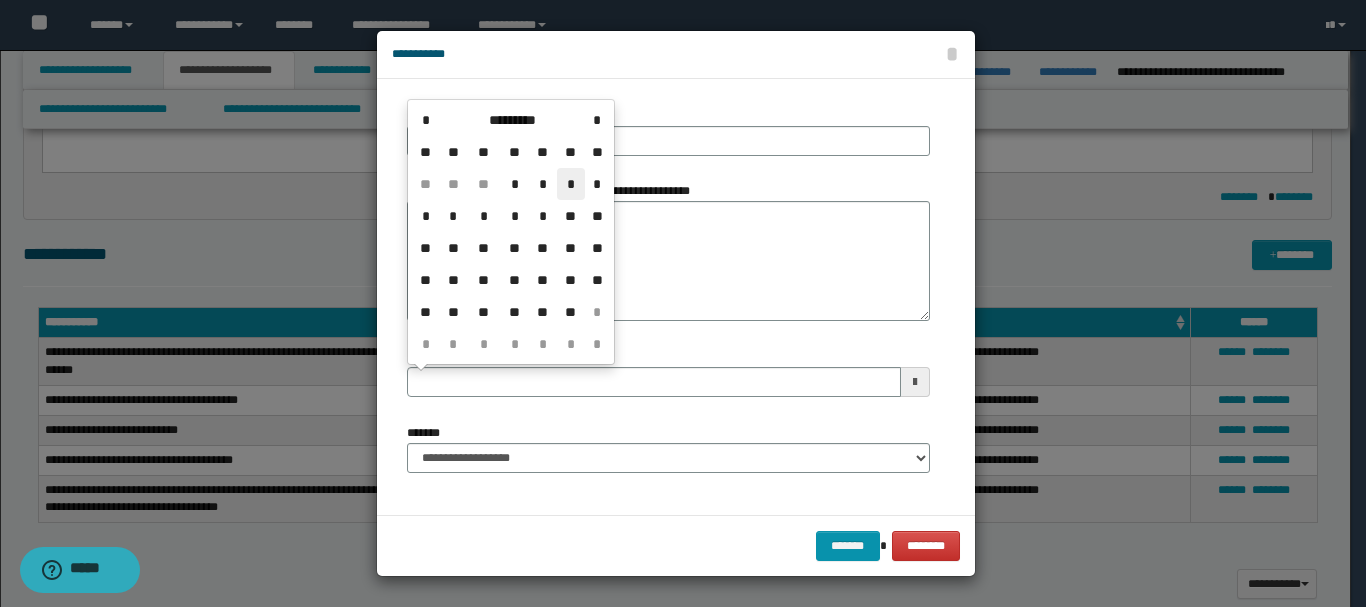 click on "*" at bounding box center [571, 184] 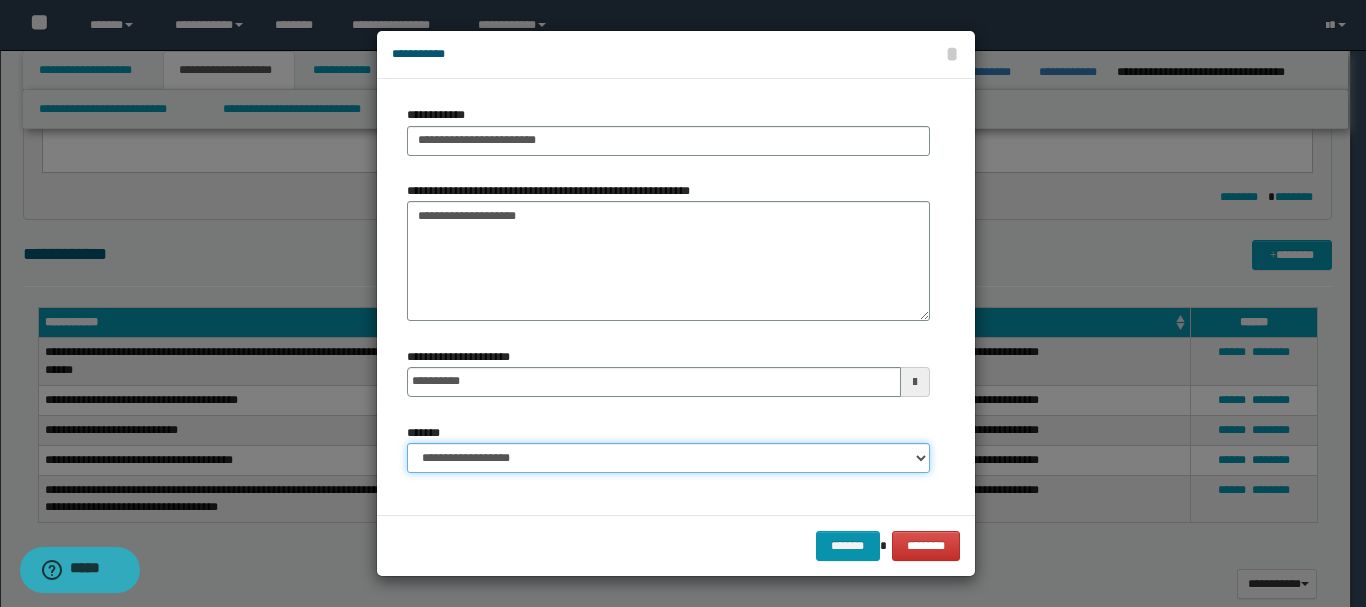 click on "**********" at bounding box center (668, 458) 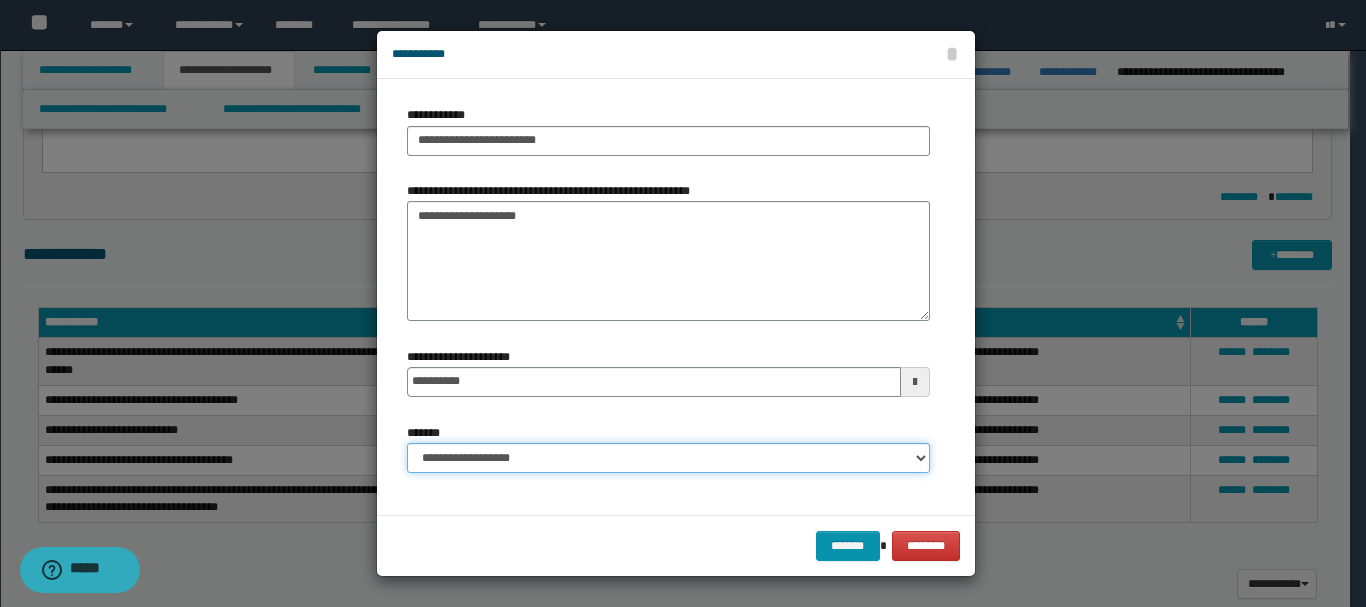 click on "**********" at bounding box center (668, 458) 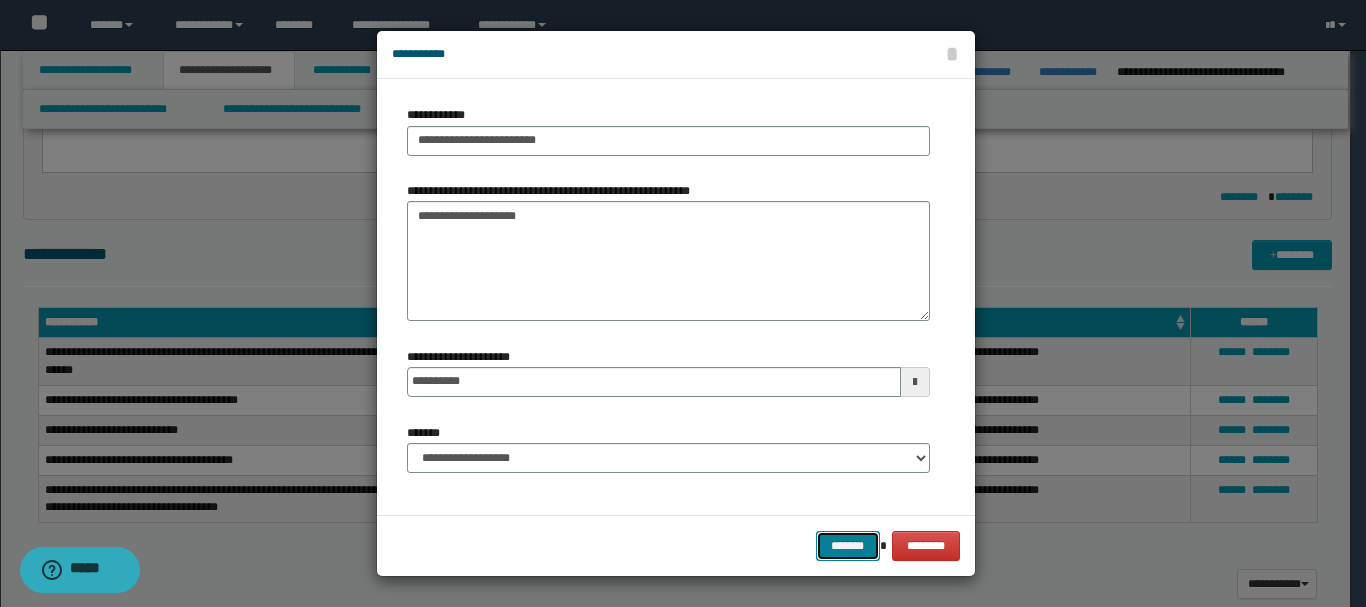 click on "*******" at bounding box center (848, 546) 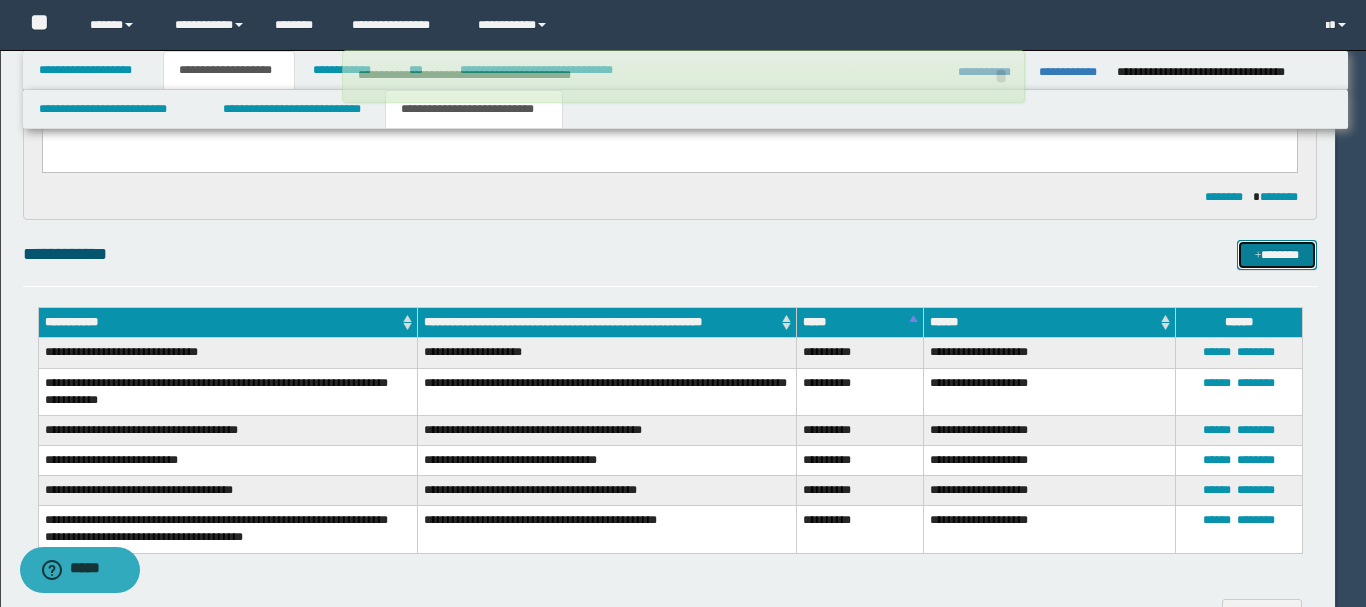 type 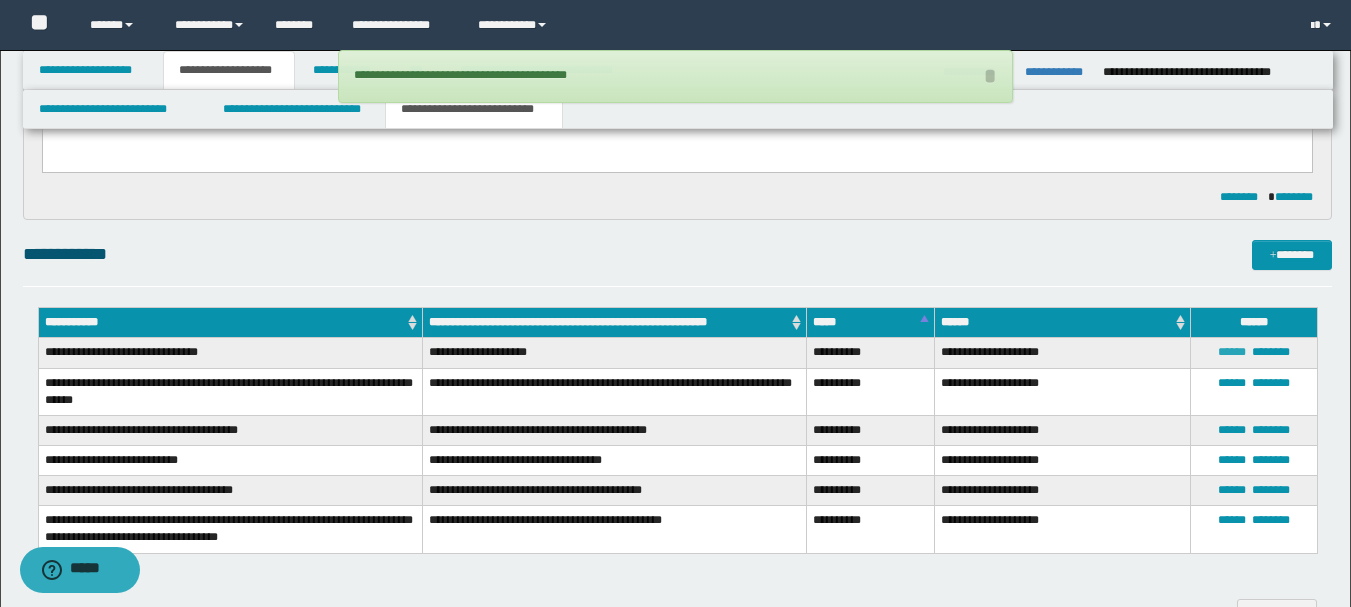 click on "******" at bounding box center [1232, 352] 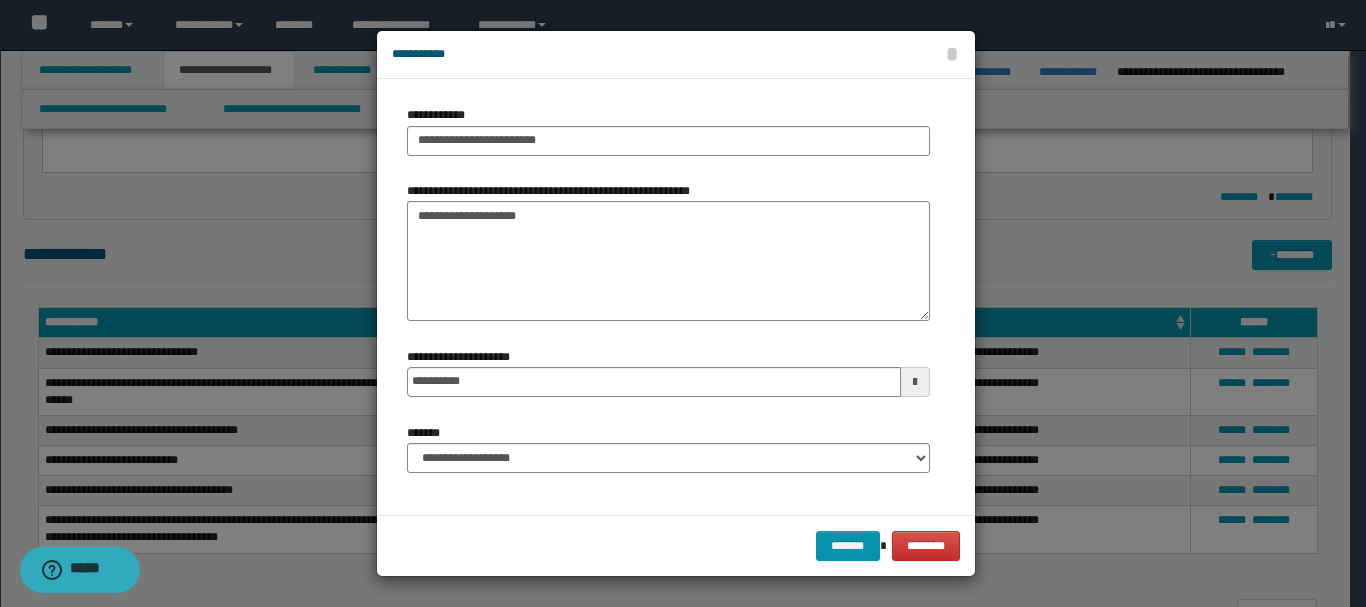 click at bounding box center [915, 382] 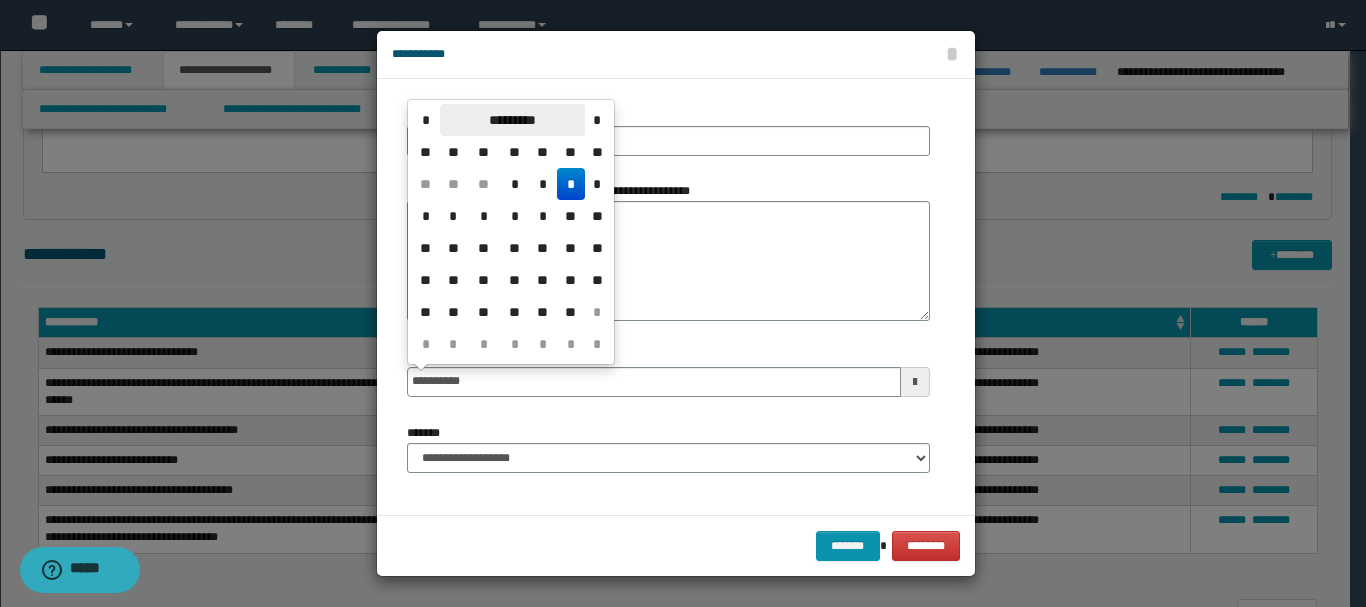 click on "*********" at bounding box center [512, 120] 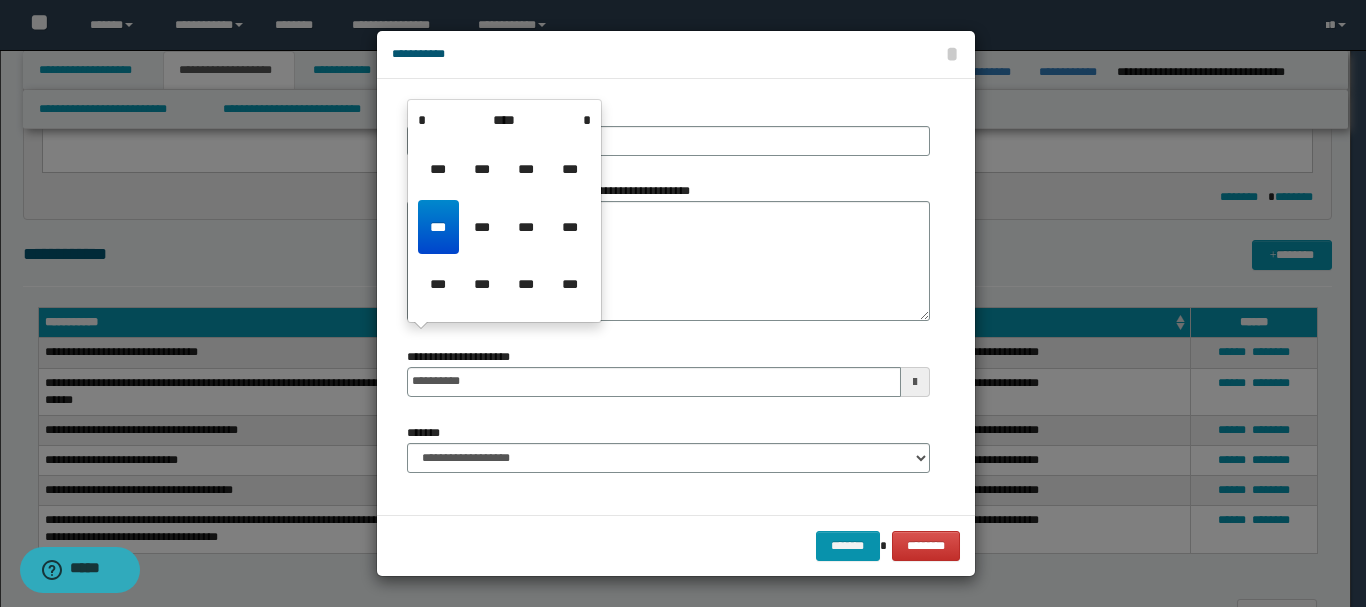 click on "****" at bounding box center (504, 120) 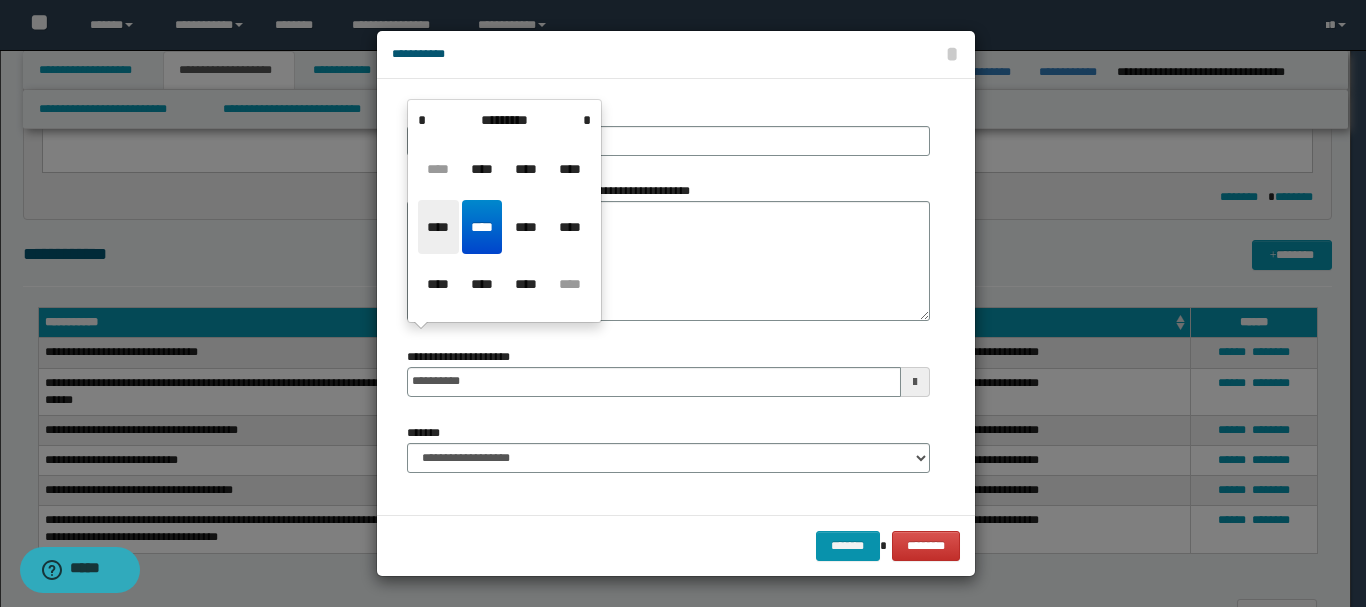 click on "****" at bounding box center (438, 227) 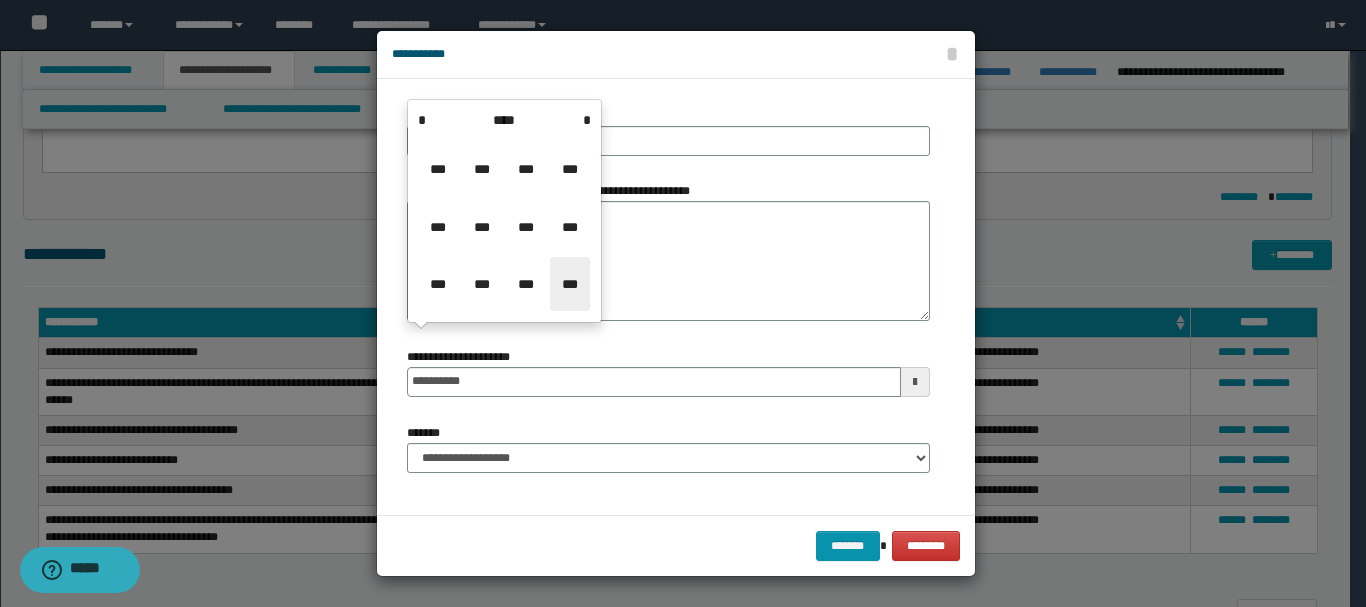 click on "***" at bounding box center (570, 284) 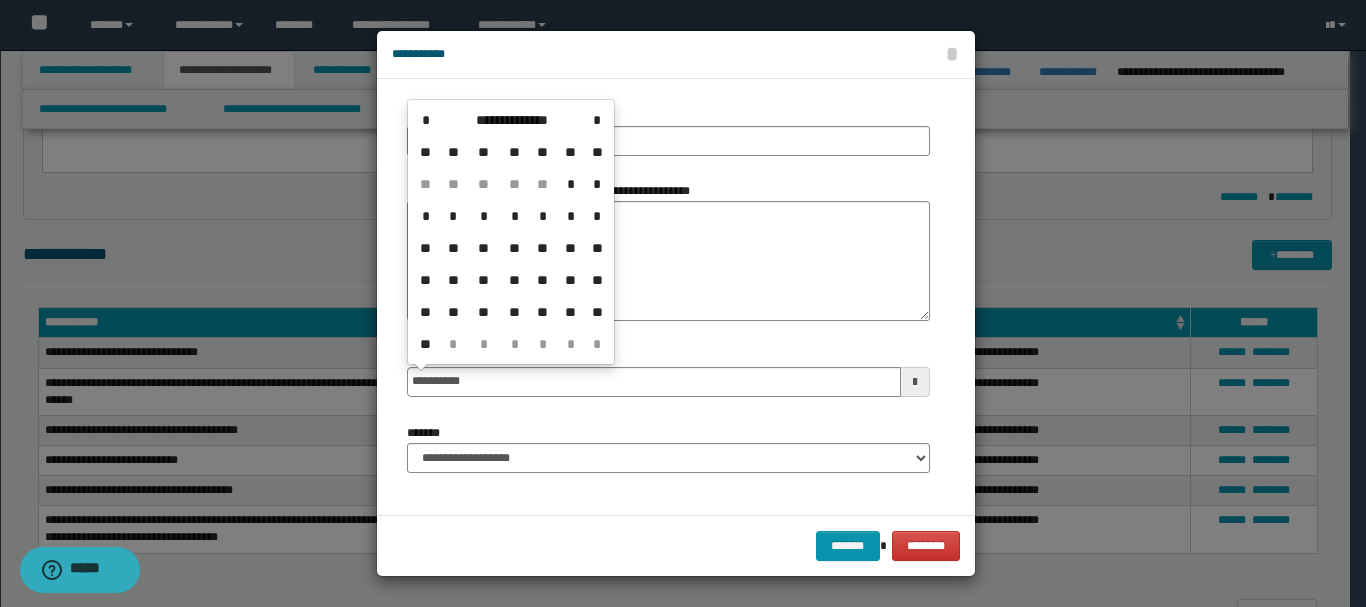 click on "**" at bounding box center (597, 248) 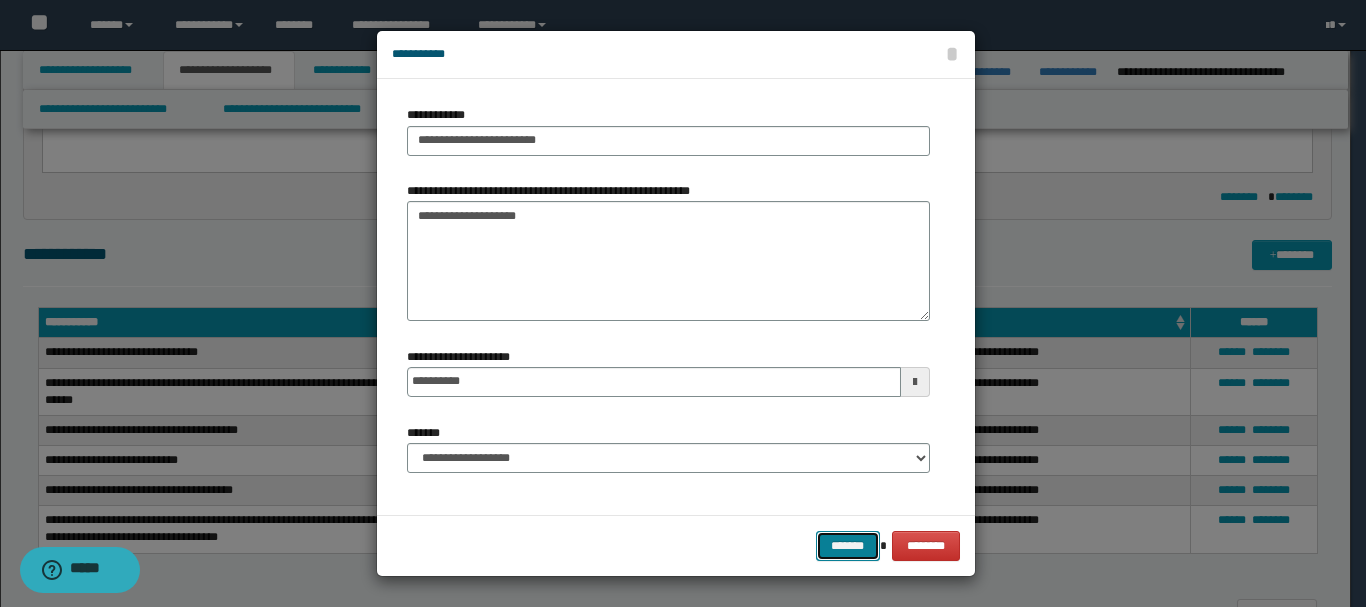 click on "*******" at bounding box center [848, 546] 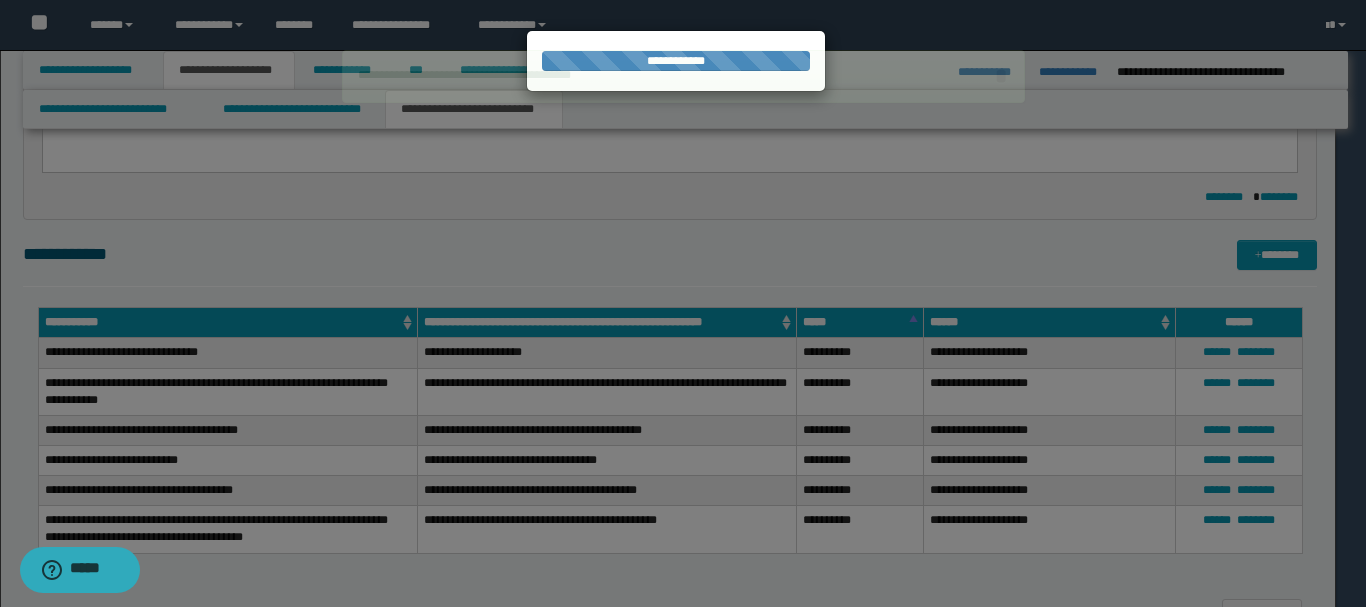 type 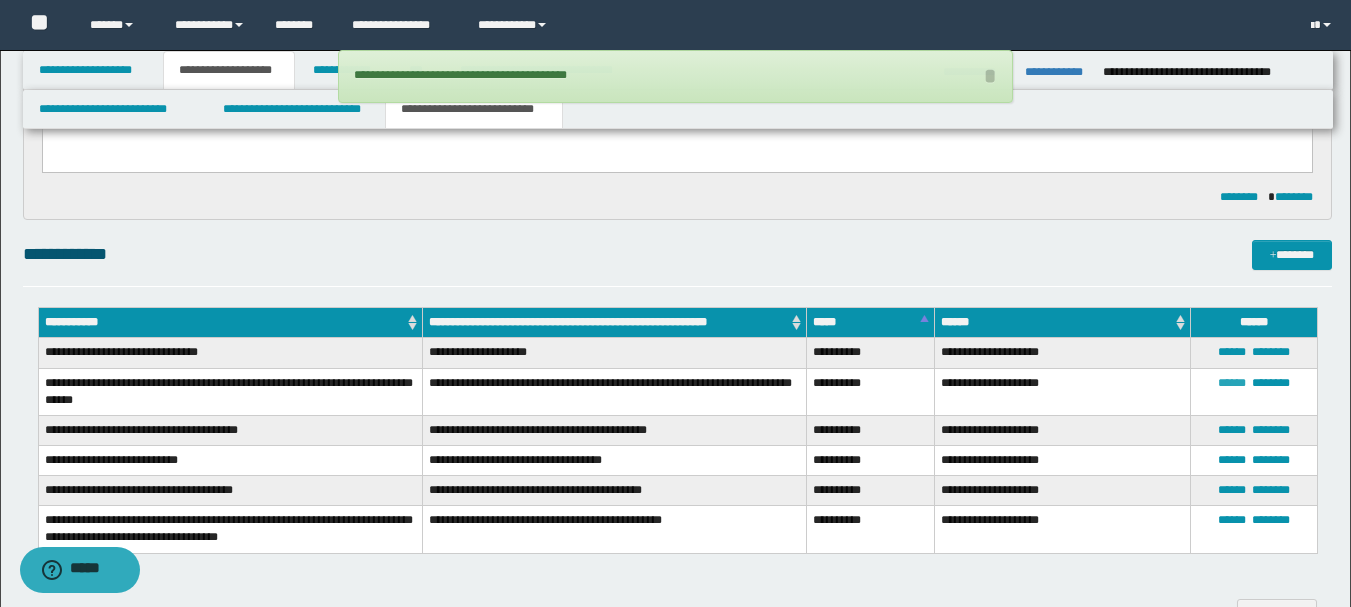 click on "******" at bounding box center [1232, 383] 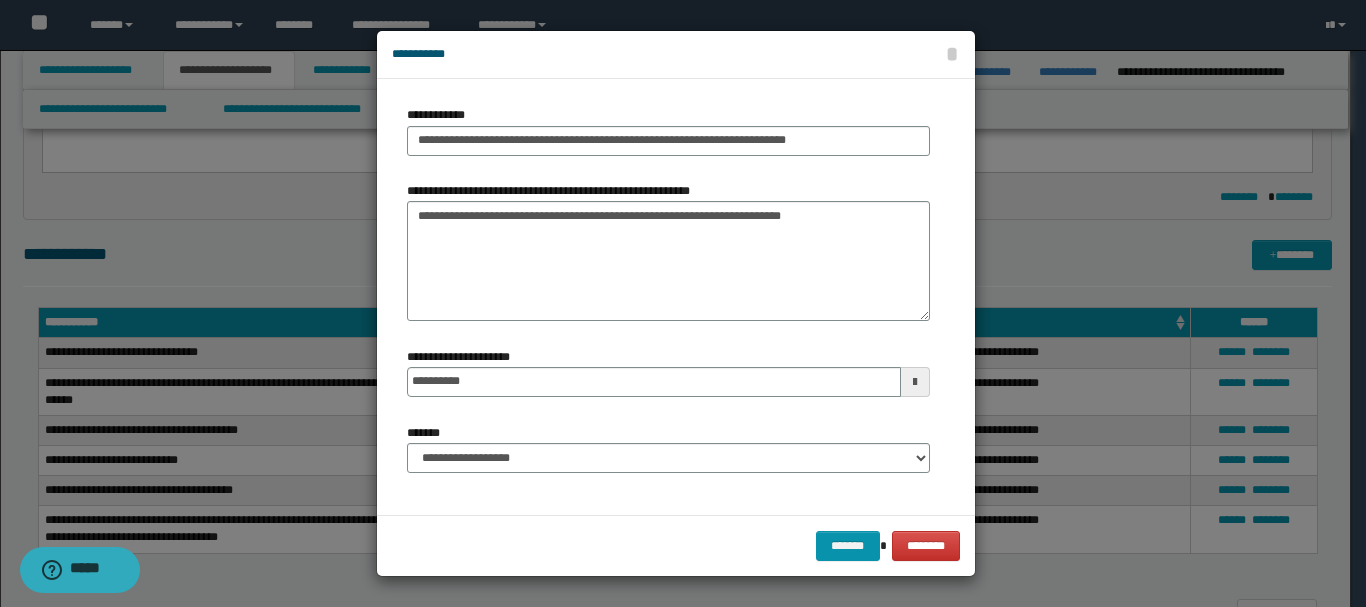 click at bounding box center [915, 382] 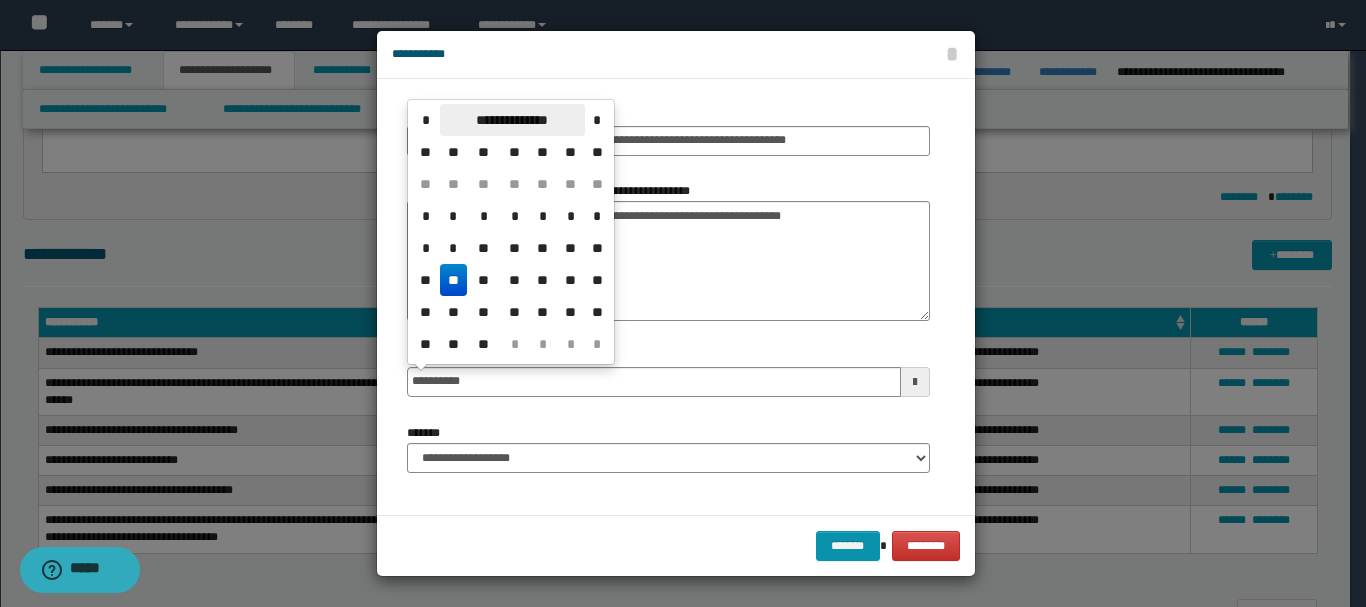 click on "**********" at bounding box center (512, 120) 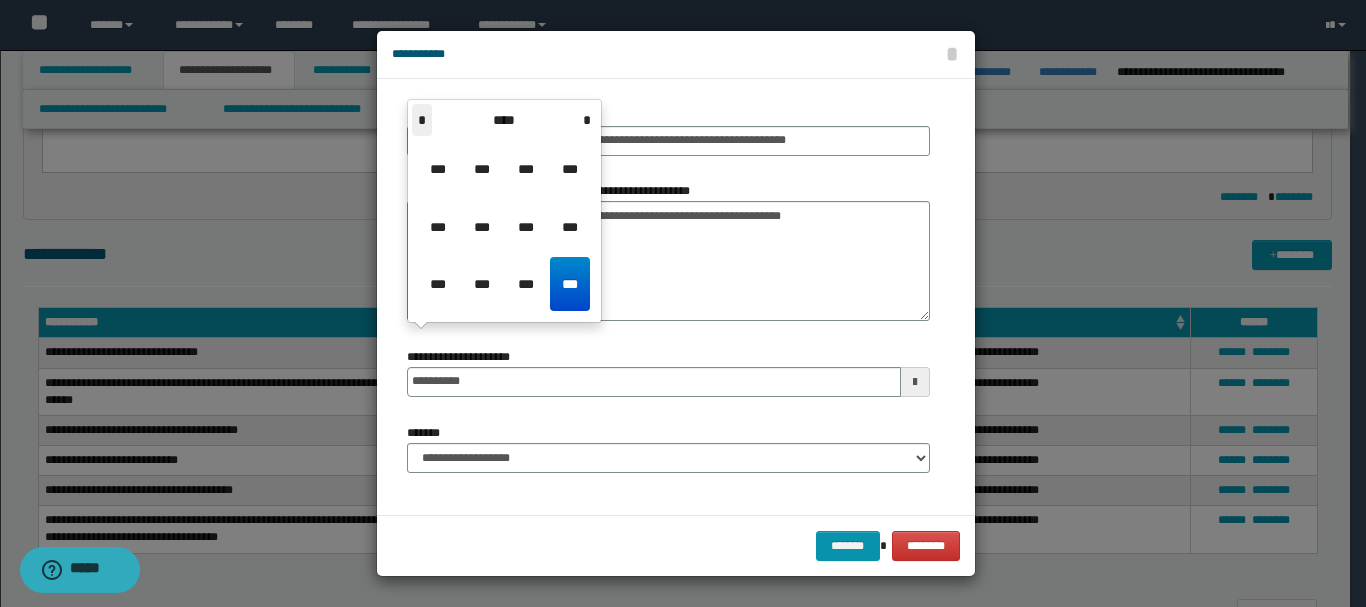 click on "*" at bounding box center [422, 120] 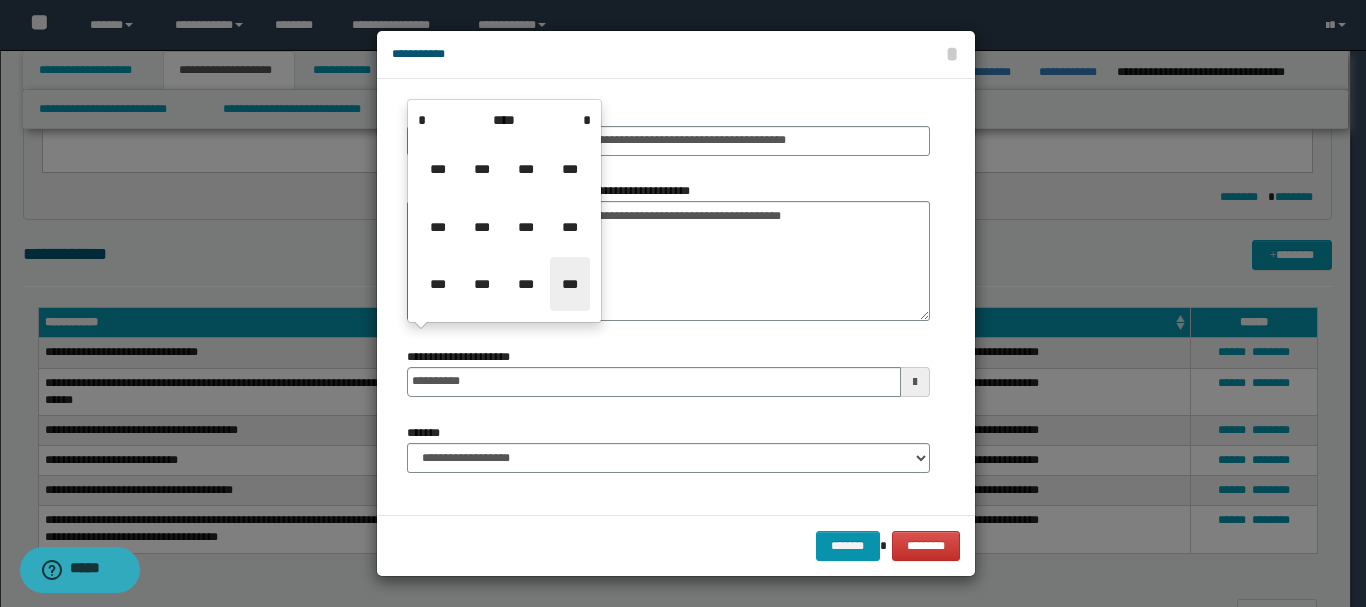 click on "***" at bounding box center (570, 284) 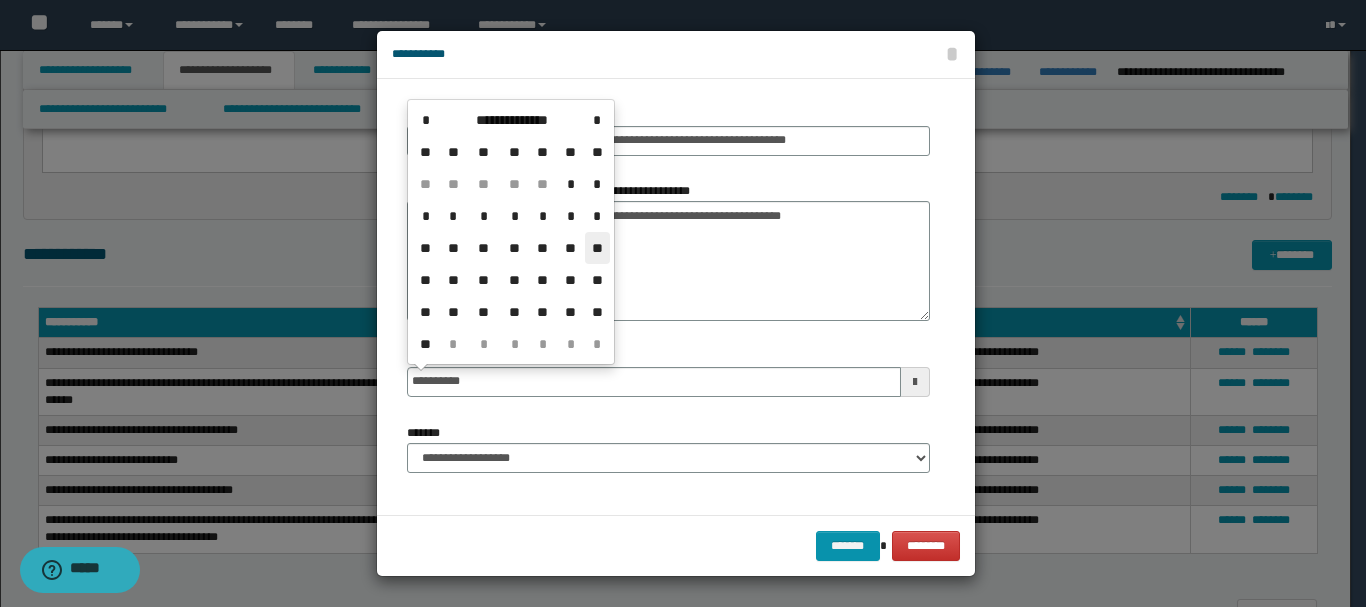 click on "**" at bounding box center [597, 248] 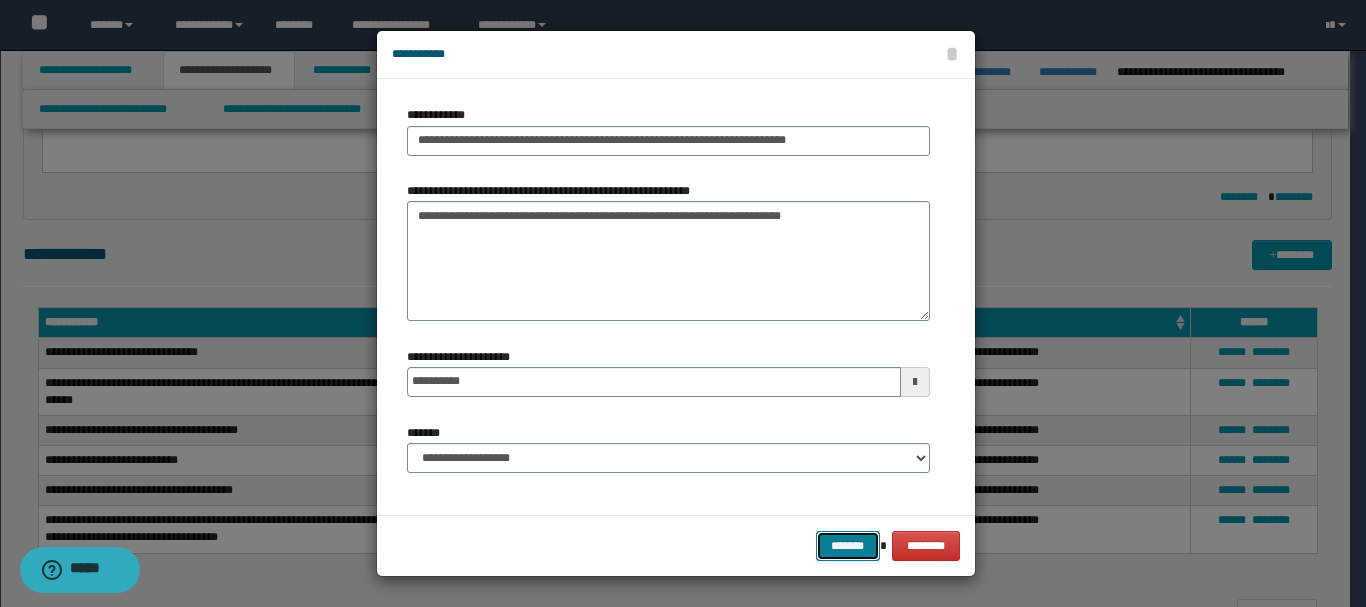 click on "*******" at bounding box center [848, 546] 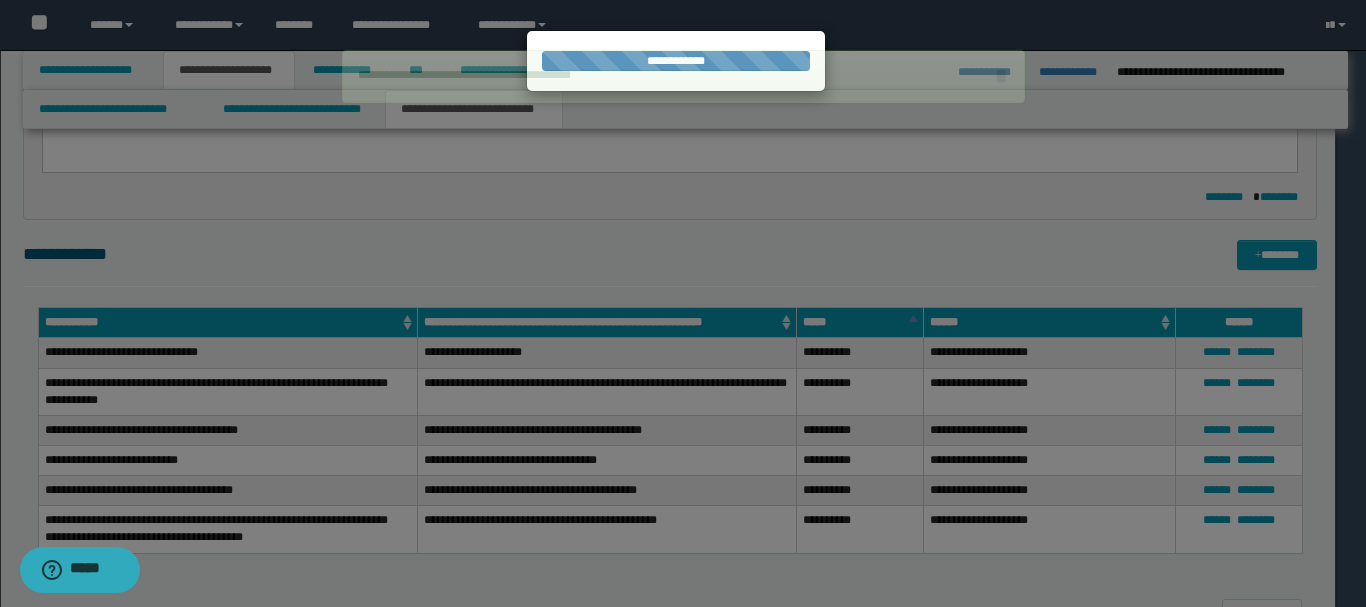 type 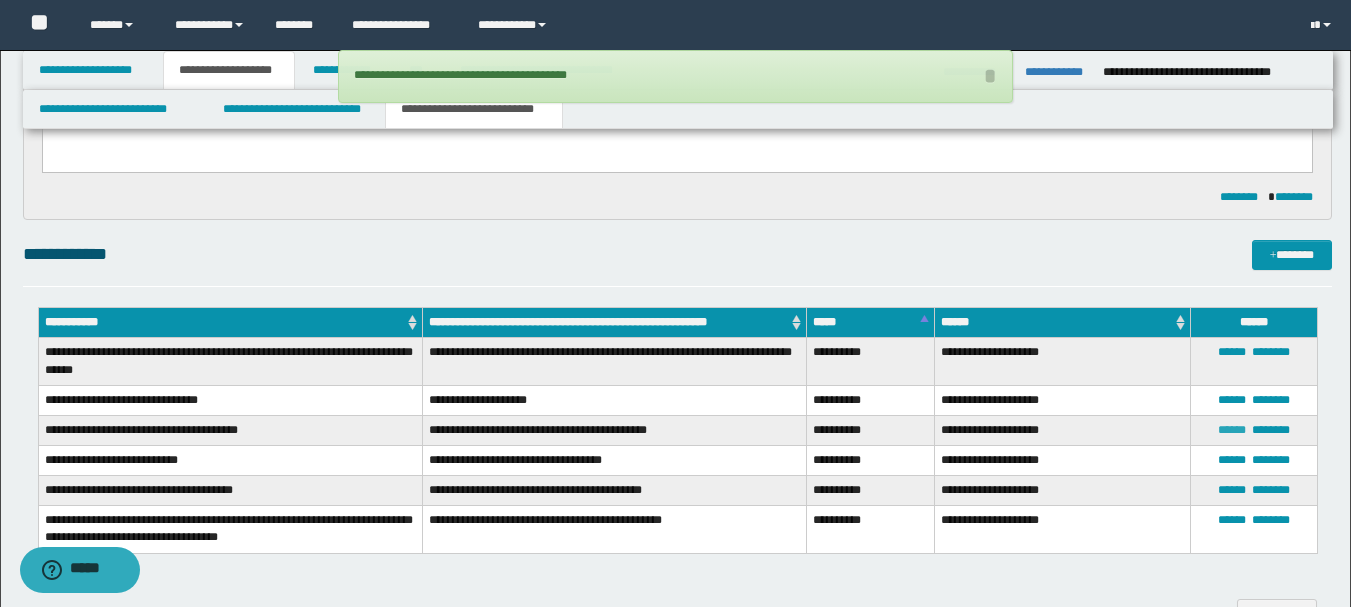 click on "******" at bounding box center (1232, 430) 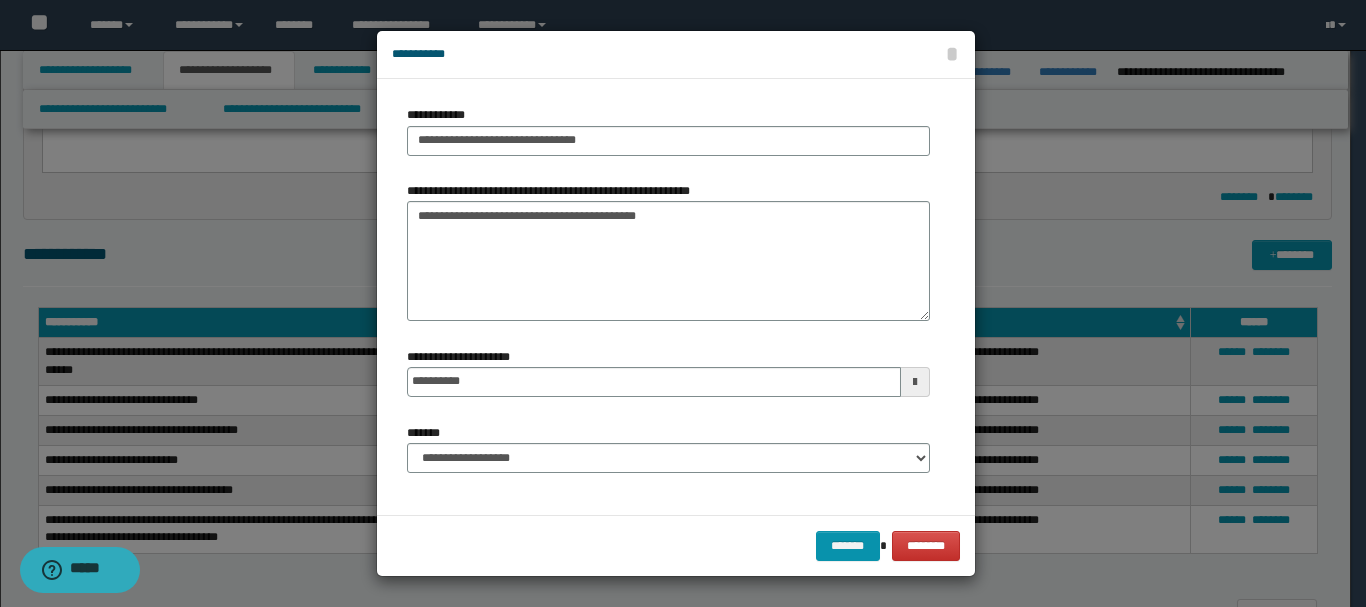 click at bounding box center (915, 382) 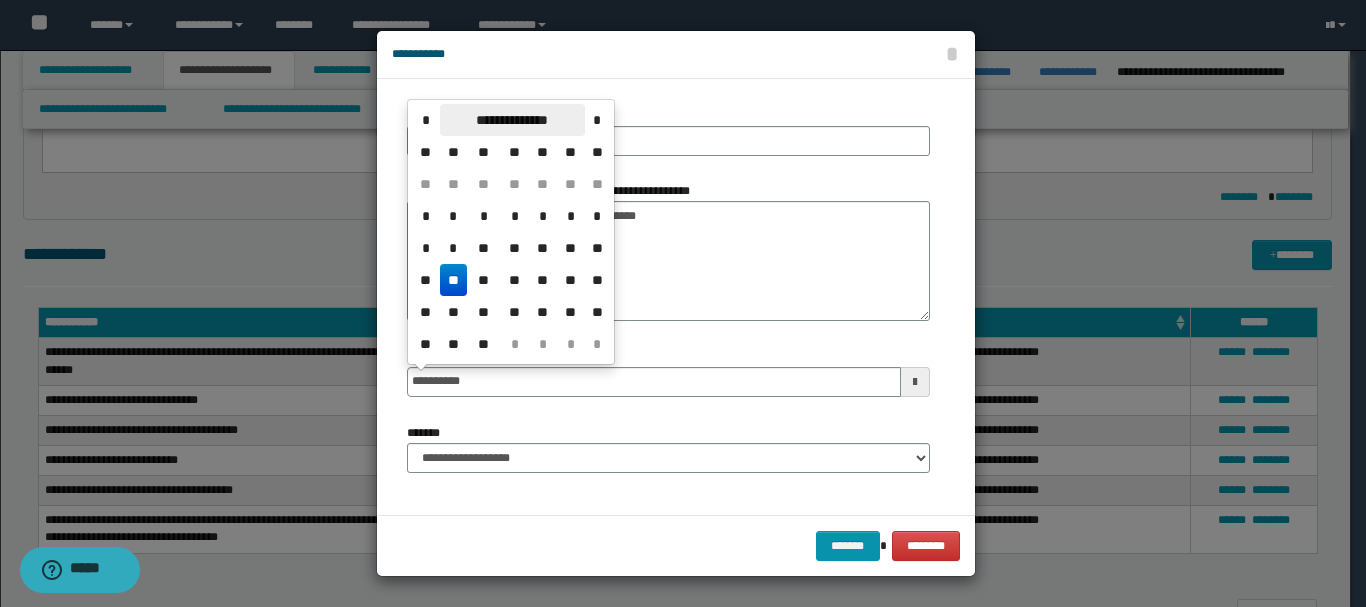 click on "**********" at bounding box center (512, 120) 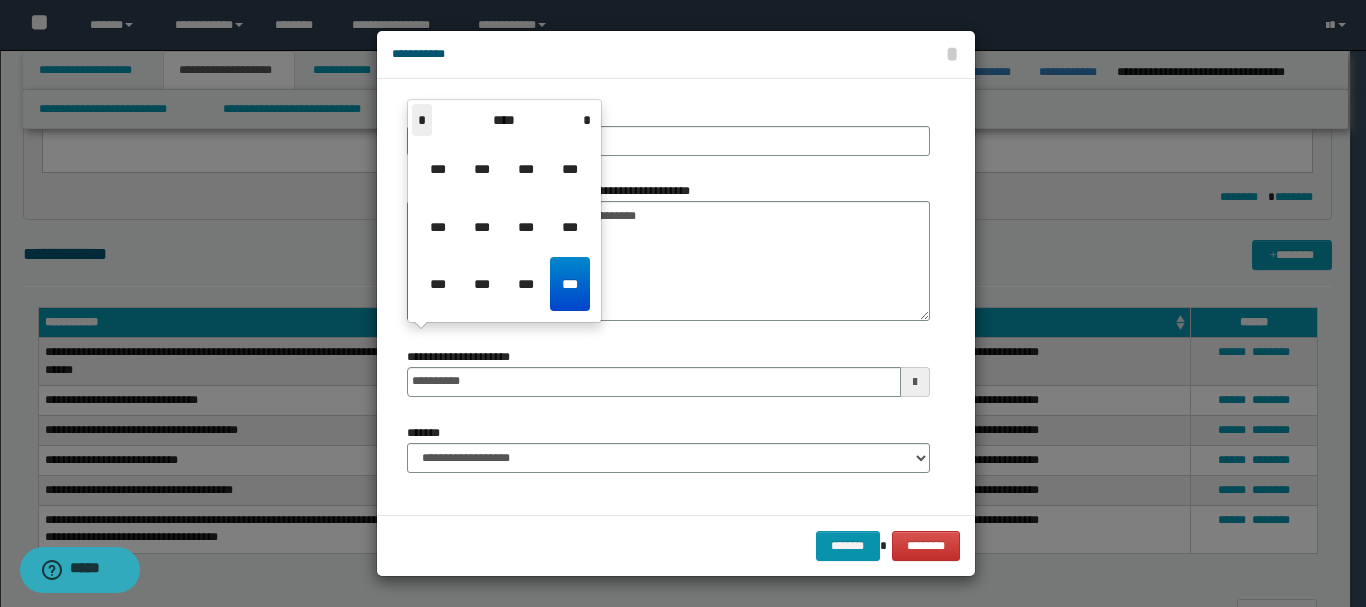 click on "*" at bounding box center (422, 120) 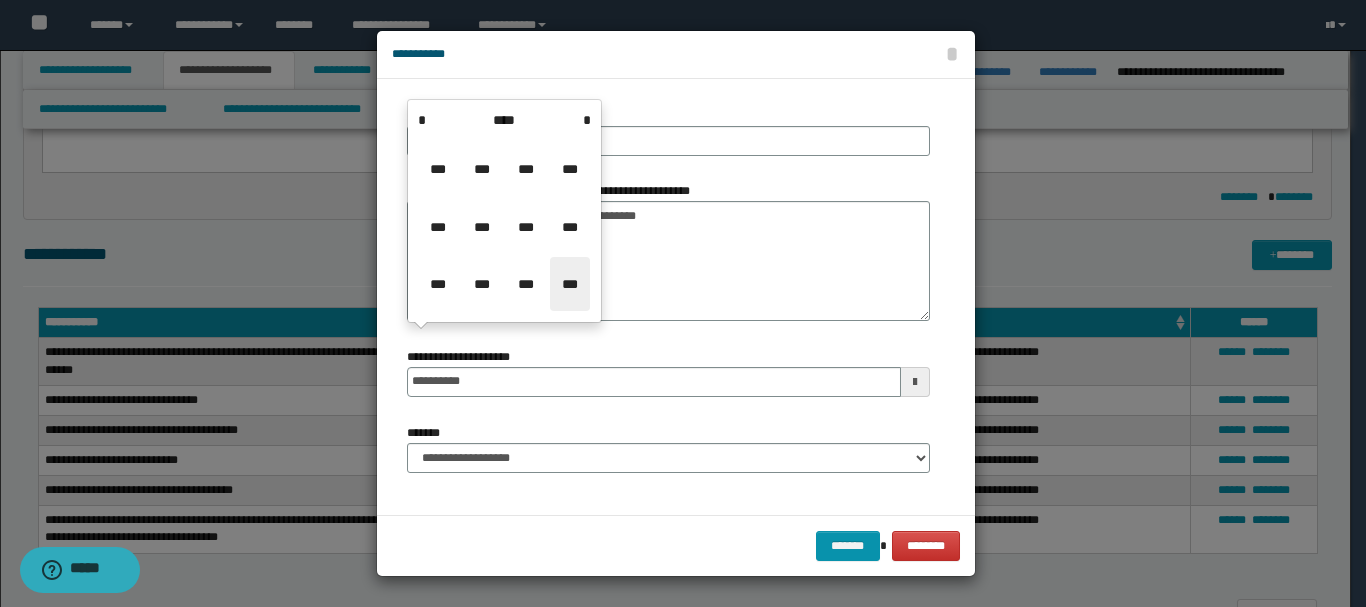 click on "***" at bounding box center [570, 284] 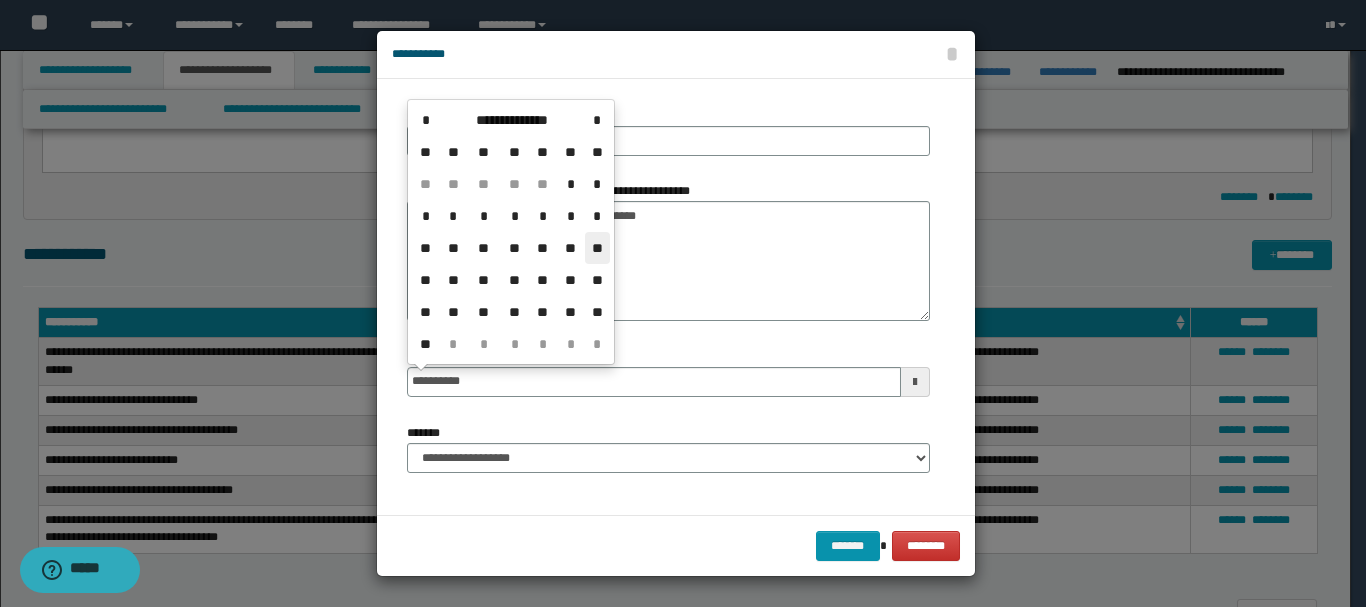 click on "**" at bounding box center [597, 248] 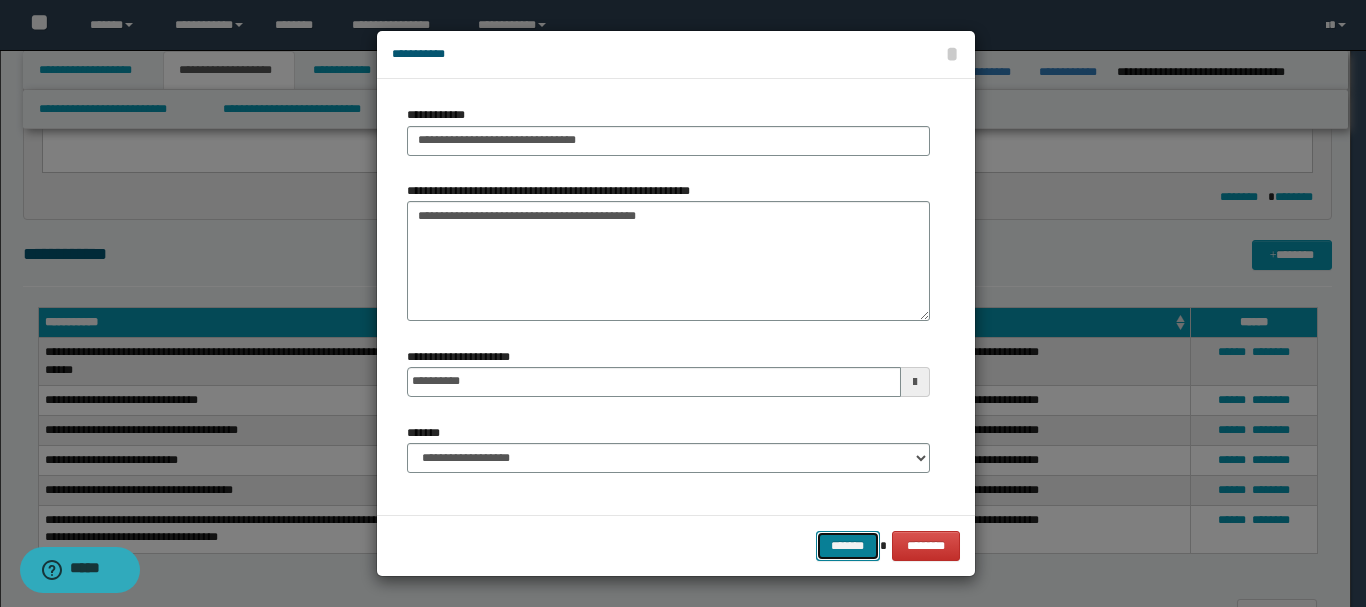 click on "*******" at bounding box center (848, 546) 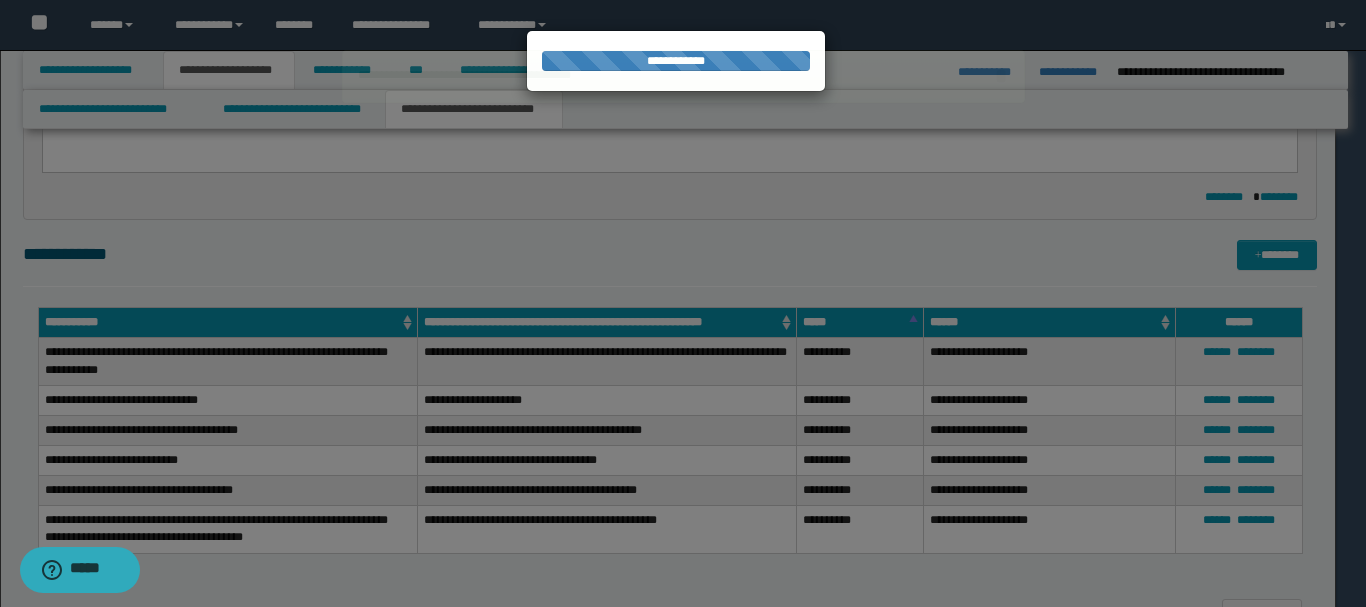 type 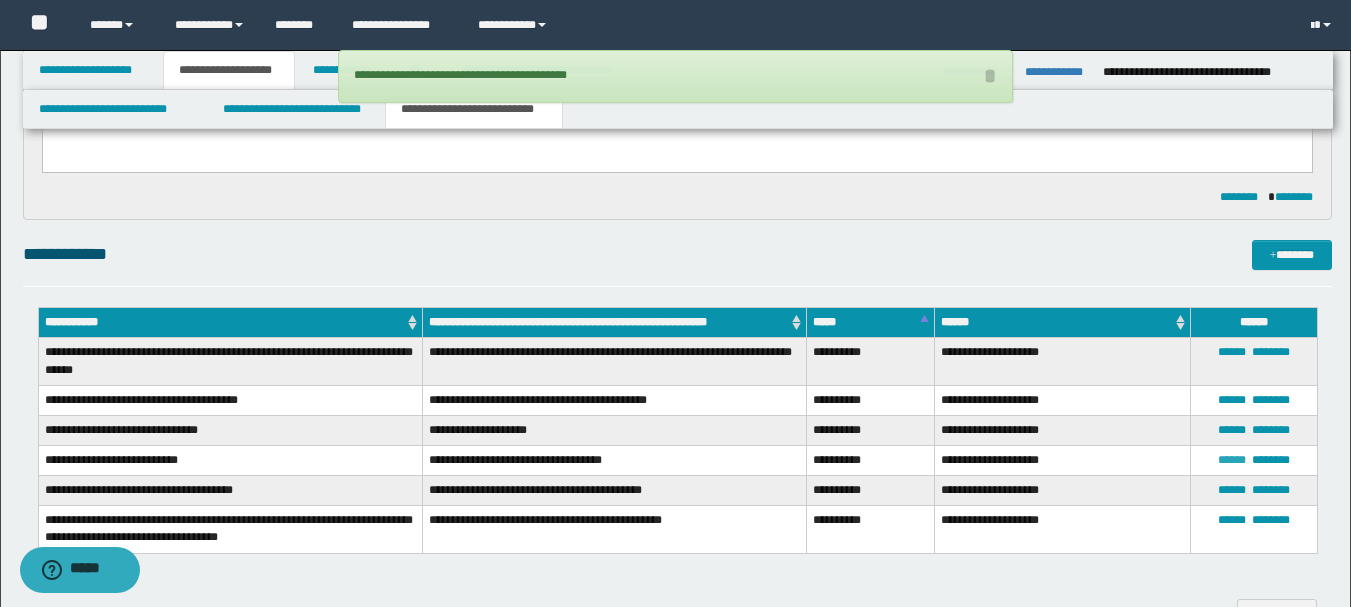 click on "******" at bounding box center (1232, 460) 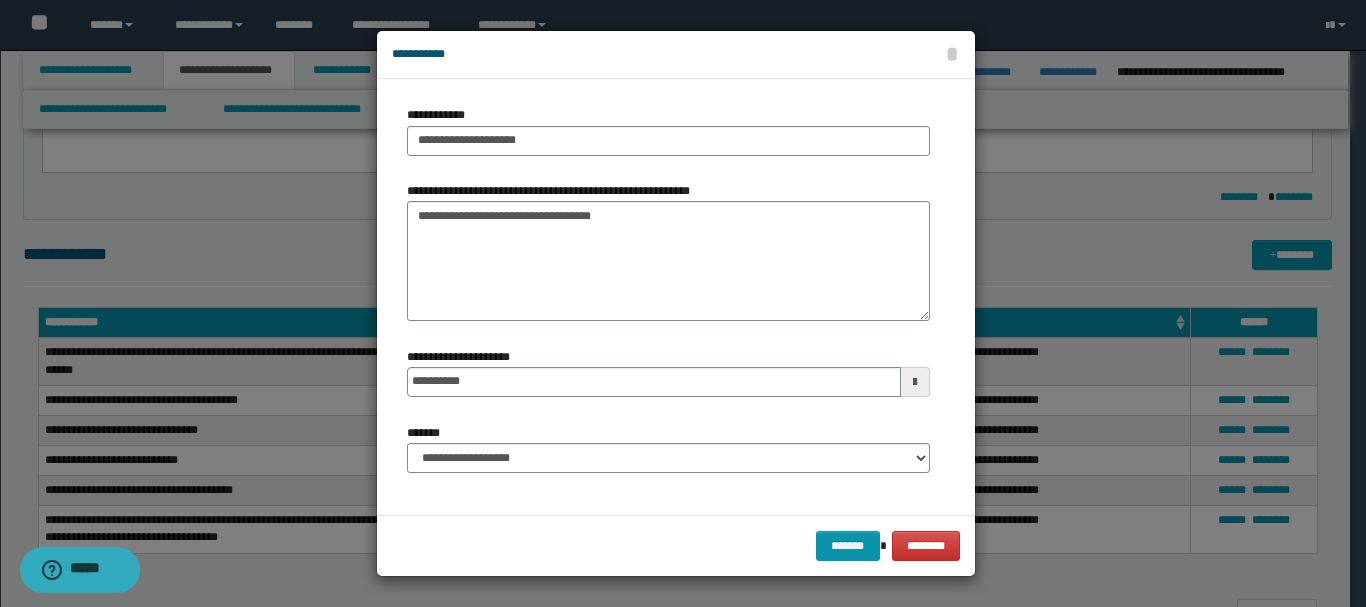 click at bounding box center (915, 382) 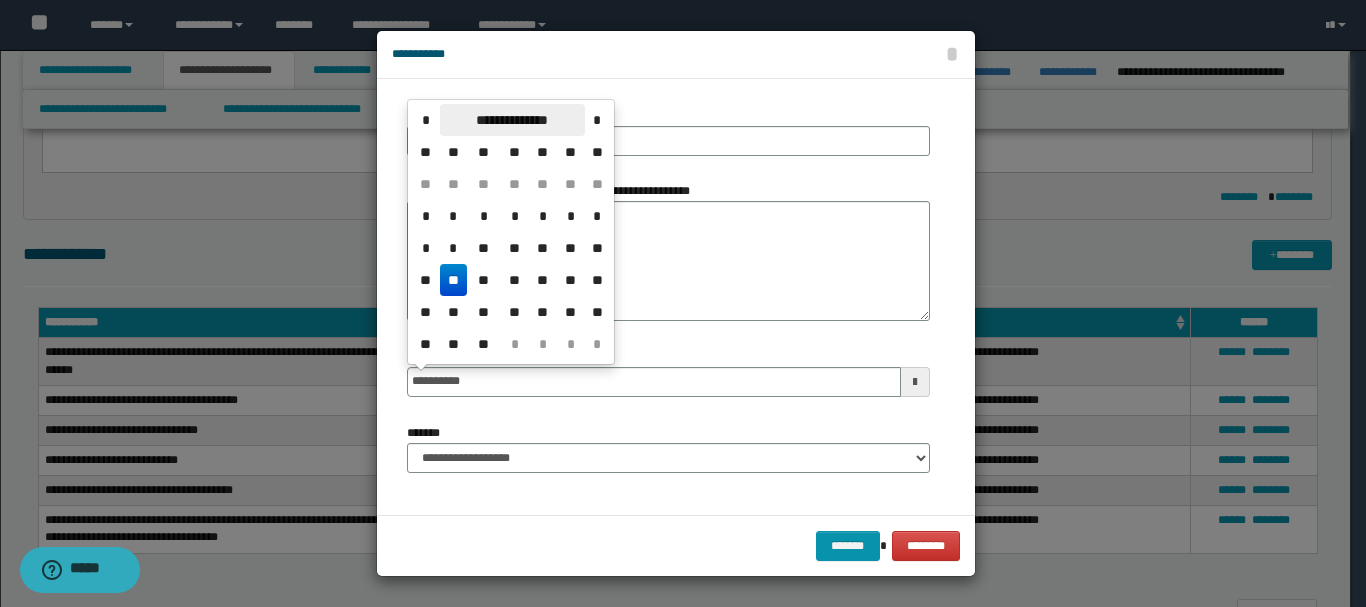 click on "**********" at bounding box center (512, 120) 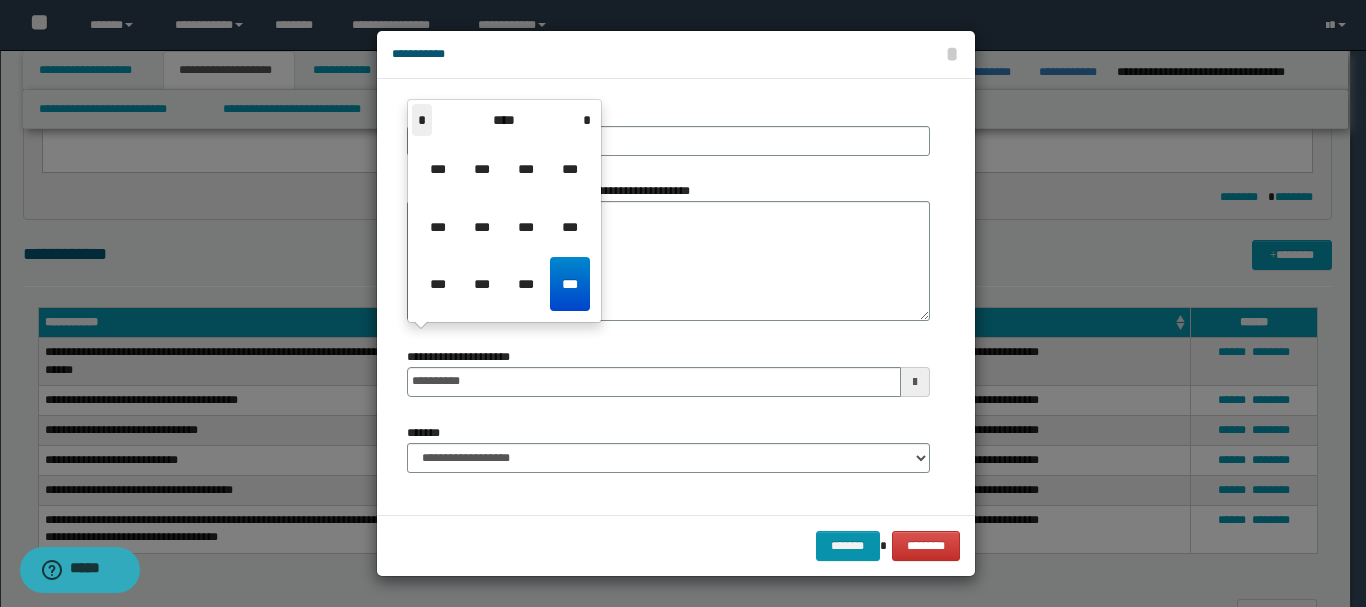 click on "*" at bounding box center (422, 120) 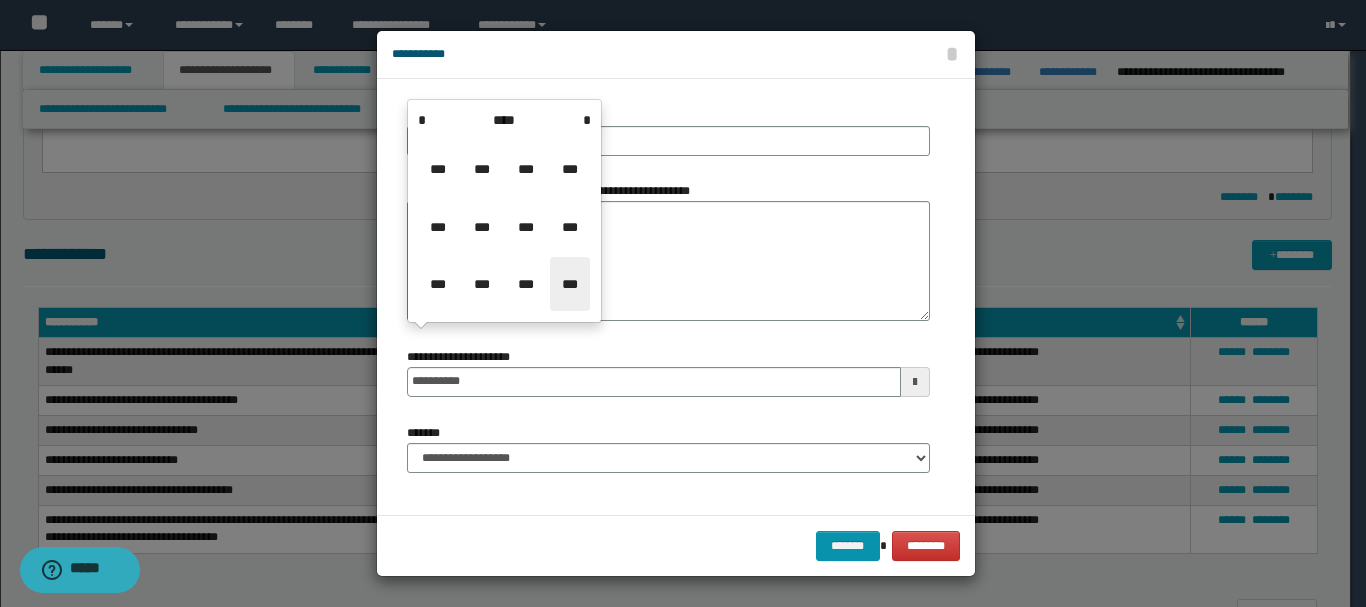 click on "***" at bounding box center [570, 284] 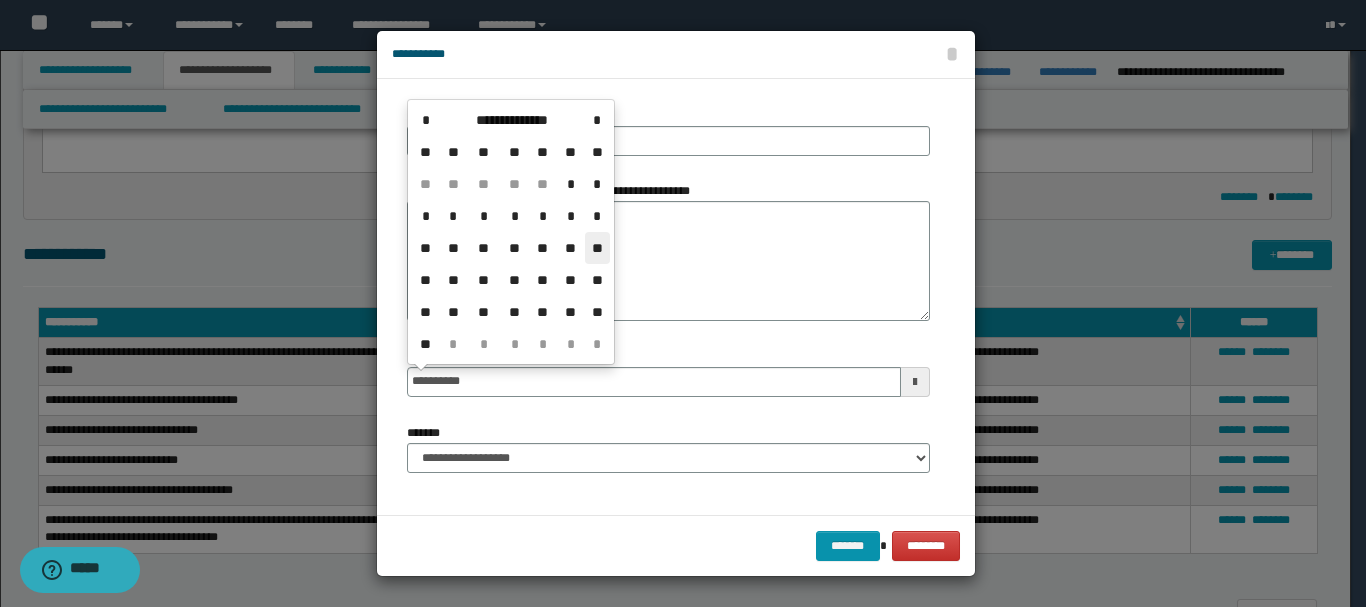 click on "**" at bounding box center [597, 248] 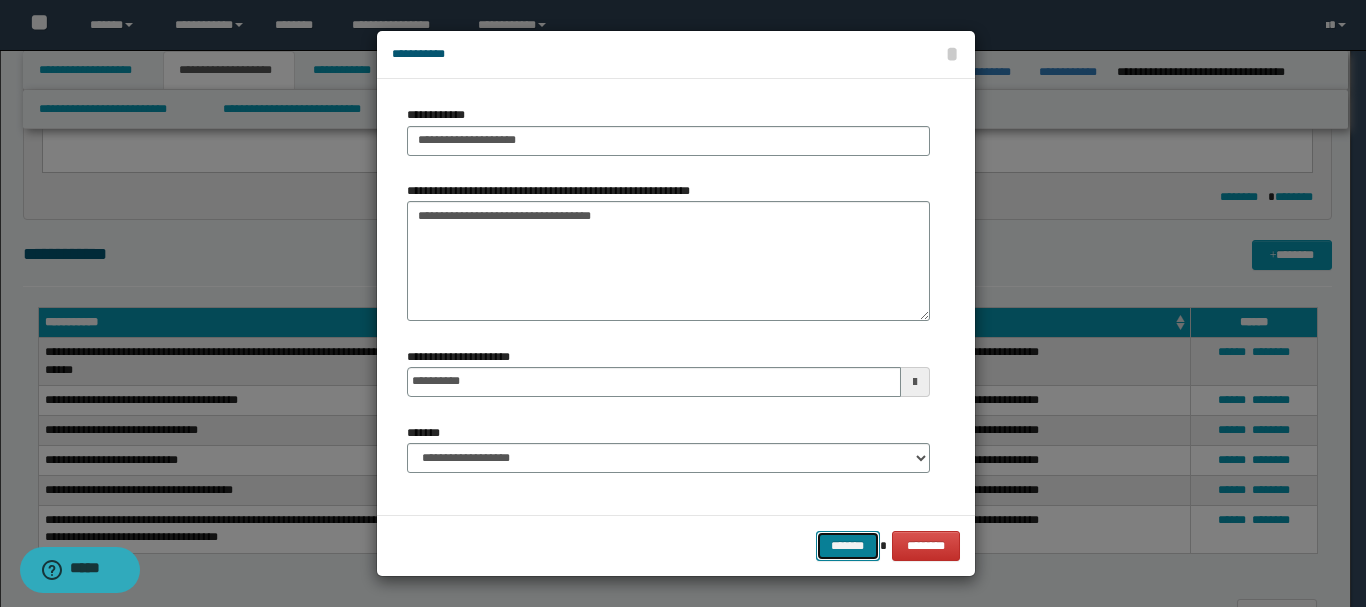 click on "*******" at bounding box center (848, 546) 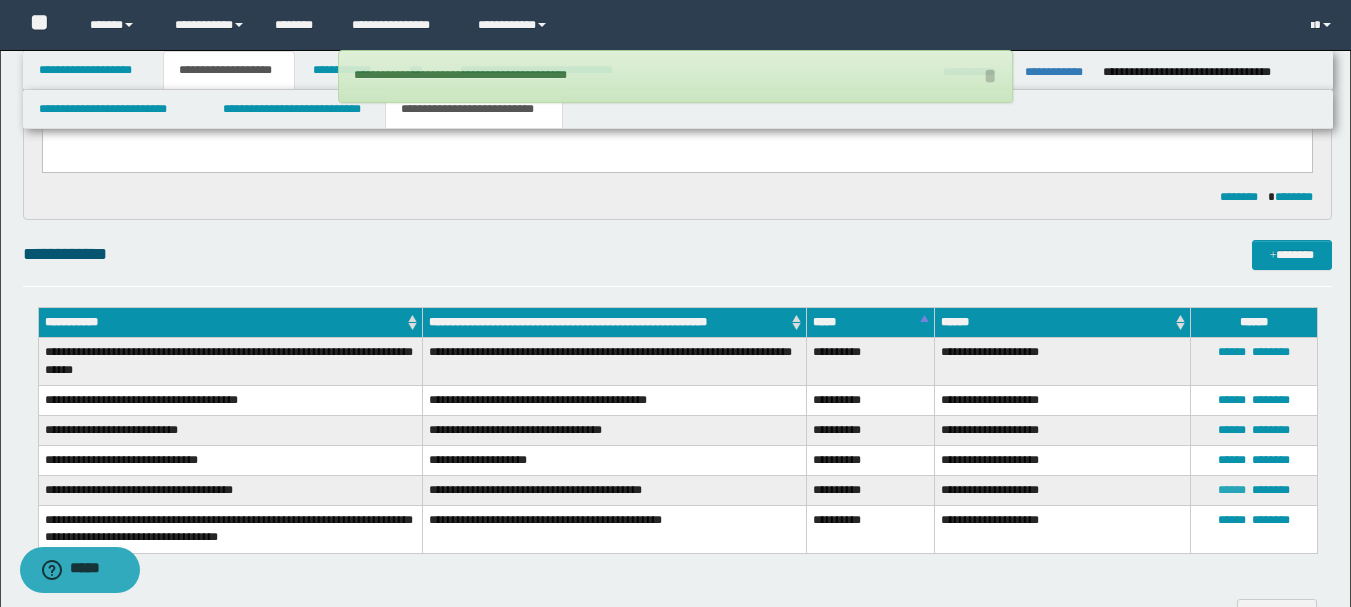 click on "******" at bounding box center (1232, 490) 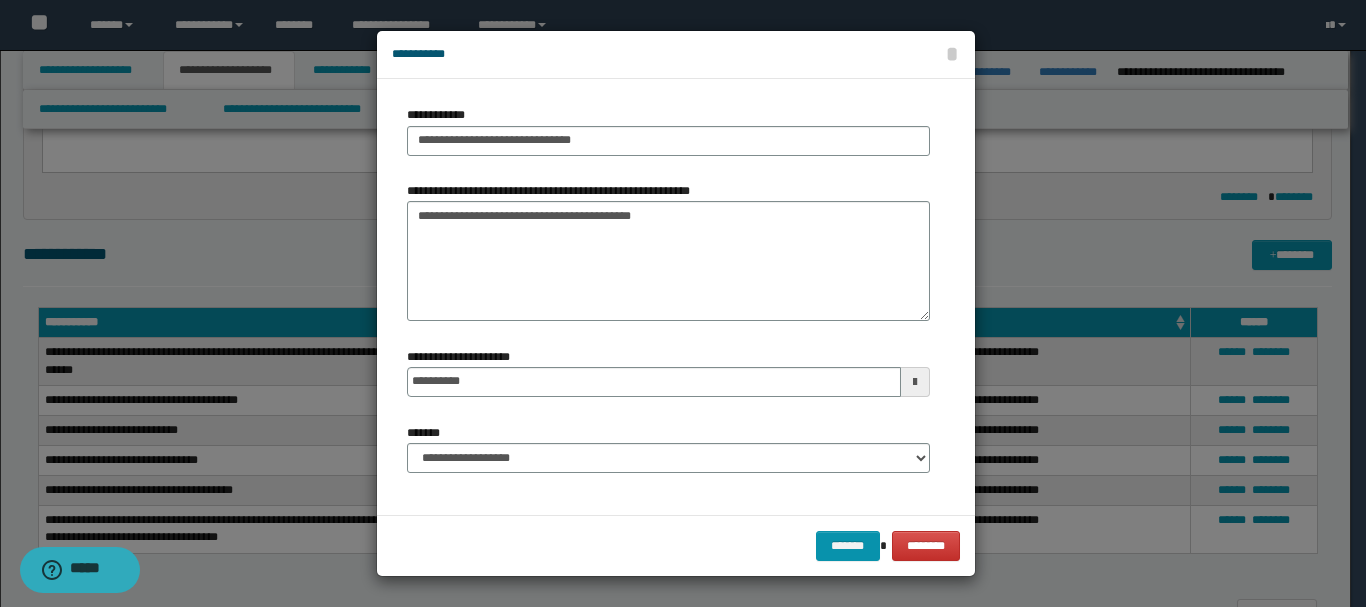 click at bounding box center (915, 382) 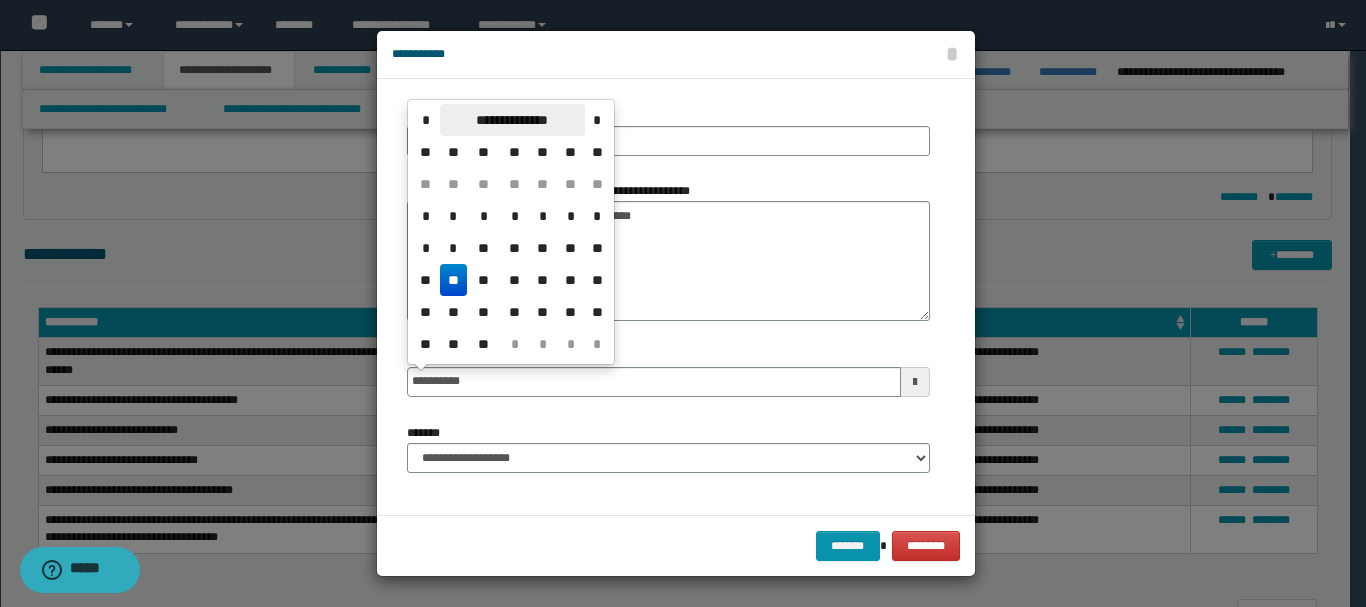 click on "**********" at bounding box center [512, 120] 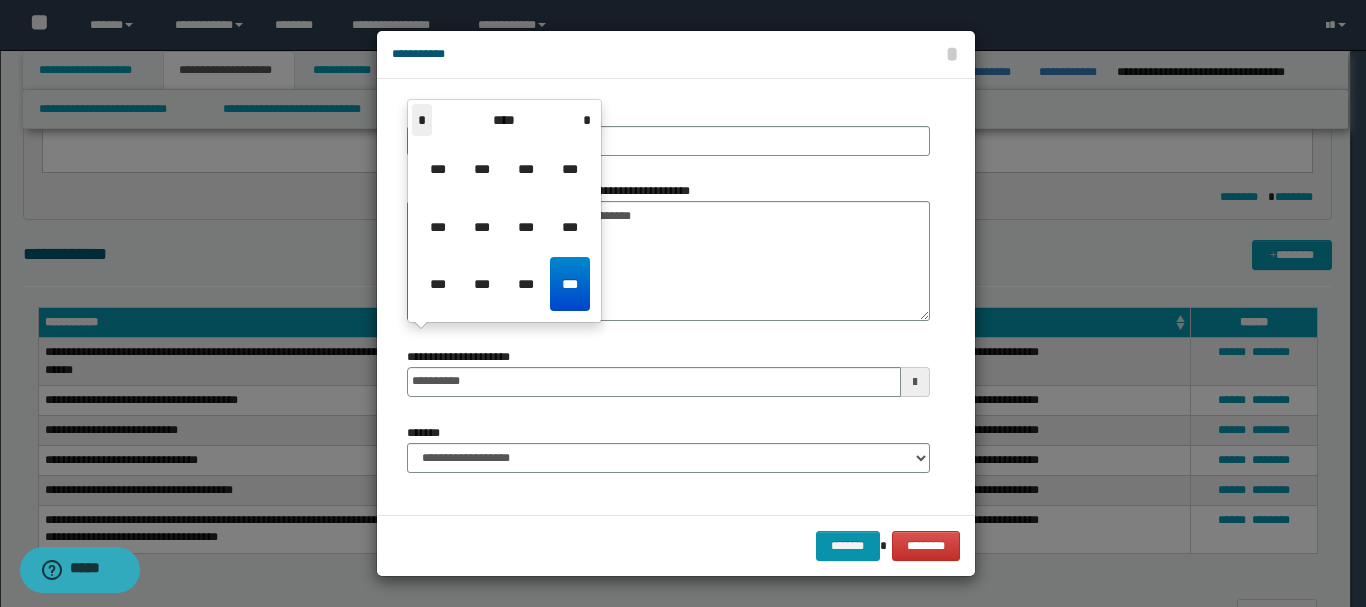 click on "*" at bounding box center [422, 120] 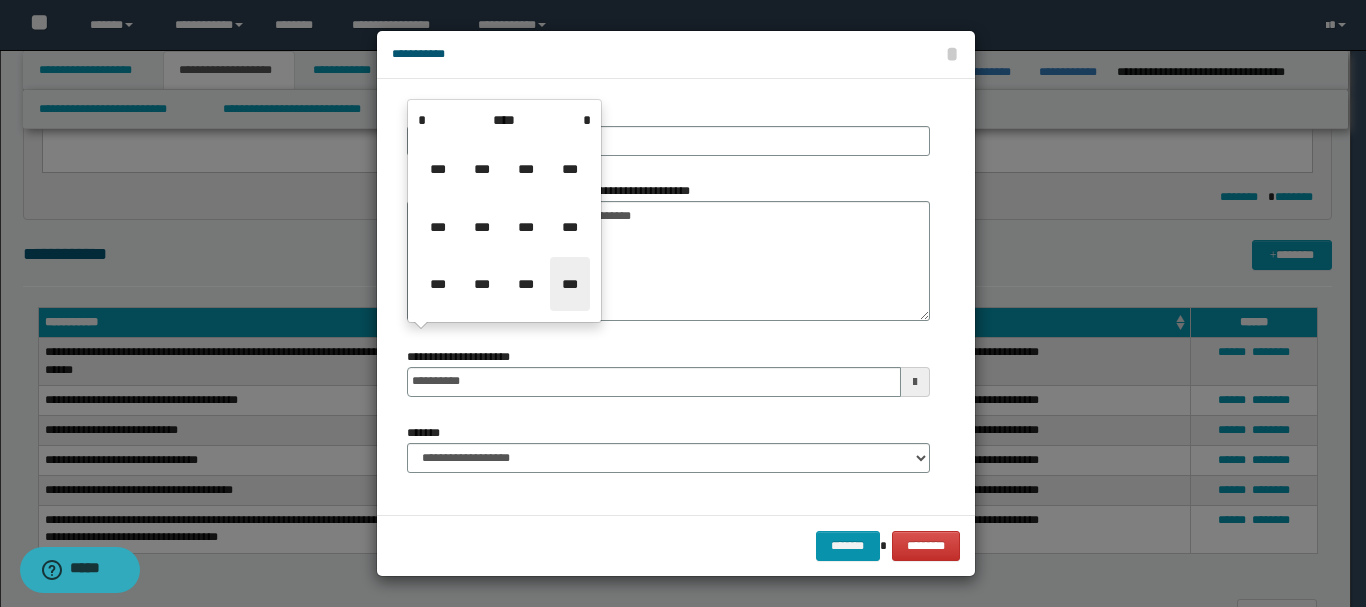 click on "***" at bounding box center (570, 284) 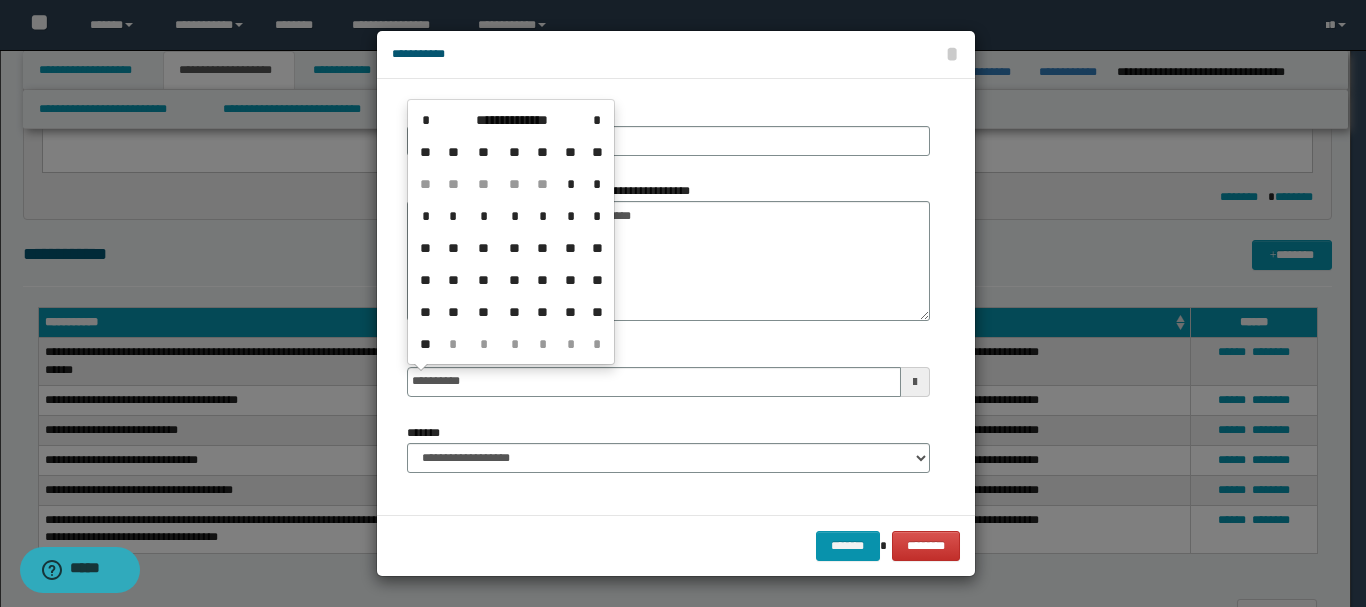 click on "**" at bounding box center [597, 248] 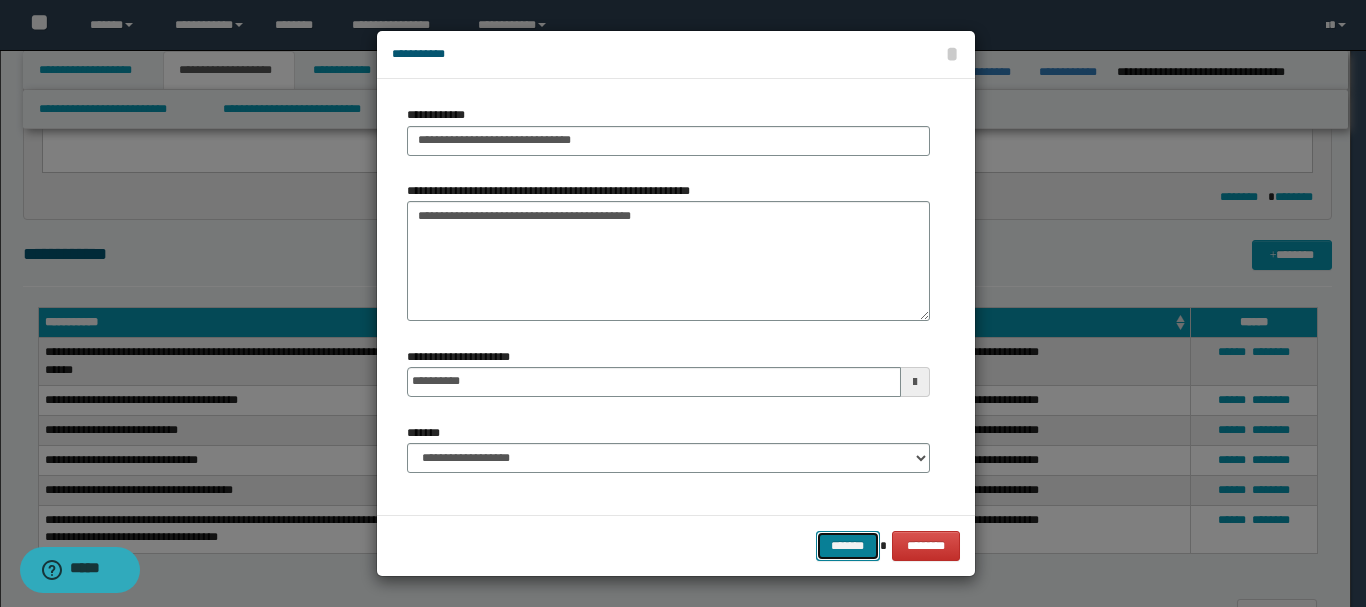 click on "*******" at bounding box center [848, 546] 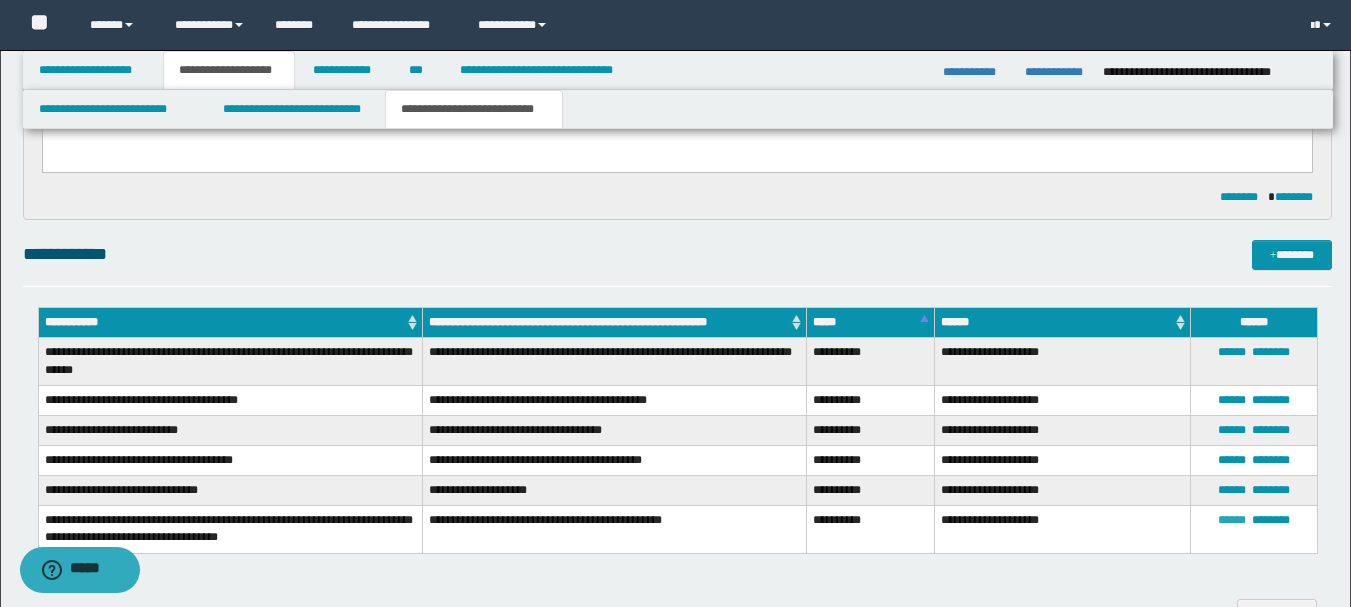 click on "******" at bounding box center [1232, 520] 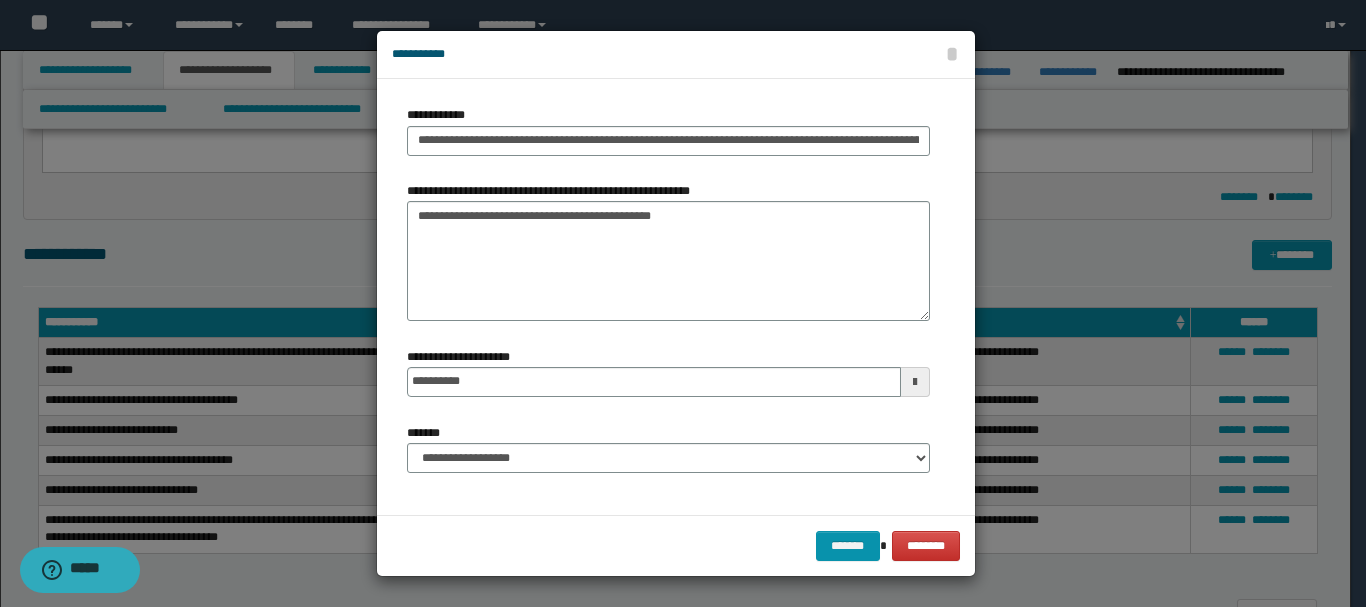 click at bounding box center [915, 382] 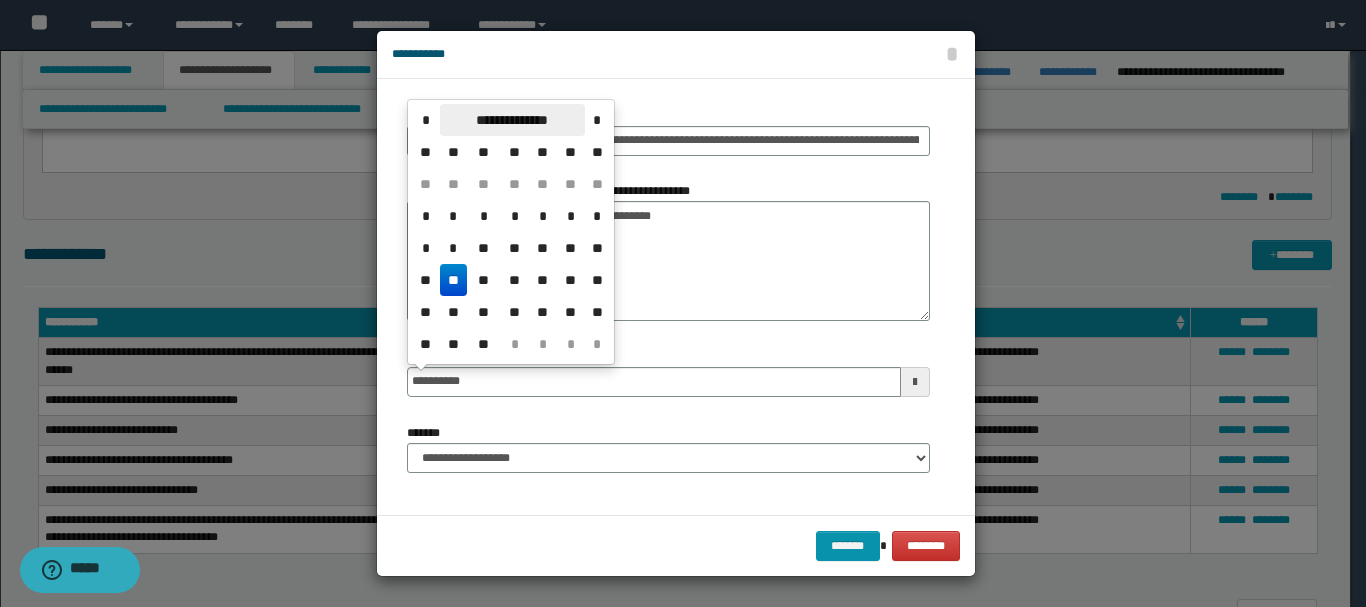 click on "**********" at bounding box center [512, 120] 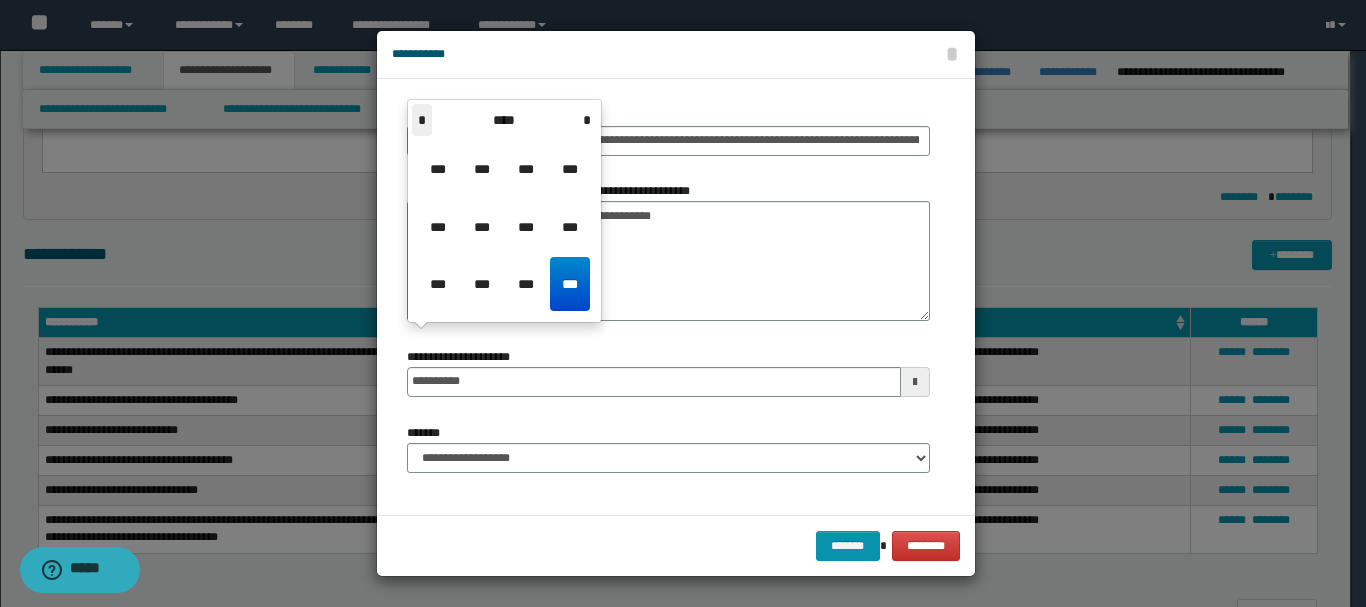 click on "*" at bounding box center [422, 120] 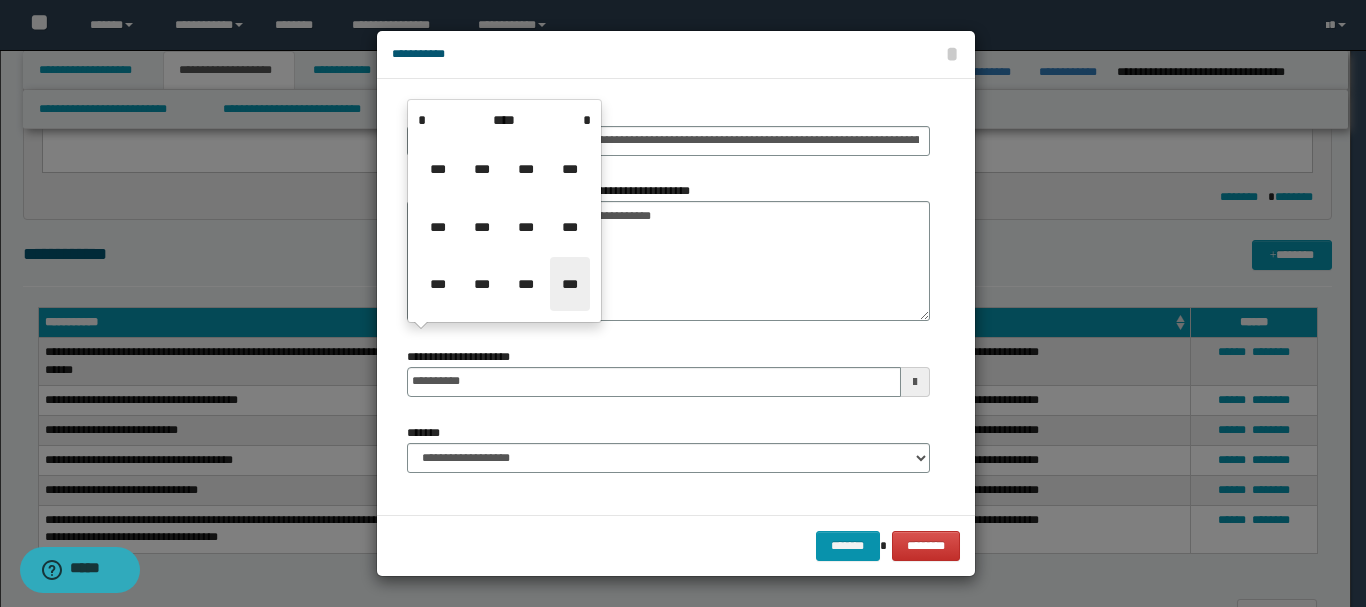click on "***" at bounding box center [570, 284] 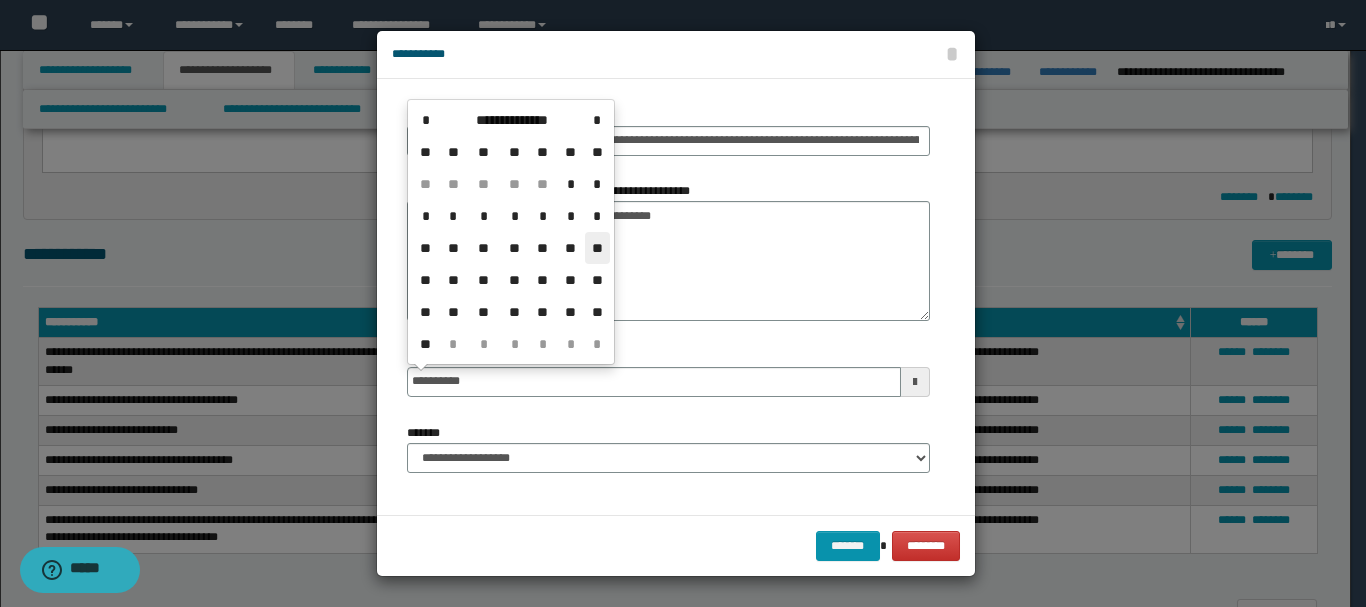 click on "**" at bounding box center [597, 248] 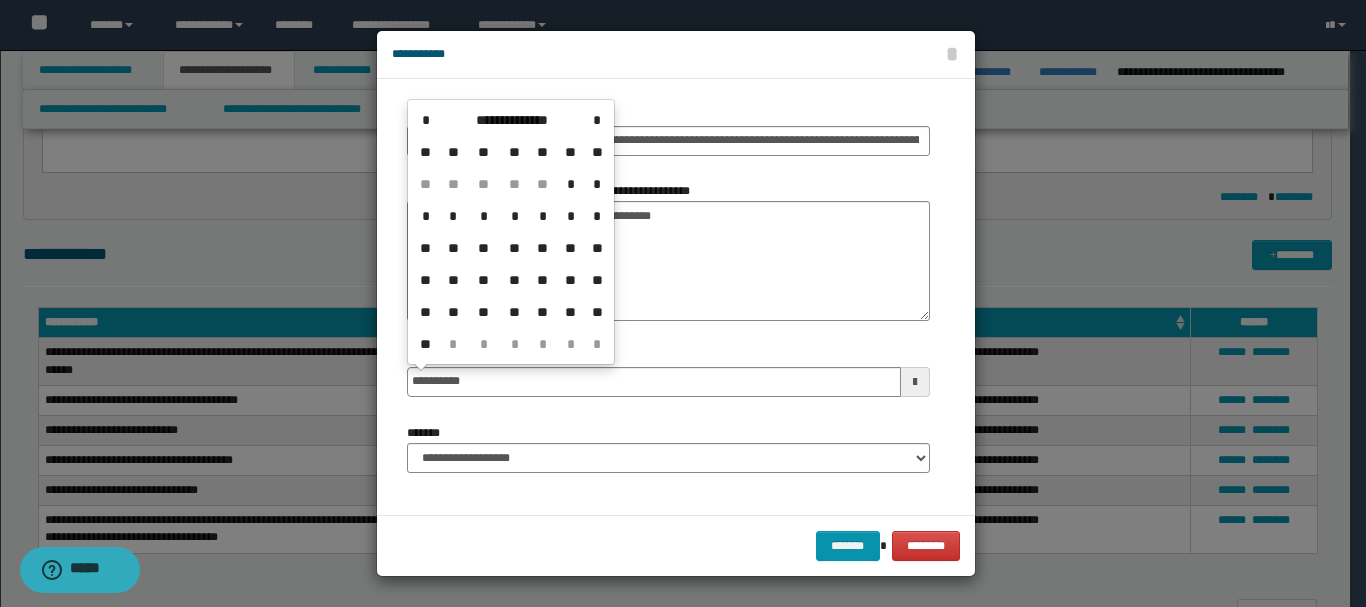 type on "**********" 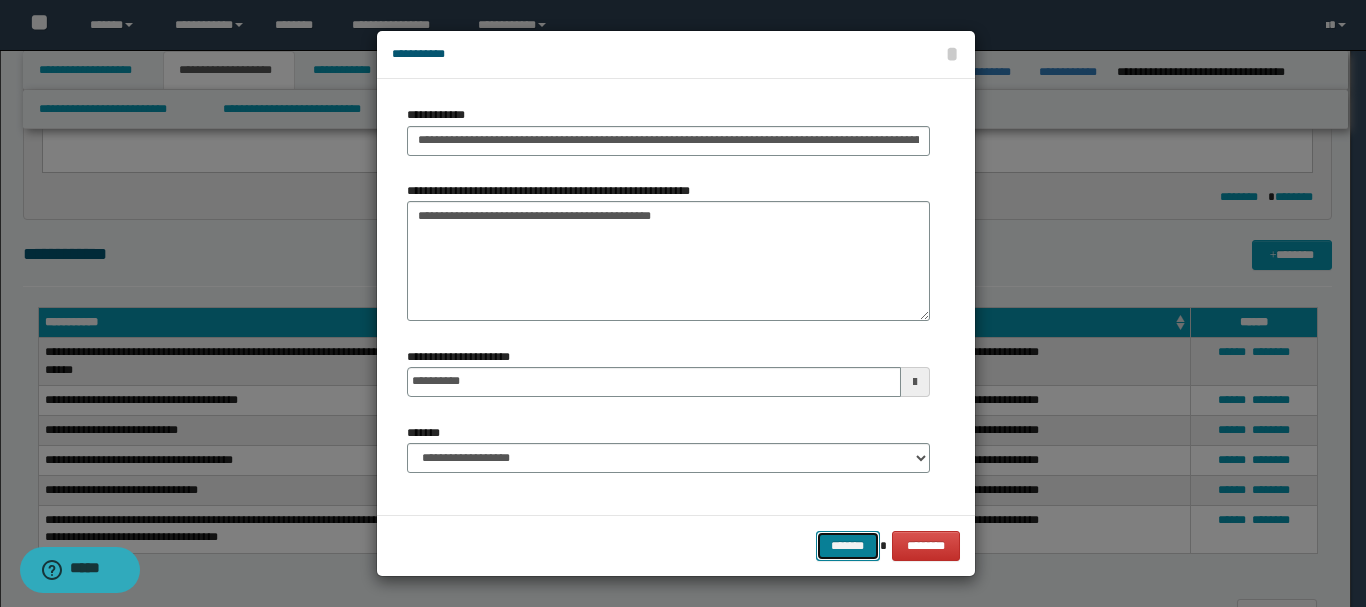click on "*******" at bounding box center [848, 546] 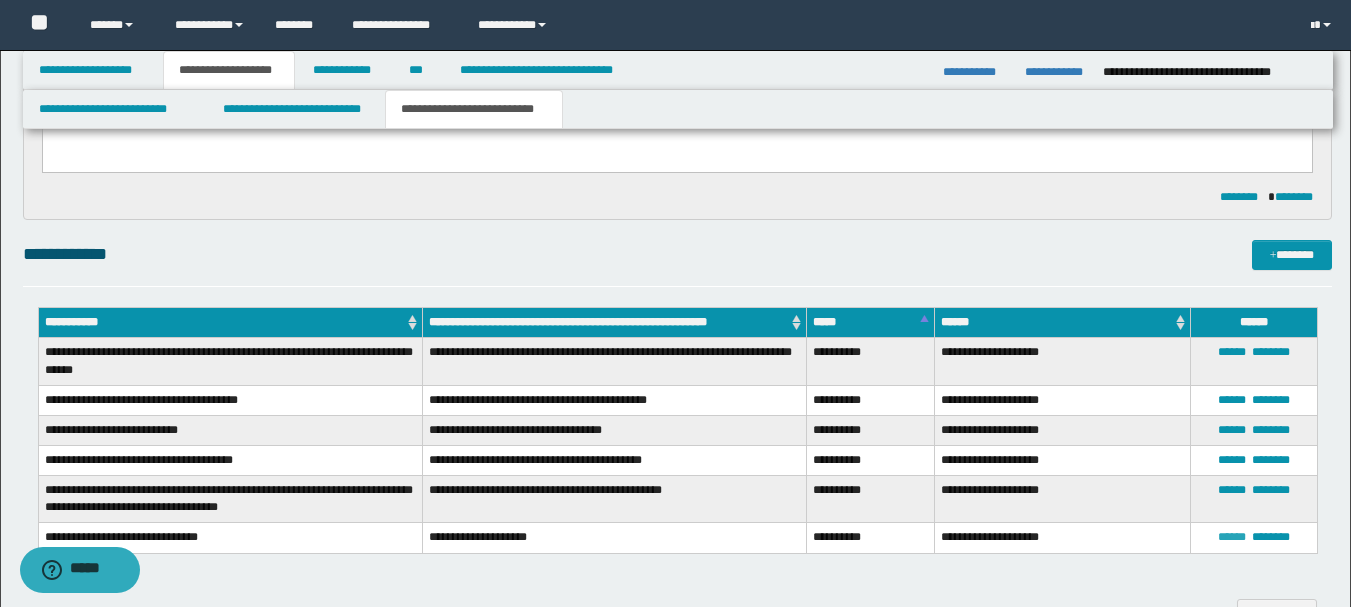 click on "******" at bounding box center (1232, 537) 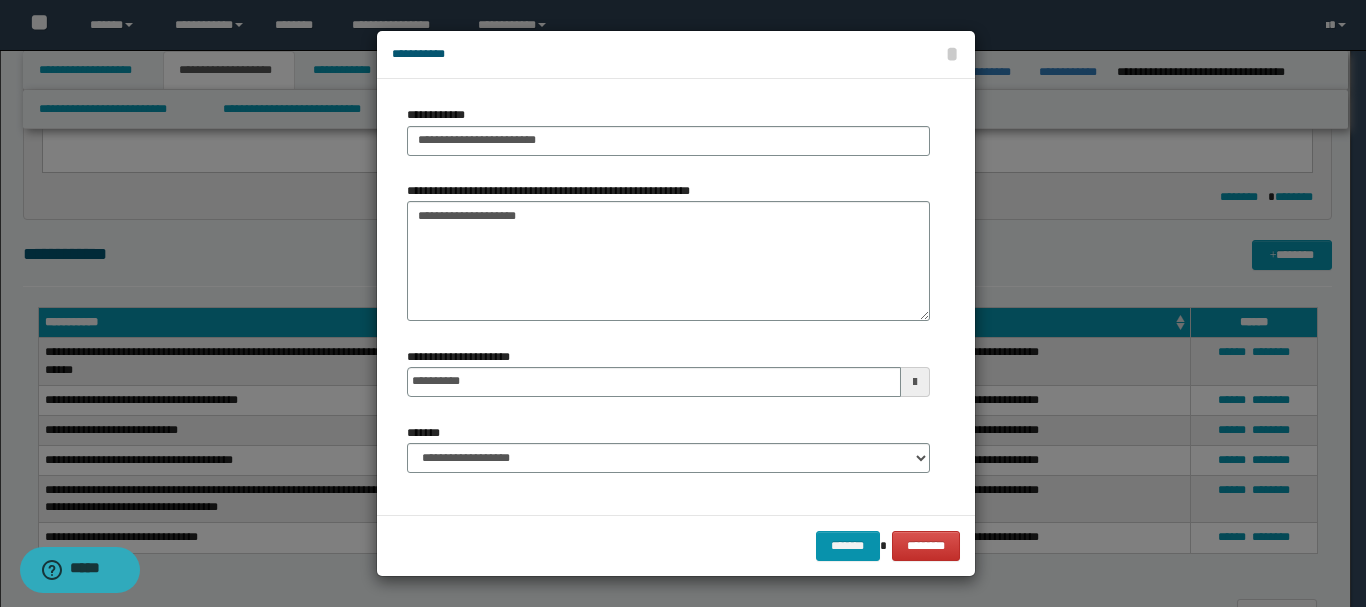 click at bounding box center [915, 382] 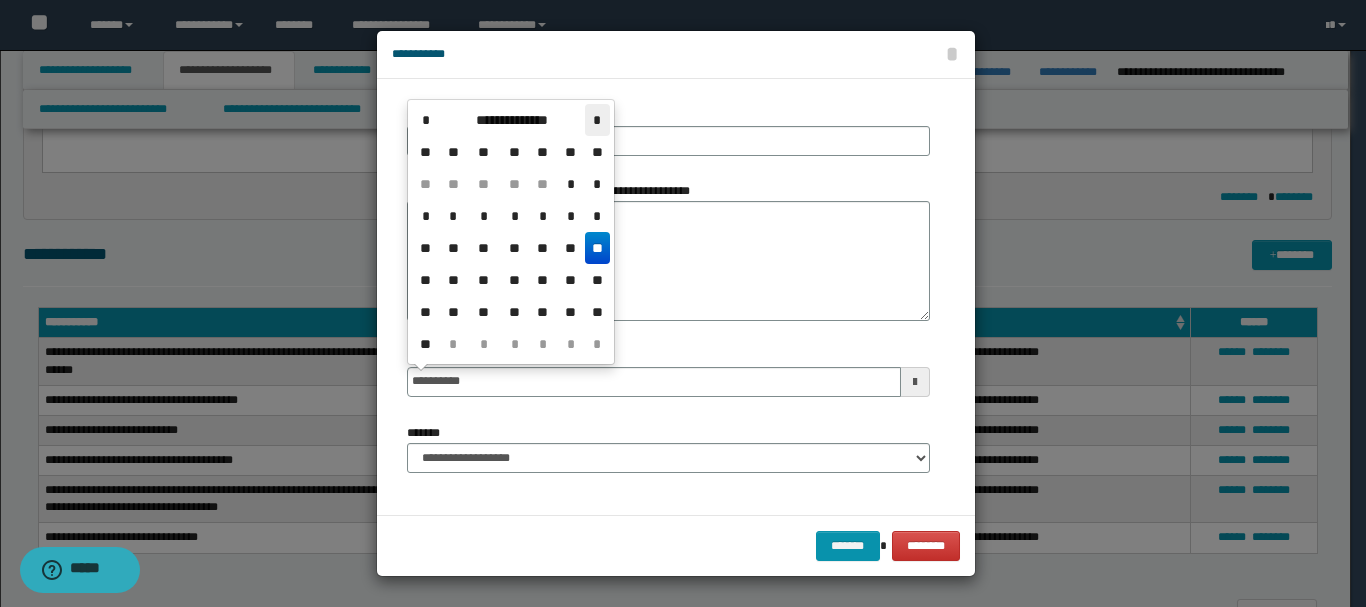 click on "*" at bounding box center (597, 120) 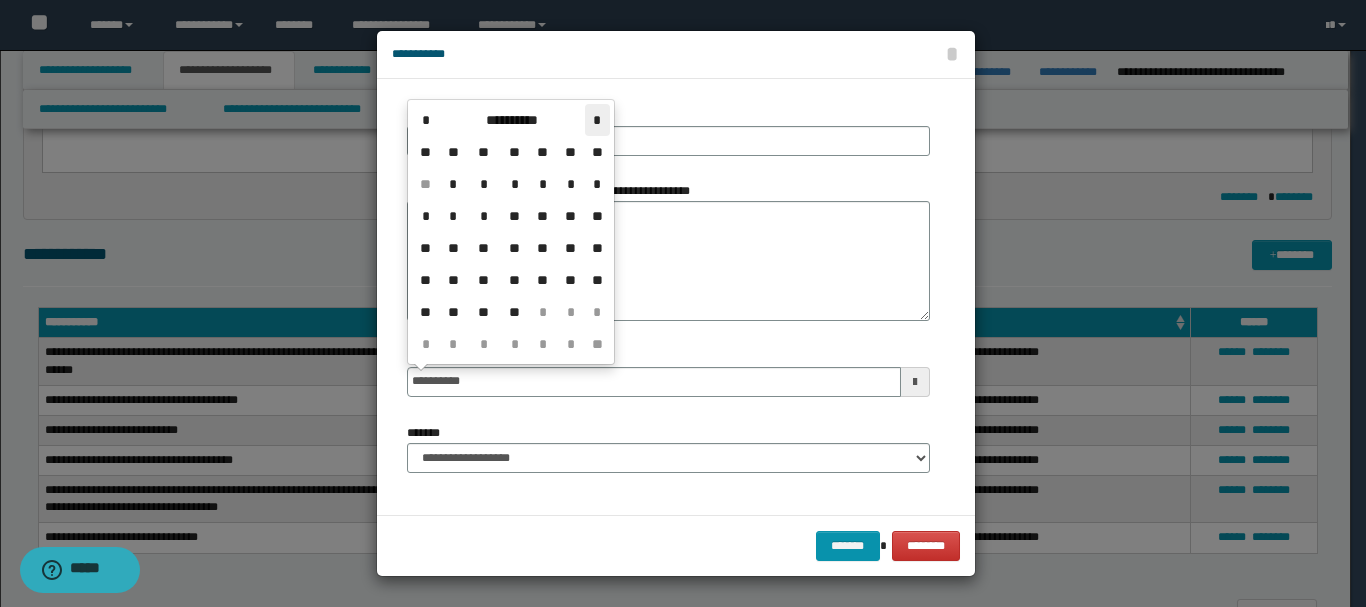 click on "*" at bounding box center (597, 120) 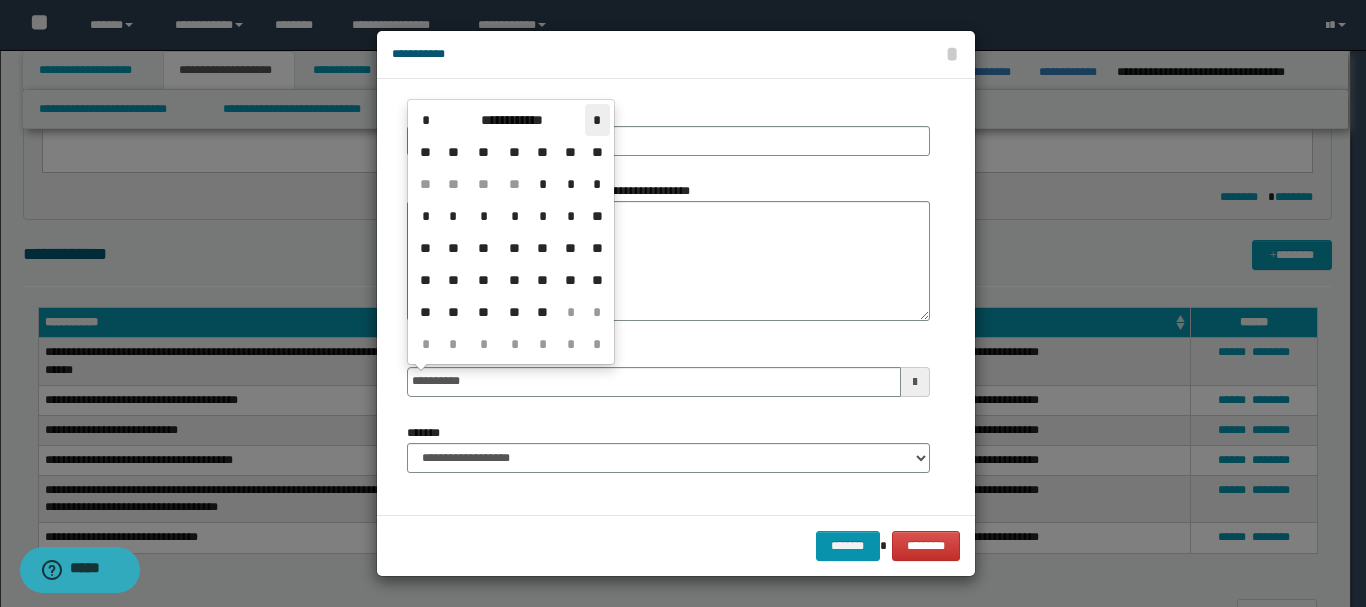 click on "*" at bounding box center [597, 120] 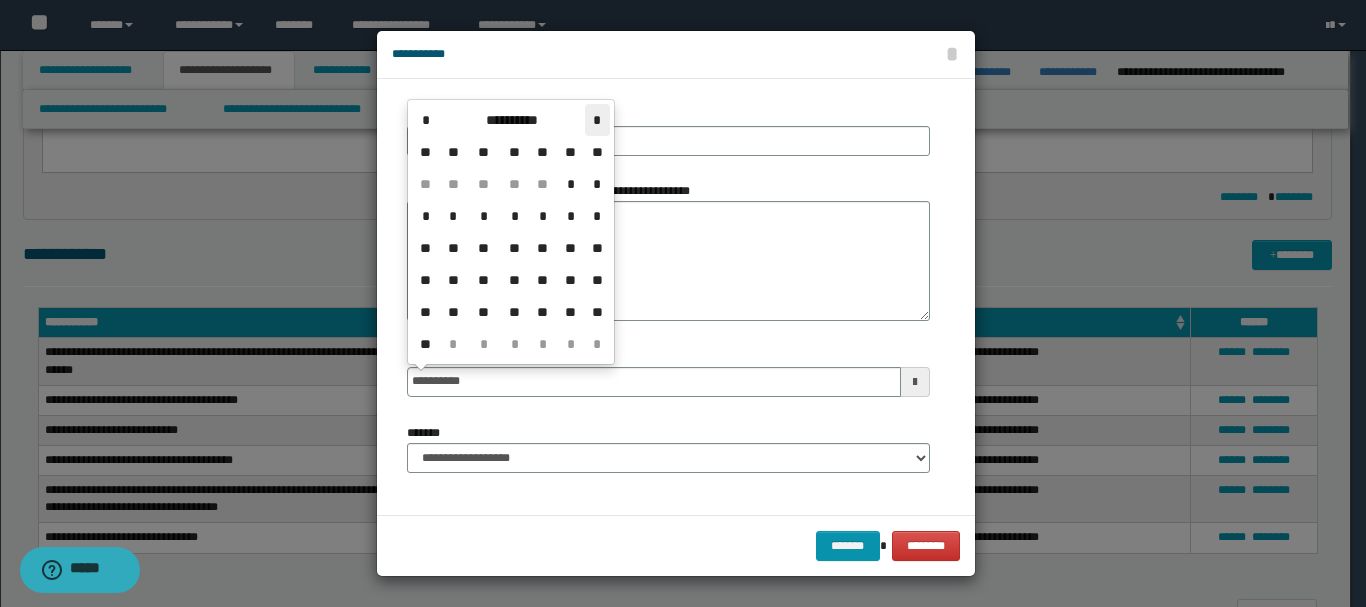 click on "*" at bounding box center [597, 120] 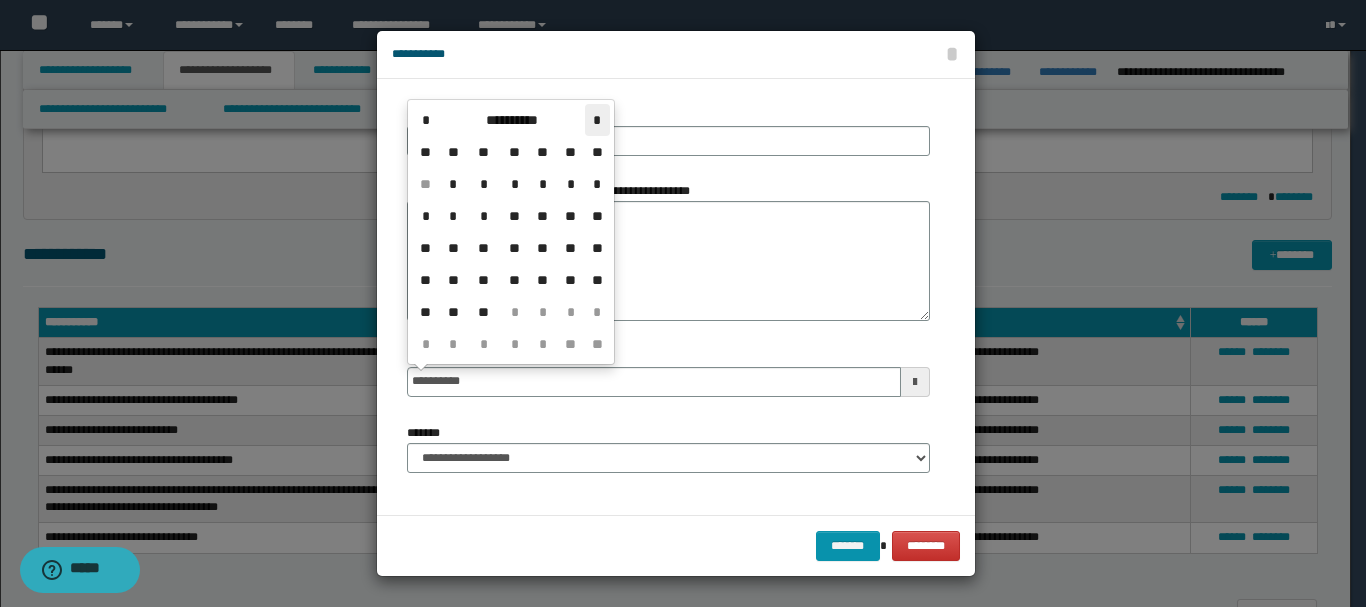 click on "*" at bounding box center (597, 120) 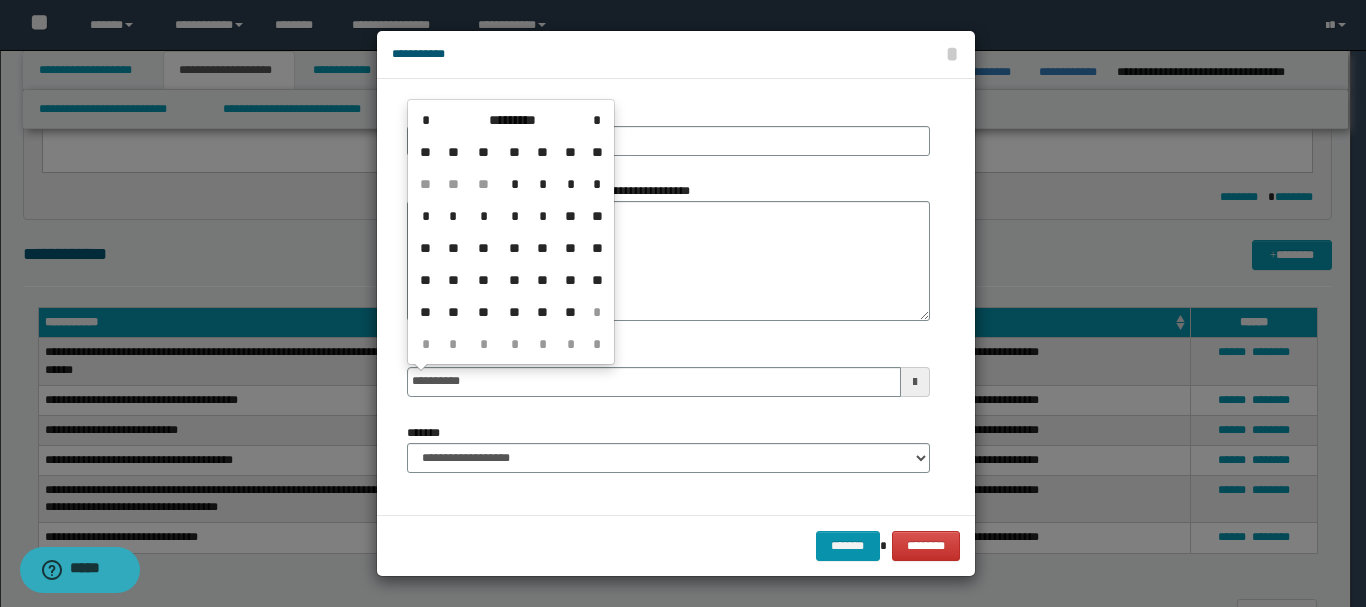 click on "*" at bounding box center [571, 184] 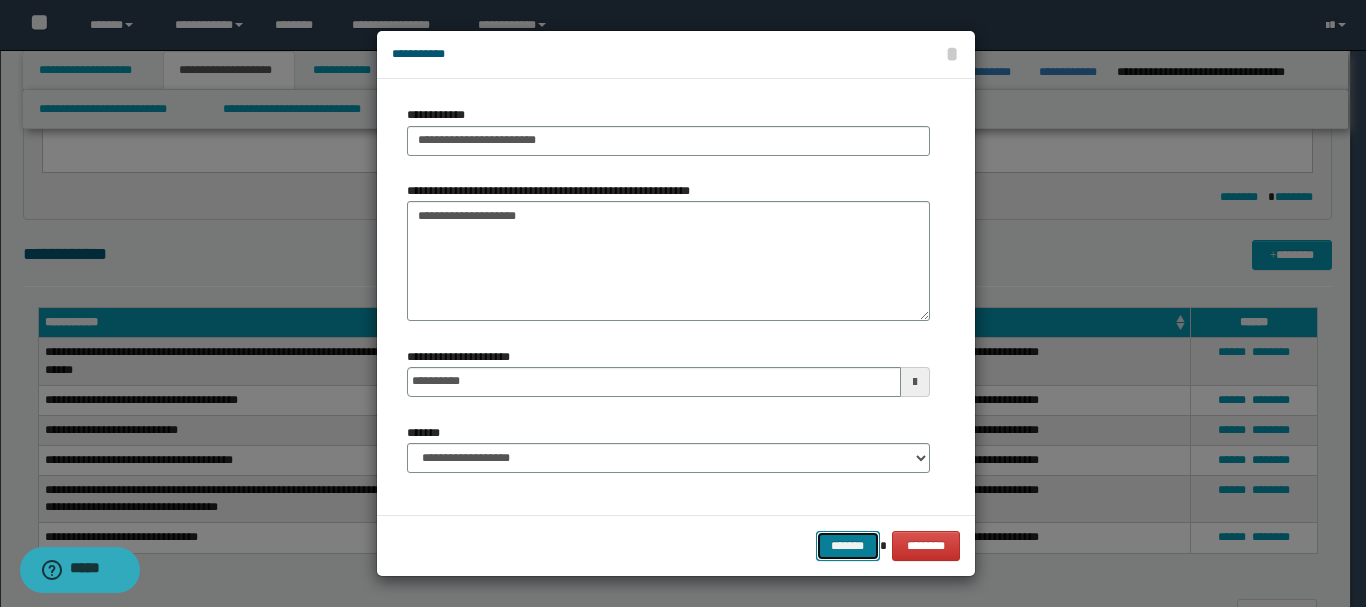 click on "*******" at bounding box center [848, 546] 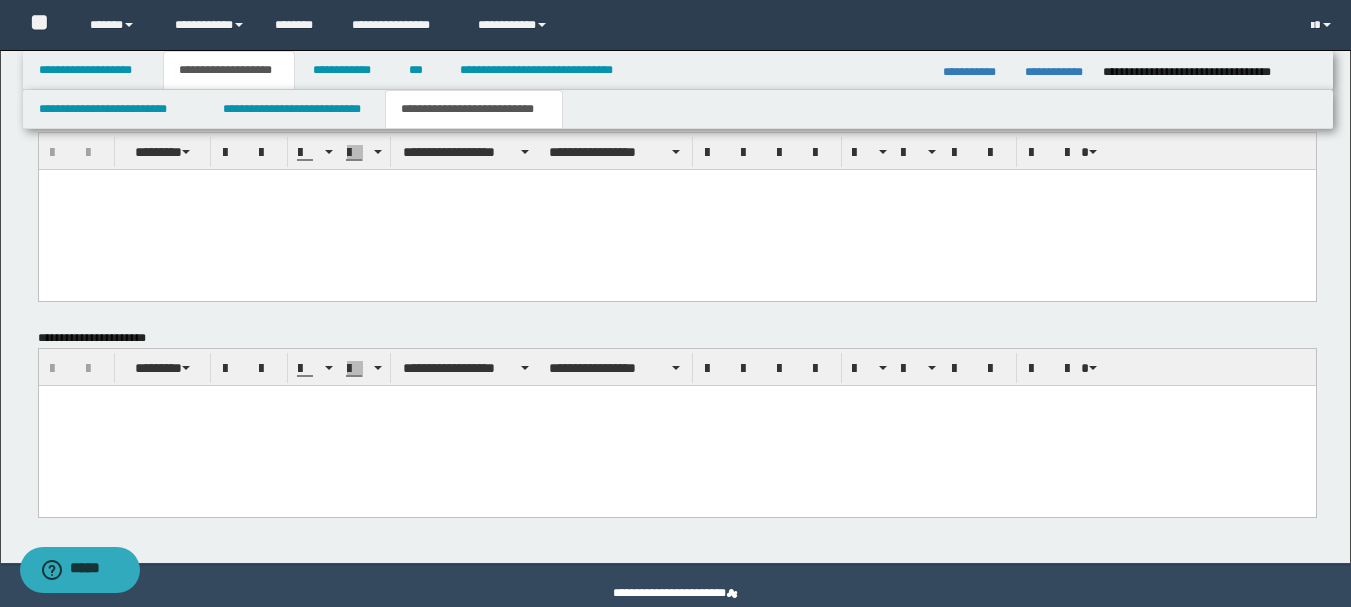 scroll, scrollTop: 1378, scrollLeft: 0, axis: vertical 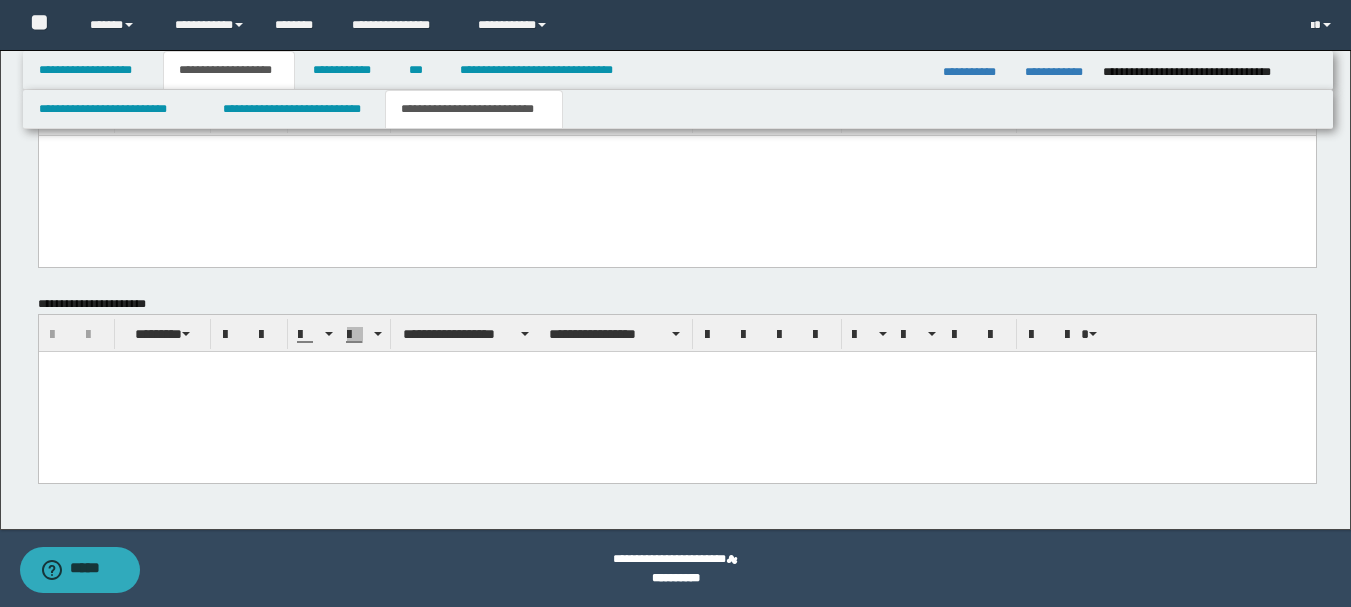 click at bounding box center (676, 391) 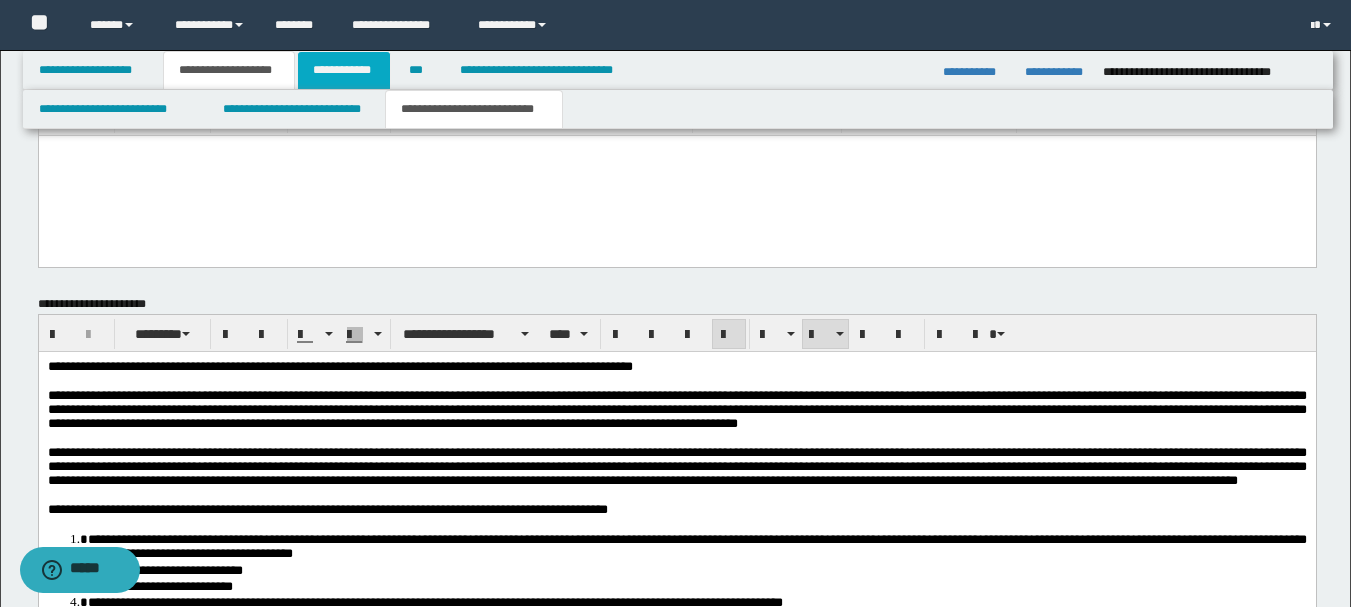 click on "**********" at bounding box center [344, 70] 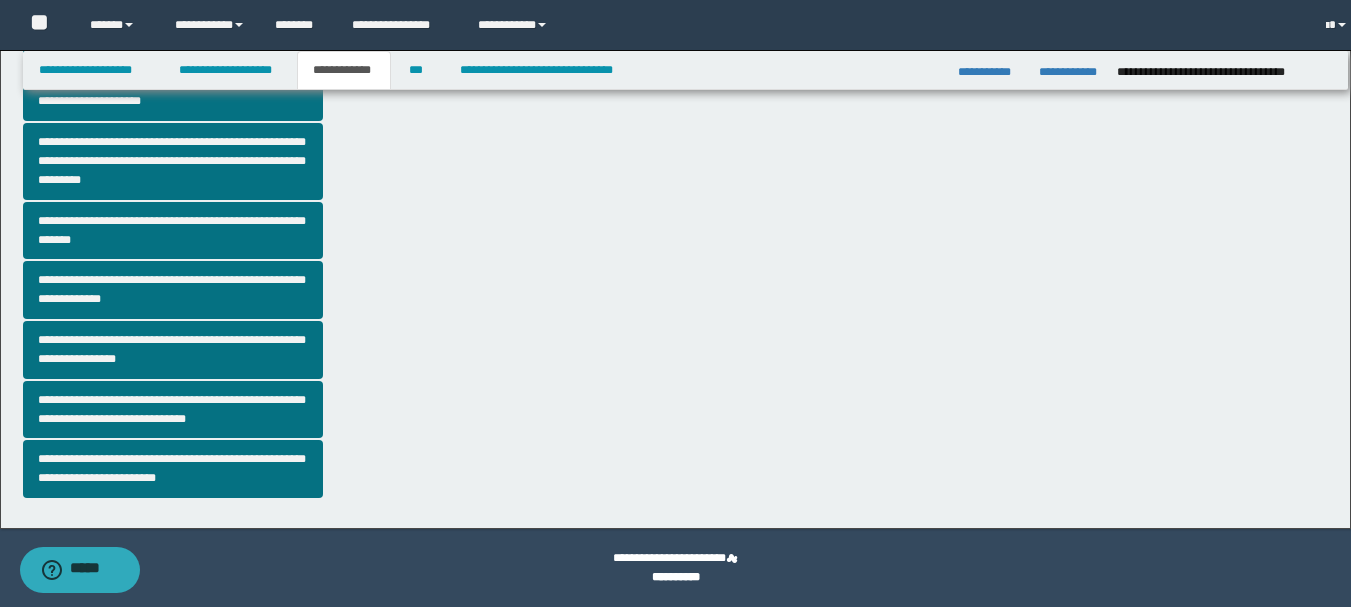 scroll, scrollTop: 542, scrollLeft: 0, axis: vertical 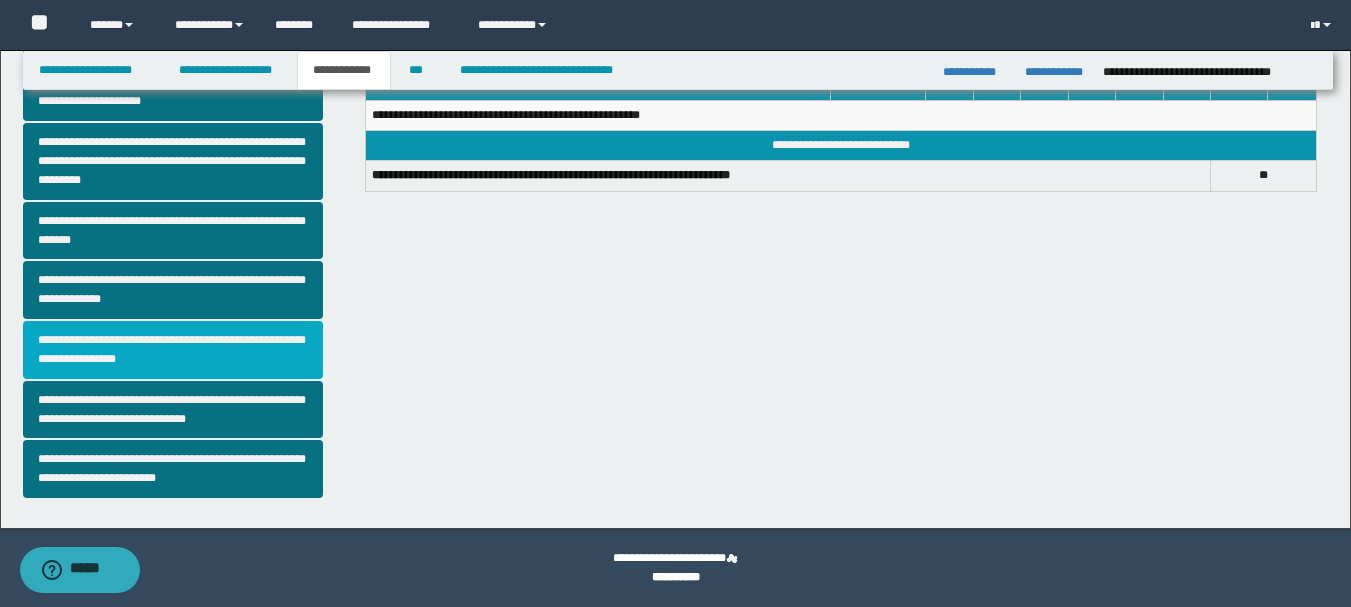 click on "**********" at bounding box center [173, 350] 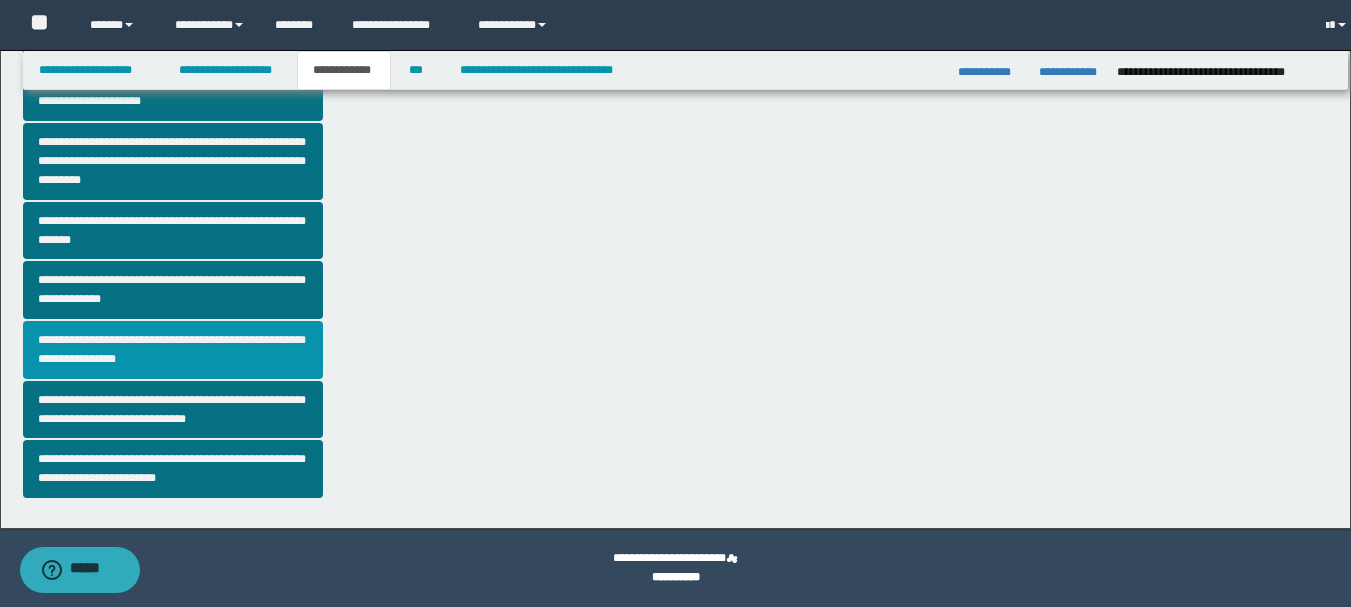 scroll, scrollTop: 0, scrollLeft: 0, axis: both 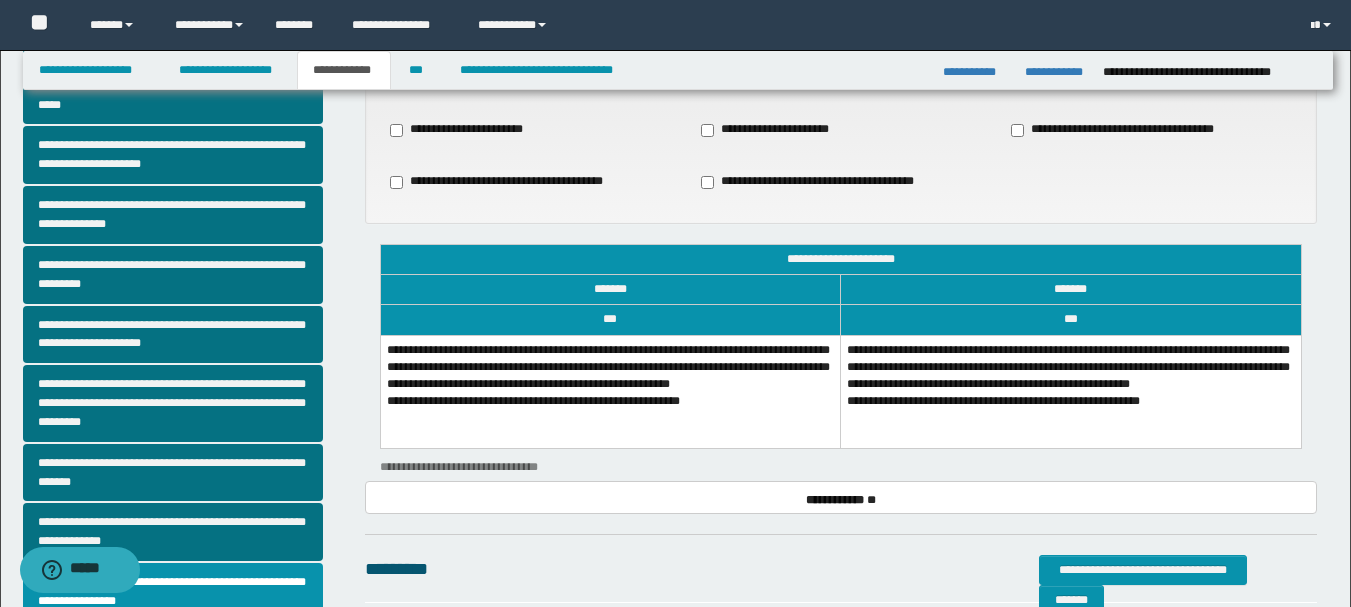 click on "**********" at bounding box center [610, 391] 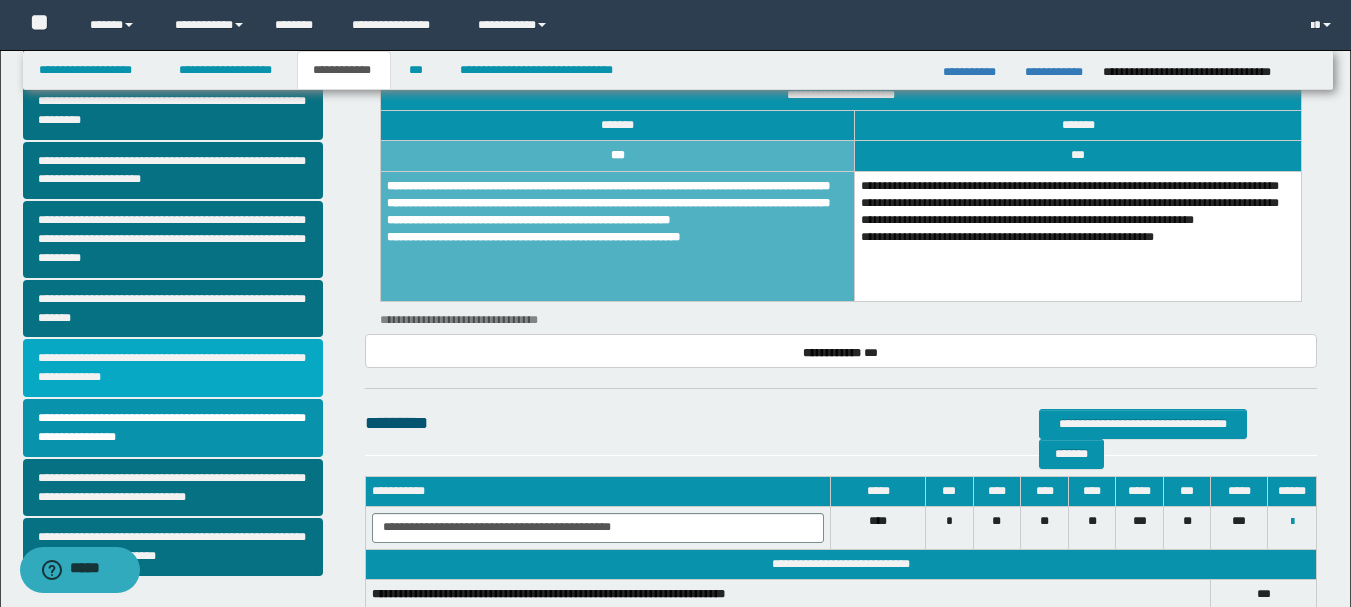 scroll, scrollTop: 596, scrollLeft: 0, axis: vertical 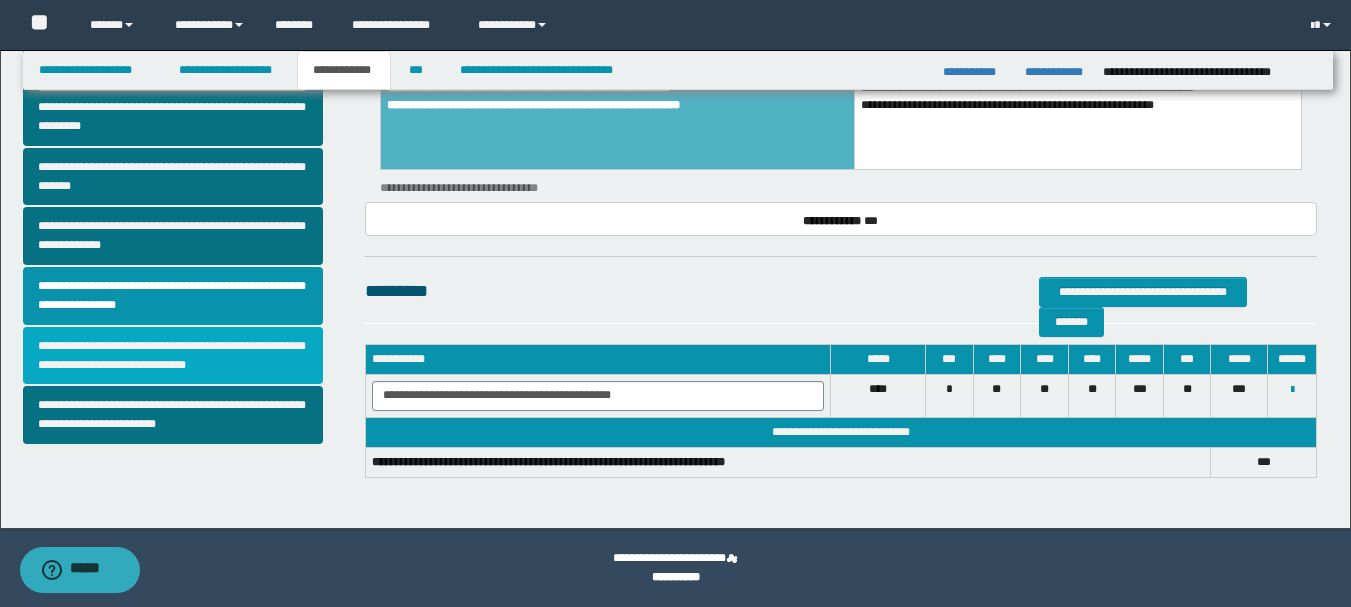 click on "**********" at bounding box center (173, 356) 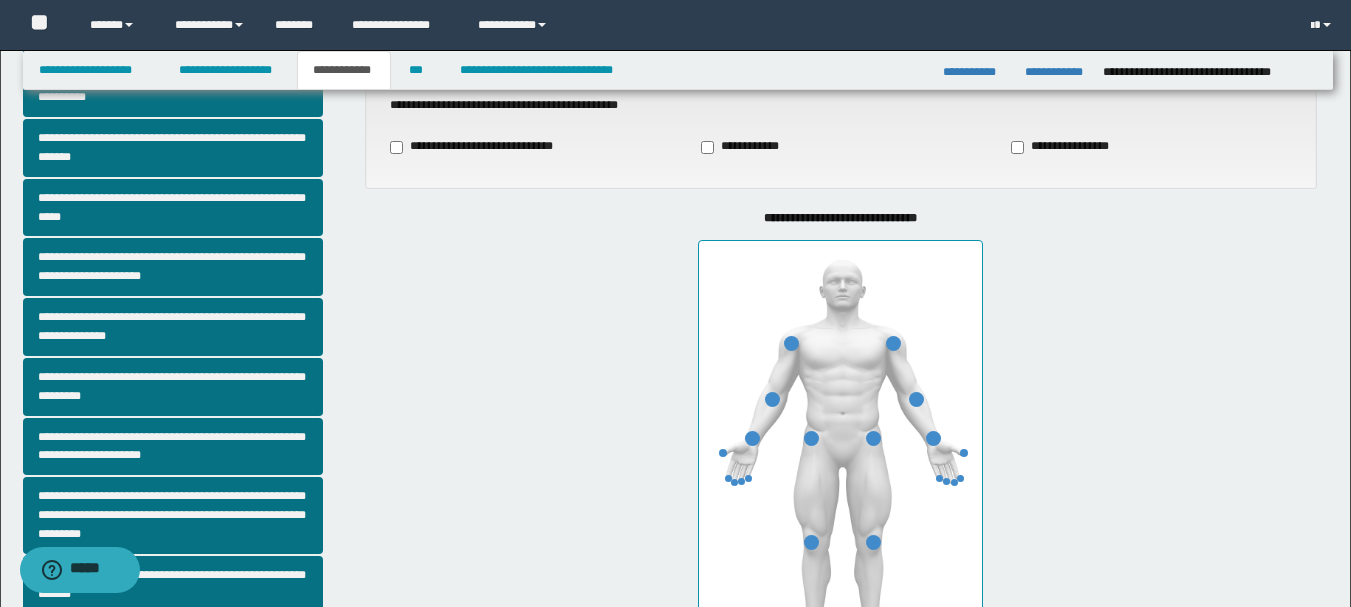 scroll, scrollTop: 300, scrollLeft: 0, axis: vertical 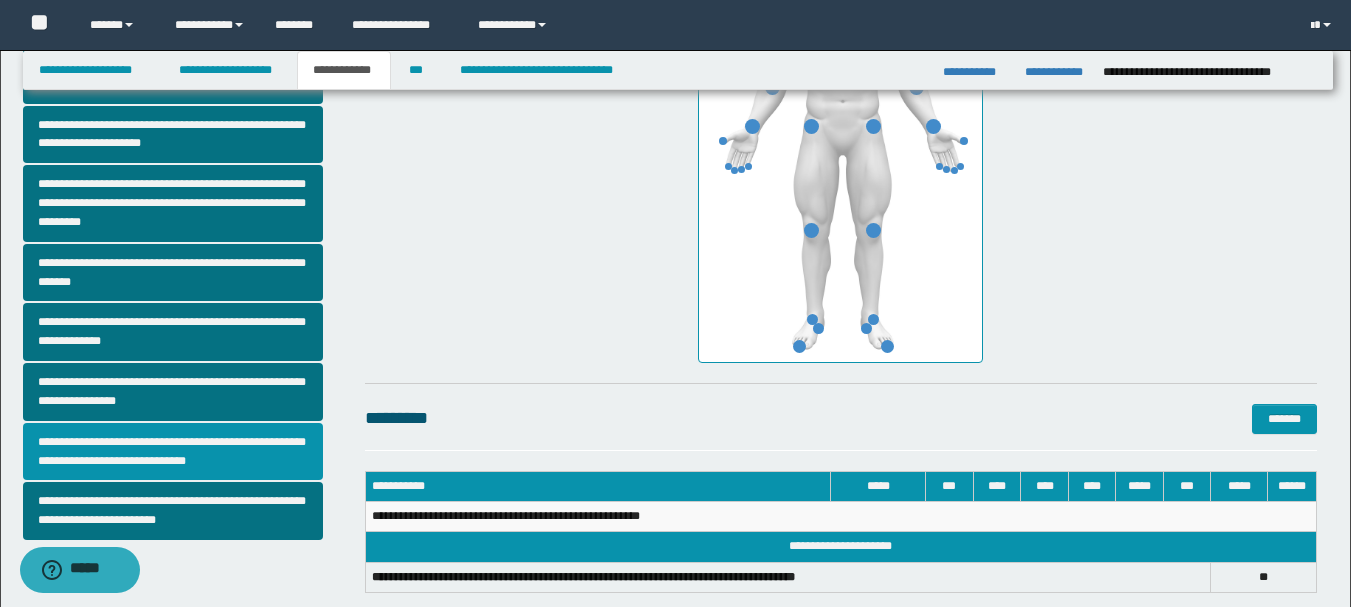 click on "**********" at bounding box center [173, 452] 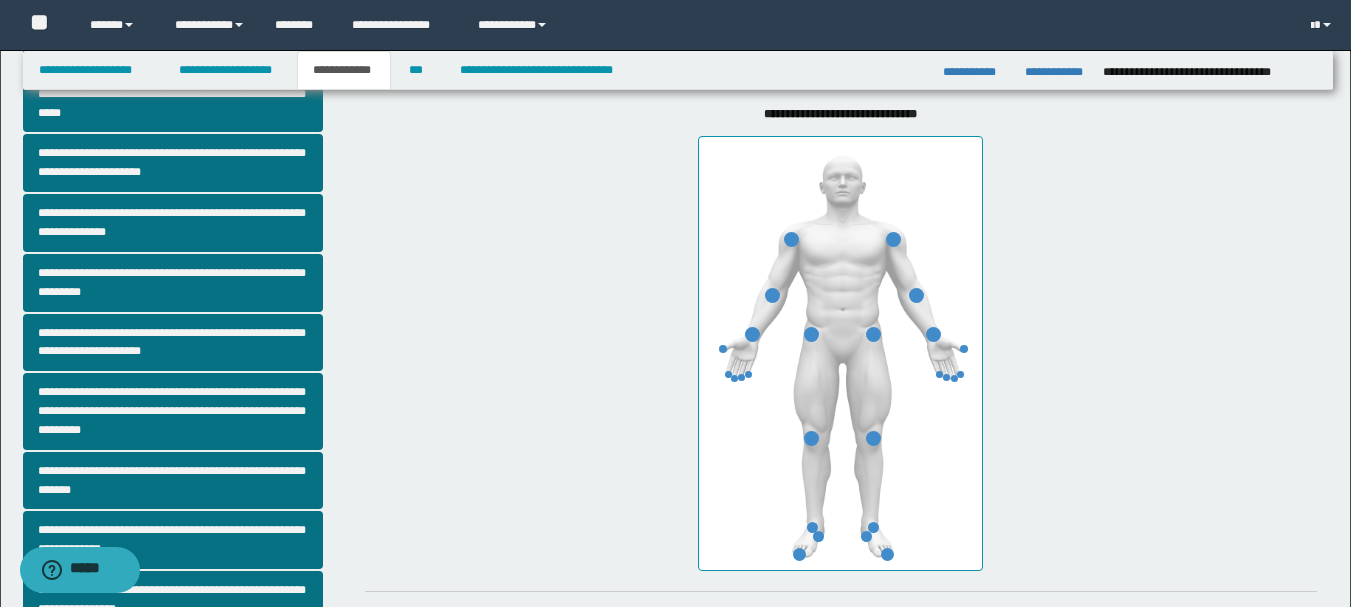scroll, scrollTop: 300, scrollLeft: 0, axis: vertical 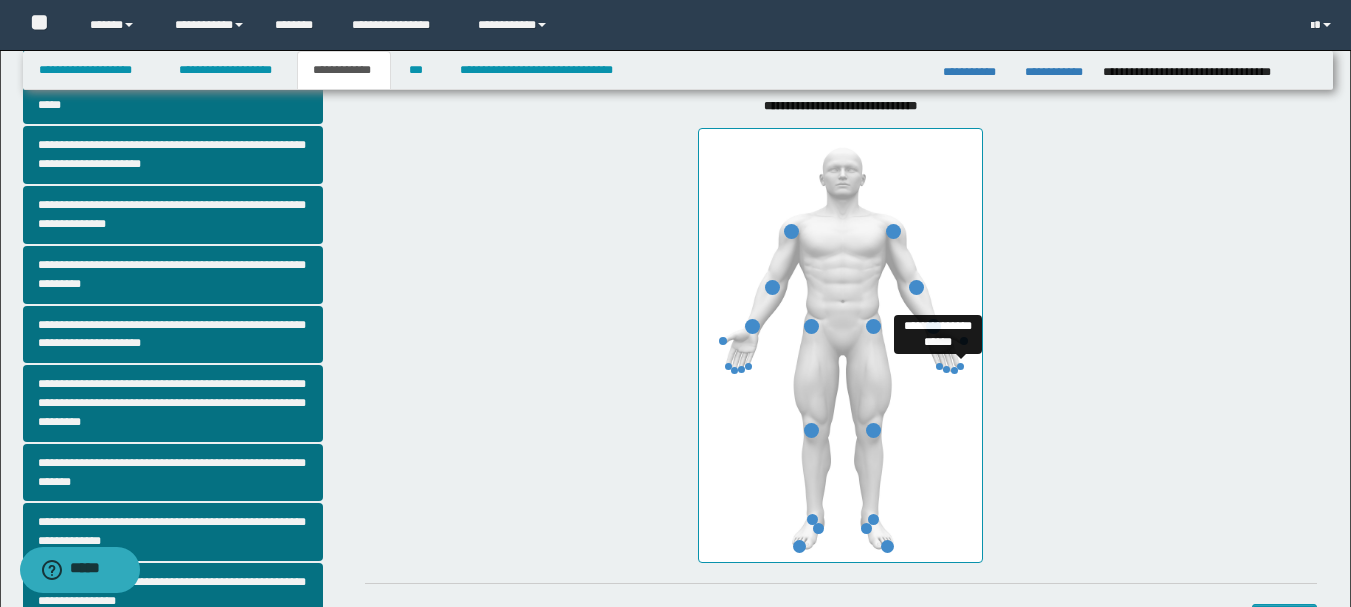 click at bounding box center [960, 366] 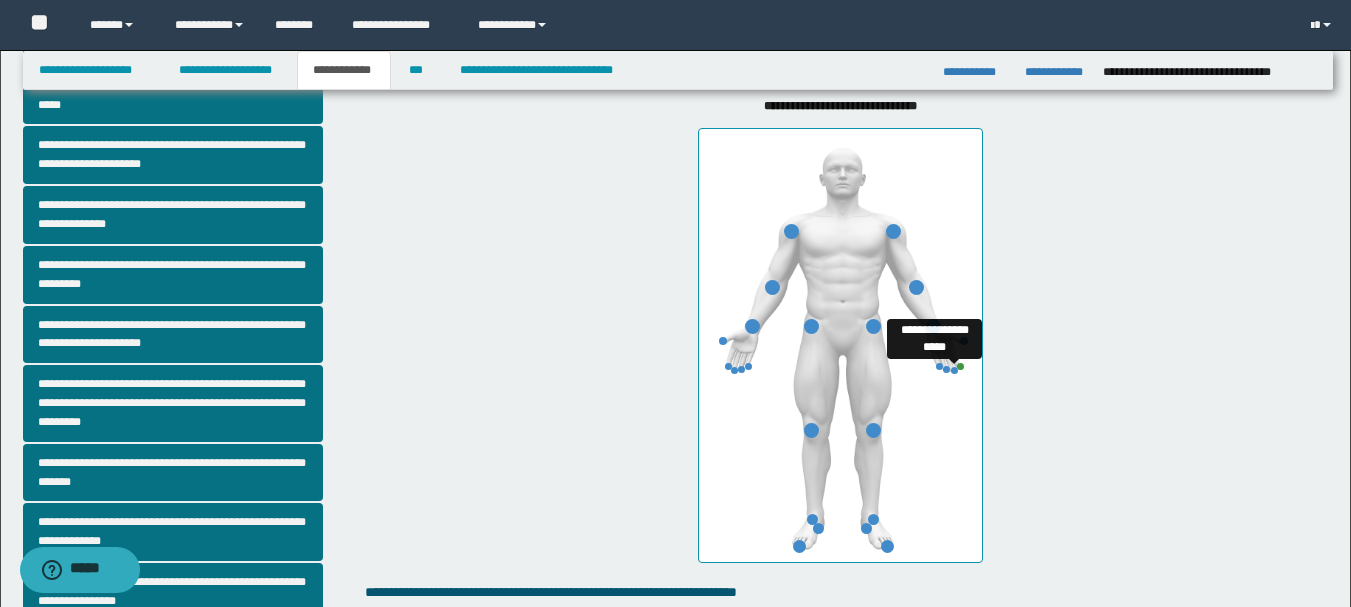 click at bounding box center [954, 370] 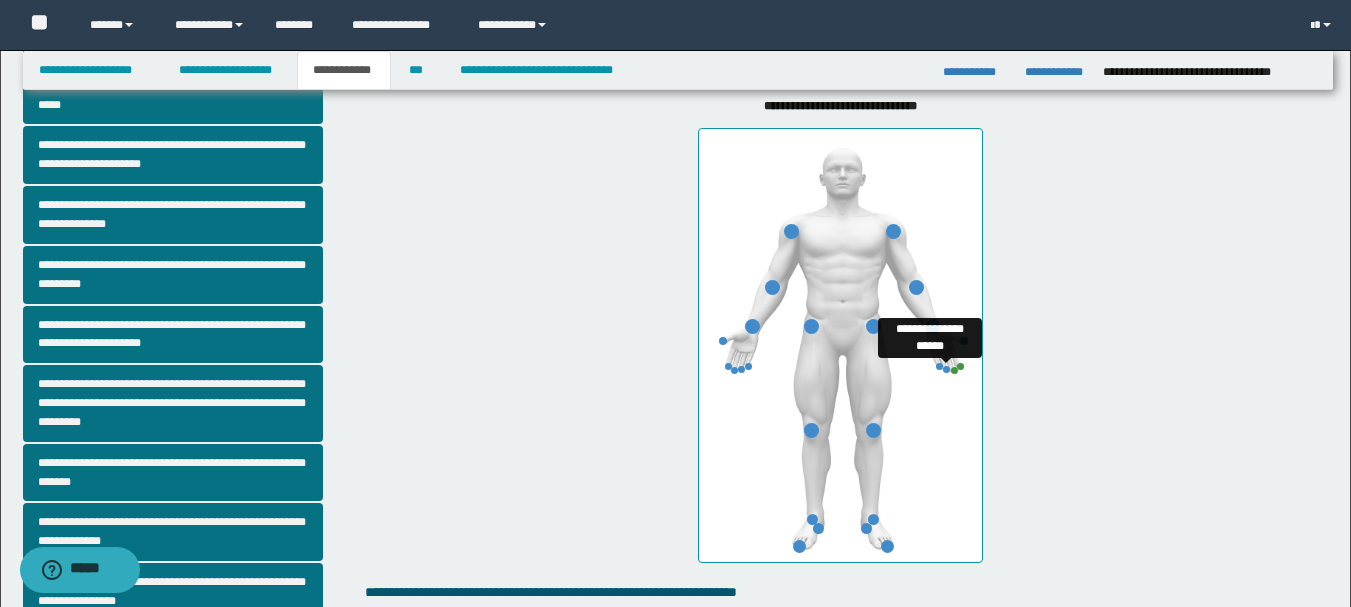click at bounding box center [946, 369] 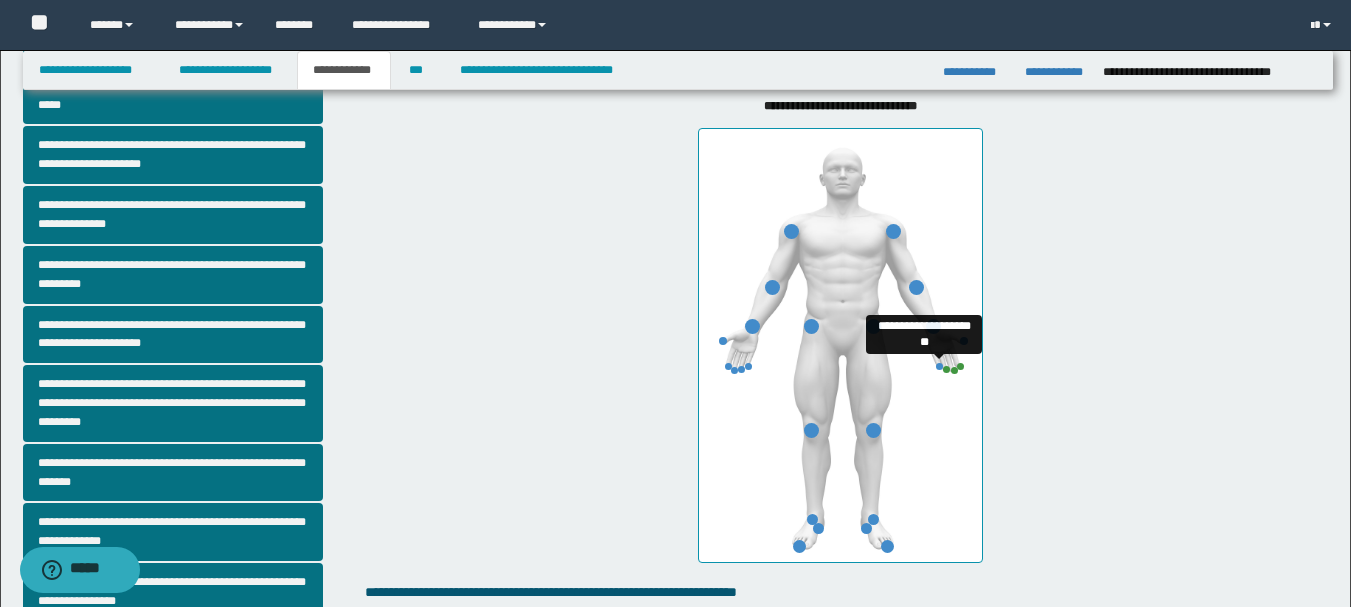 click at bounding box center [939, 366] 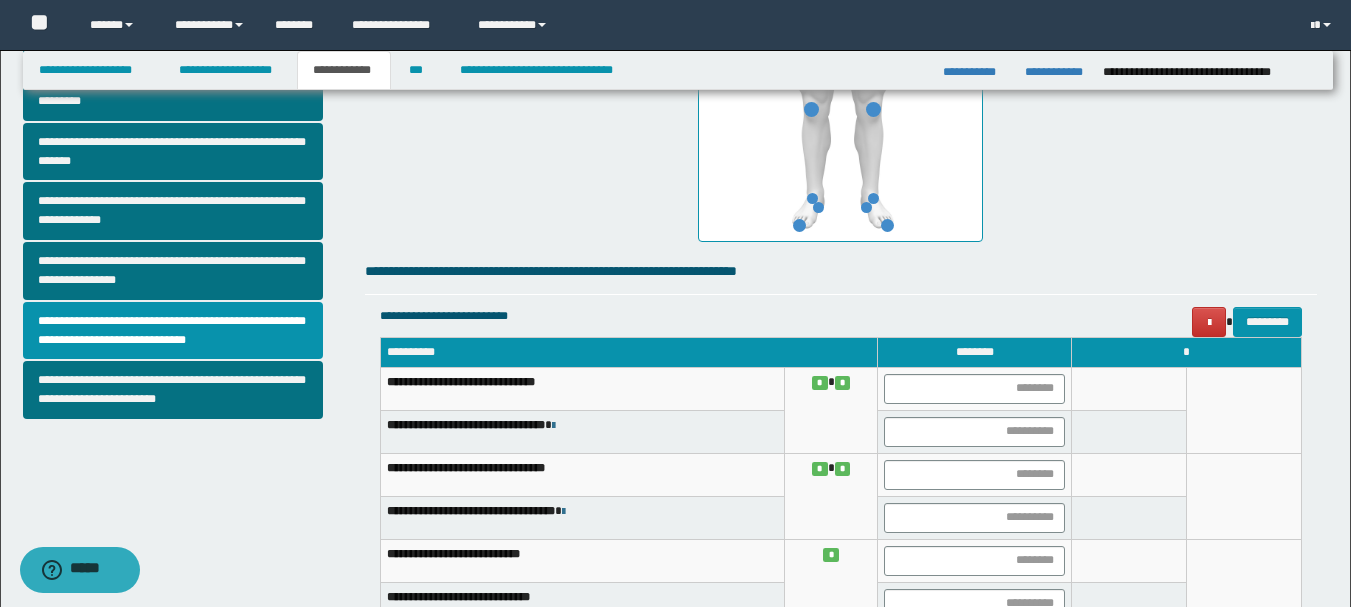 scroll, scrollTop: 600, scrollLeft: 0, axis: vertical 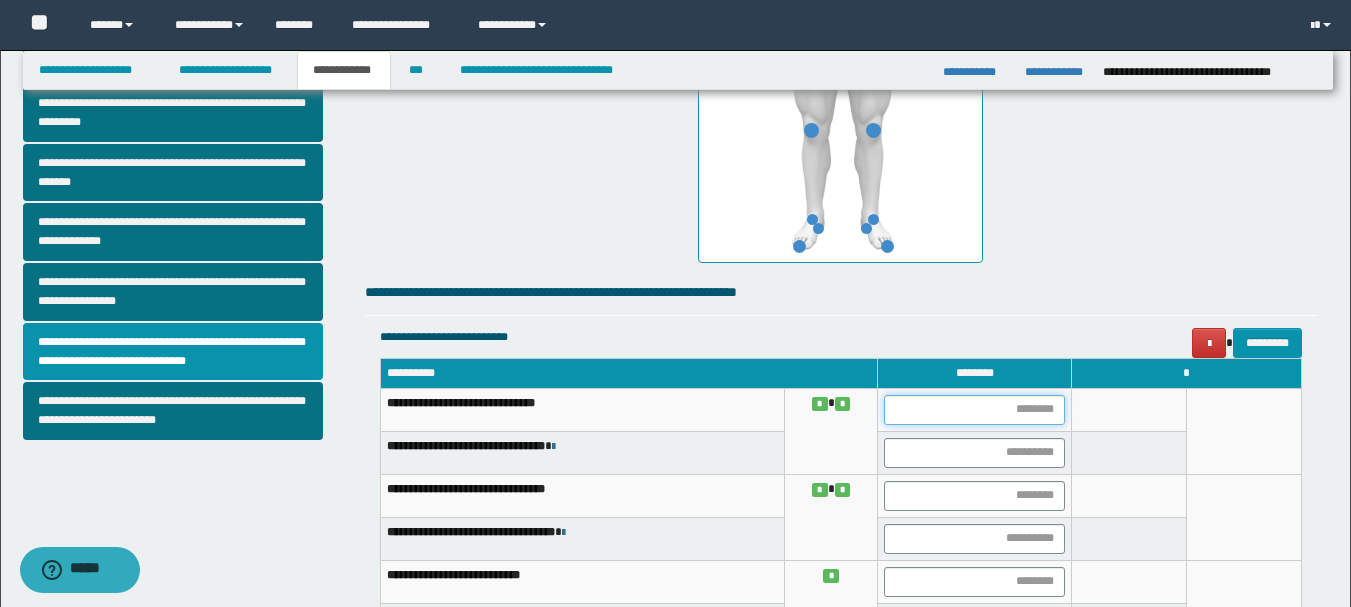 click at bounding box center [974, 410] 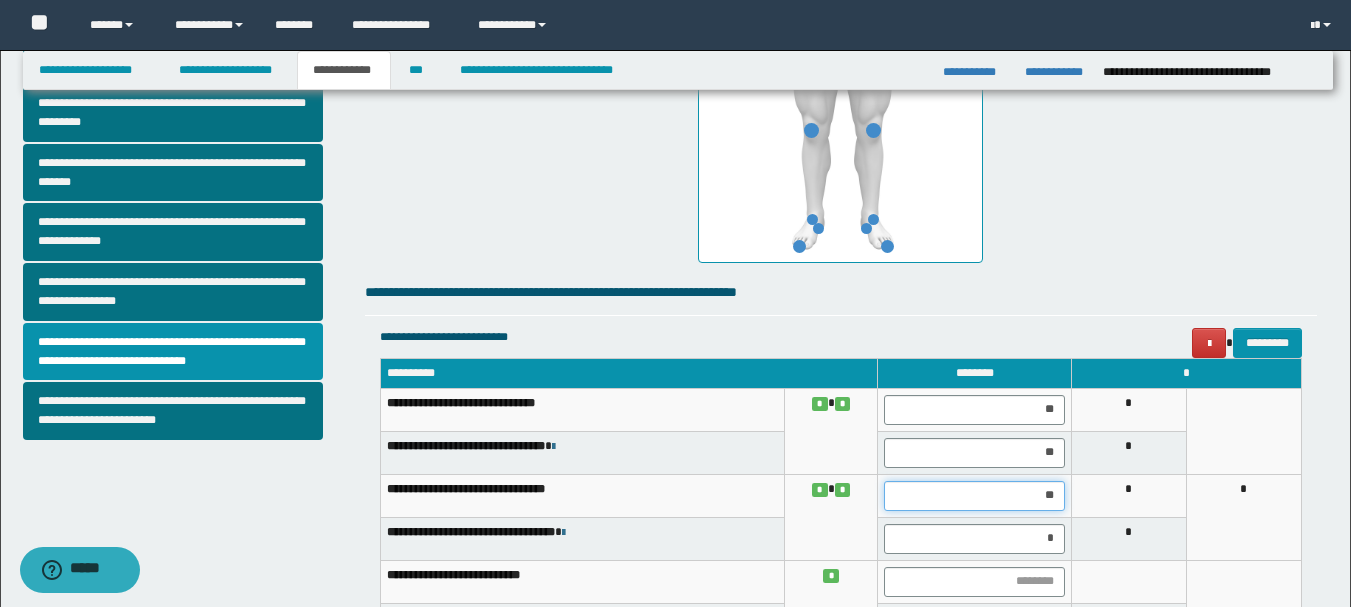 drag, startPoint x: 999, startPoint y: 497, endPoint x: 1073, endPoint y: 501, distance: 74.10803 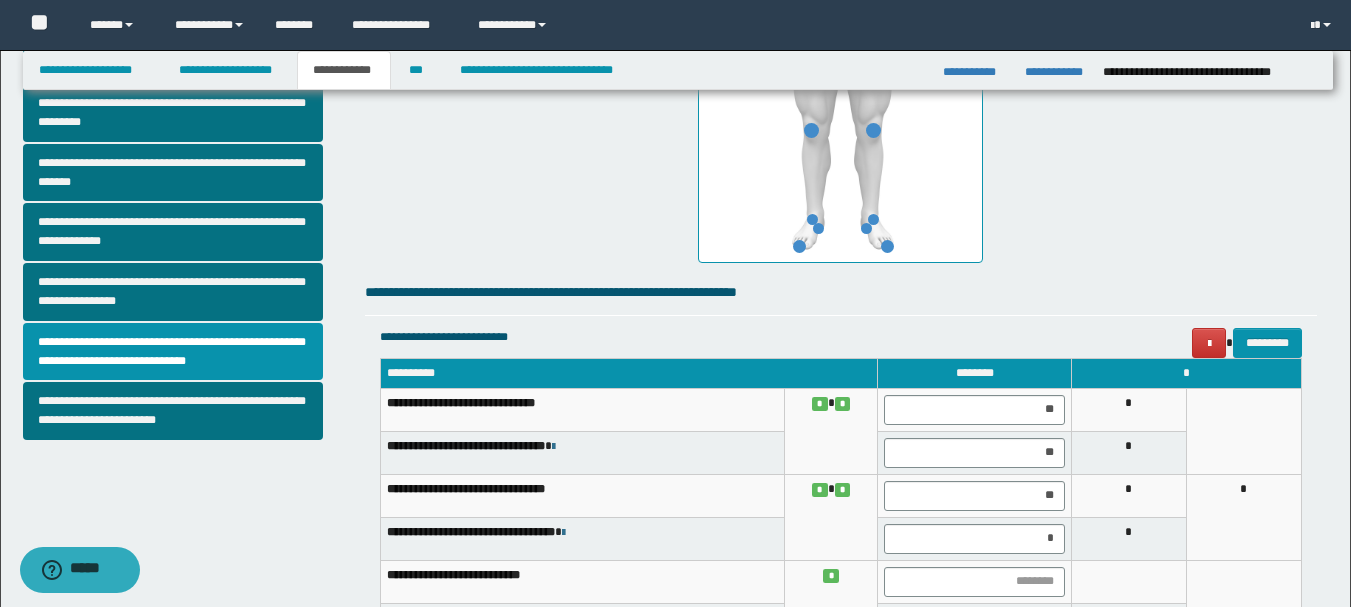 click at bounding box center (1243, 603) 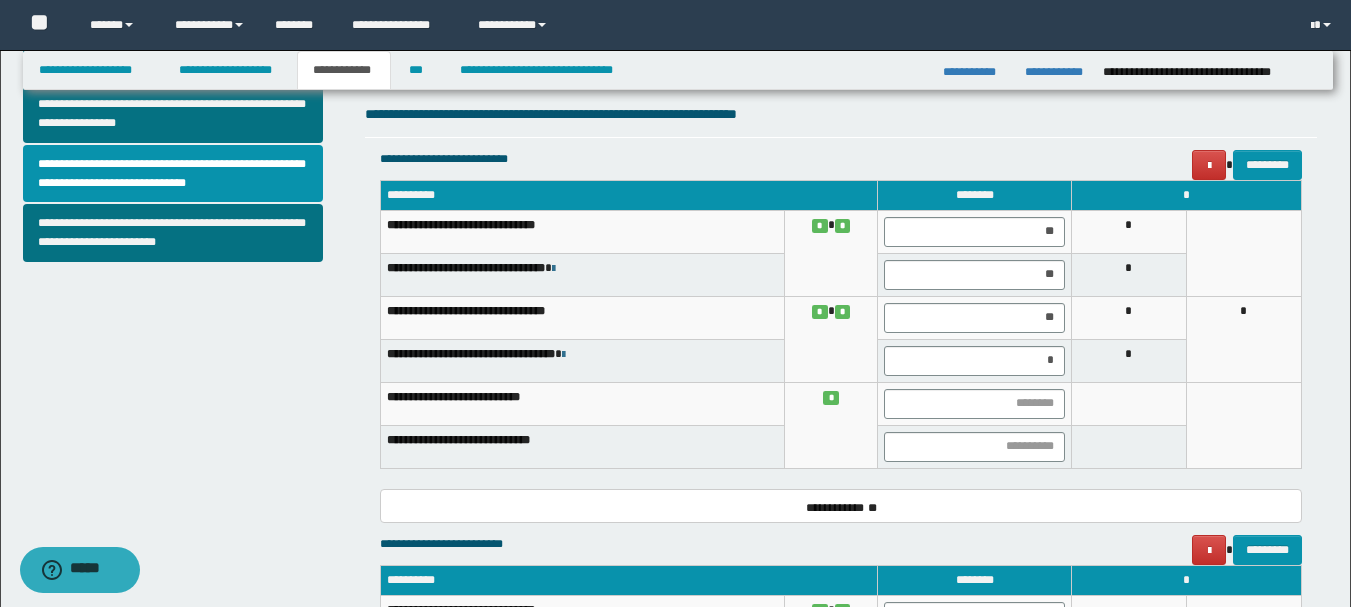 scroll, scrollTop: 800, scrollLeft: 0, axis: vertical 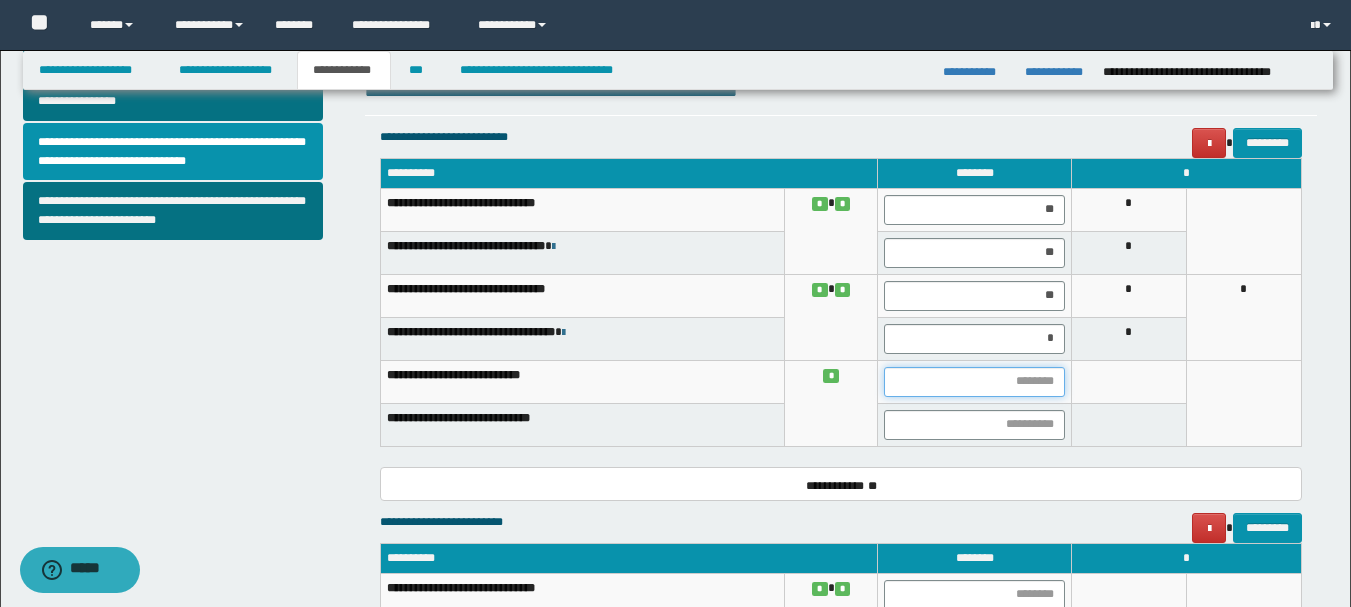 click at bounding box center [974, 382] 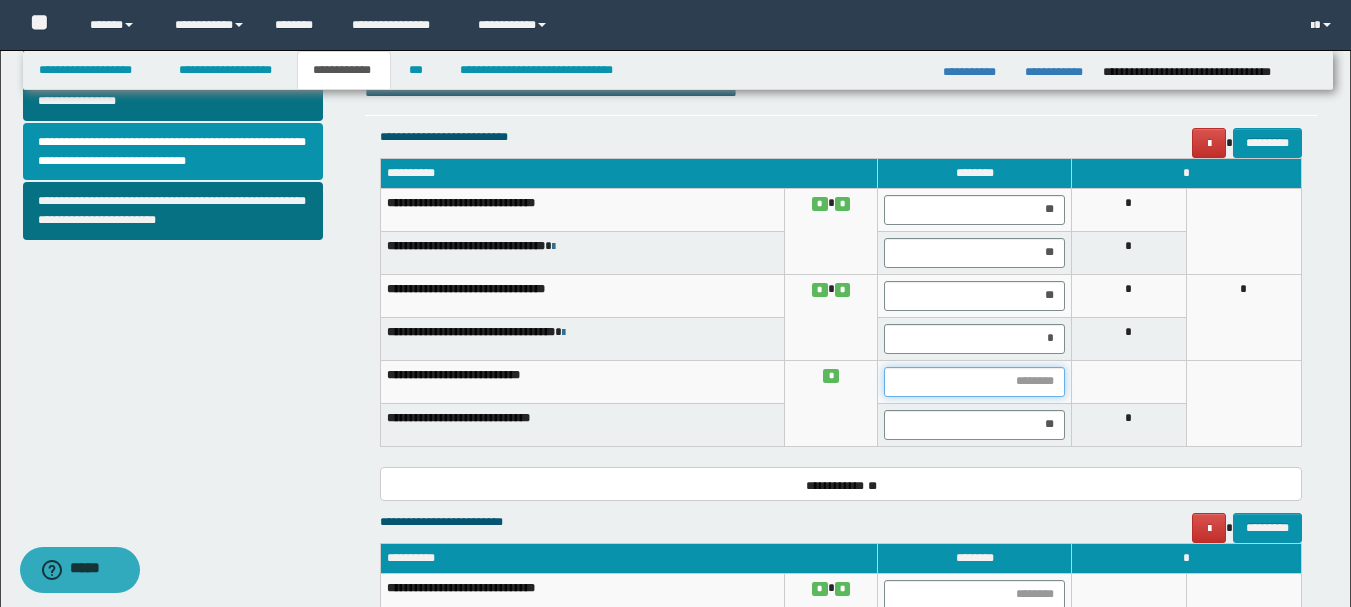 click at bounding box center [974, 382] 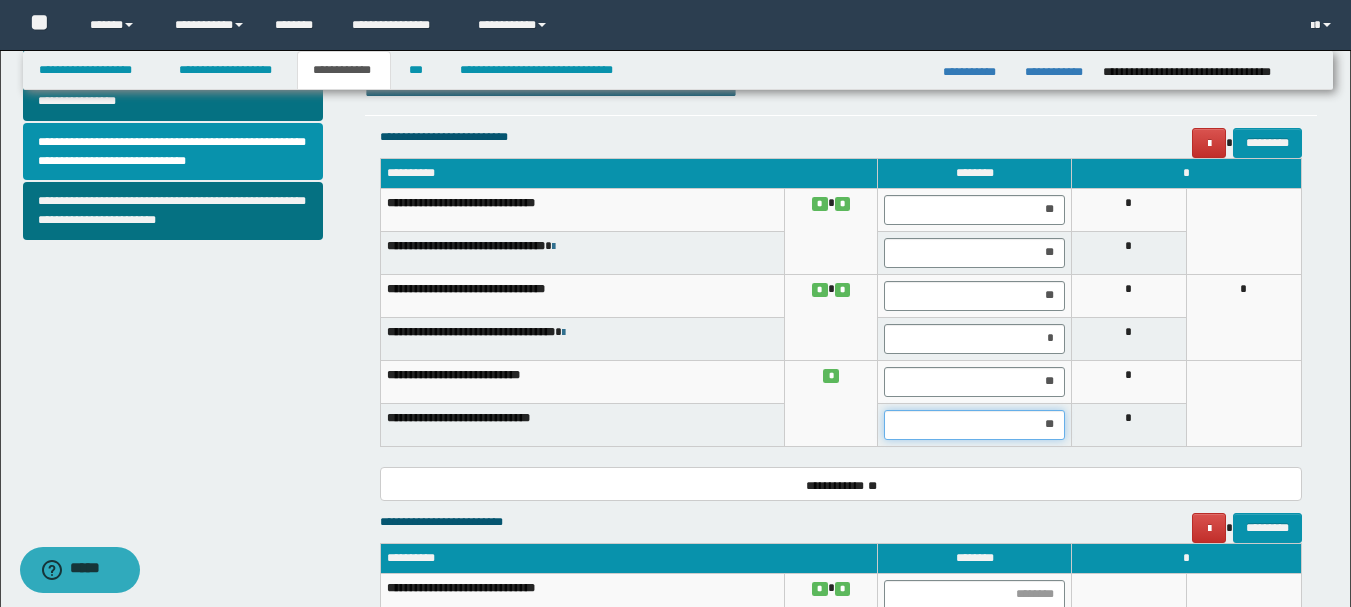 click on "**" at bounding box center [974, 425] 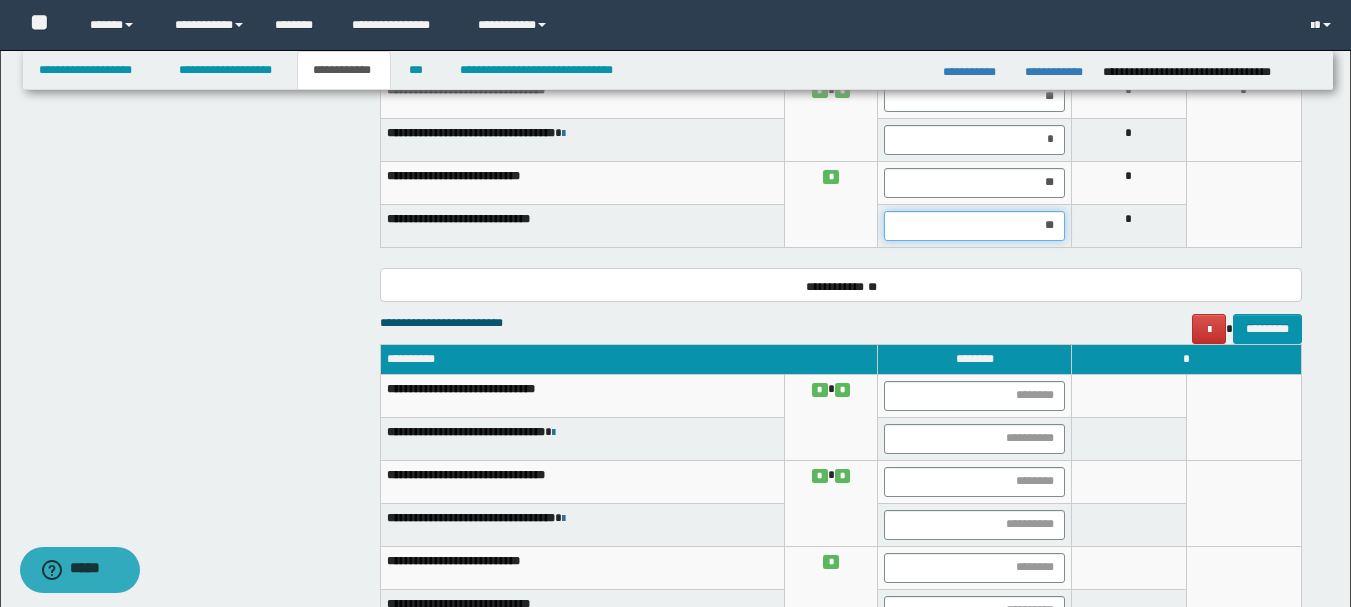 scroll, scrollTop: 1000, scrollLeft: 0, axis: vertical 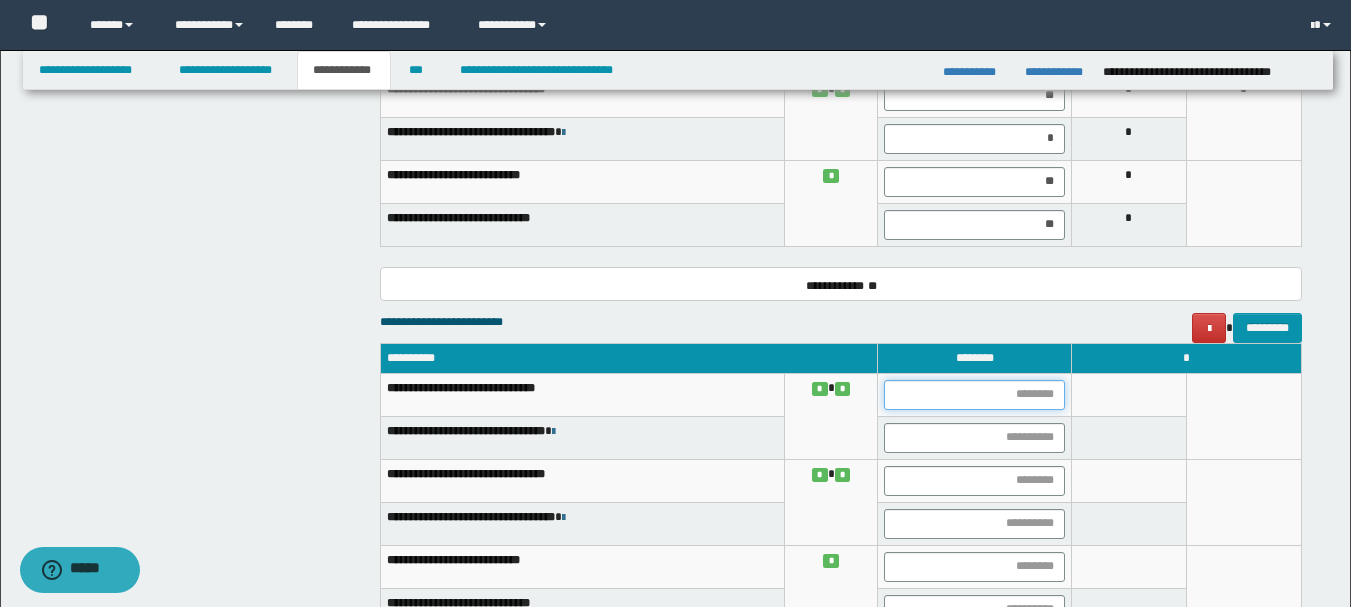 click at bounding box center [974, 395] 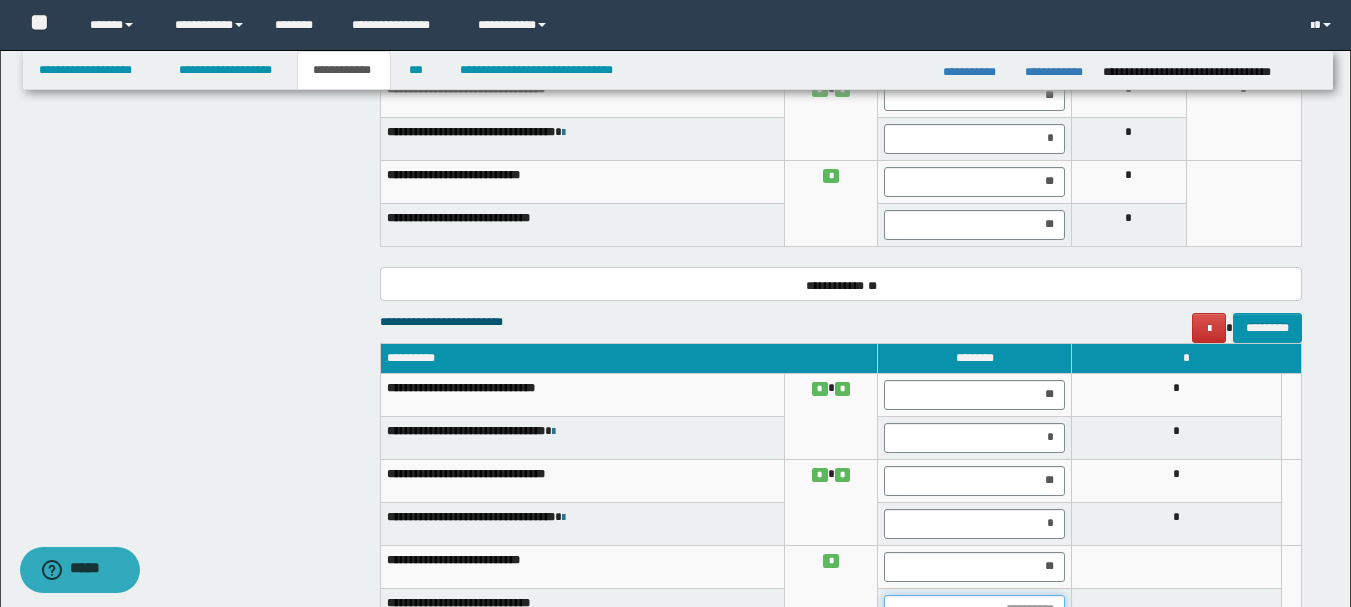scroll, scrollTop: 1018, scrollLeft: 0, axis: vertical 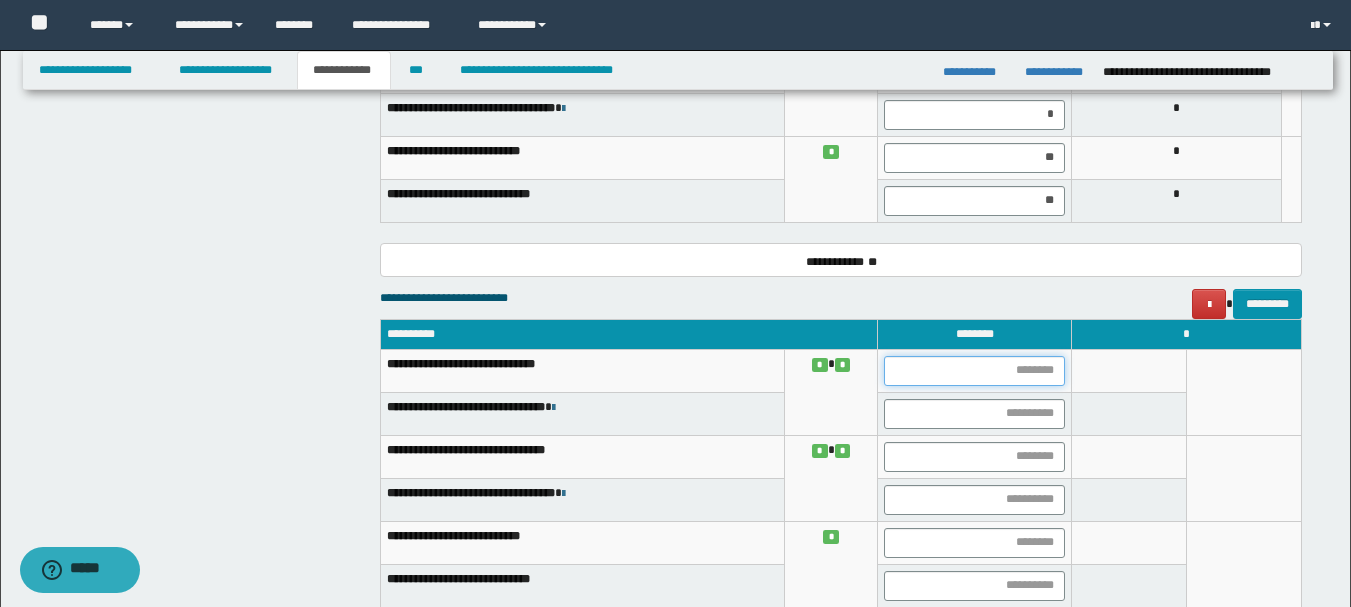 click at bounding box center [974, 371] 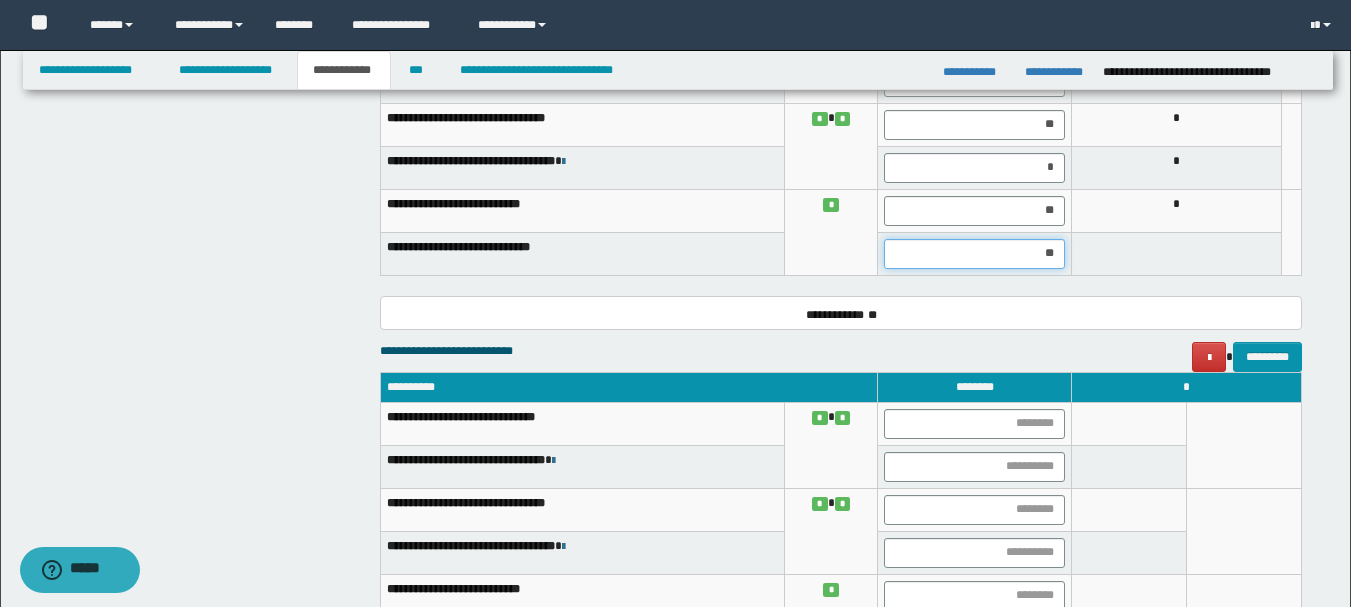scroll, scrollTop: 1809, scrollLeft: 0, axis: vertical 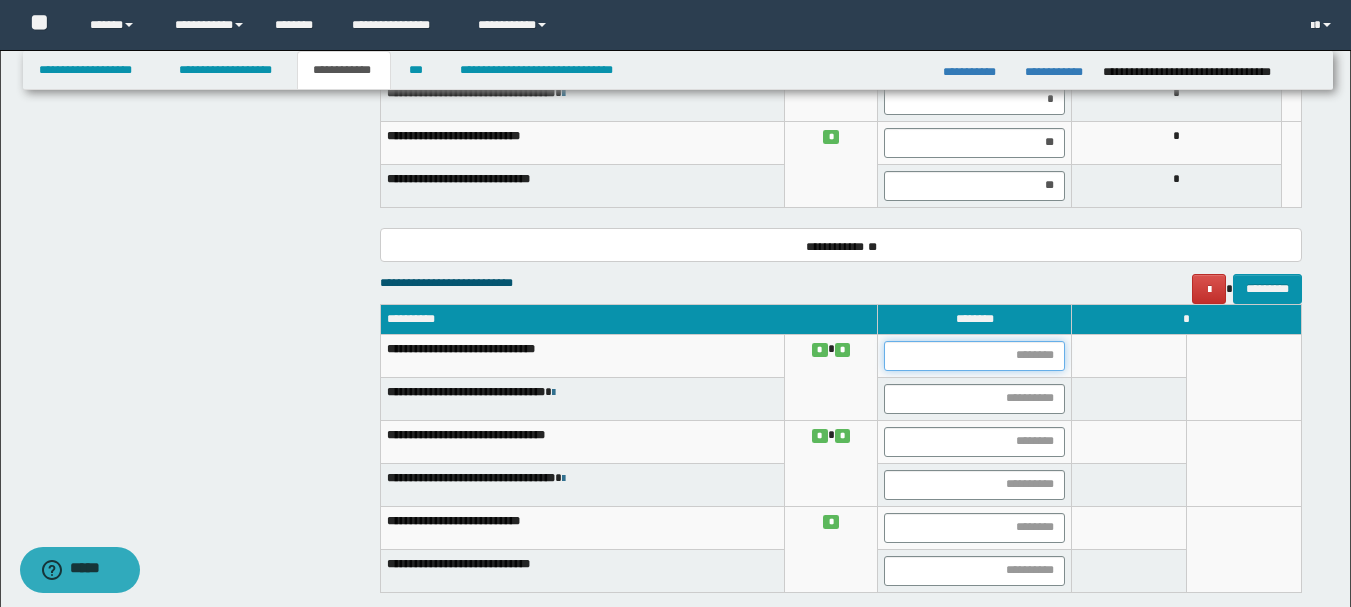click at bounding box center (974, 356) 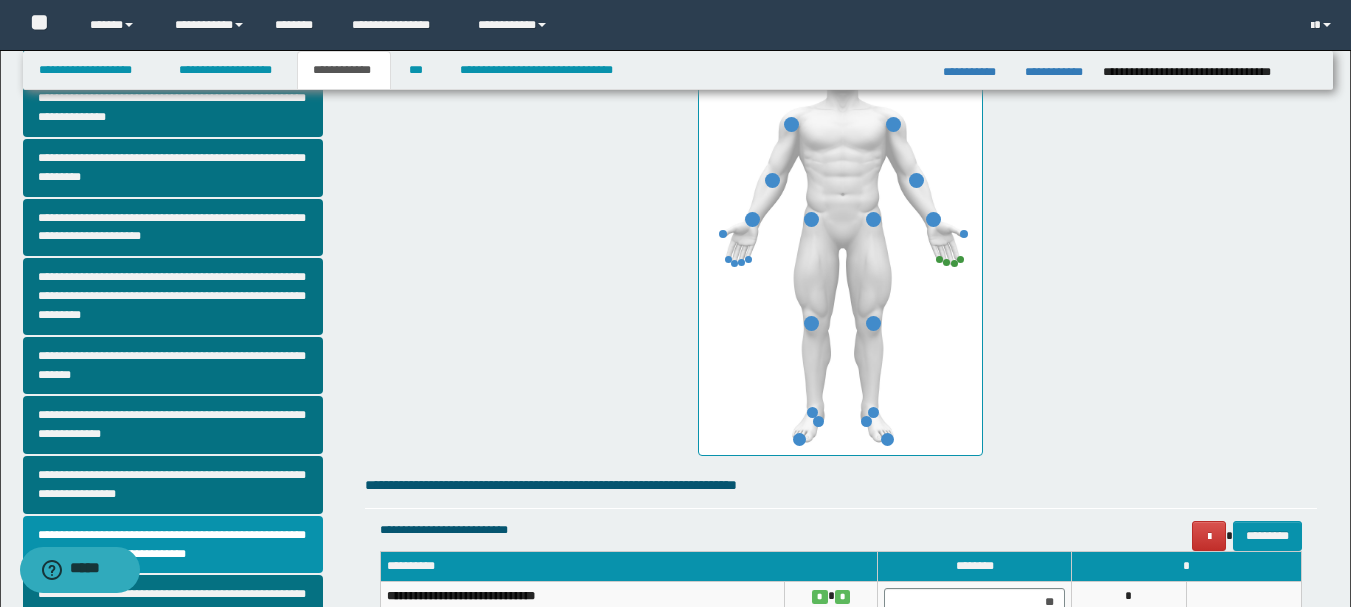 scroll, scrollTop: 509, scrollLeft: 0, axis: vertical 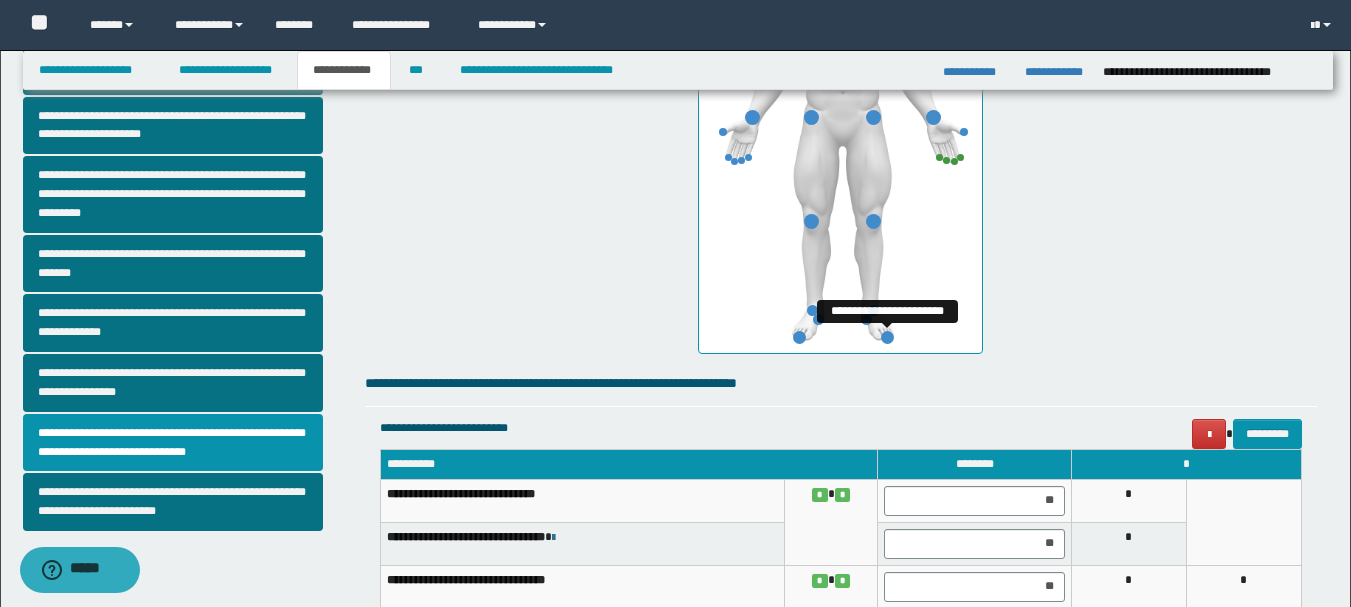 click at bounding box center (887, 337) 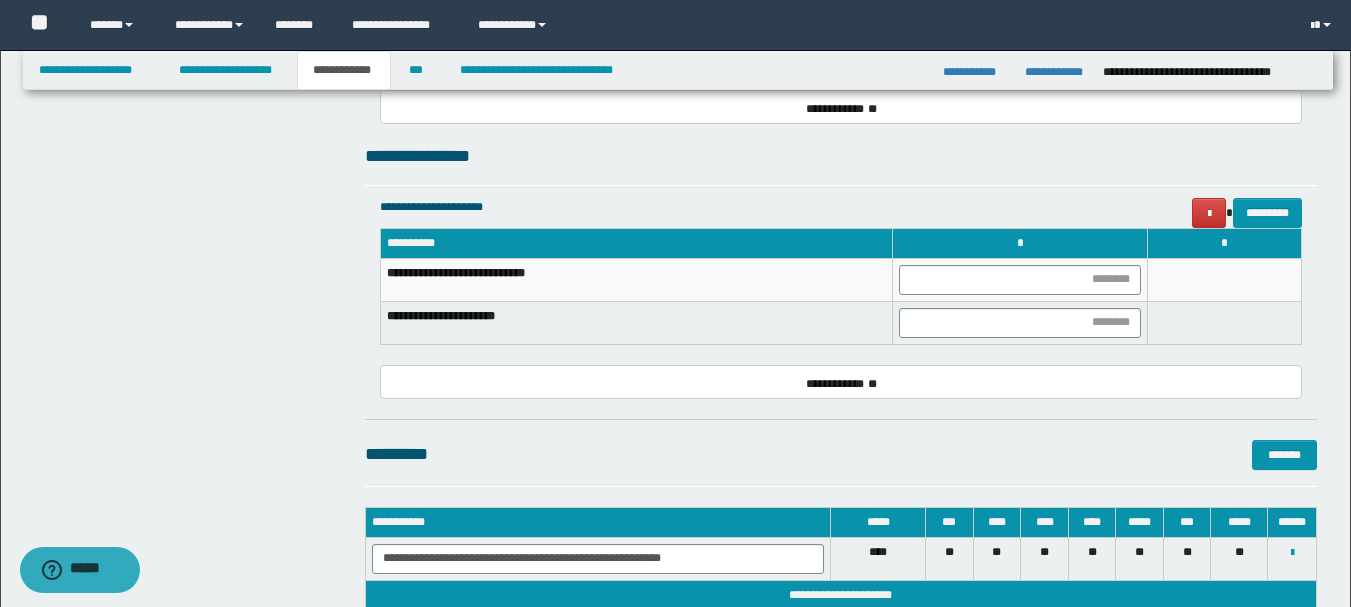 scroll, scrollTop: 2535, scrollLeft: 0, axis: vertical 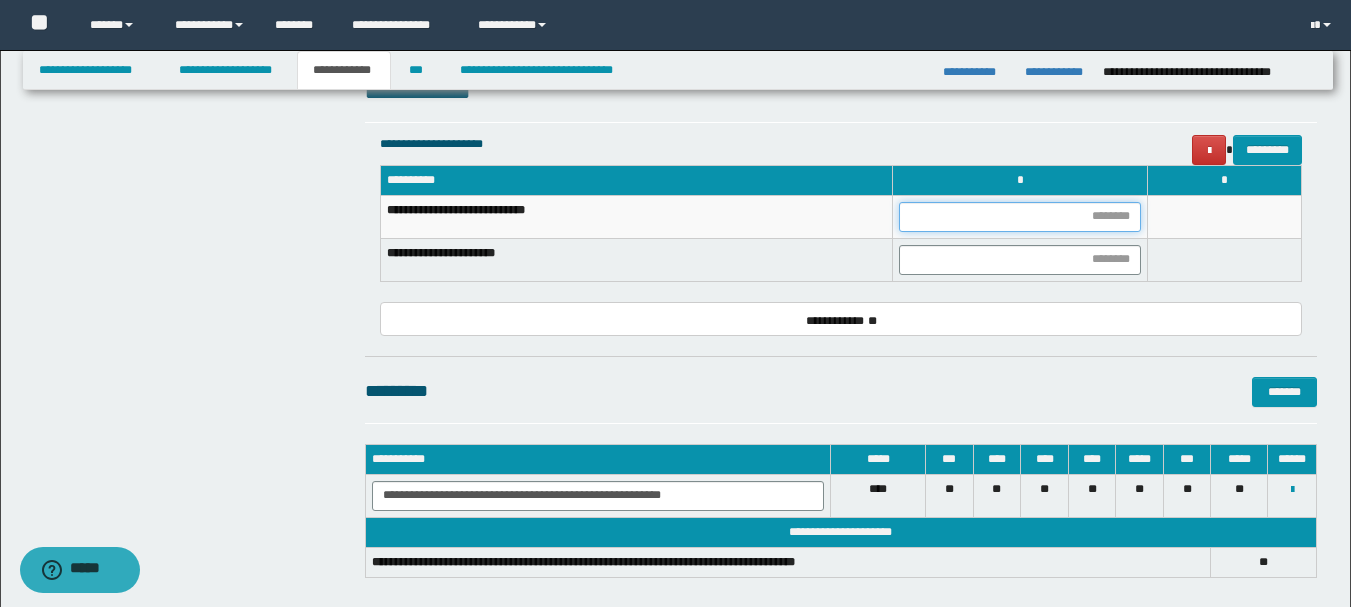 click at bounding box center (1020, 217) 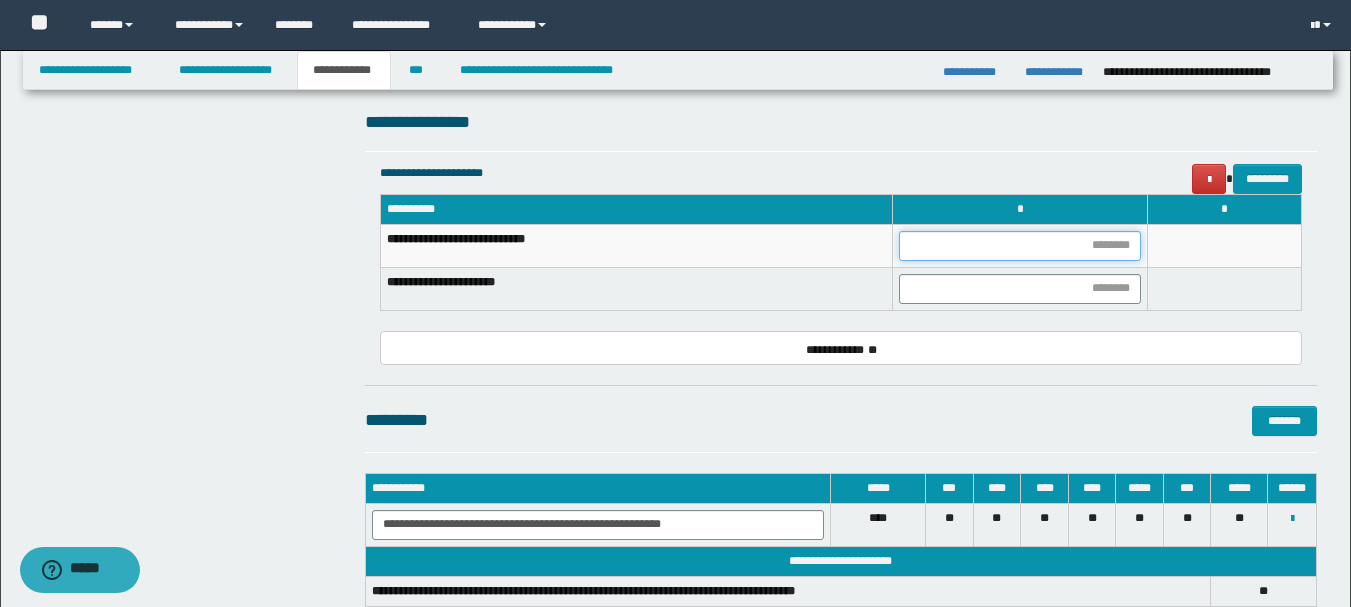 scroll, scrollTop: 2535, scrollLeft: 0, axis: vertical 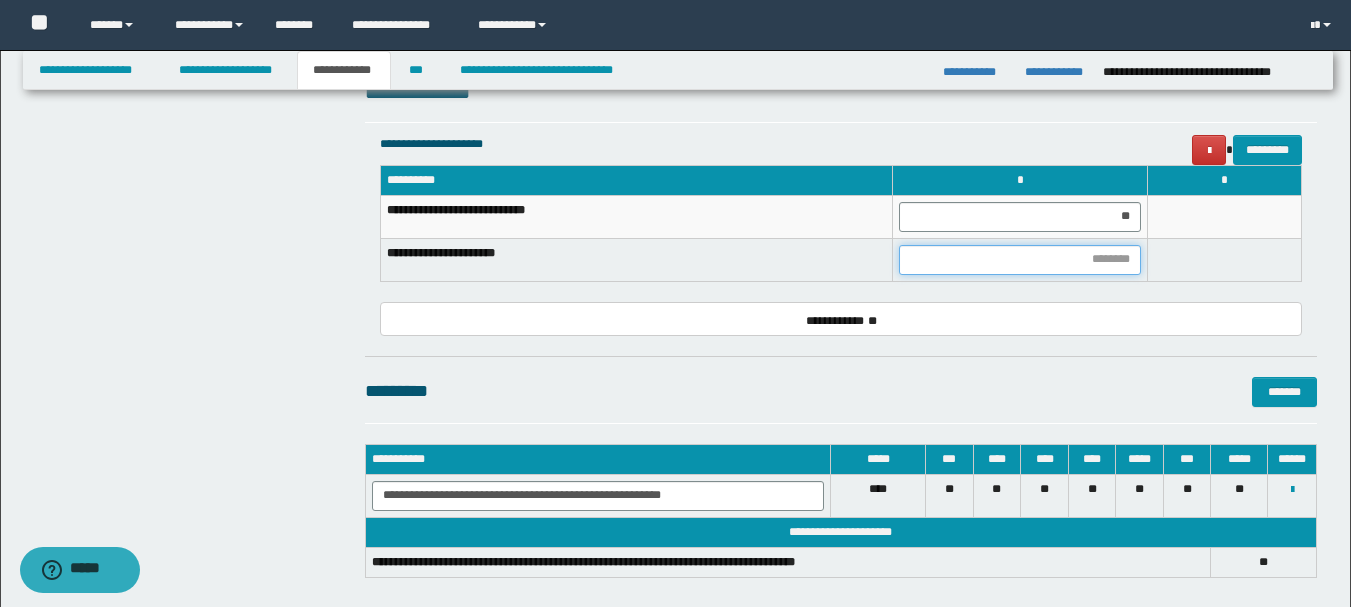 click at bounding box center (1020, 260) 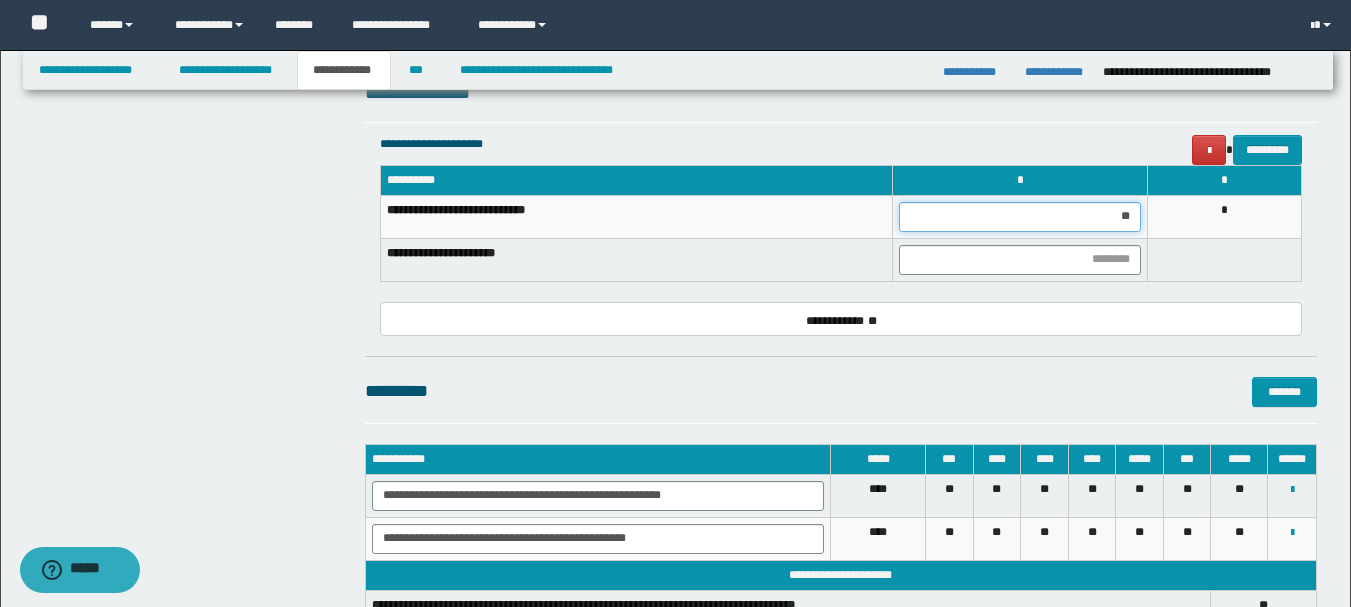 drag, startPoint x: 1033, startPoint y: 222, endPoint x: 1137, endPoint y: 222, distance: 104 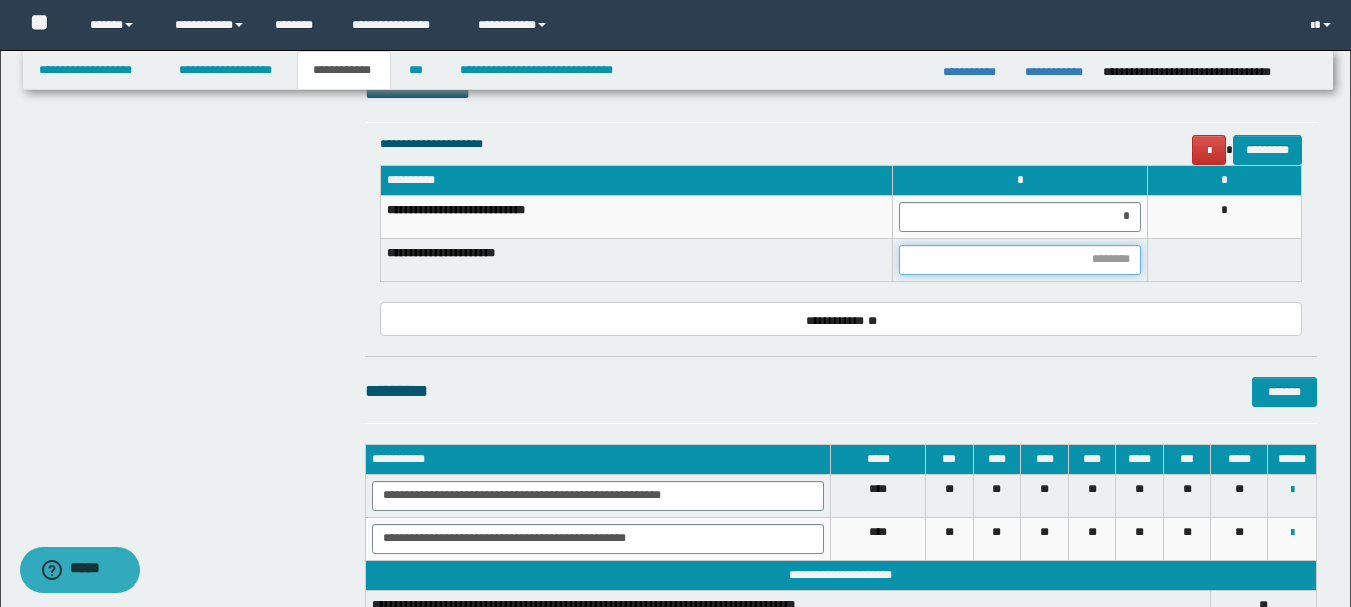 click at bounding box center [1020, 260] 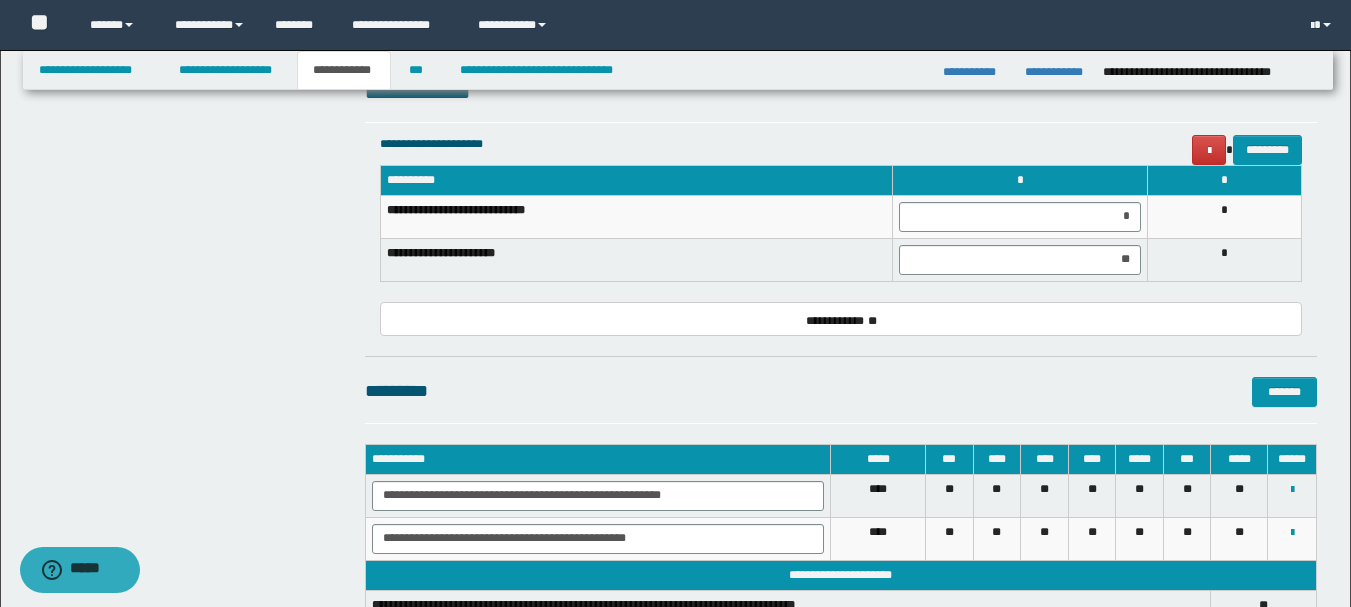 click at bounding box center (841, 356) 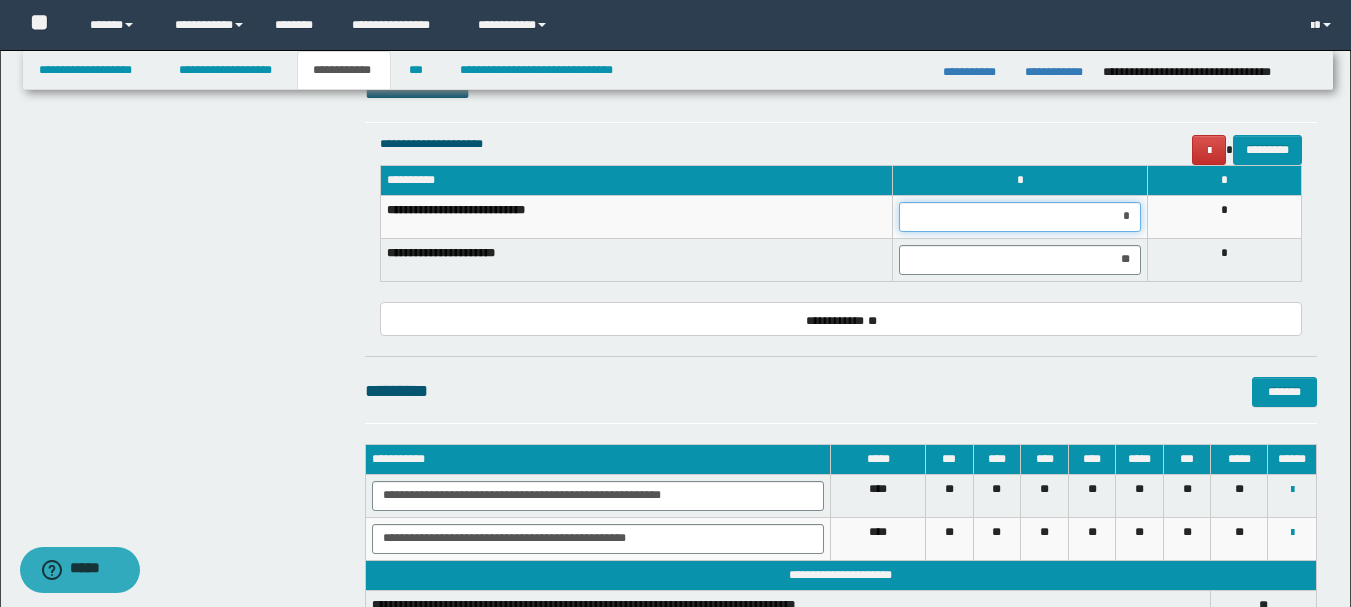 click on "*" at bounding box center [1020, 217] 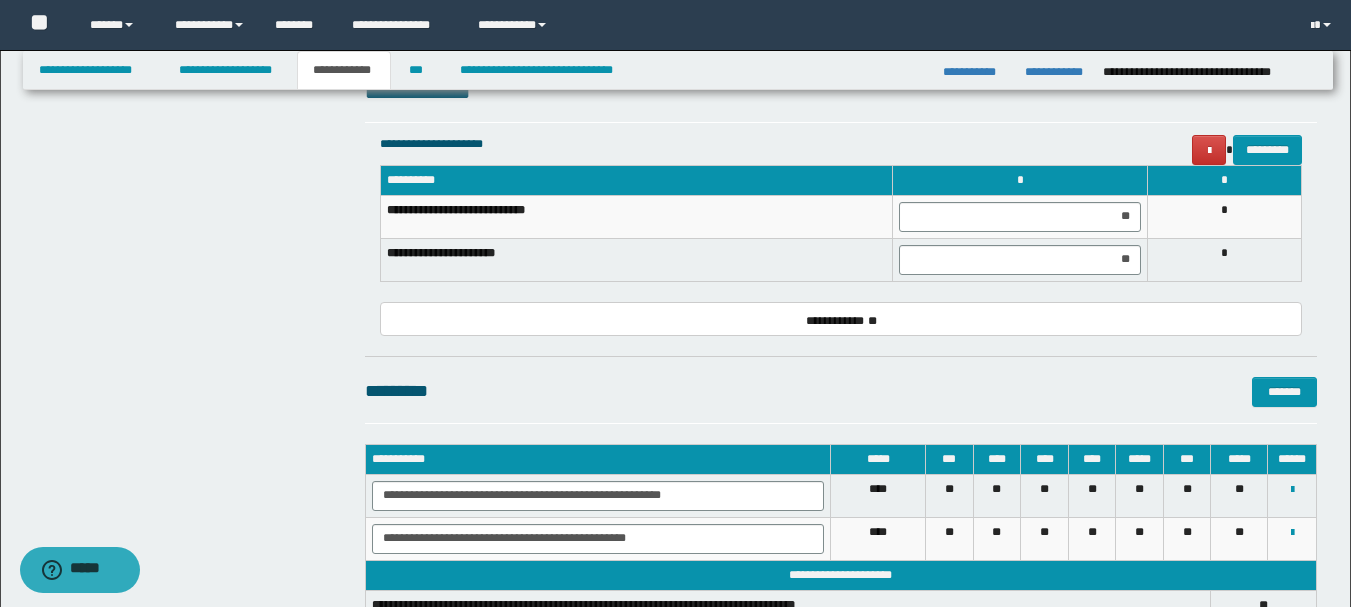 click on "**********" at bounding box center (841, -874) 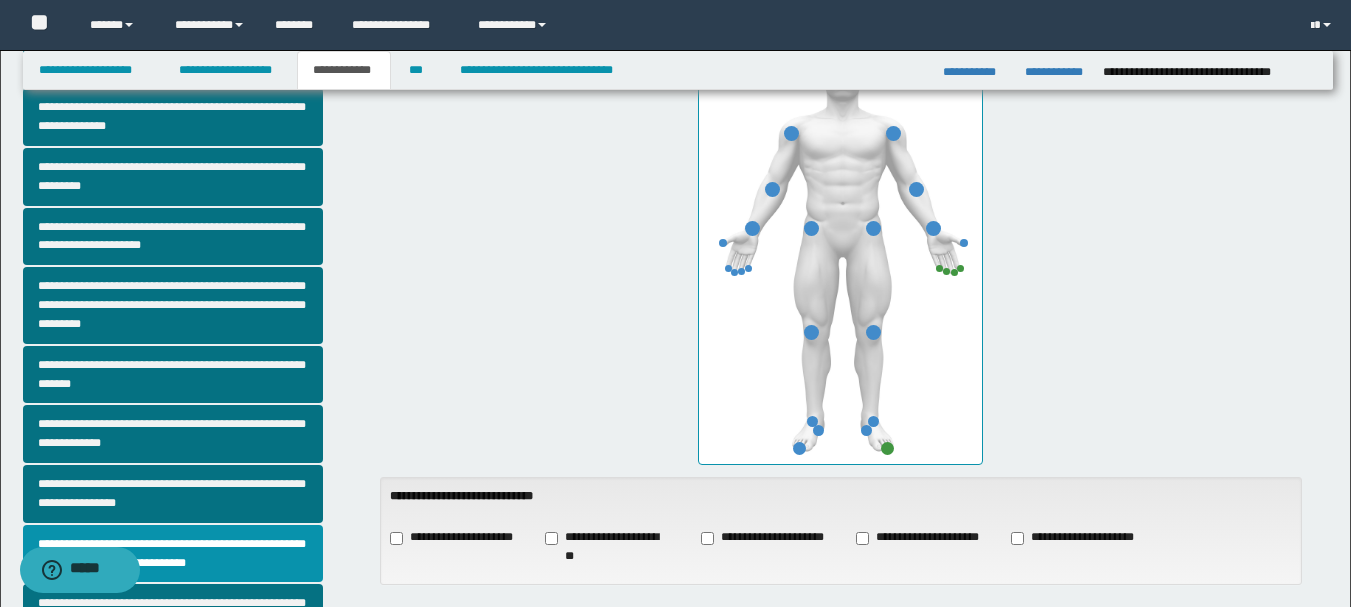 scroll, scrollTop: 341, scrollLeft: 0, axis: vertical 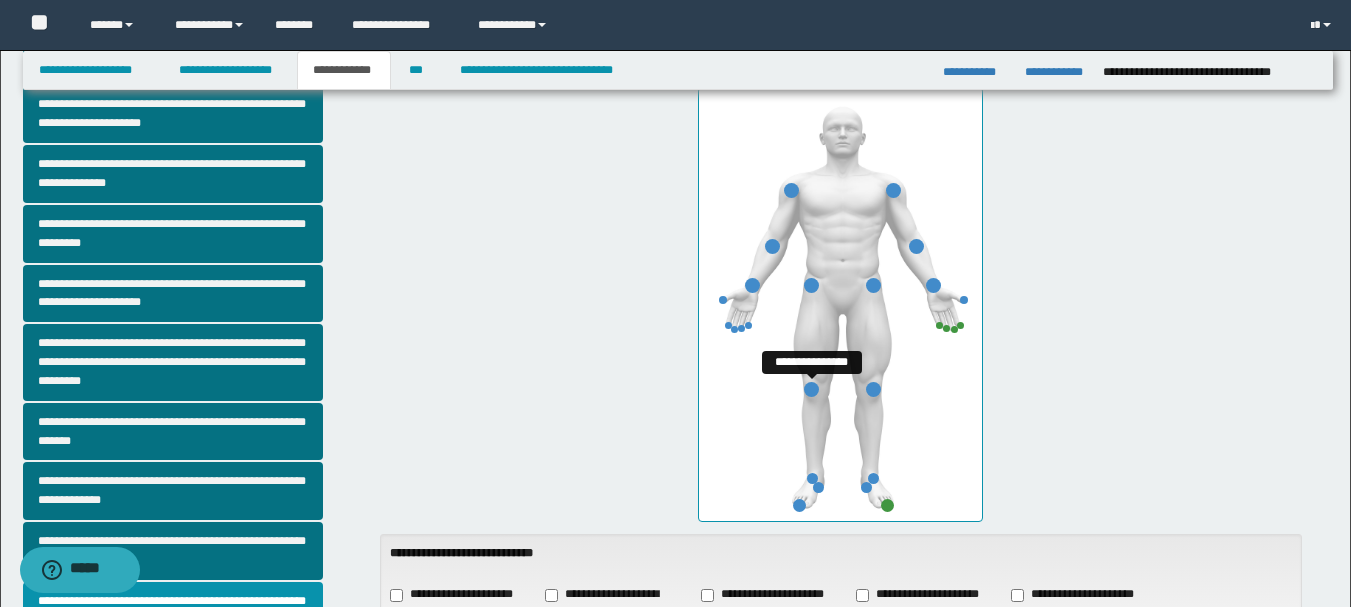 click at bounding box center [811, 389] 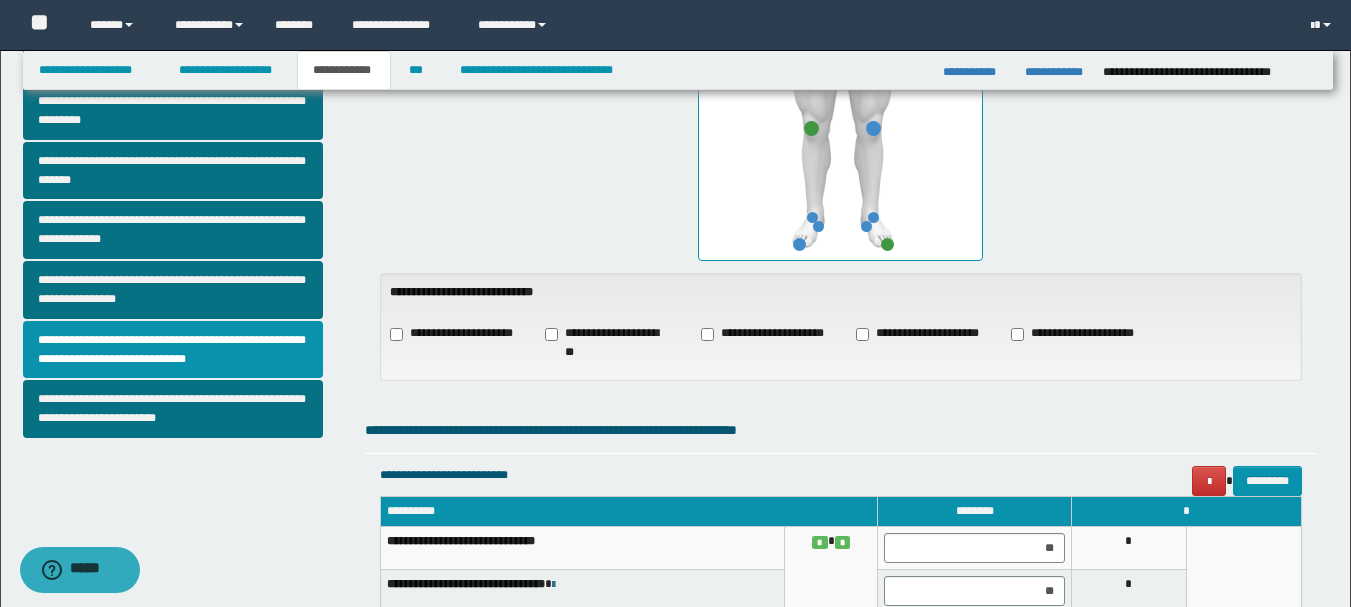 scroll, scrollTop: 741, scrollLeft: 0, axis: vertical 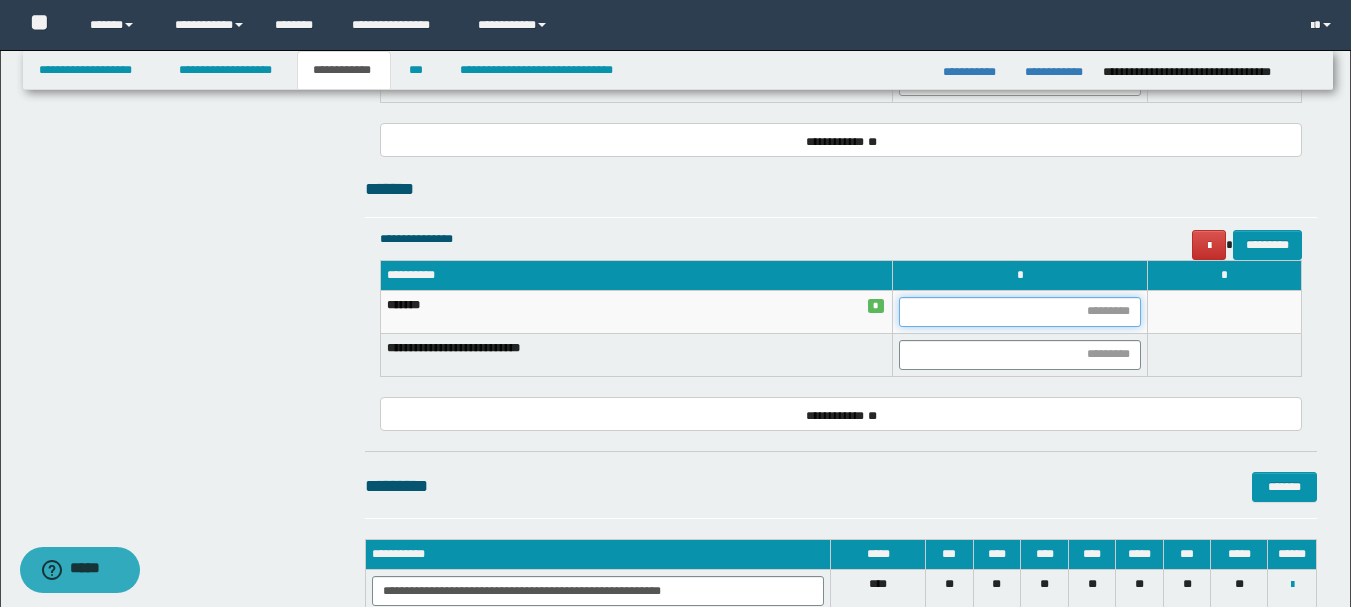 click at bounding box center [1020, 312] 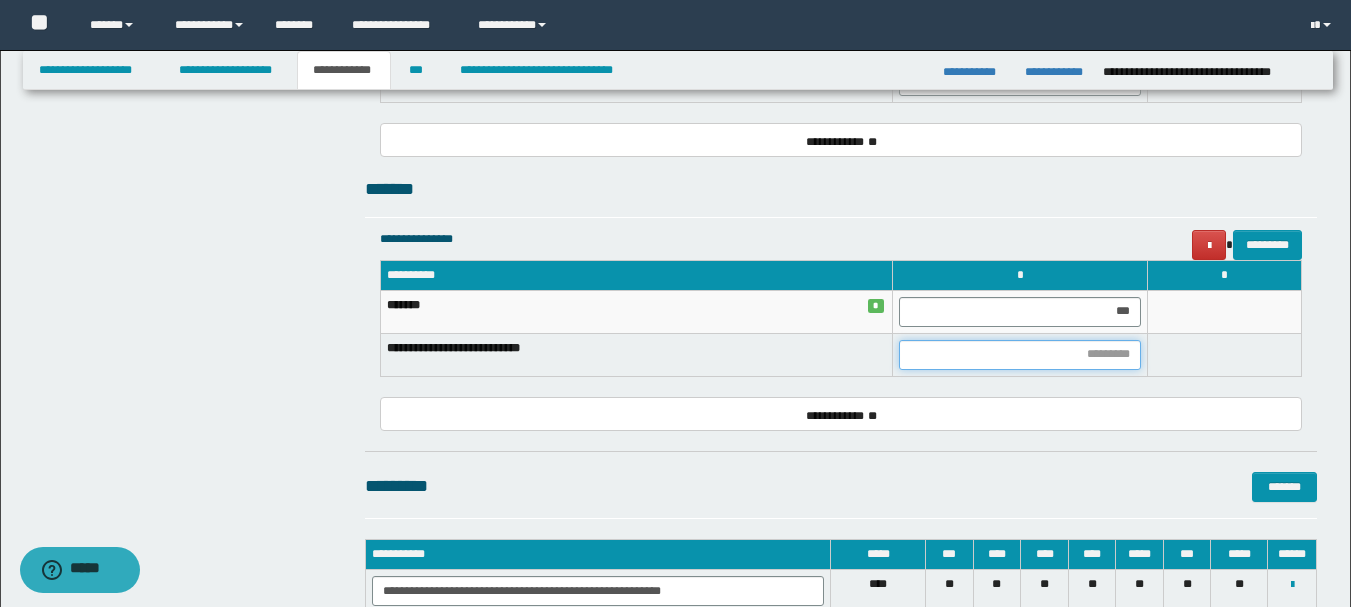 click at bounding box center (1020, 355) 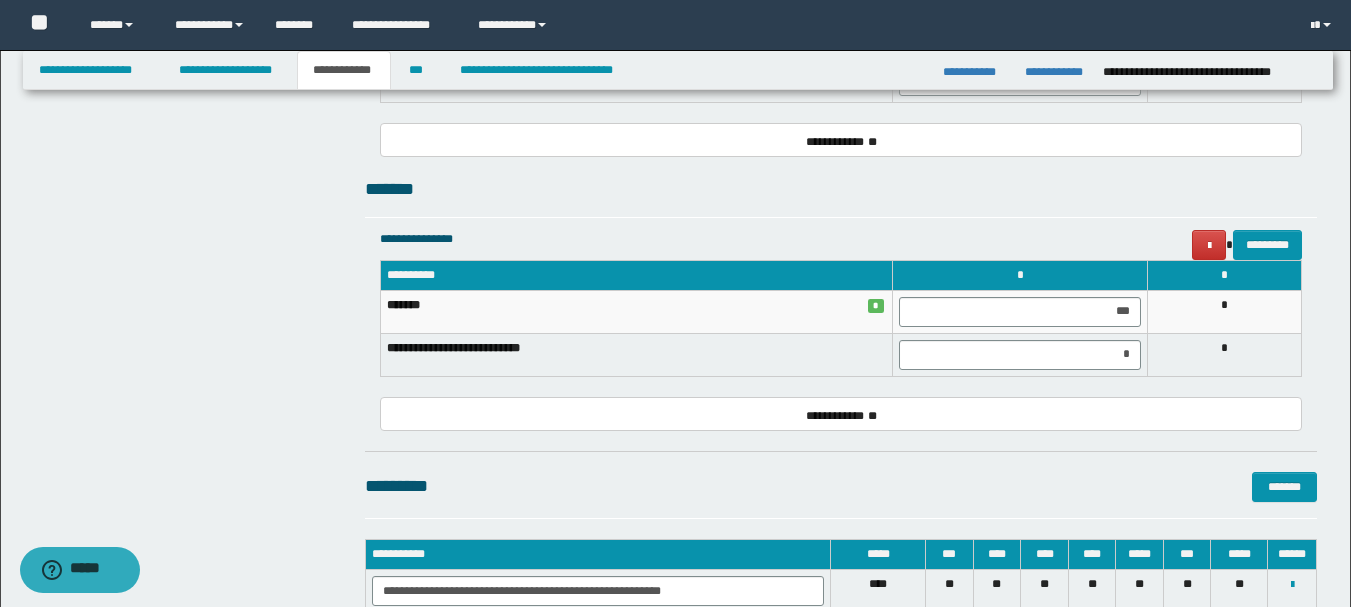 click on "**********" at bounding box center [841, -916] 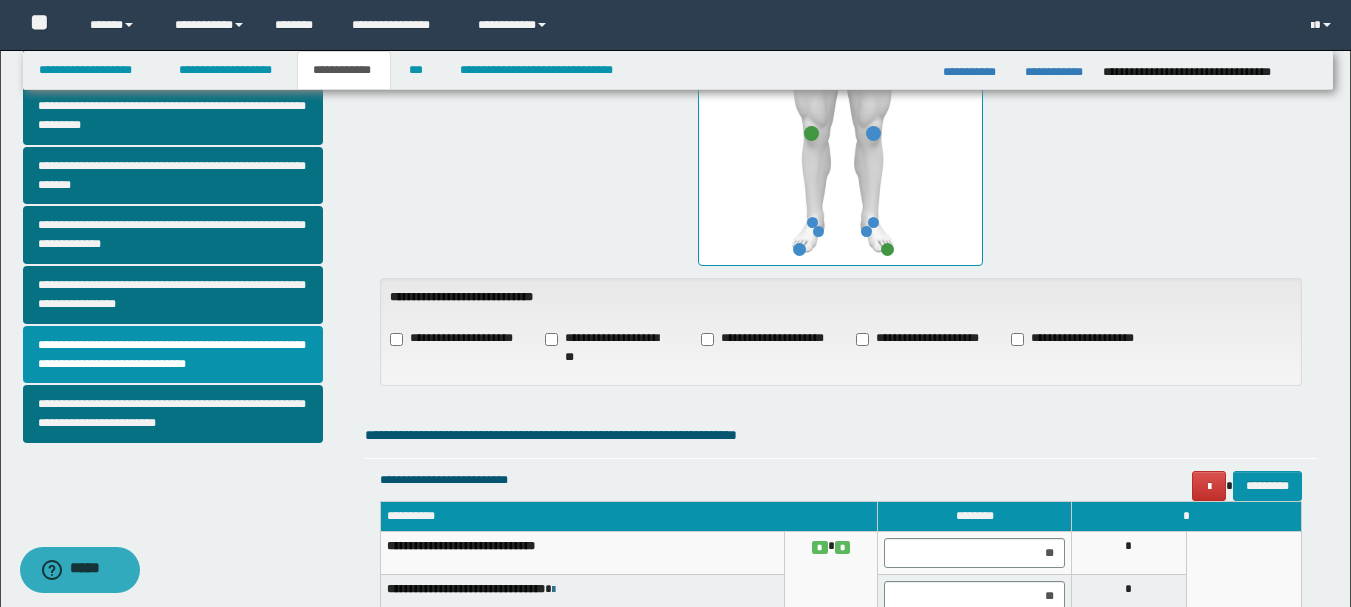 scroll, scrollTop: 591, scrollLeft: 0, axis: vertical 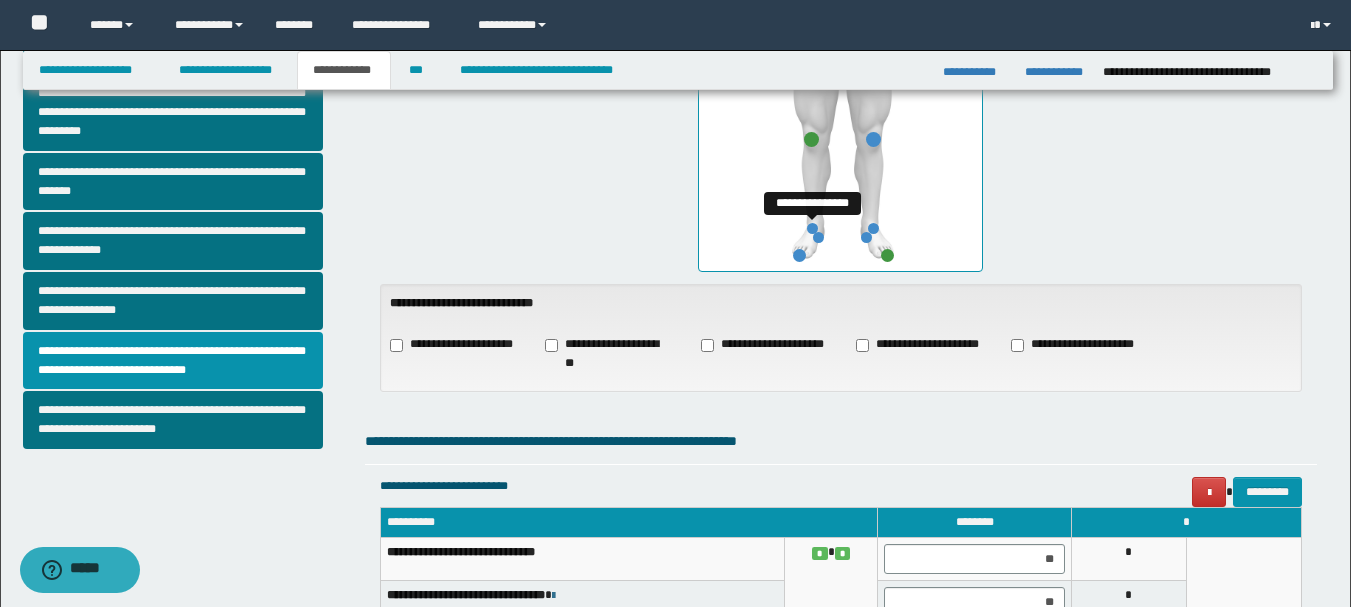 click at bounding box center (812, 228) 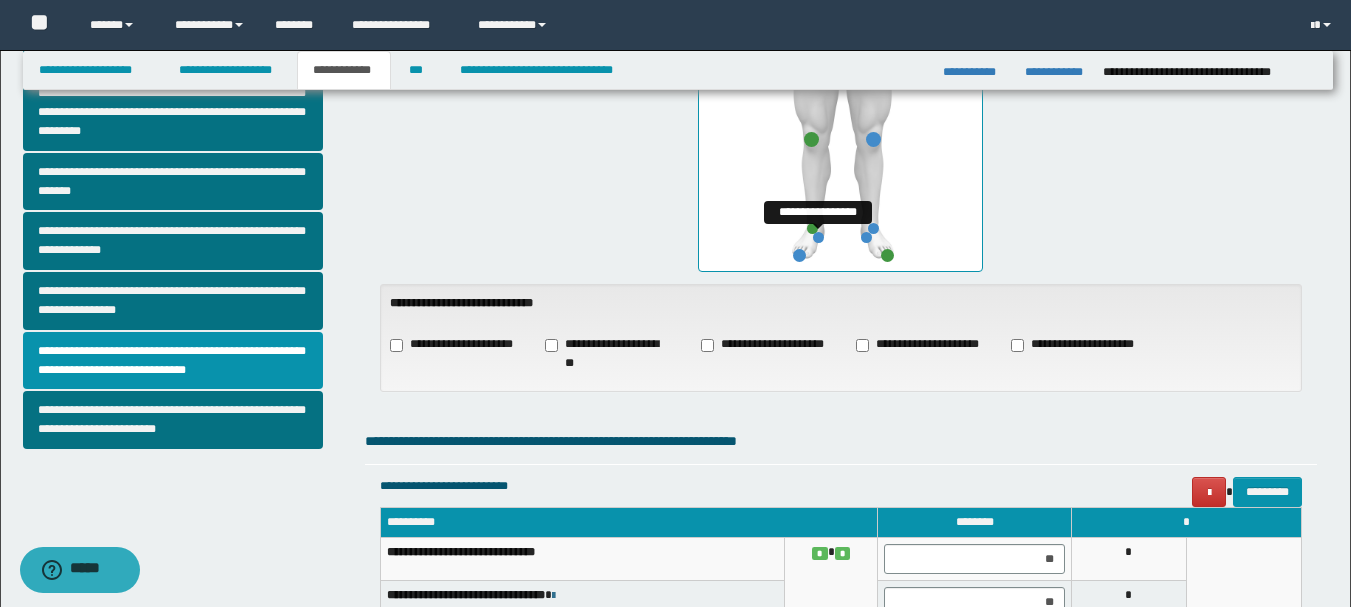 click at bounding box center [818, 237] 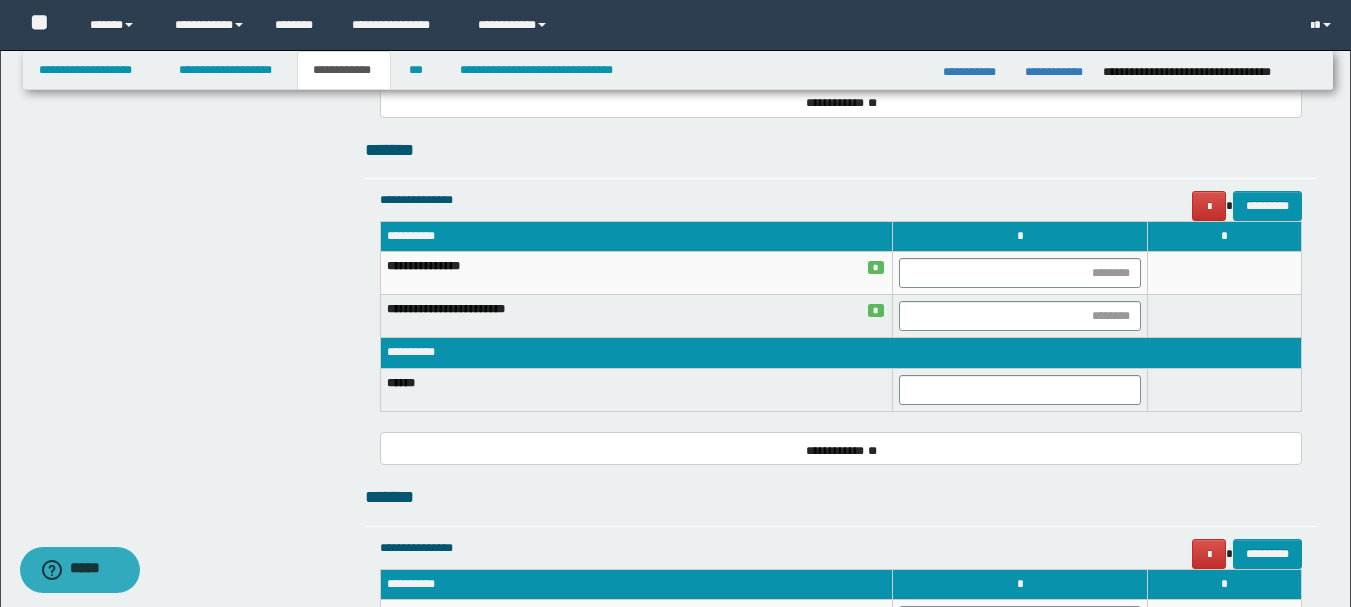 scroll, scrollTop: 3136, scrollLeft: 0, axis: vertical 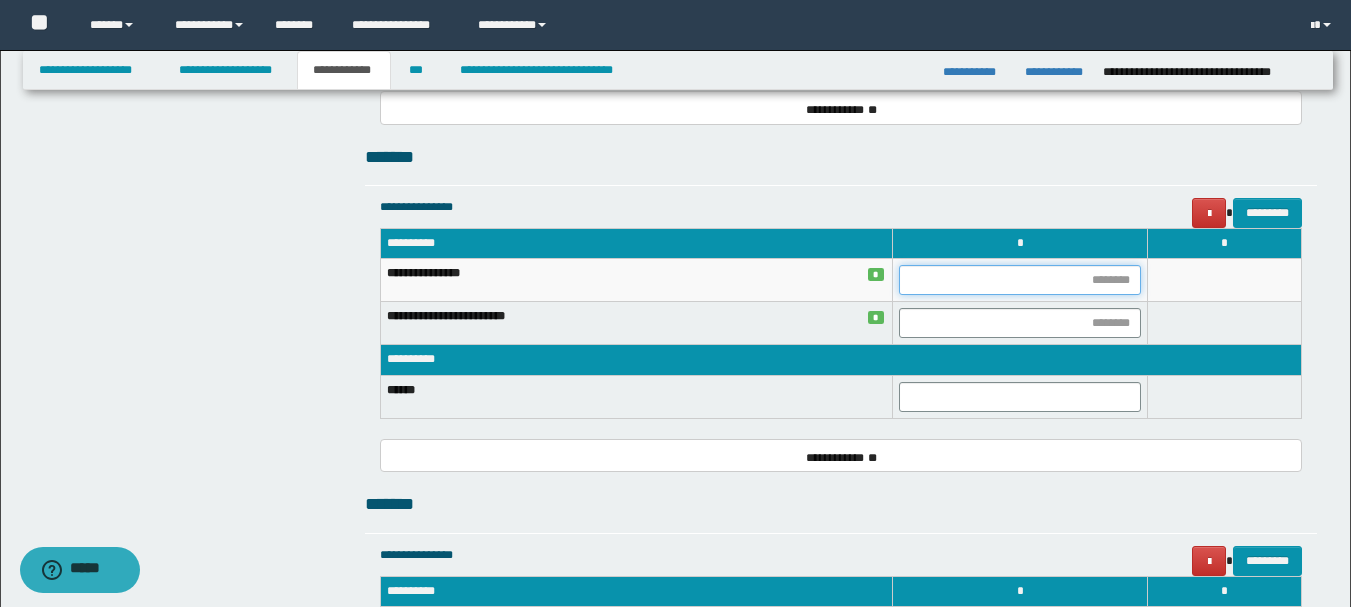 click at bounding box center (1020, 280) 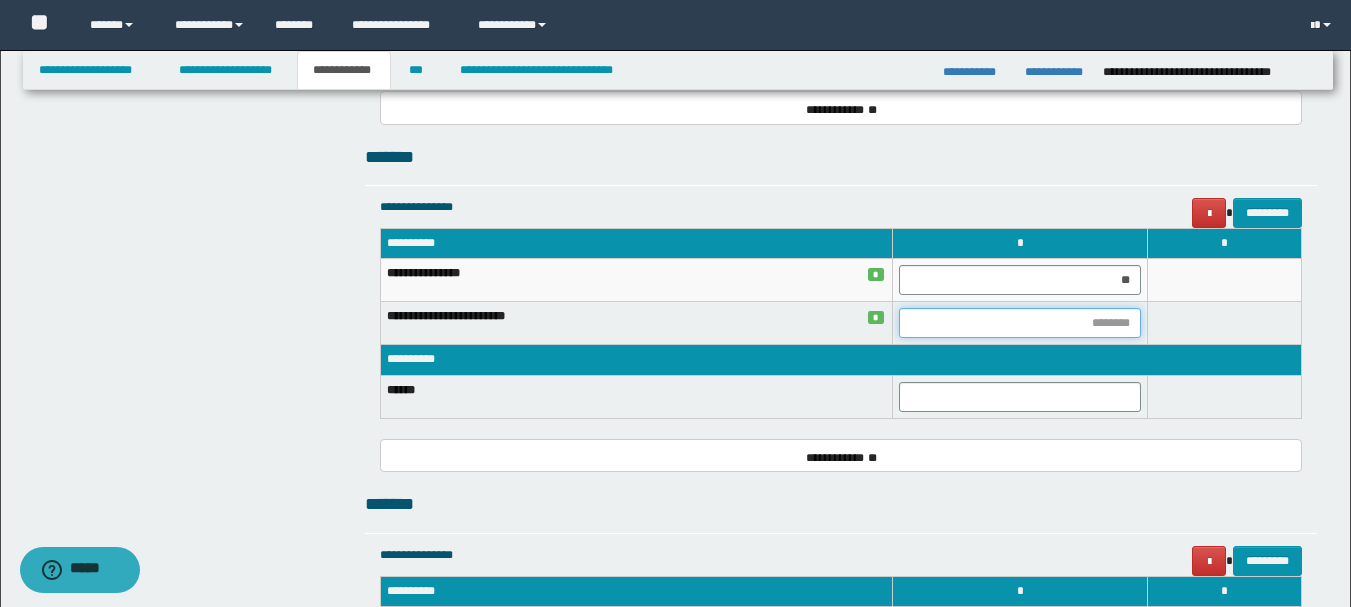 click at bounding box center [1020, 323] 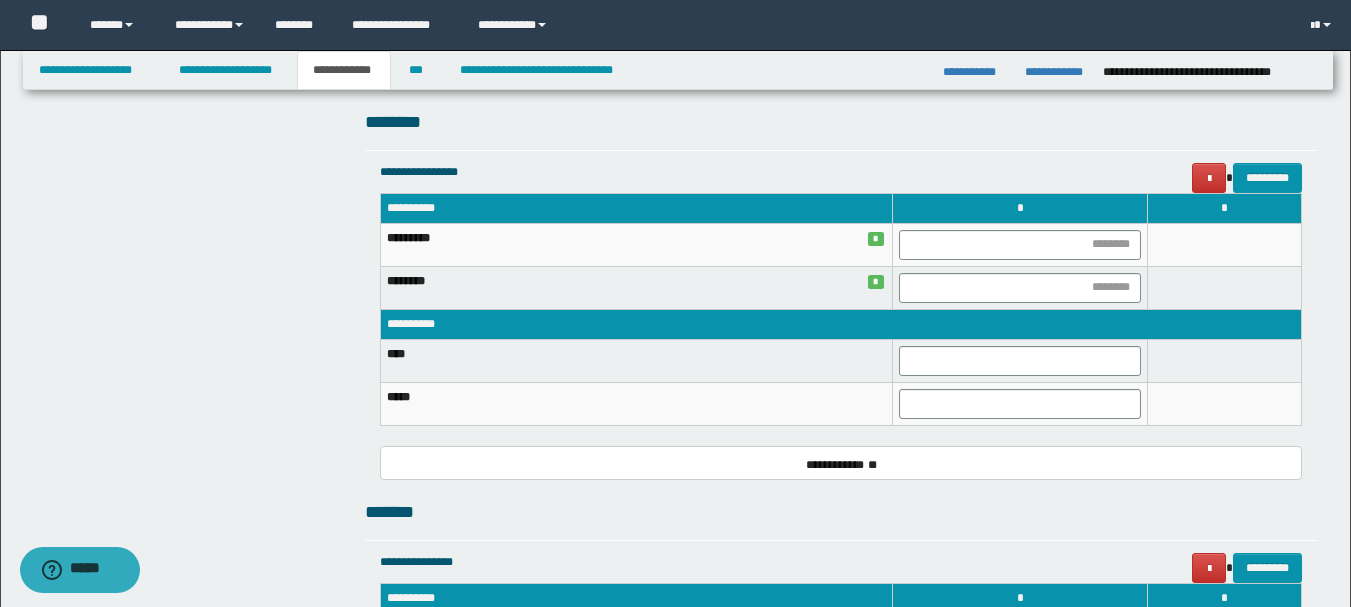 scroll, scrollTop: 2736, scrollLeft: 0, axis: vertical 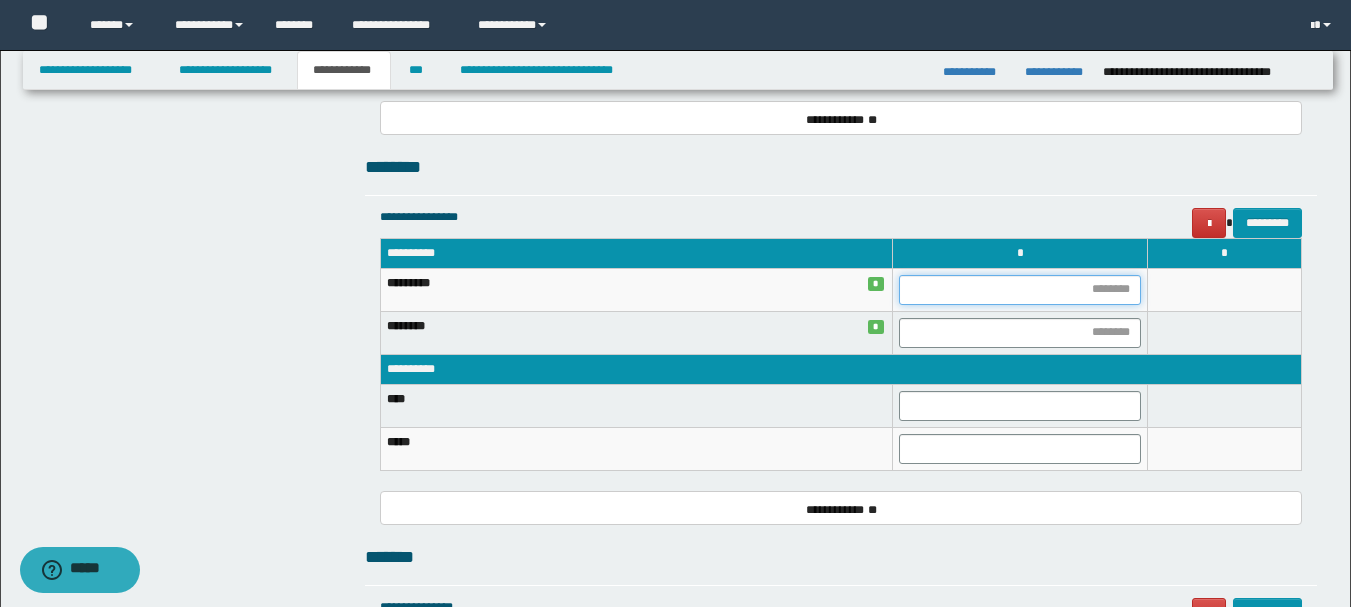 click at bounding box center [1020, 290] 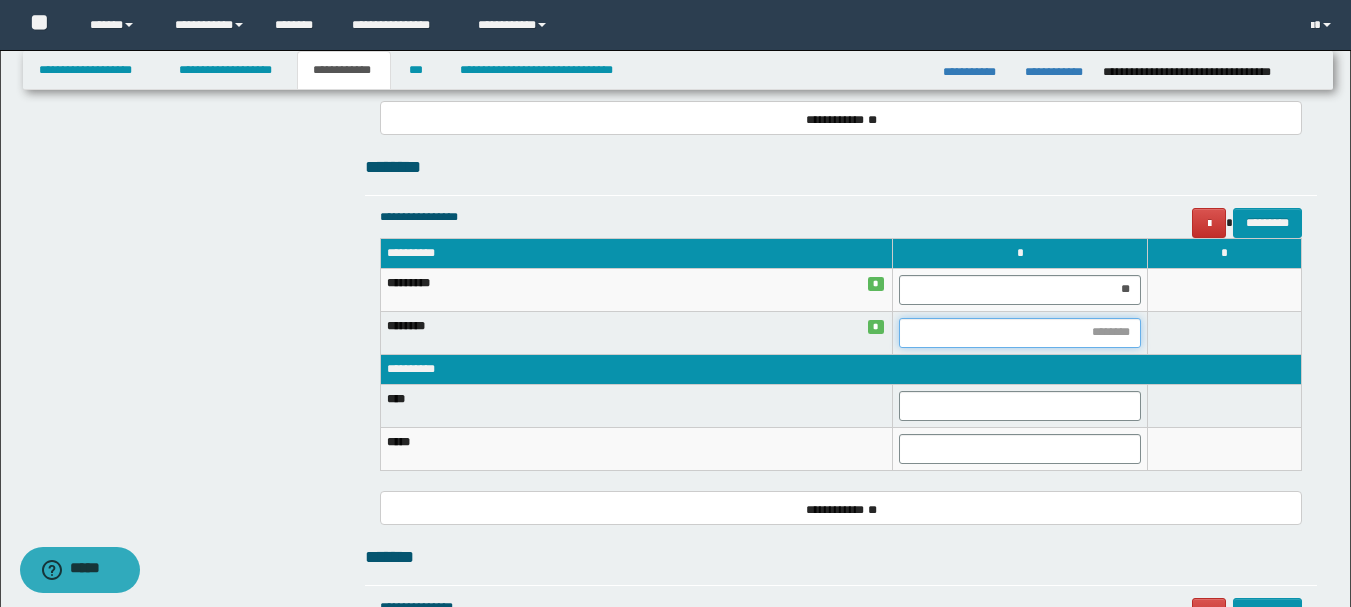 click at bounding box center [1020, 333] 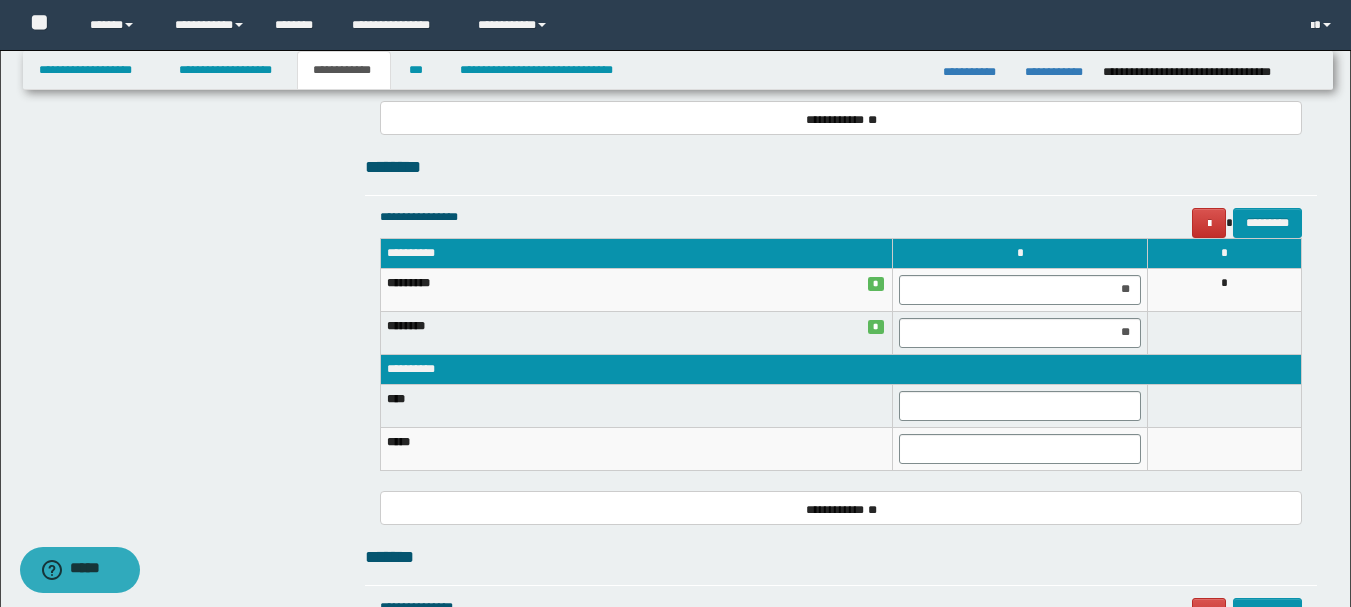 click on "**********" at bounding box center (841, 508) 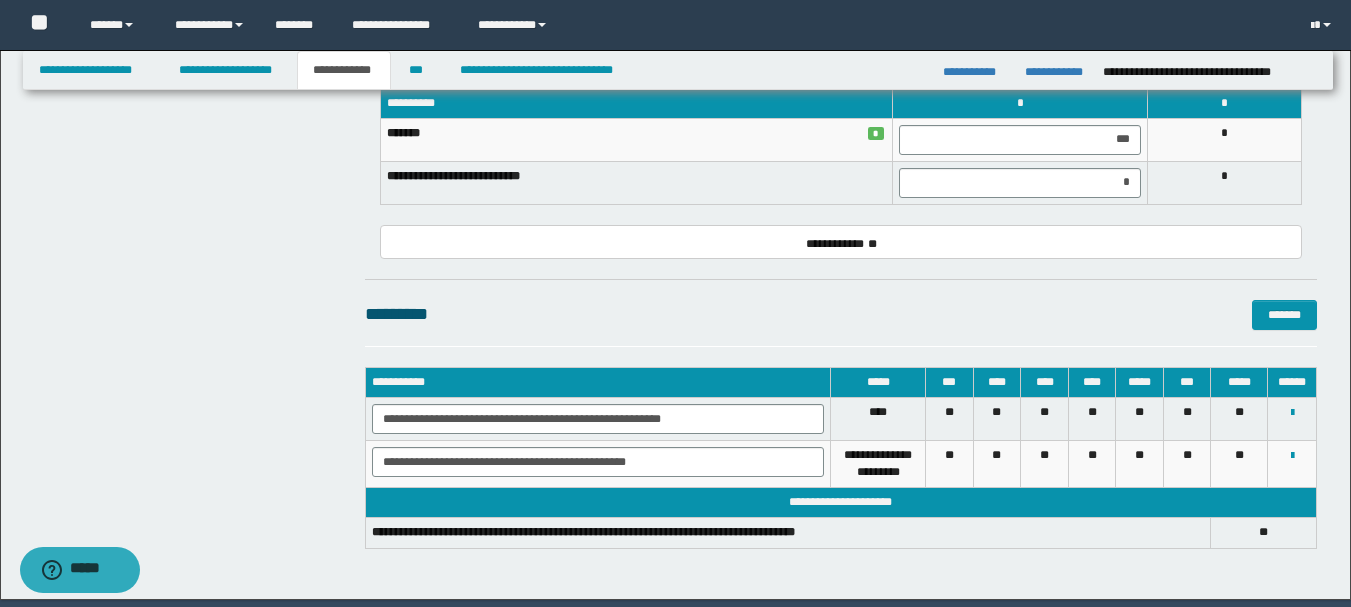 scroll, scrollTop: 3694, scrollLeft: 0, axis: vertical 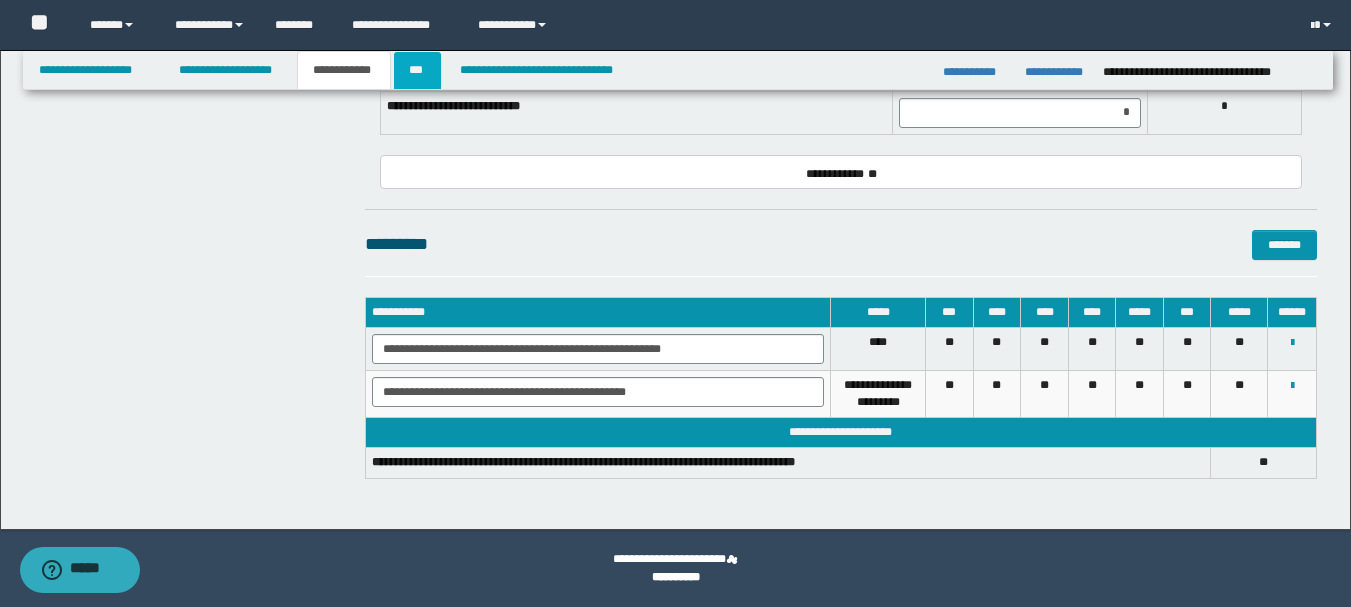 click on "***" at bounding box center [417, 70] 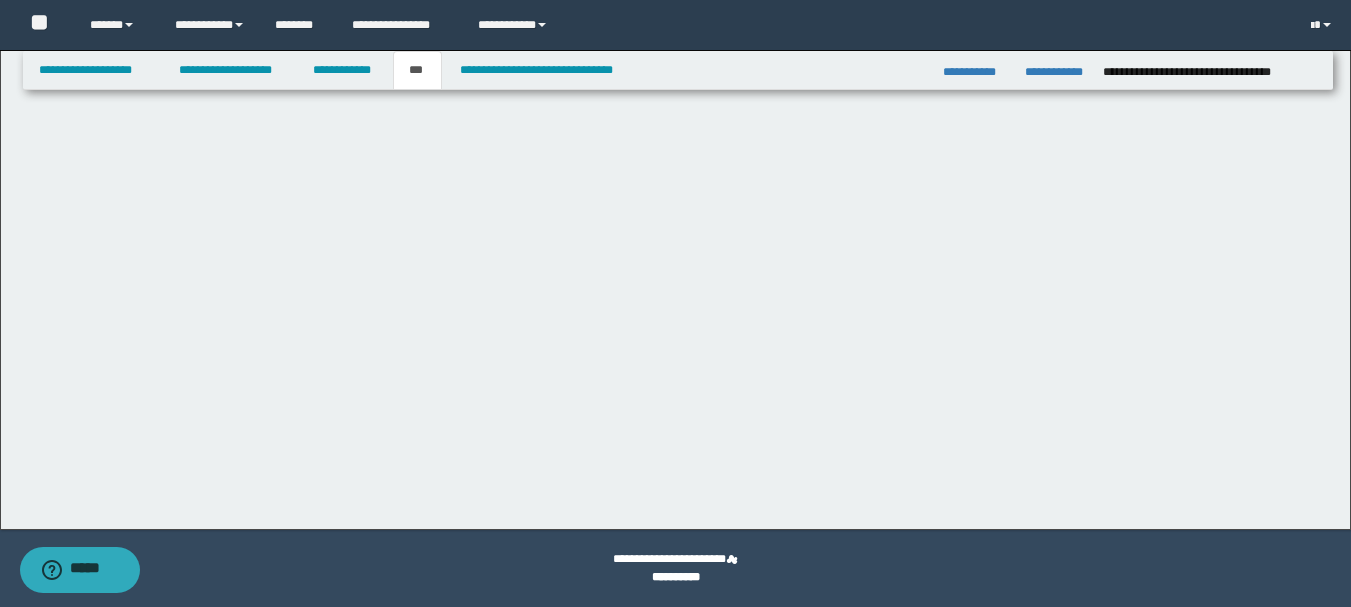 scroll, scrollTop: 0, scrollLeft: 0, axis: both 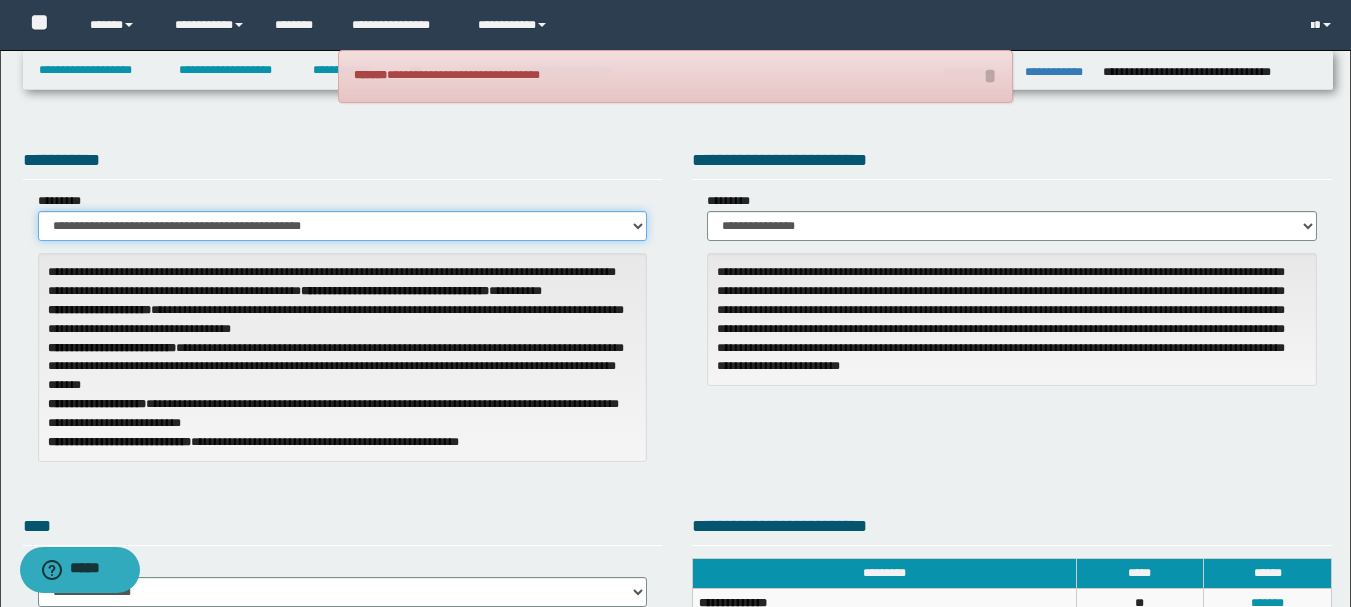 click on "**********" at bounding box center [343, 226] 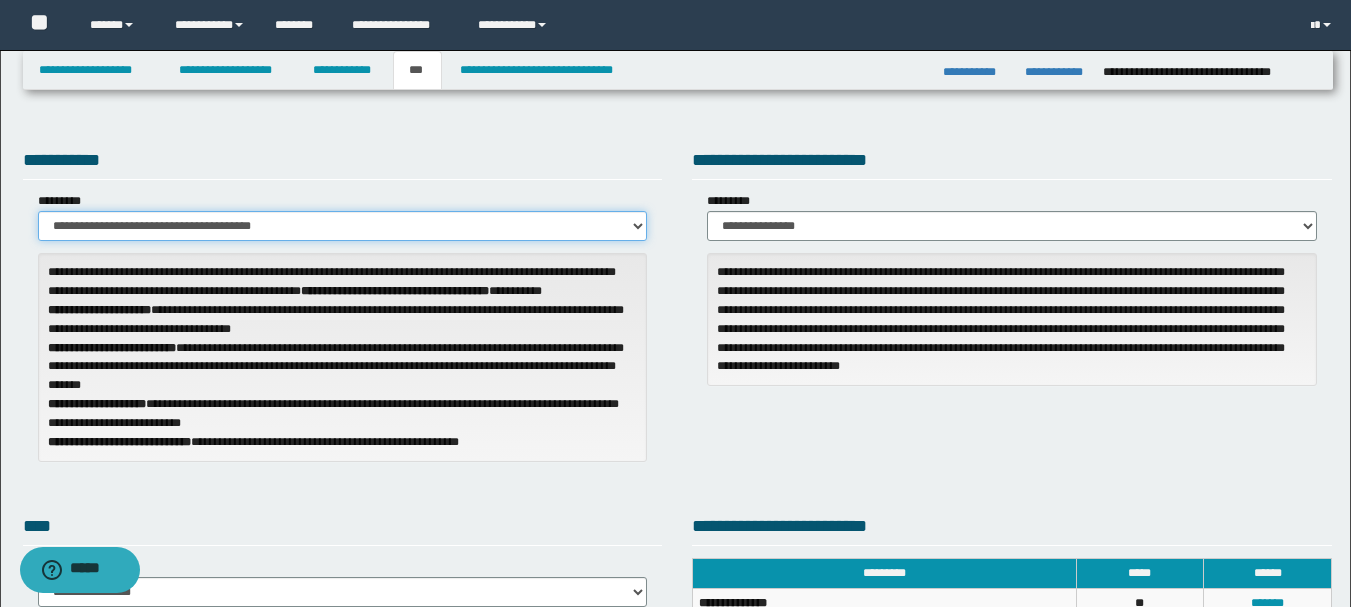 click on "**********" at bounding box center (343, 226) 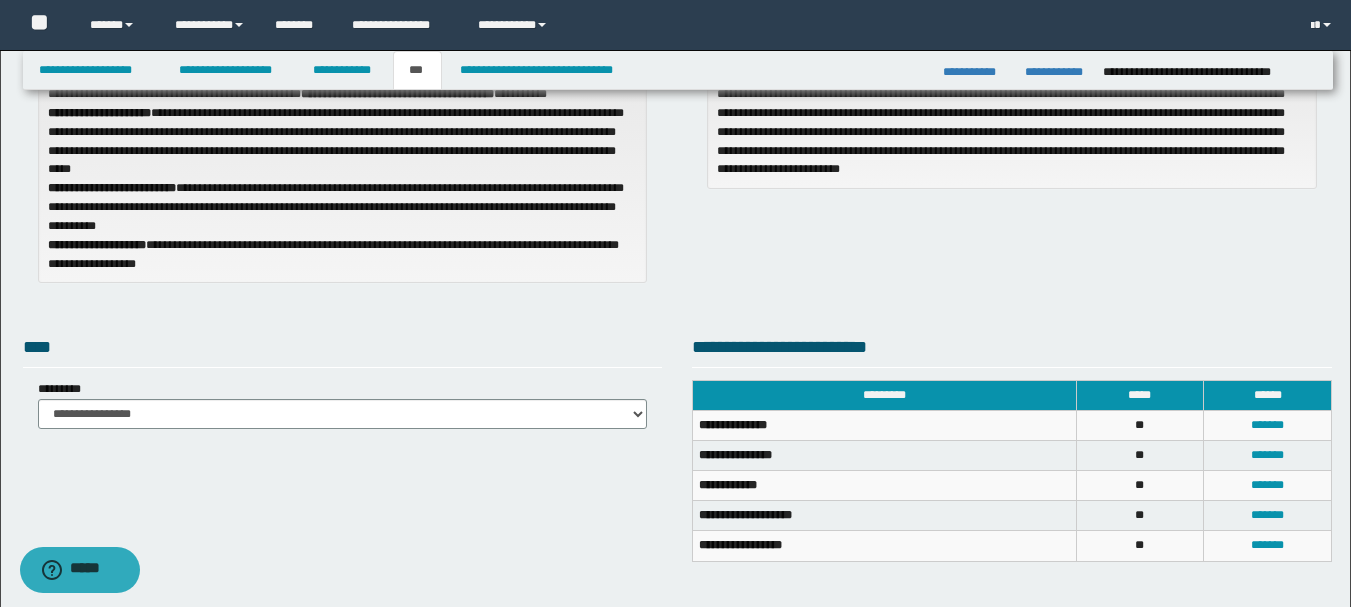 scroll, scrollTop: 200, scrollLeft: 0, axis: vertical 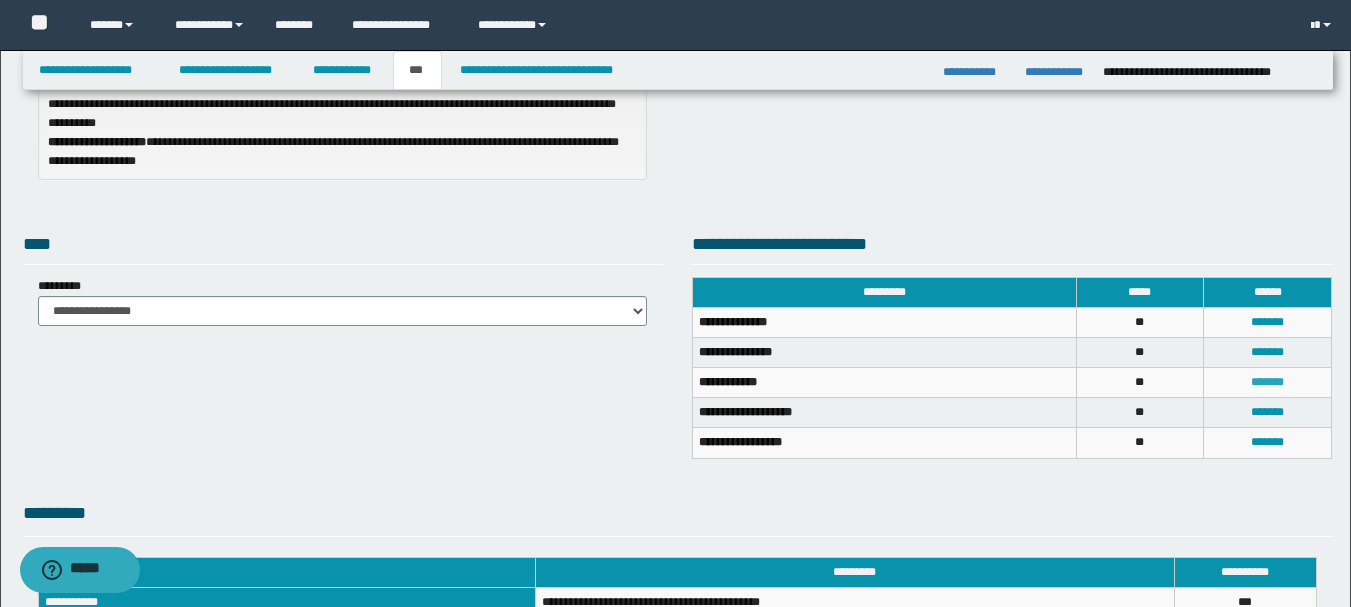 click on "*******" at bounding box center (1267, 382) 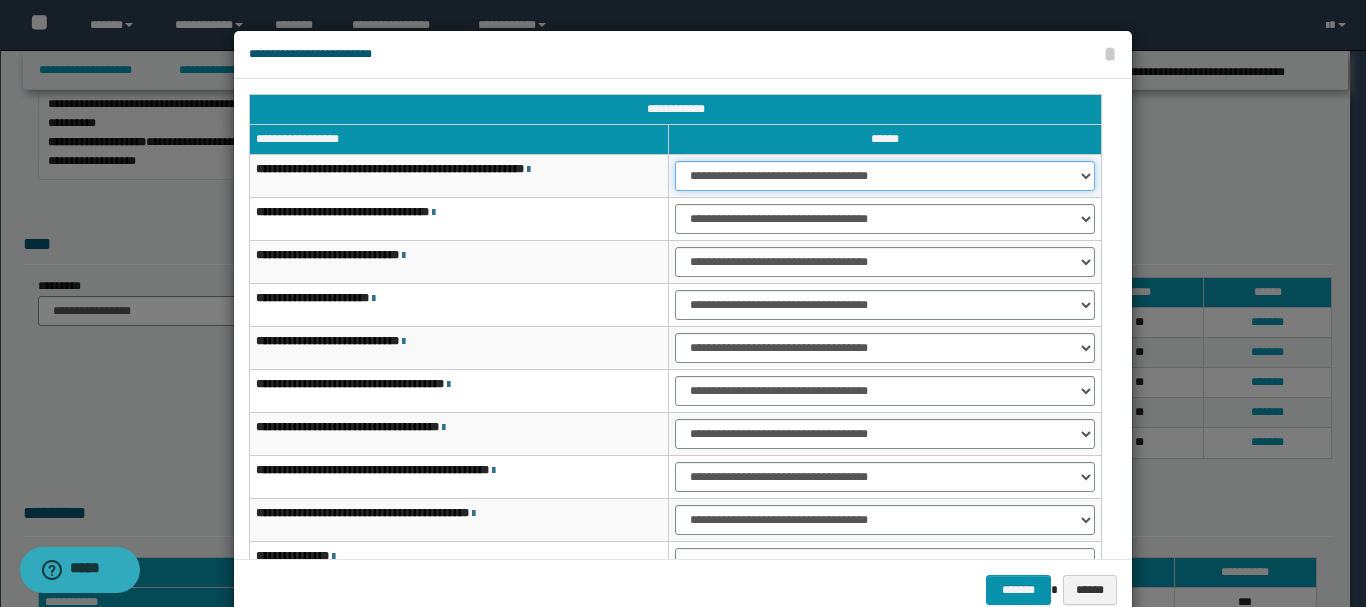 click on "**********" at bounding box center [885, 176] 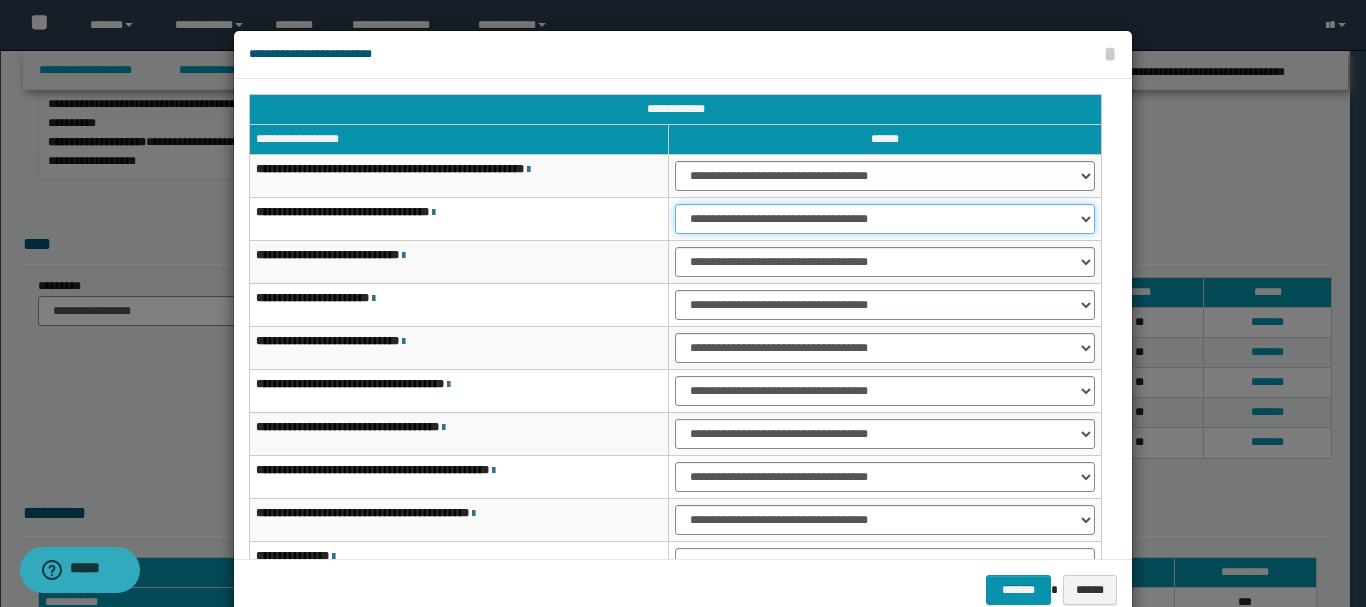 click on "**********" at bounding box center [885, 219] 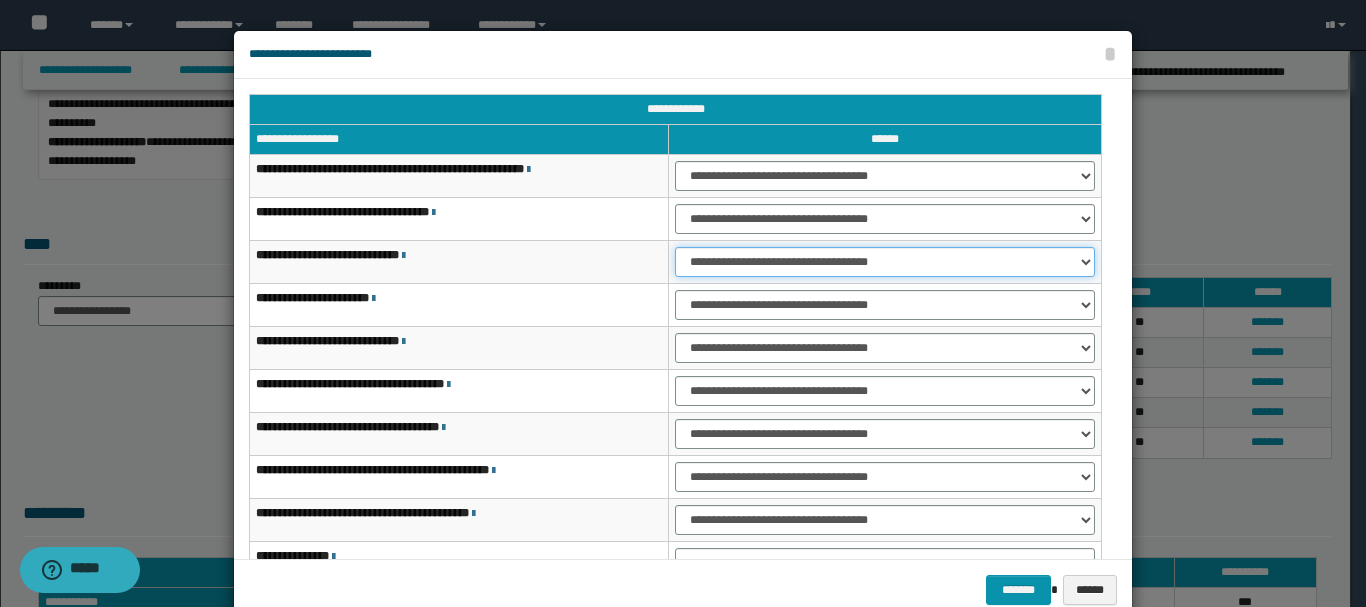 click on "**********" at bounding box center [885, 262] 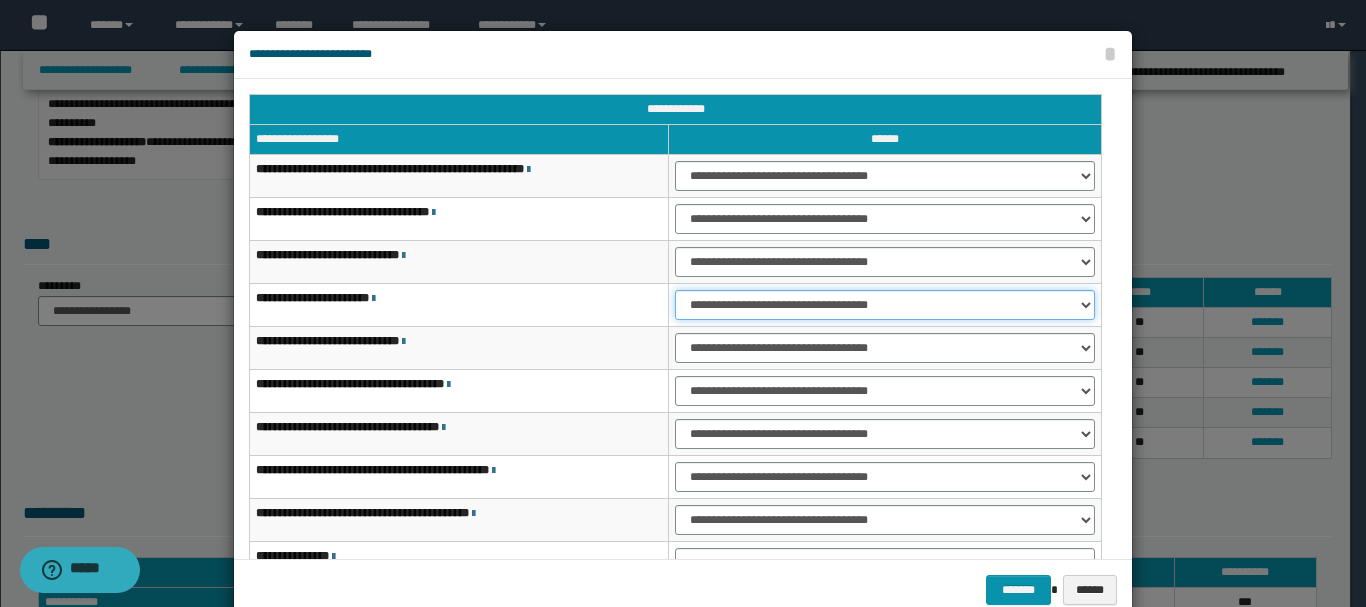 click on "**********" at bounding box center [885, 305] 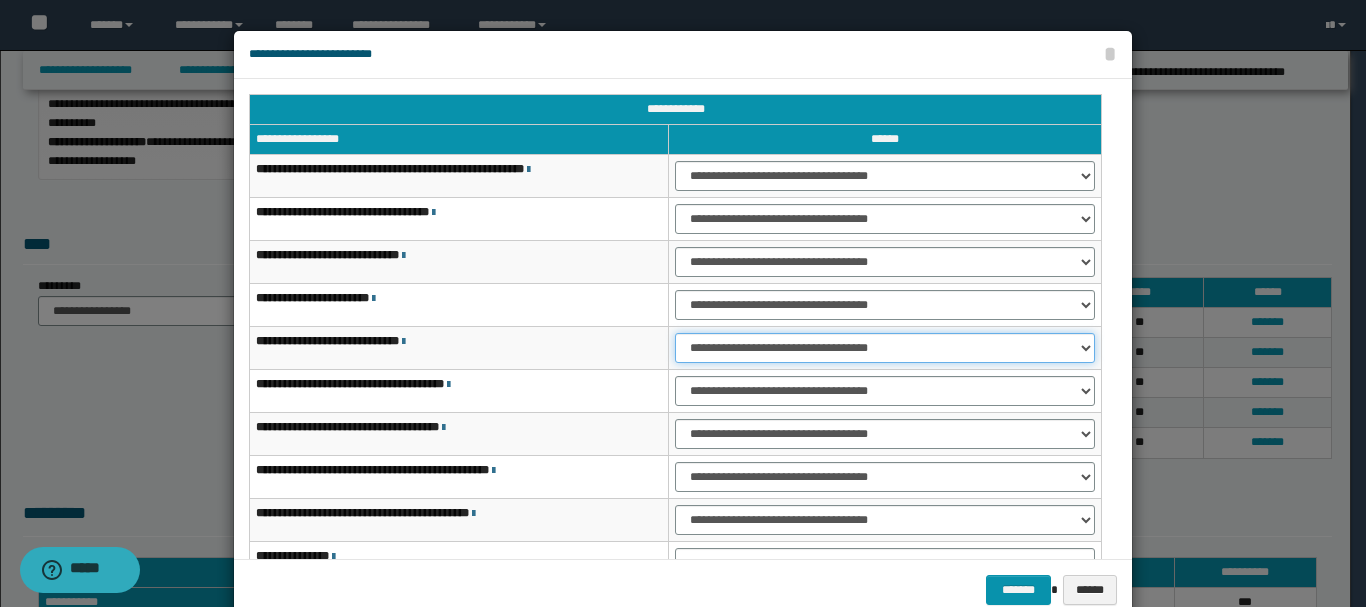 click on "**********" at bounding box center (885, 348) 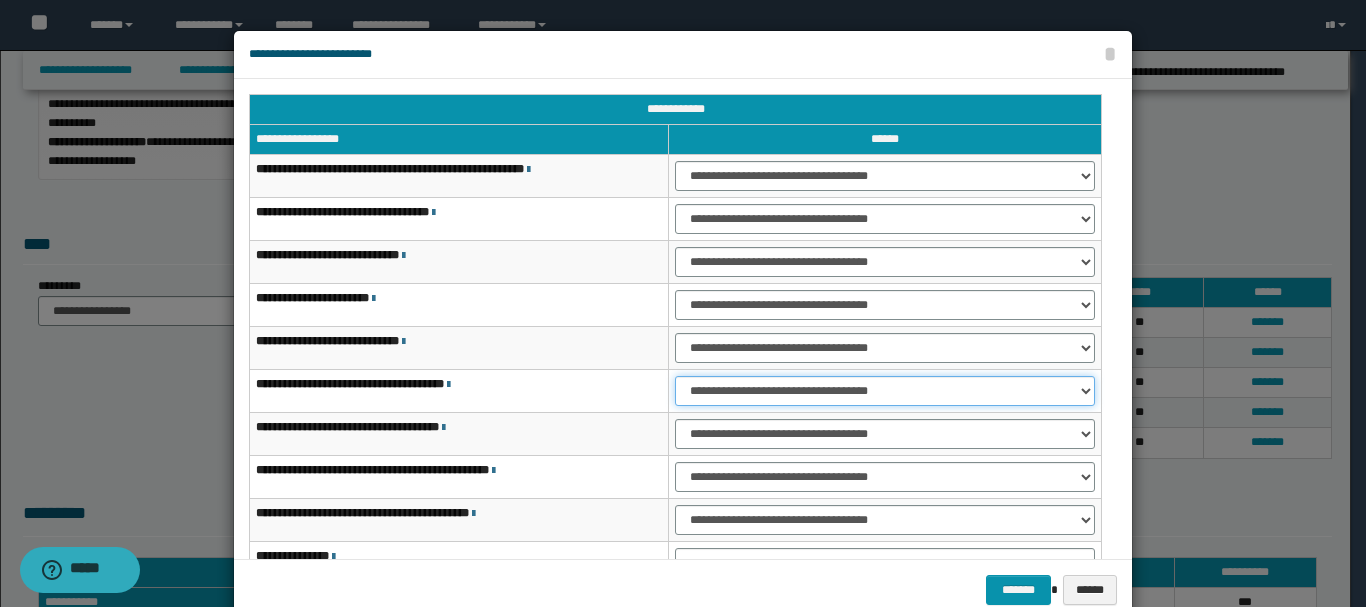click on "**********" at bounding box center (885, 391) 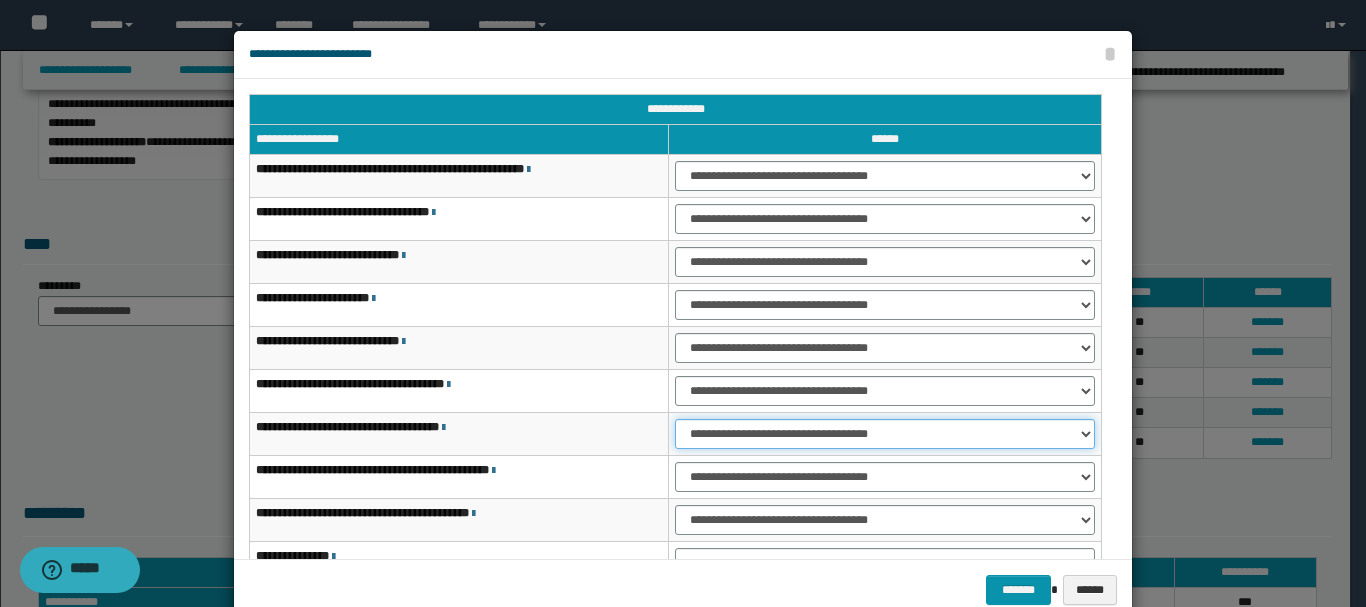 click on "**********" at bounding box center [885, 434] 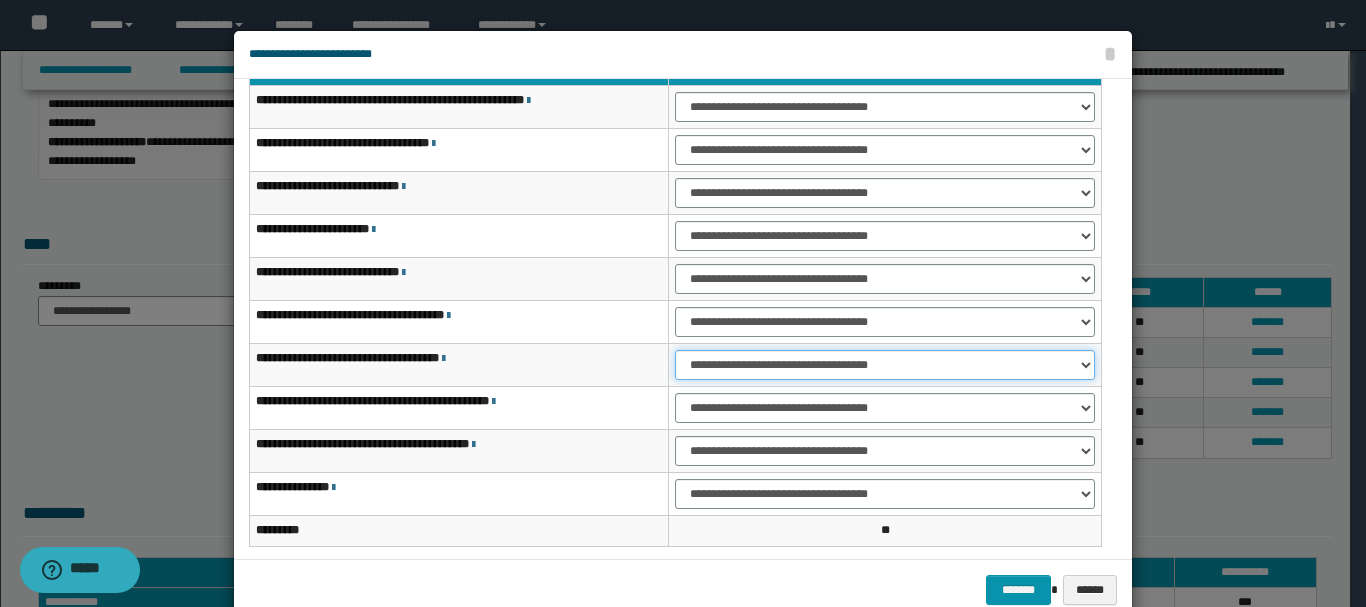 scroll, scrollTop: 100, scrollLeft: 0, axis: vertical 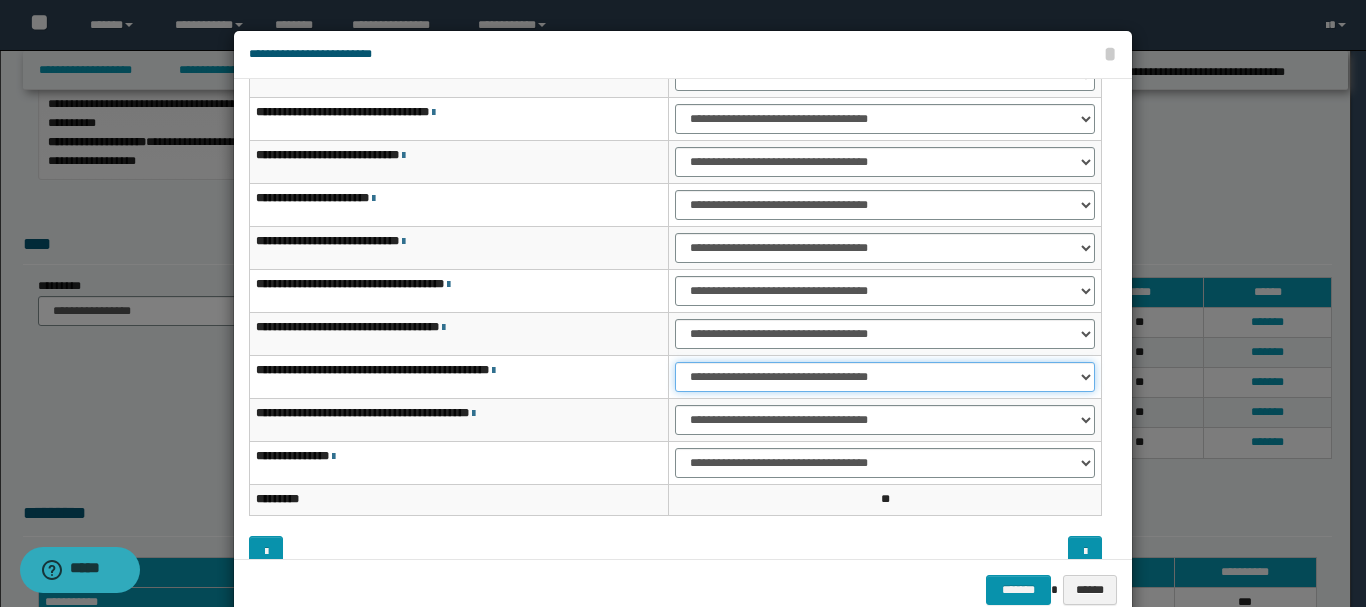 click on "**********" at bounding box center (885, 377) 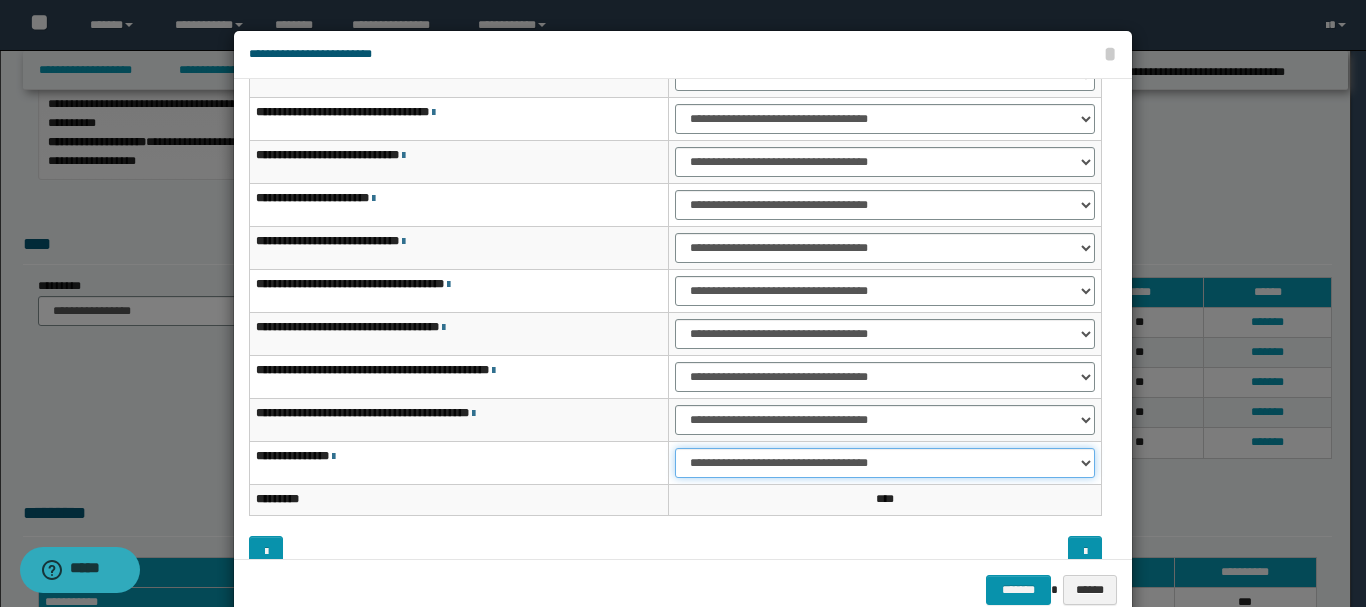 click on "**********" at bounding box center [885, 463] 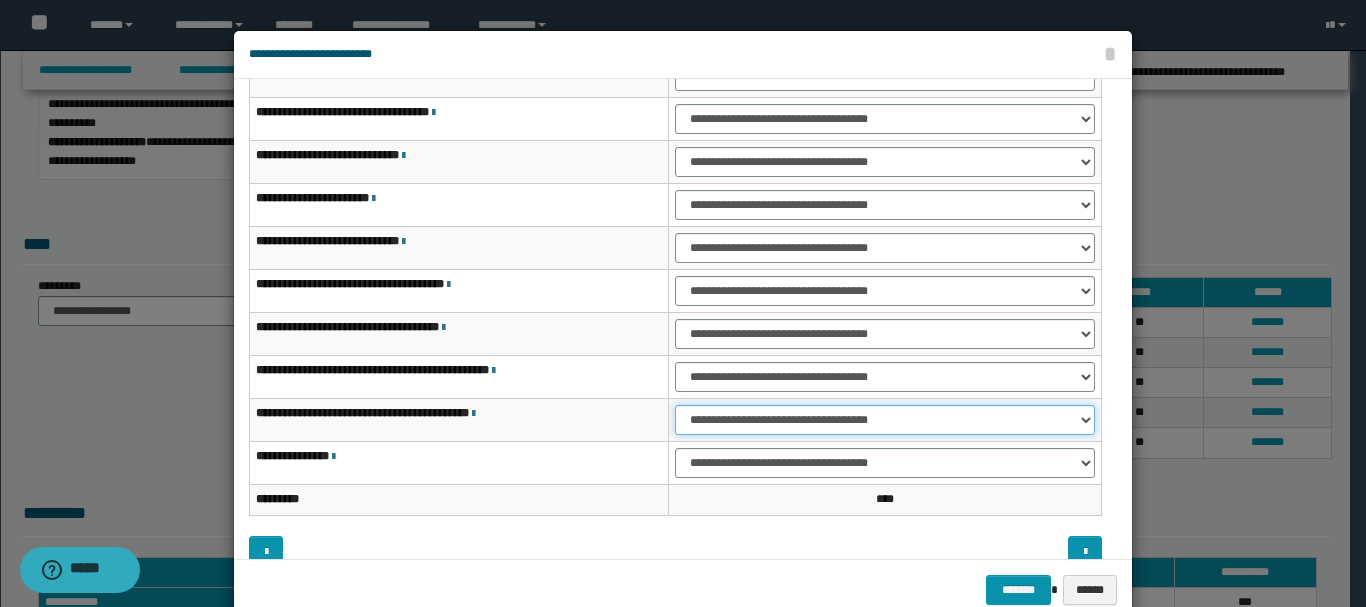 click on "**********" at bounding box center [885, 420] 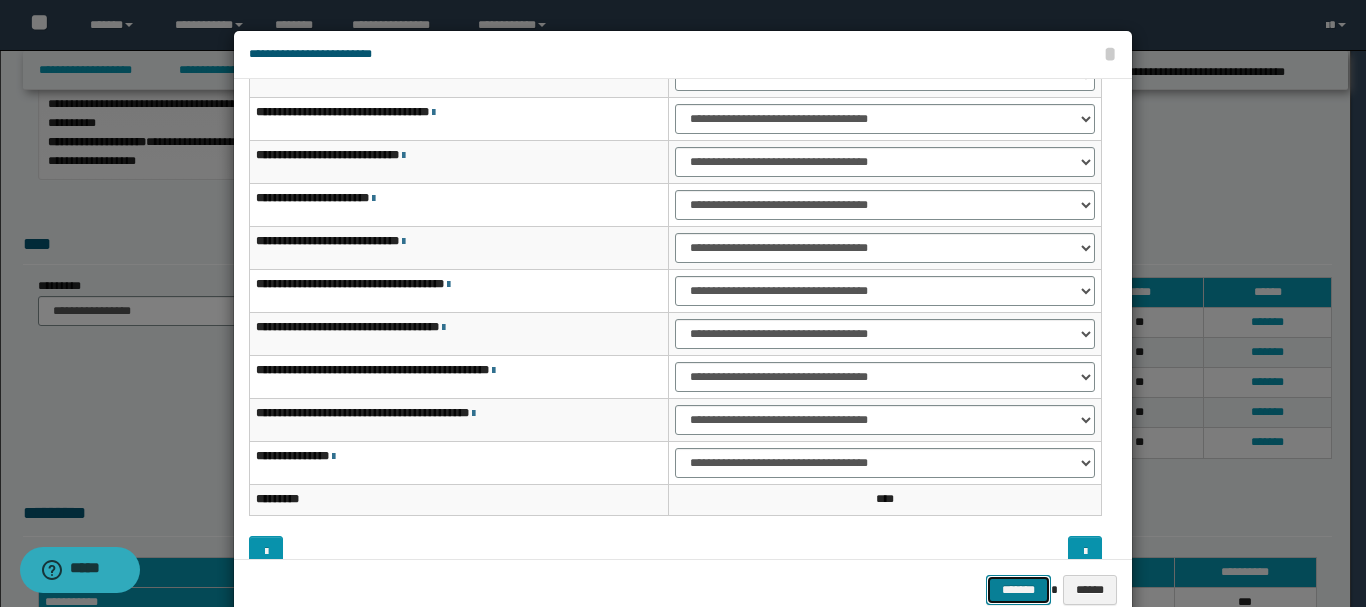 click on "*******" at bounding box center [1018, 590] 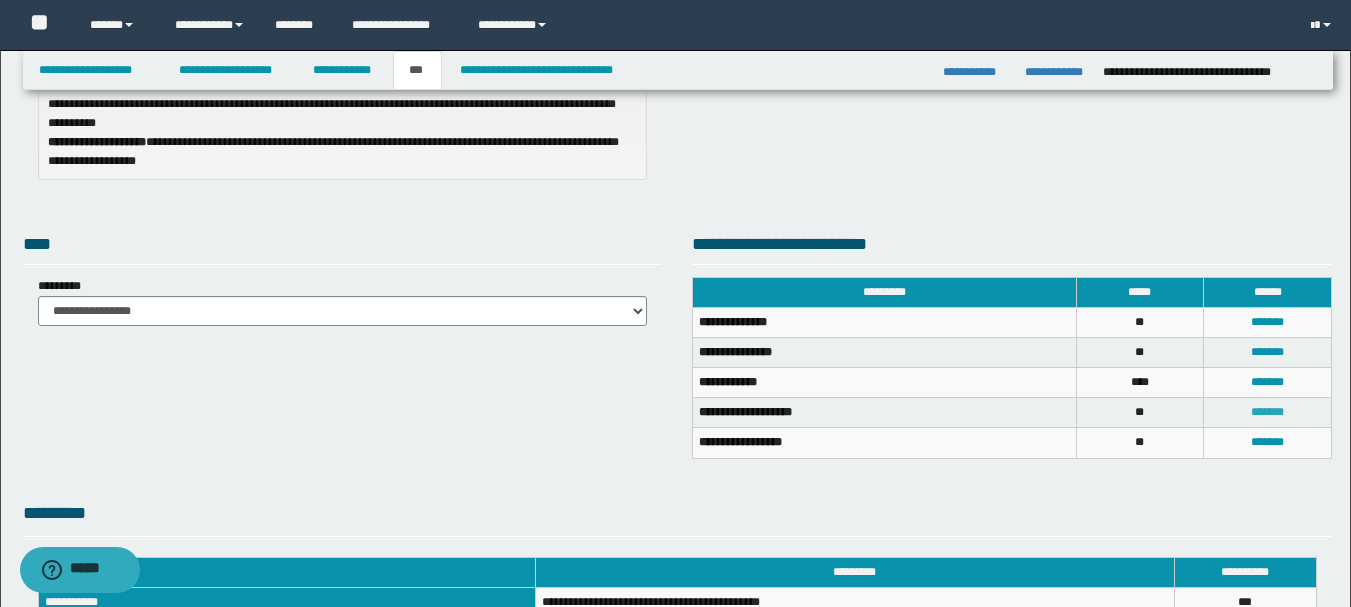 click on "*******" at bounding box center [1267, 412] 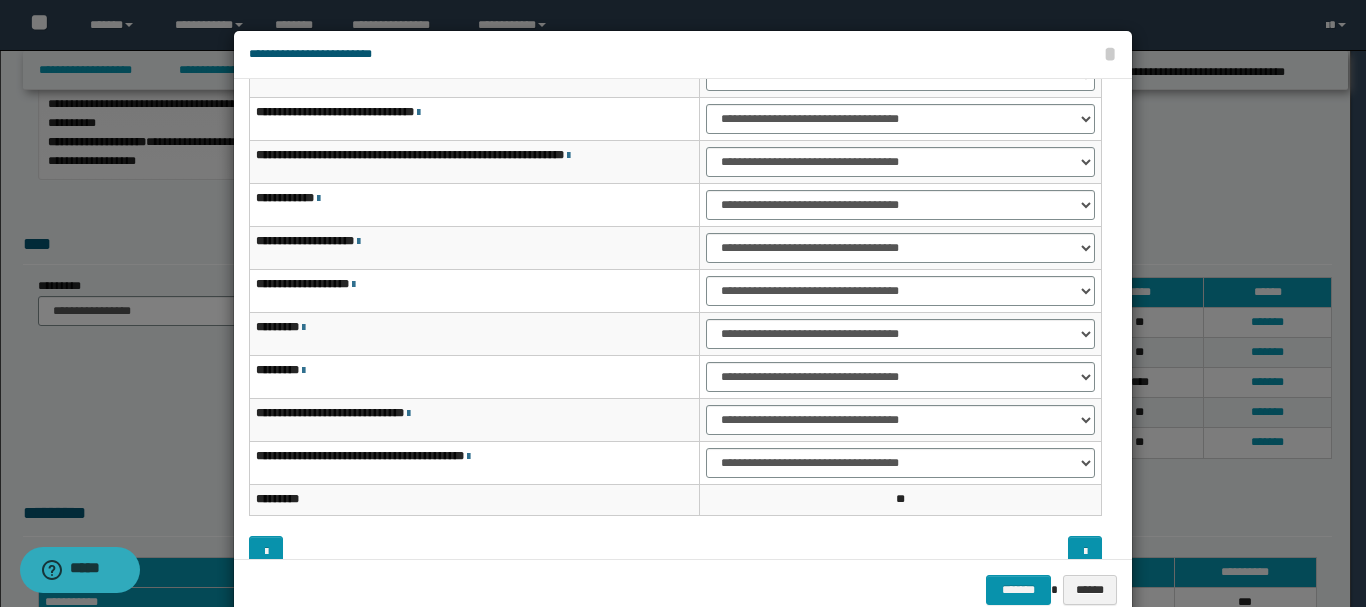scroll, scrollTop: 0, scrollLeft: 0, axis: both 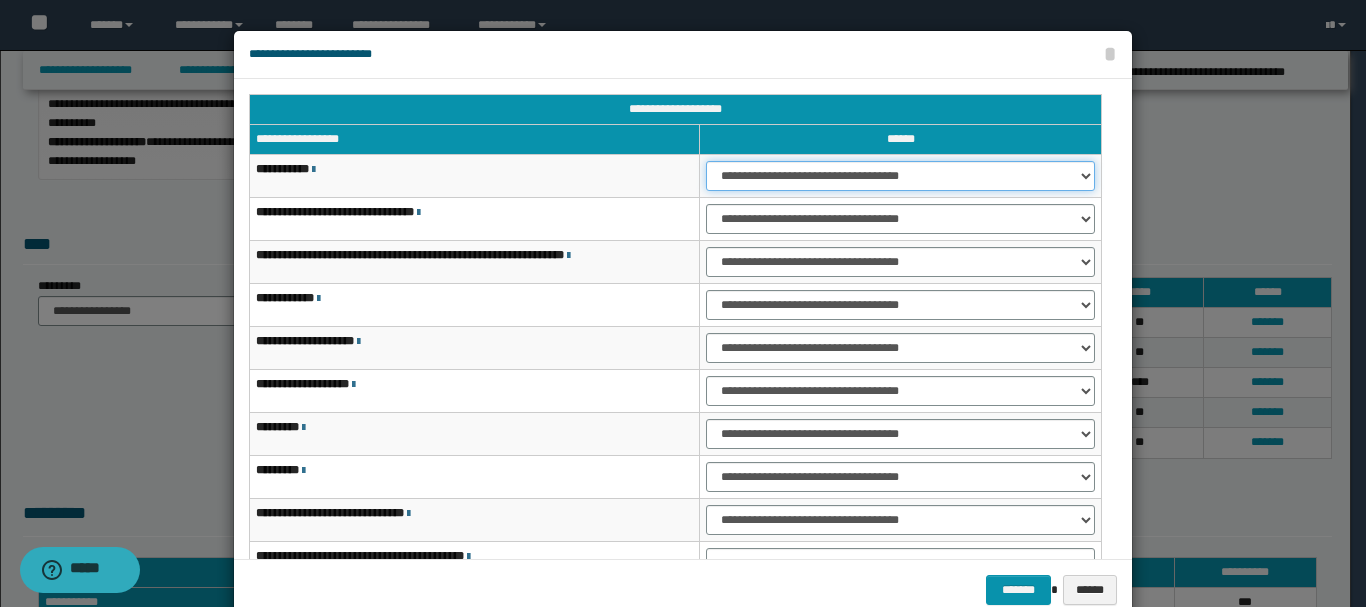 click on "**********" at bounding box center (900, 176) 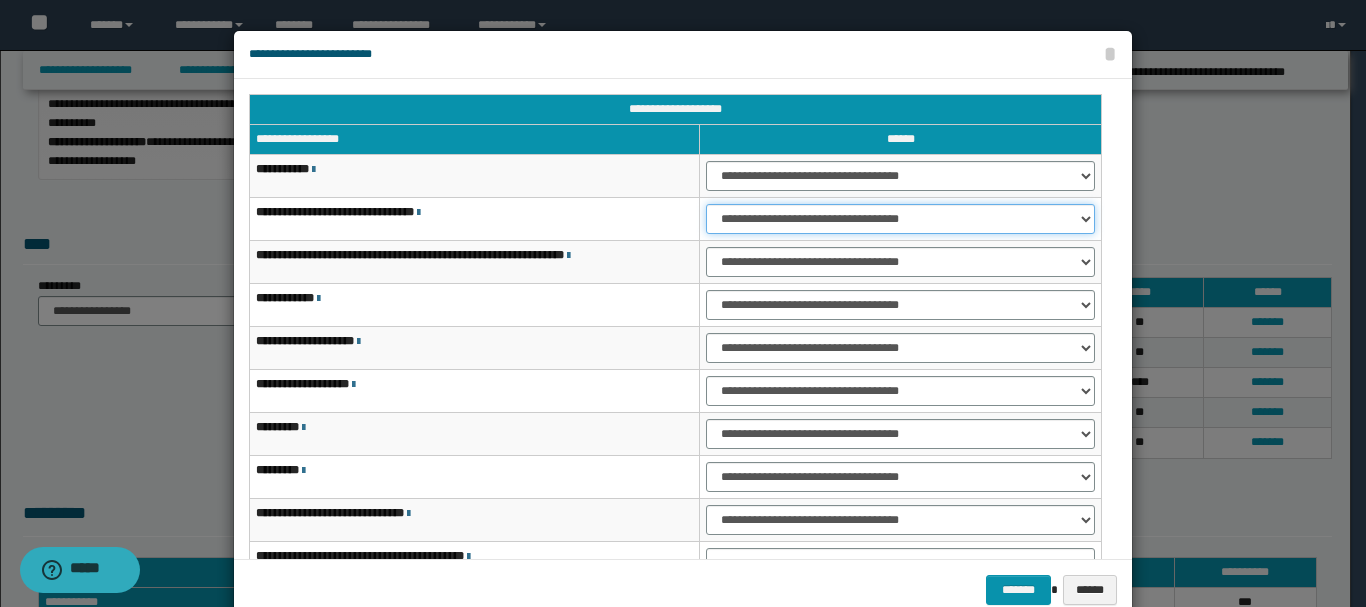 click on "**********" at bounding box center (900, 219) 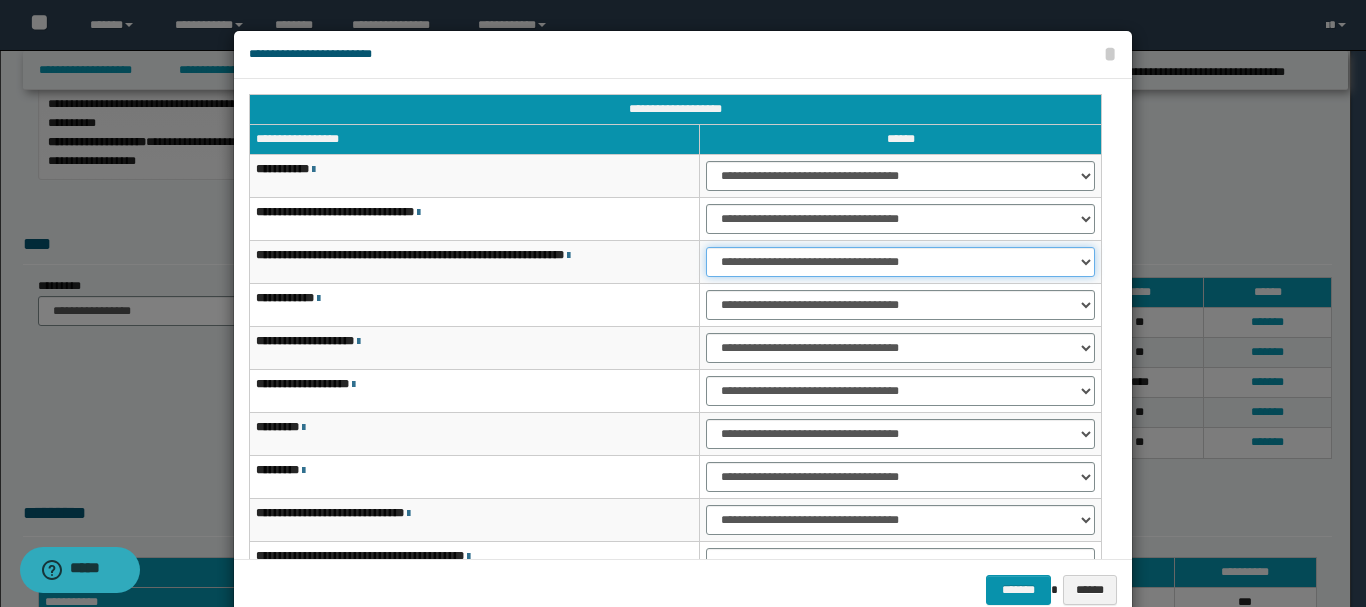 click on "**********" at bounding box center (900, 262) 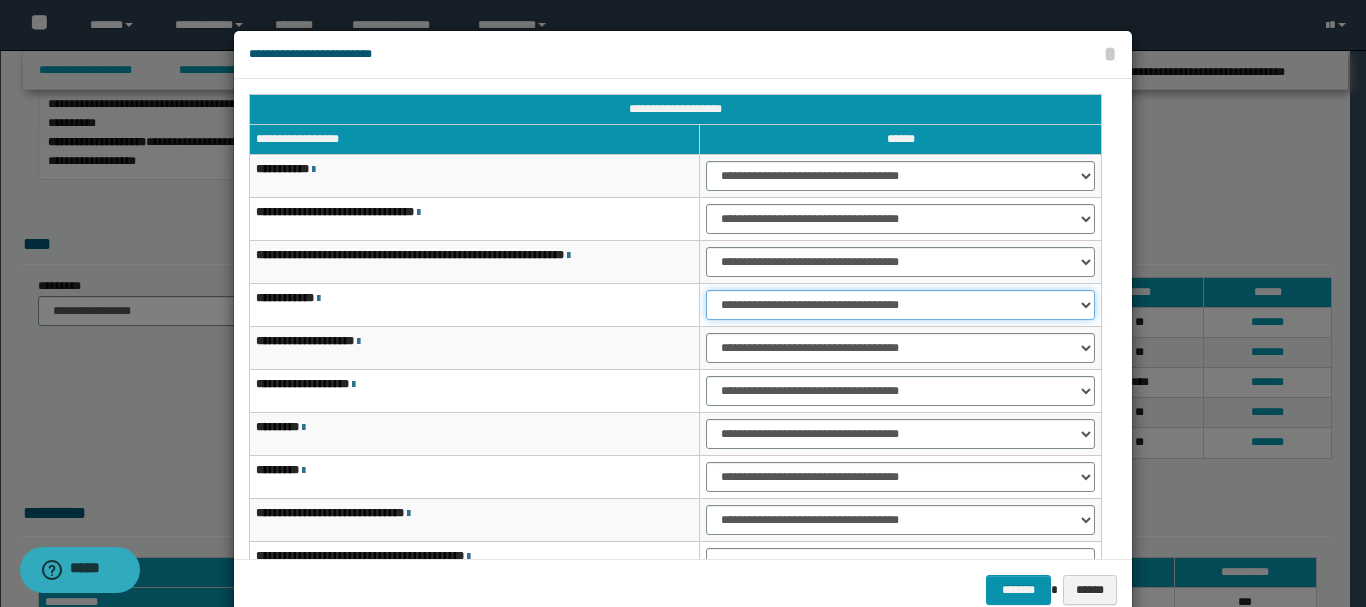 click on "**********" at bounding box center (900, 305) 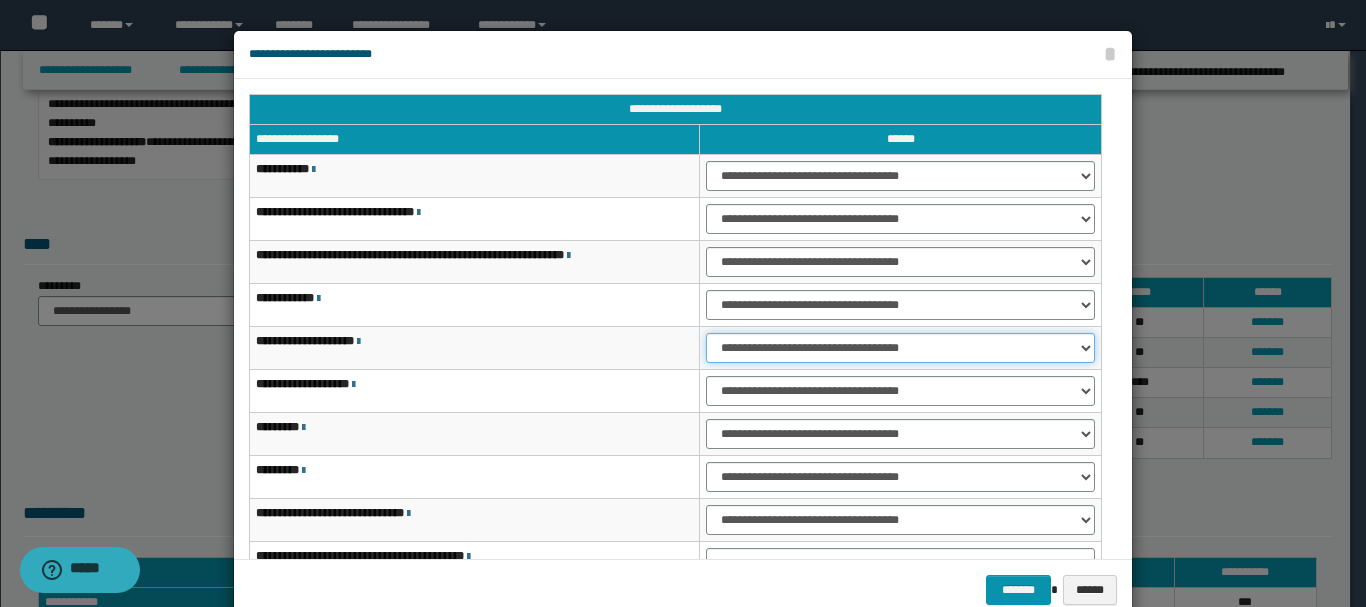 click on "**********" at bounding box center [900, 348] 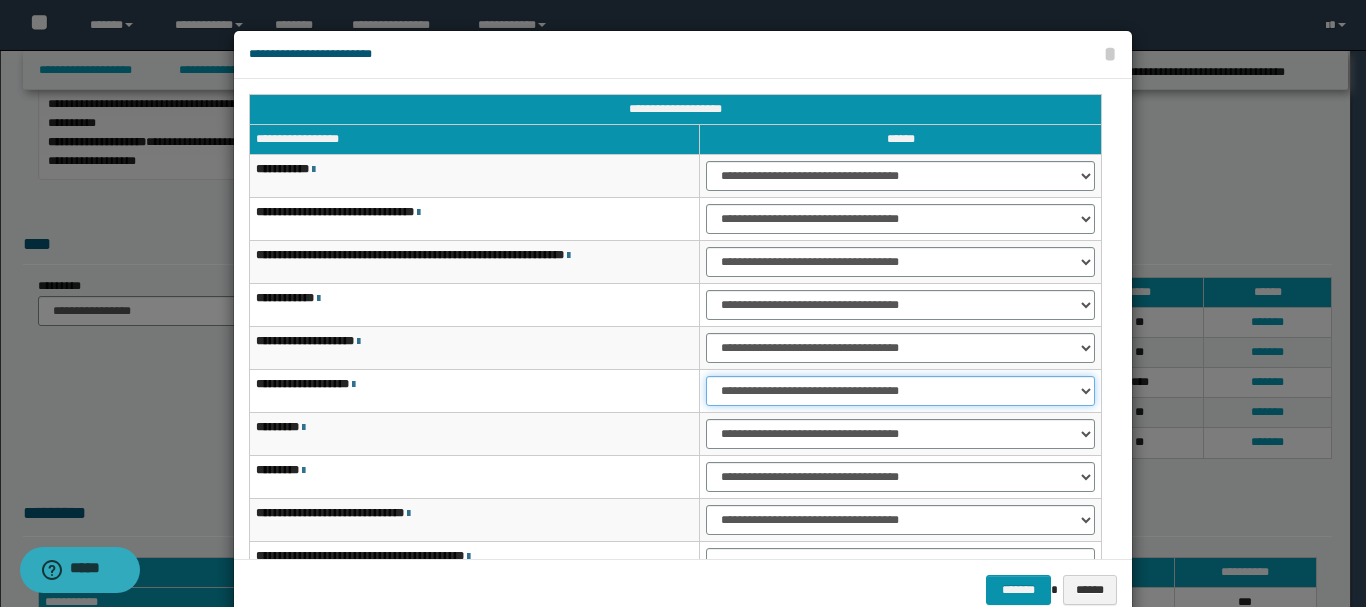 click on "**********" at bounding box center (900, 391) 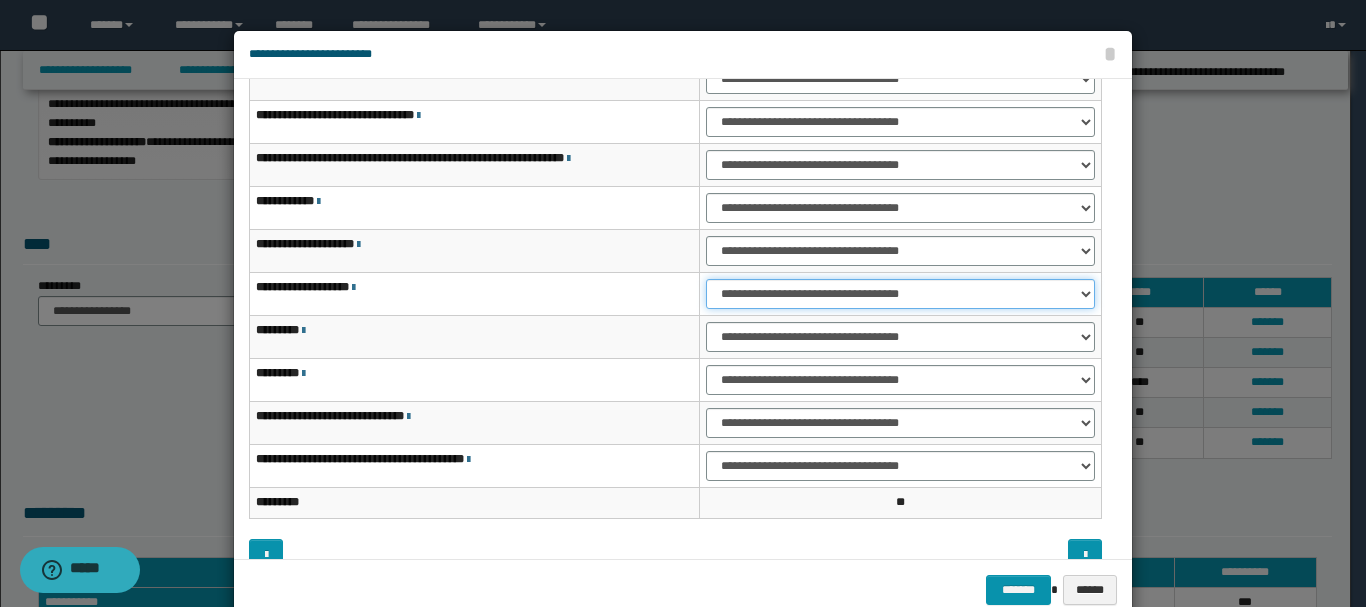 scroll, scrollTop: 121, scrollLeft: 0, axis: vertical 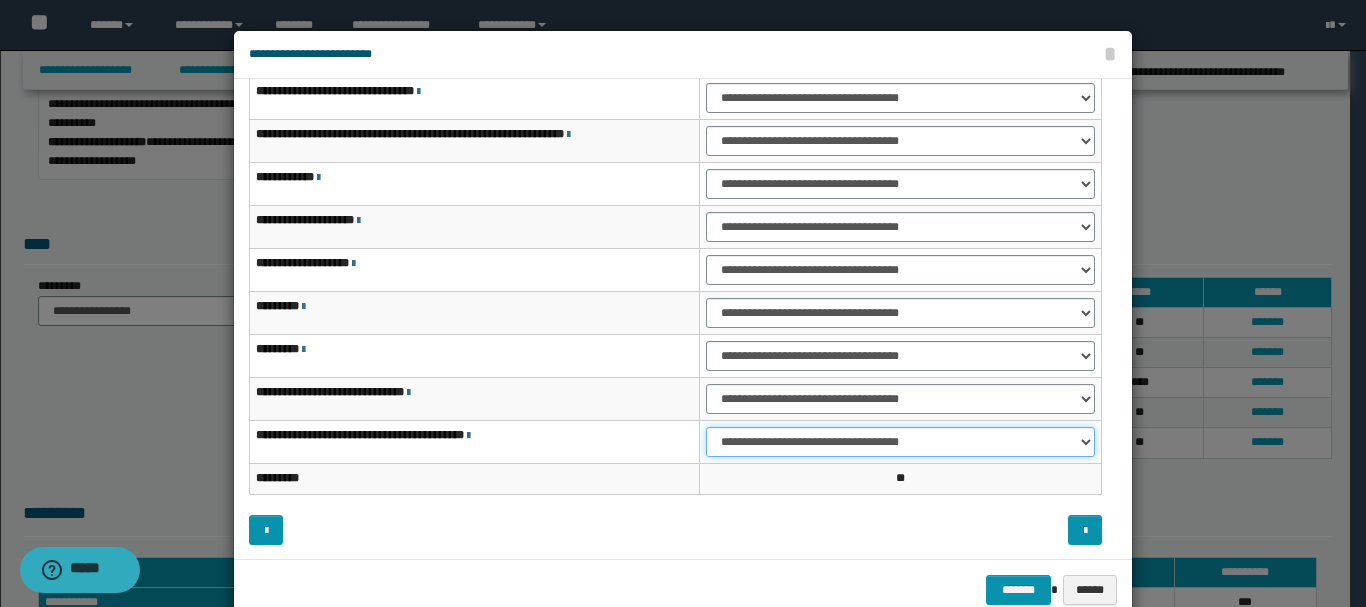 click on "**********" at bounding box center (900, 442) 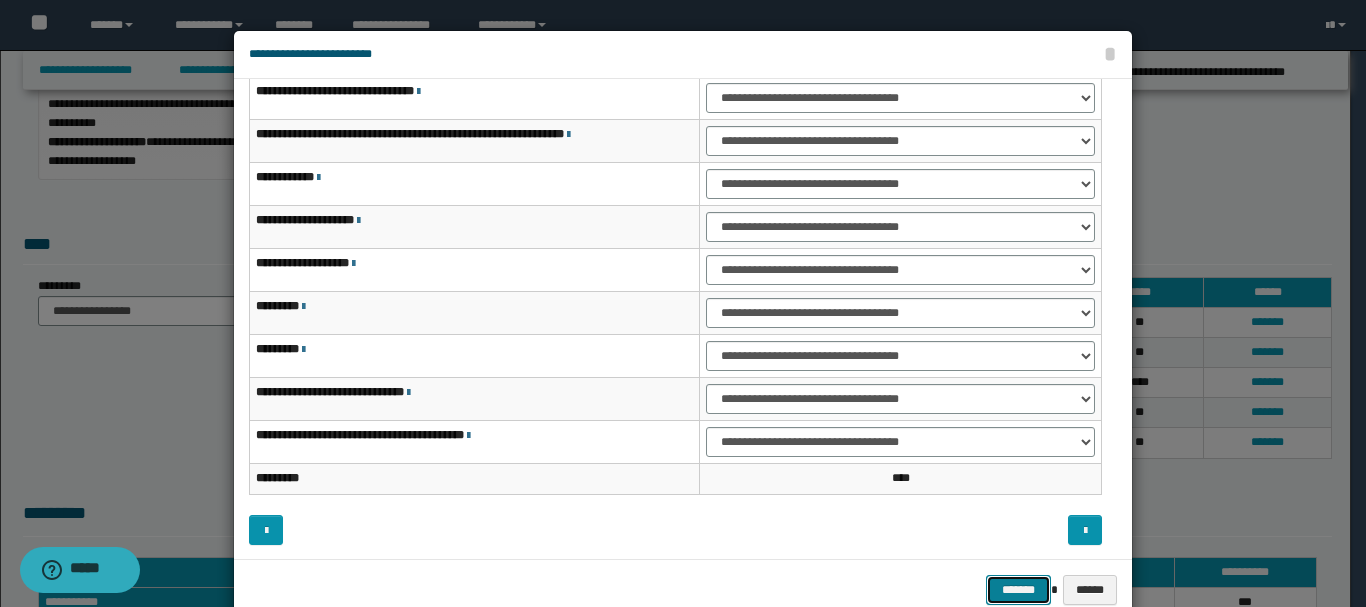 click on "*******" at bounding box center [1018, 590] 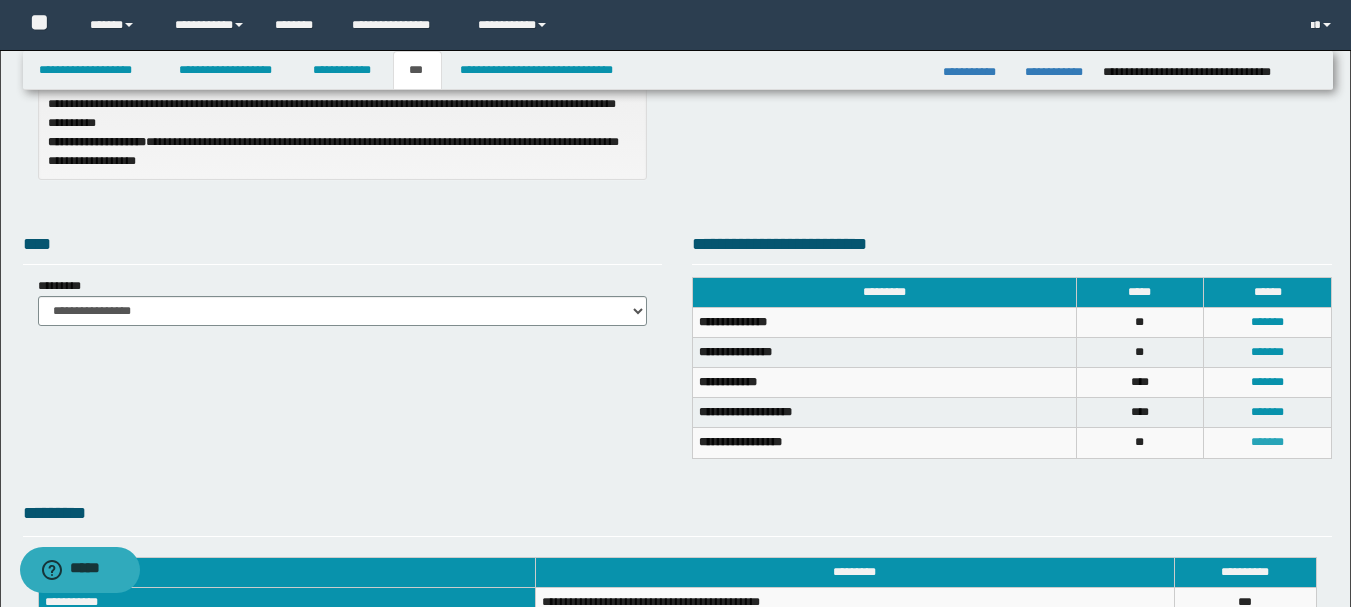 click on "*******" at bounding box center [1267, 442] 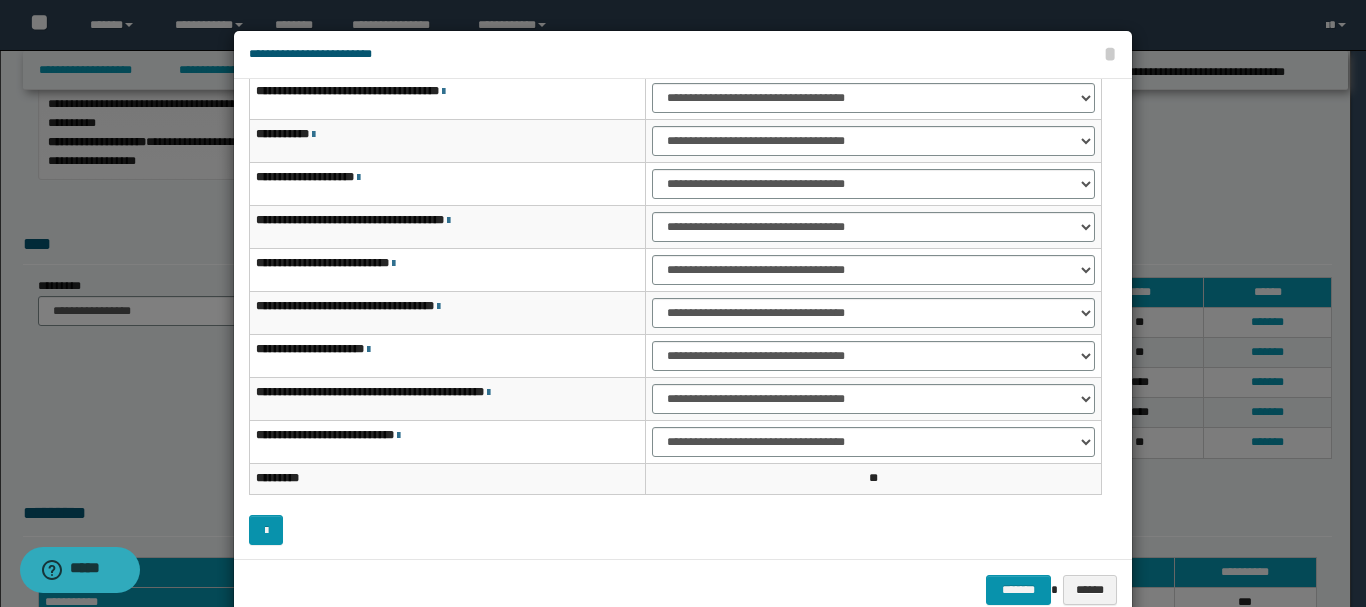 scroll, scrollTop: 0, scrollLeft: 0, axis: both 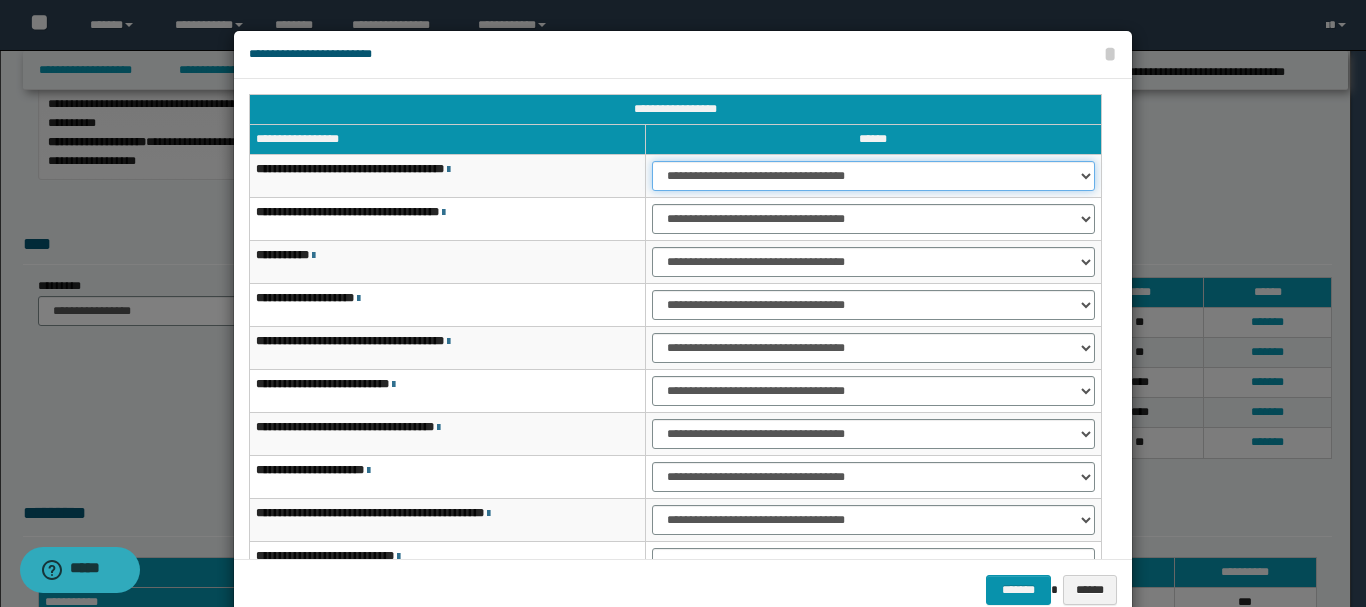 click on "**********" at bounding box center [873, 176] 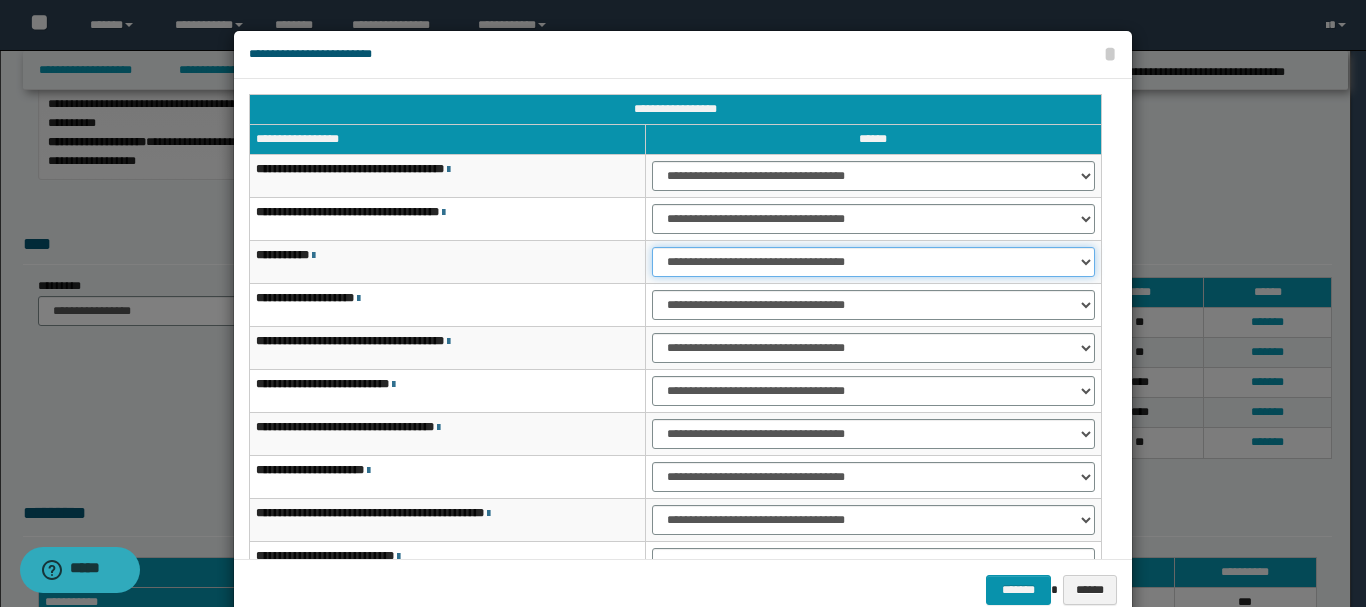click on "**********" at bounding box center (873, 262) 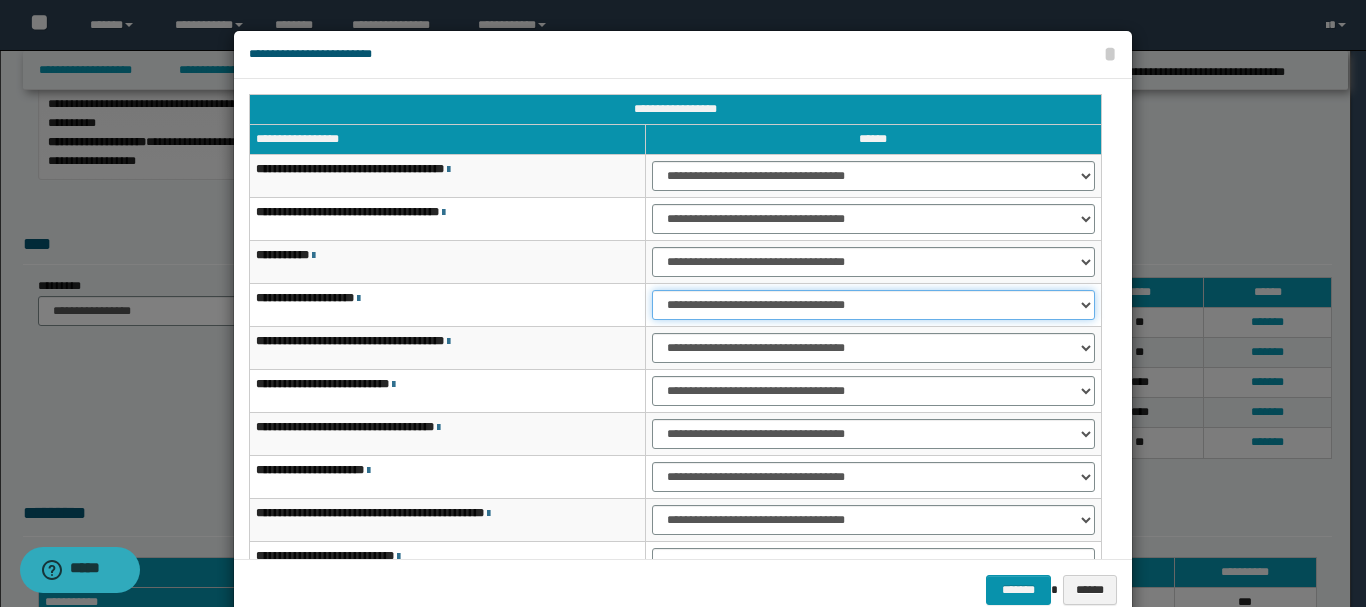 click on "**********" at bounding box center [873, 305] 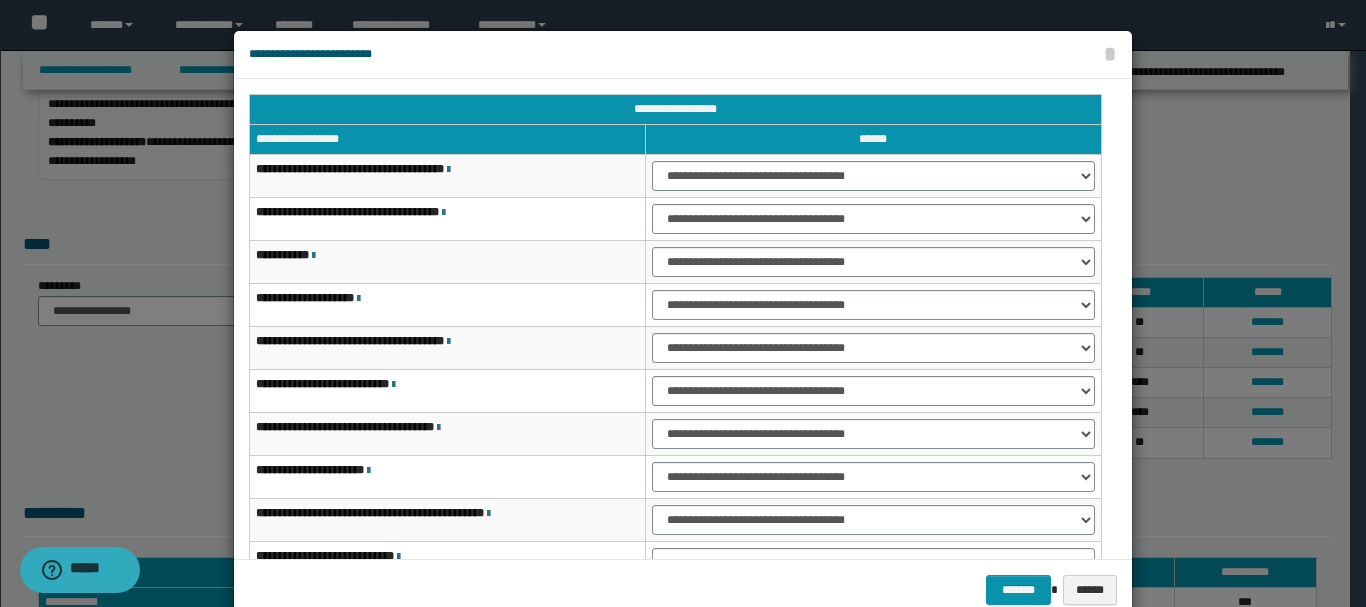 click on "**********" at bounding box center [448, 348] 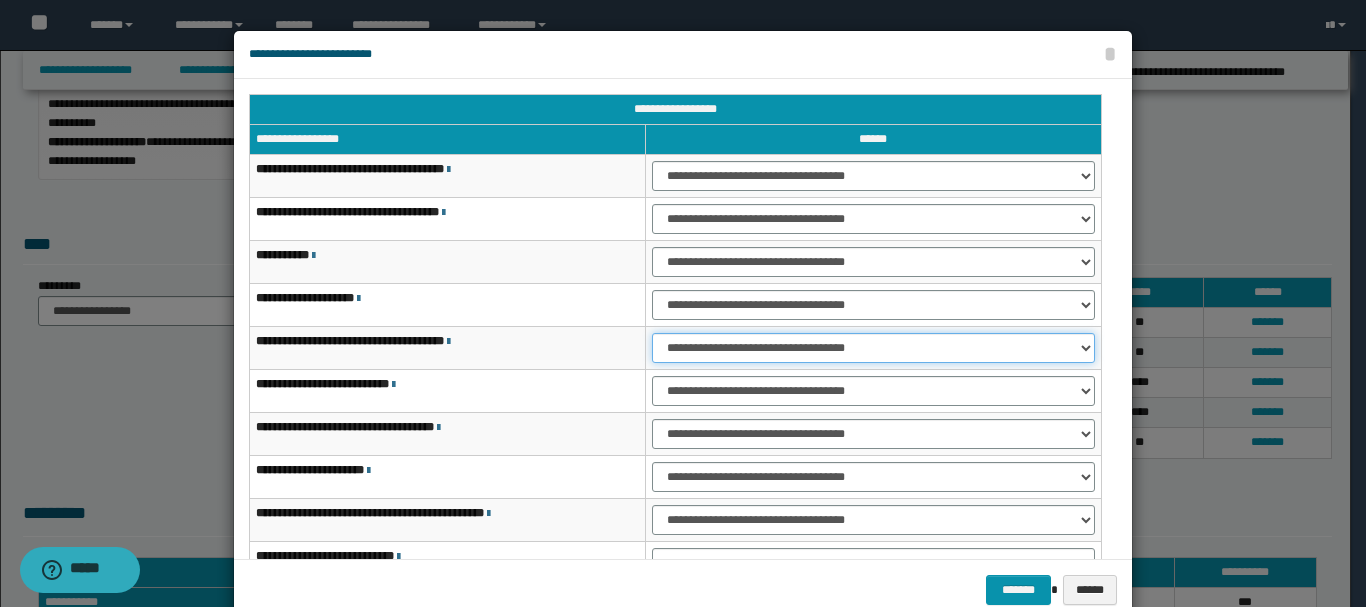 click on "**********" at bounding box center (873, 348) 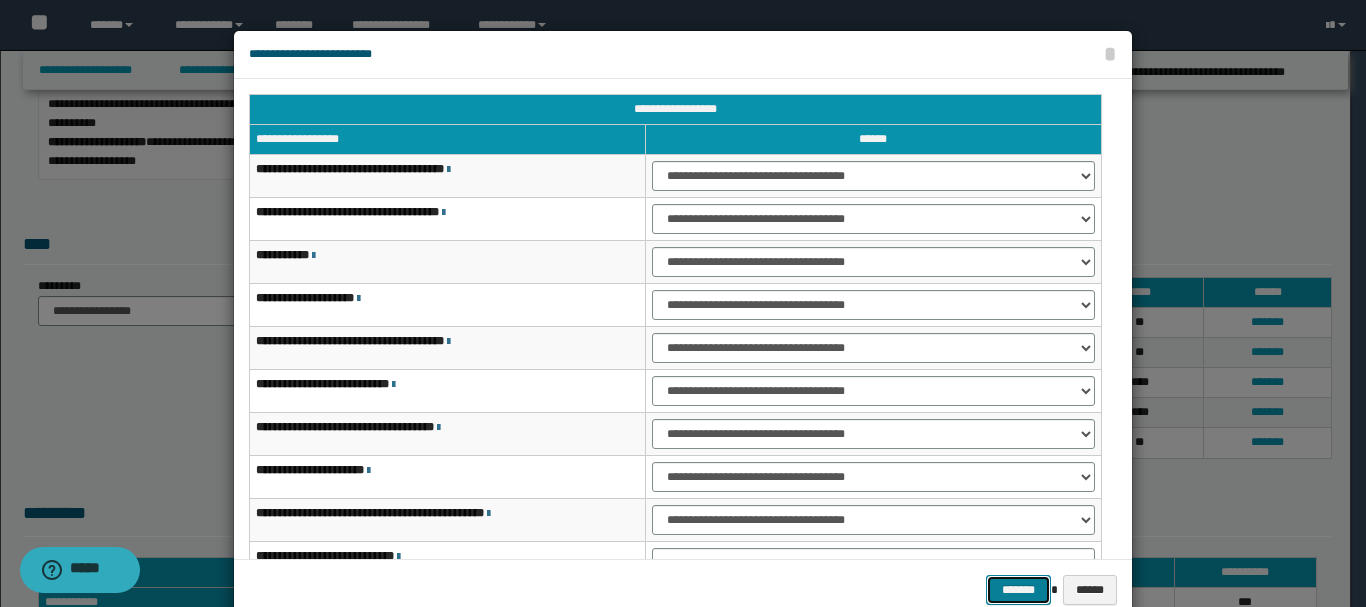 click on "*******" at bounding box center [1018, 590] 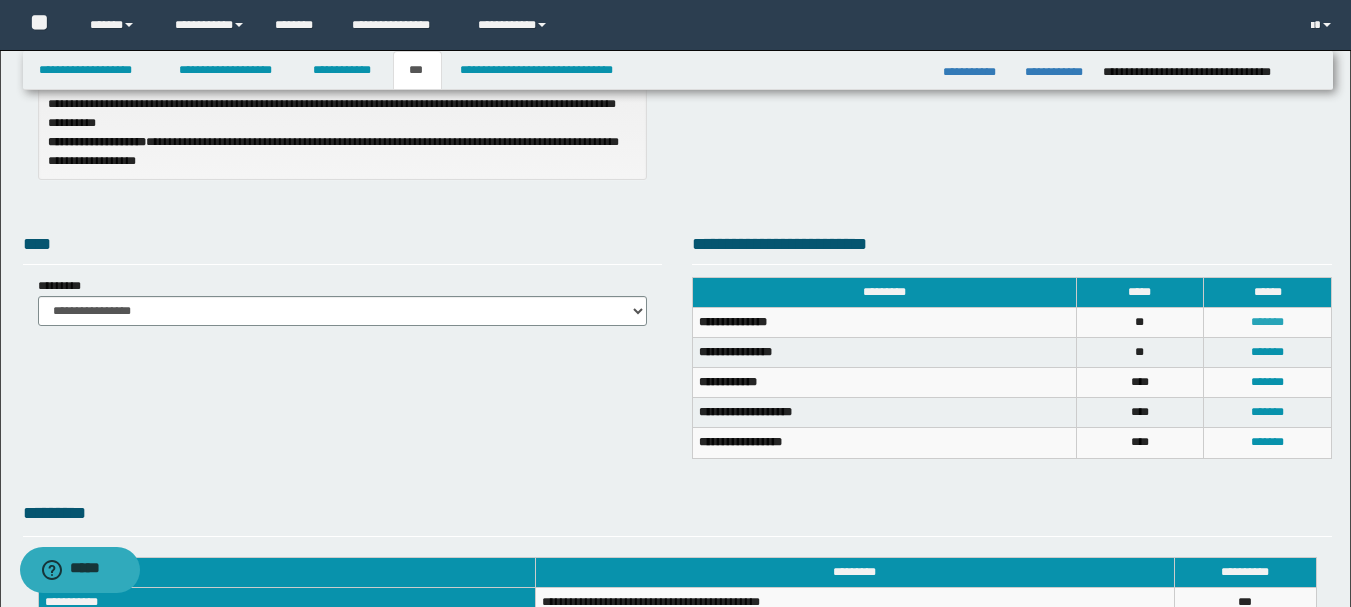click on "*******" at bounding box center (1267, 322) 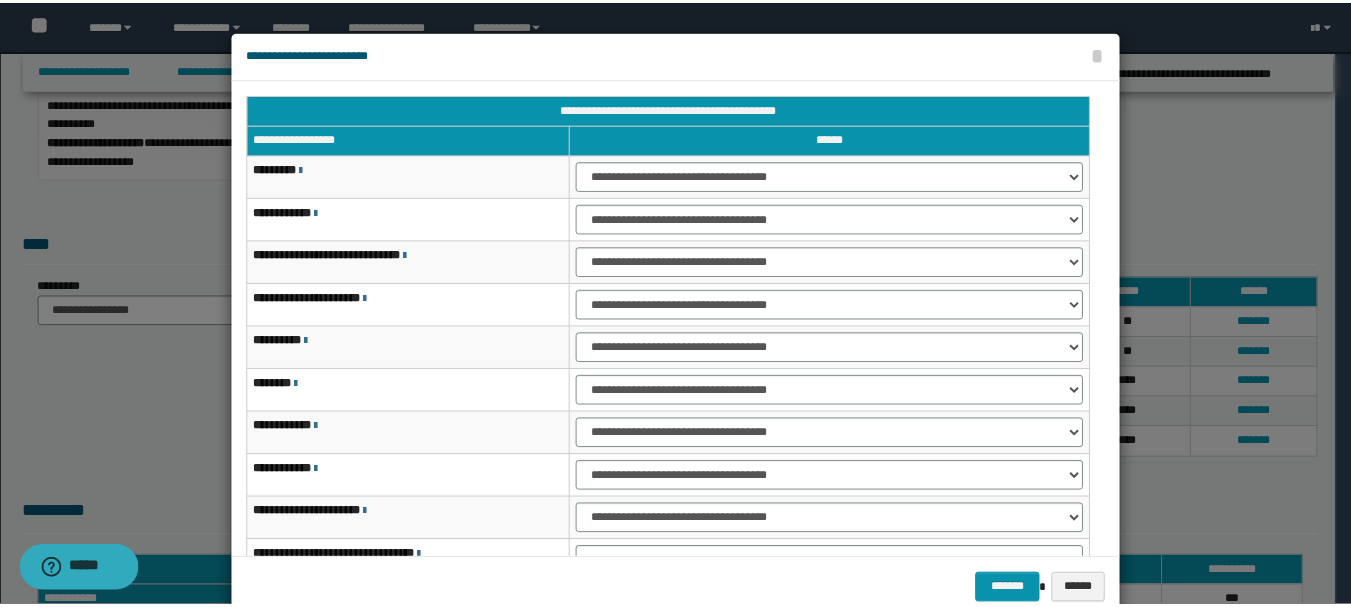 scroll, scrollTop: 121, scrollLeft: 0, axis: vertical 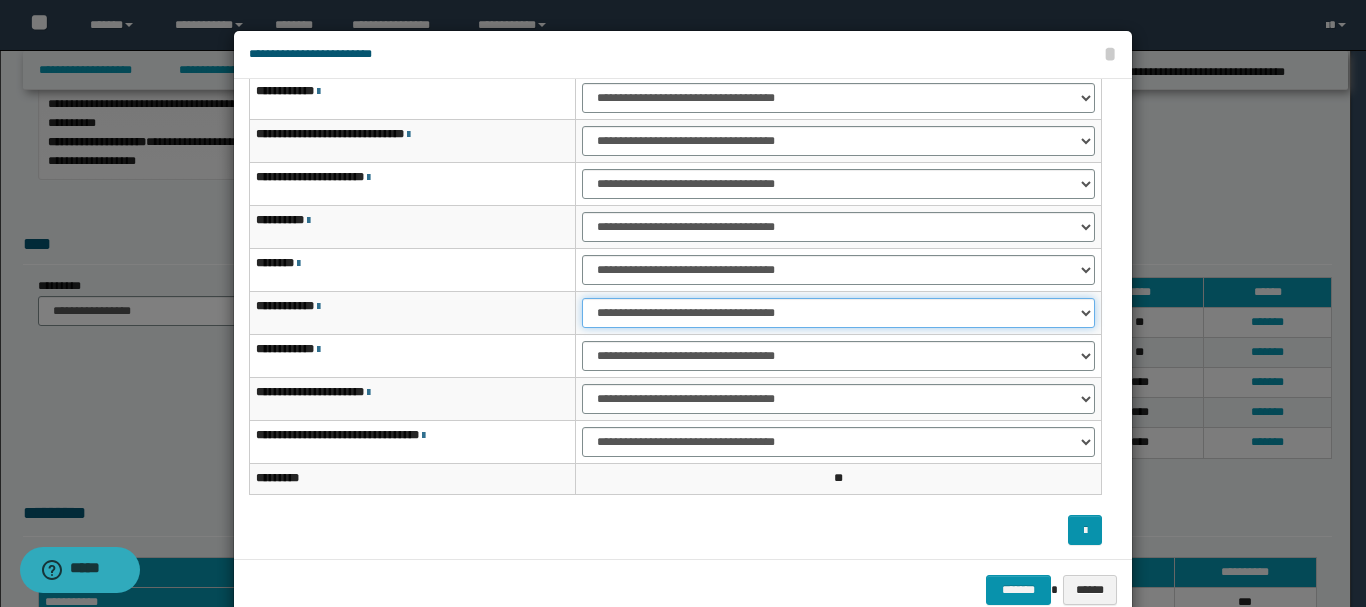 click on "**********" at bounding box center [838, 313] 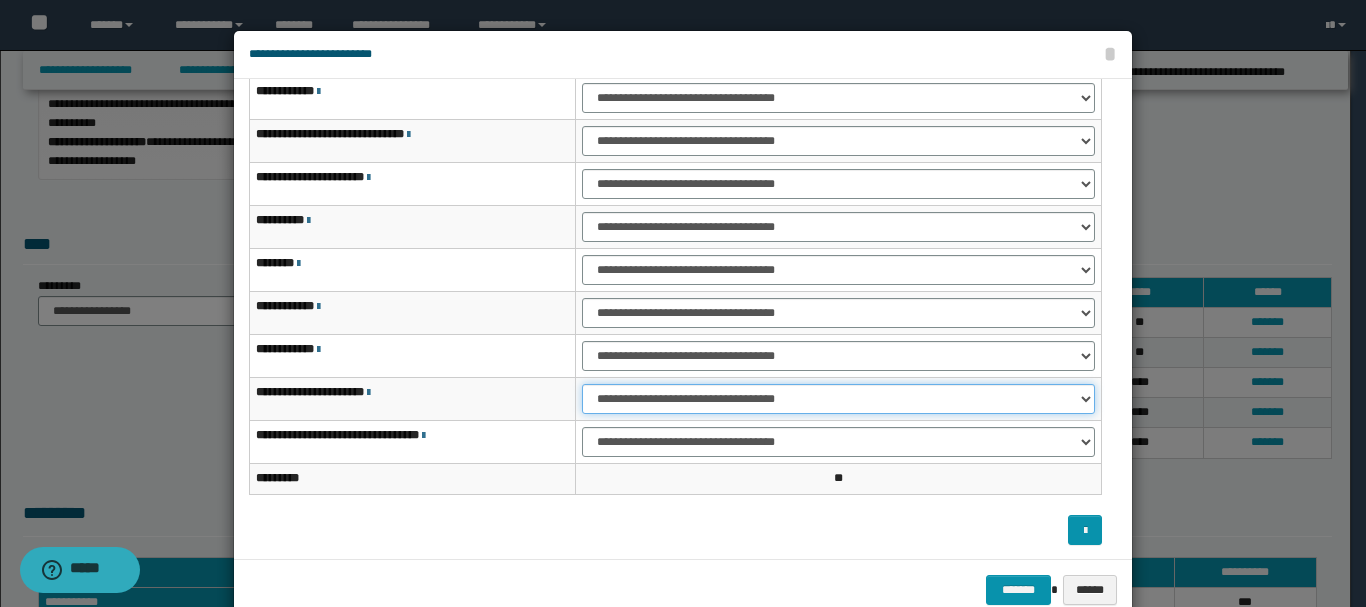 click on "**********" at bounding box center (838, 399) 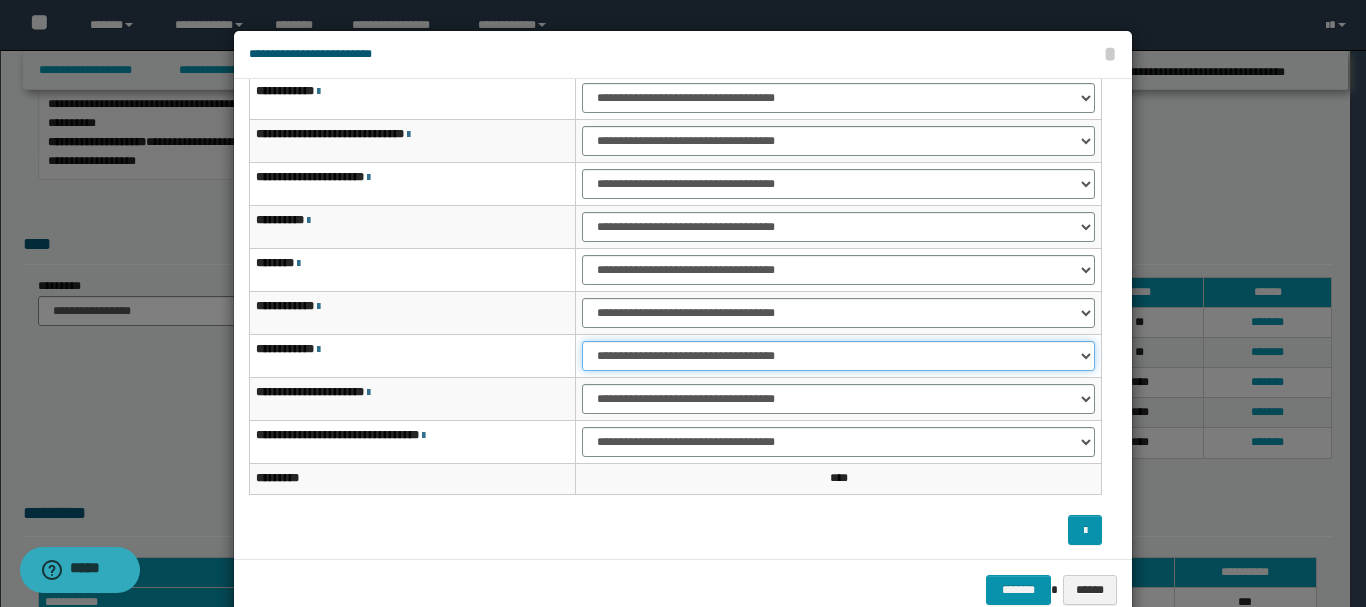 click on "**********" at bounding box center [838, 356] 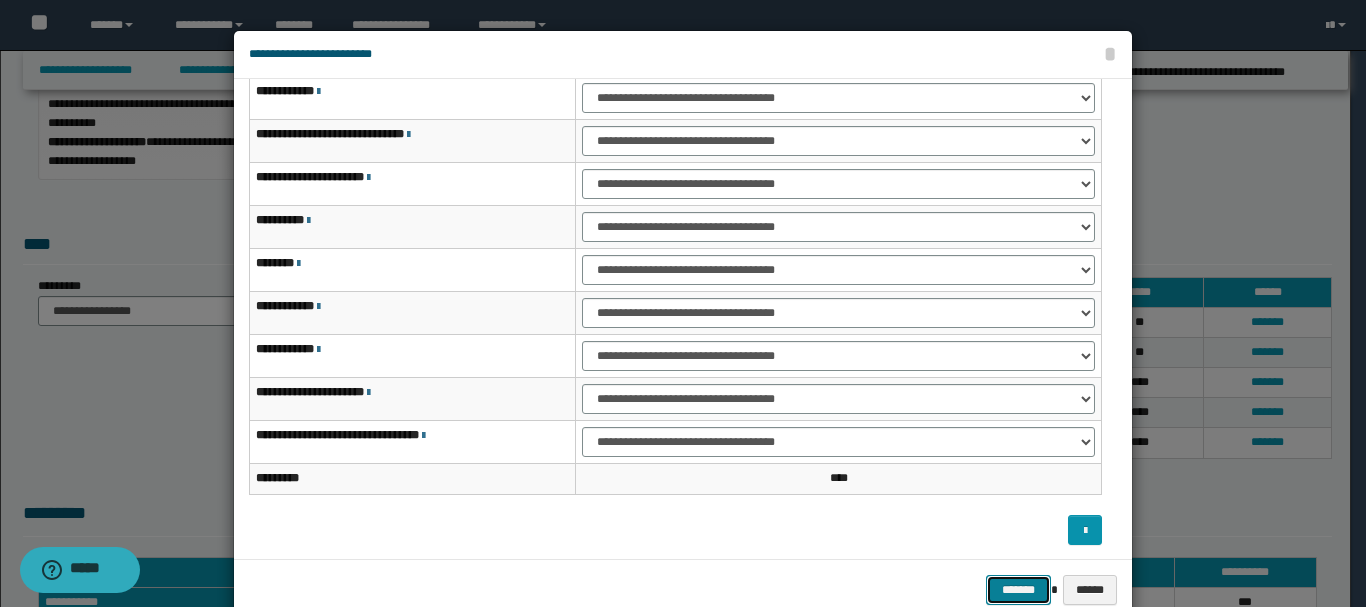 drag, startPoint x: 1015, startPoint y: 586, endPoint x: 1020, endPoint y: 576, distance: 11.18034 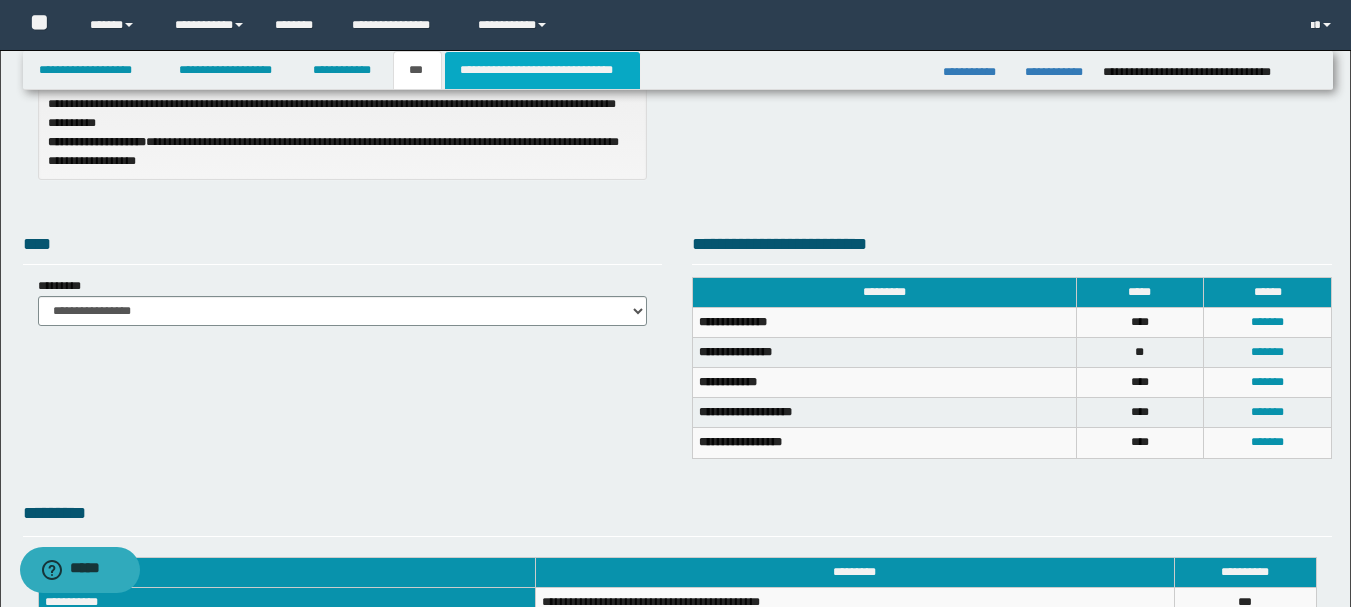 click on "**********" at bounding box center [542, 70] 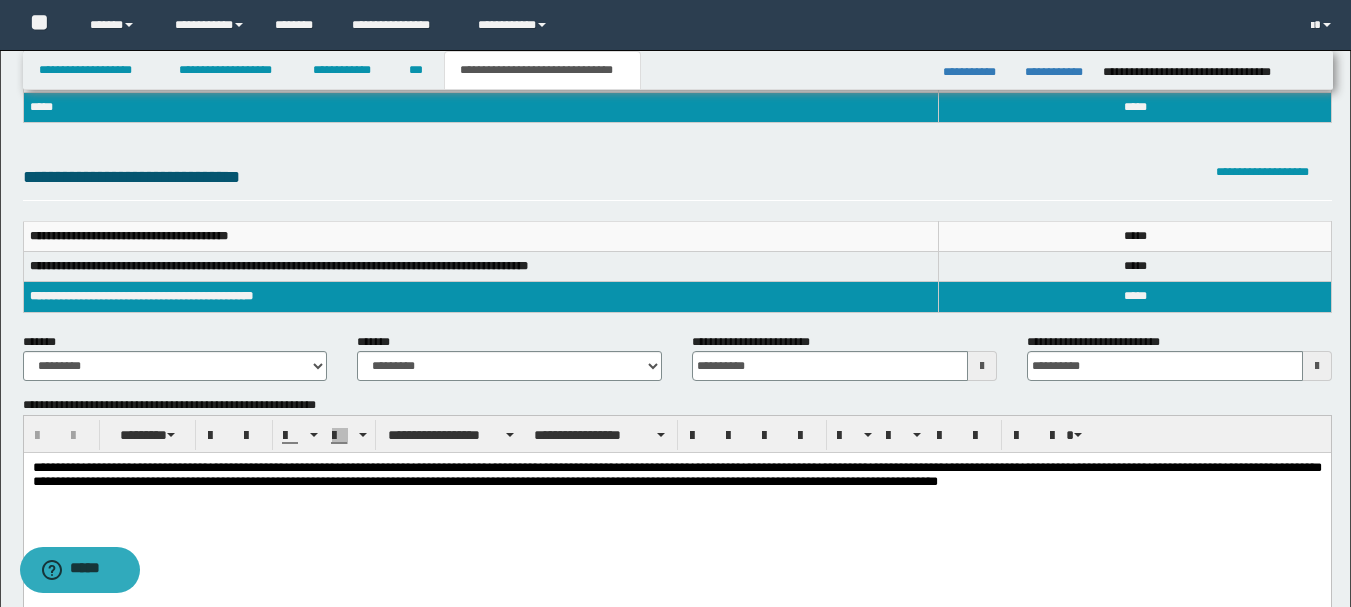 scroll, scrollTop: 200, scrollLeft: 0, axis: vertical 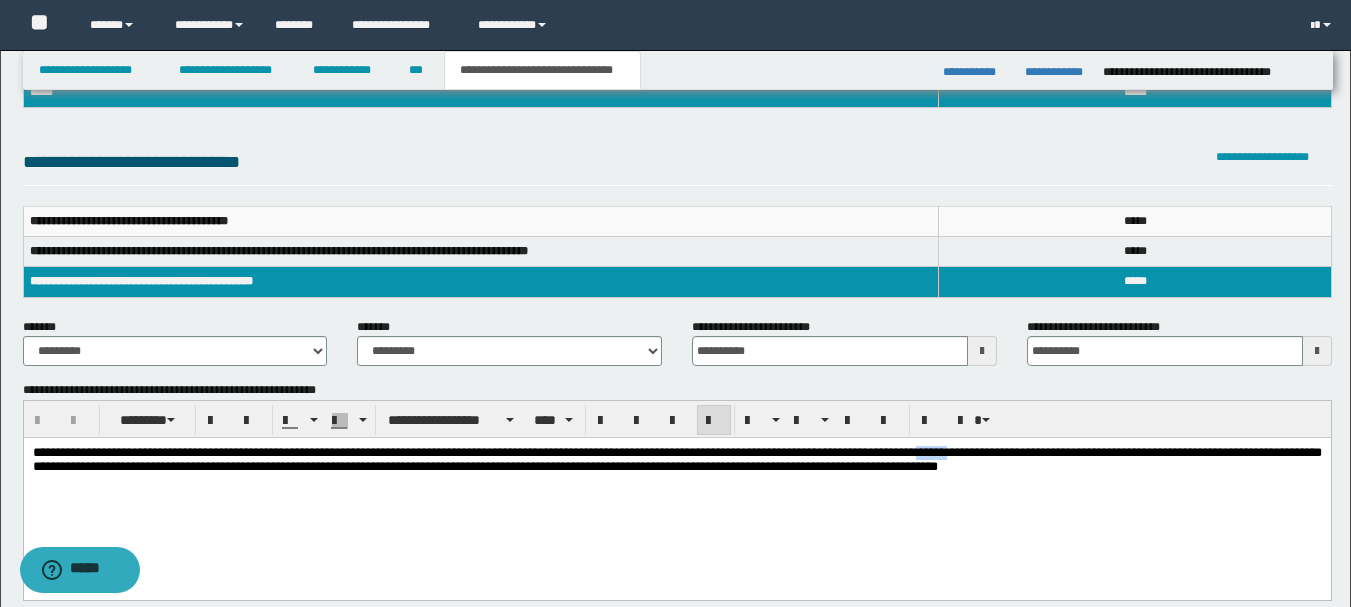 drag, startPoint x: 1119, startPoint y: 451, endPoint x: 1081, endPoint y: 449, distance: 38.052597 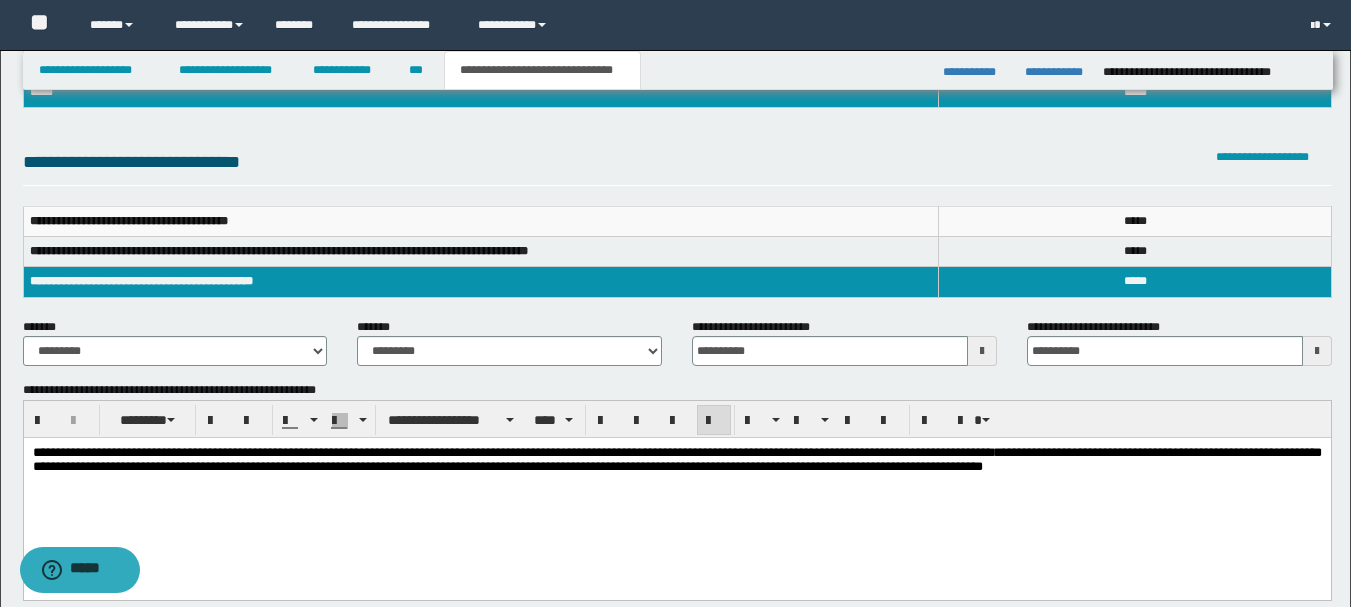 click on "**********" at bounding box center (676, 485) 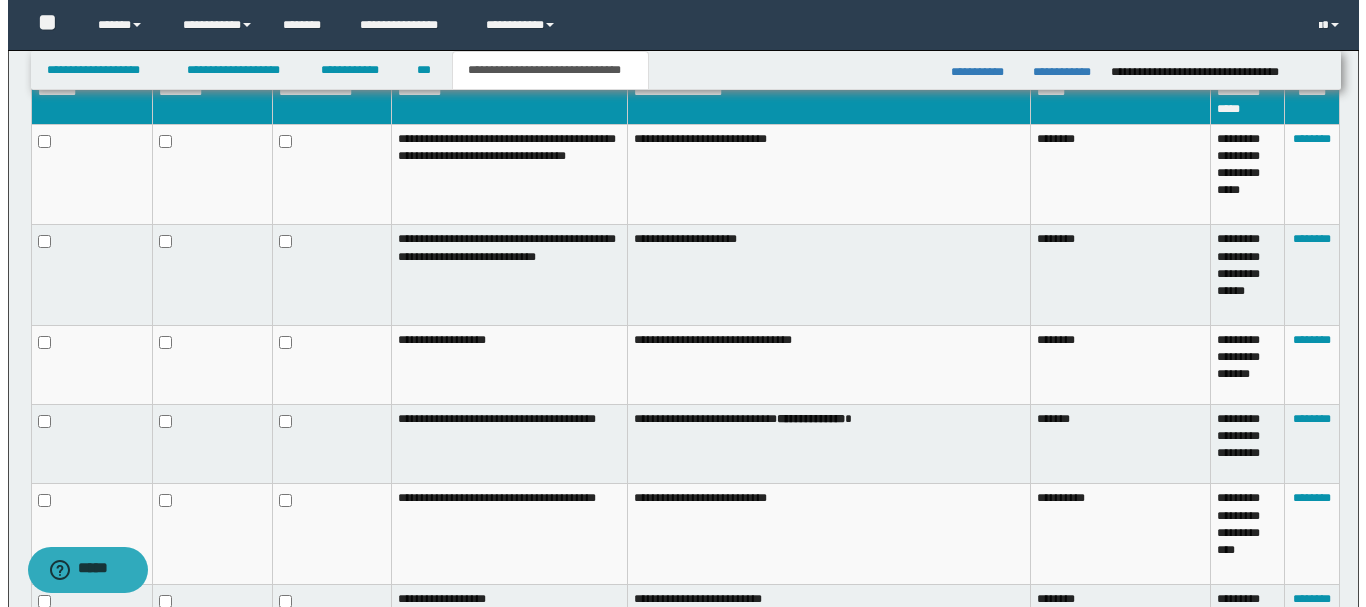 scroll, scrollTop: 1423, scrollLeft: 0, axis: vertical 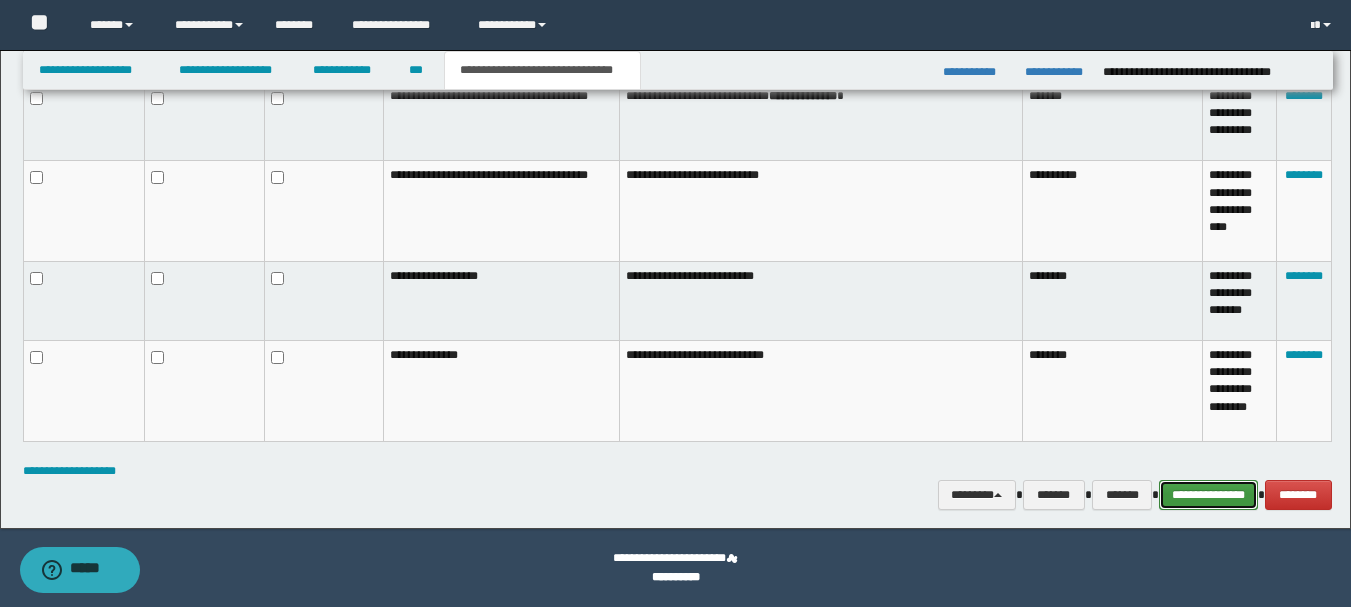 click on "**********" at bounding box center [1208, 495] 